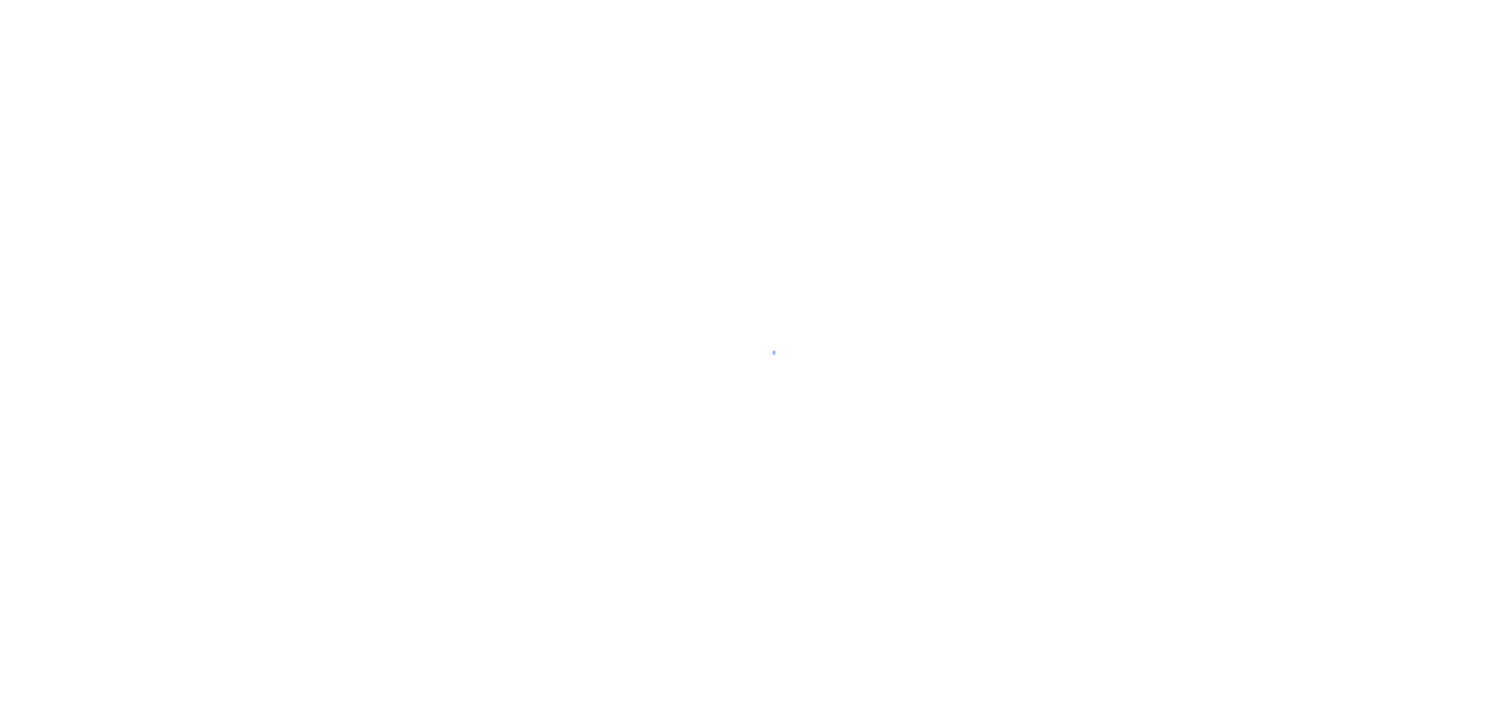 scroll, scrollTop: 0, scrollLeft: 0, axis: both 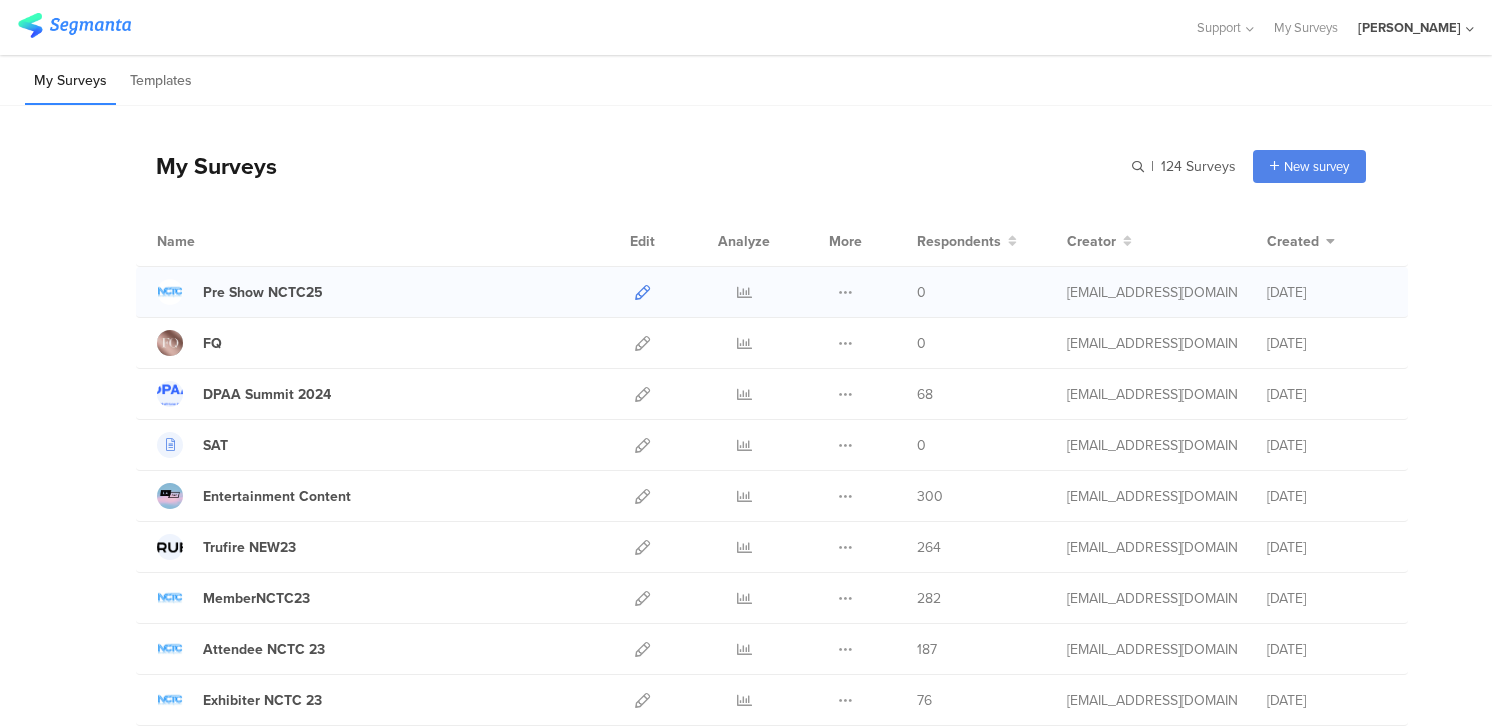 click at bounding box center [642, 292] 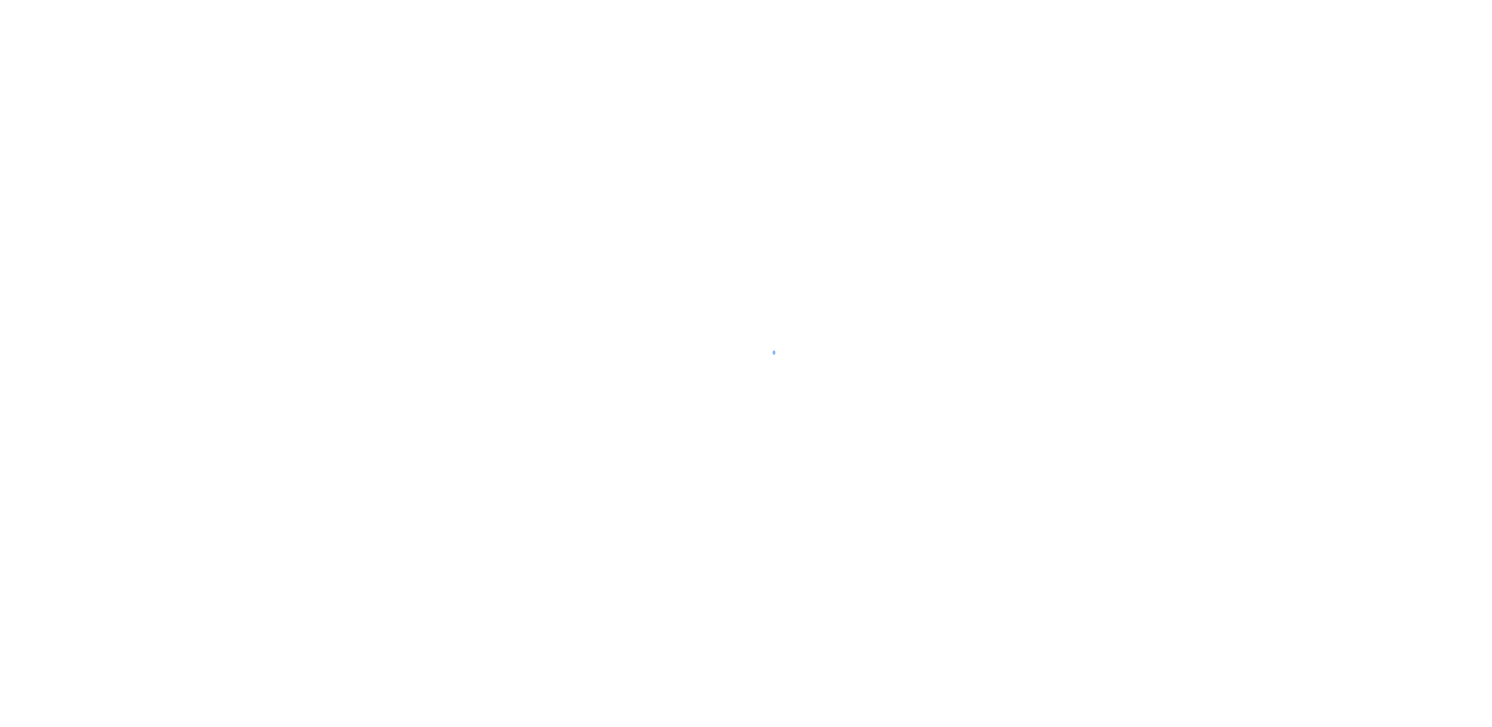 scroll, scrollTop: 0, scrollLeft: 0, axis: both 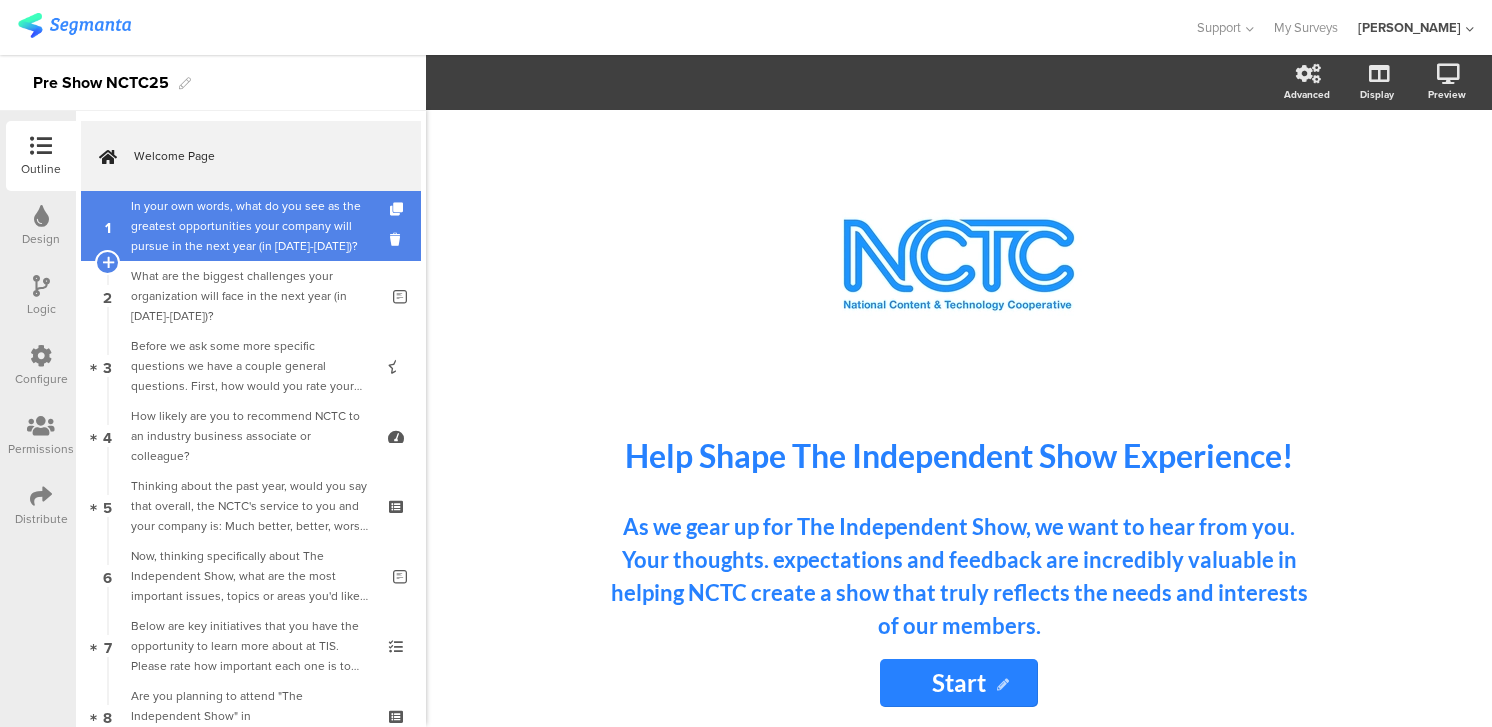 click on "In your own words, what do you see as the greatest opportunities your company will pursue in the next year (in [DATE]-[DATE])?" at bounding box center (254, 226) 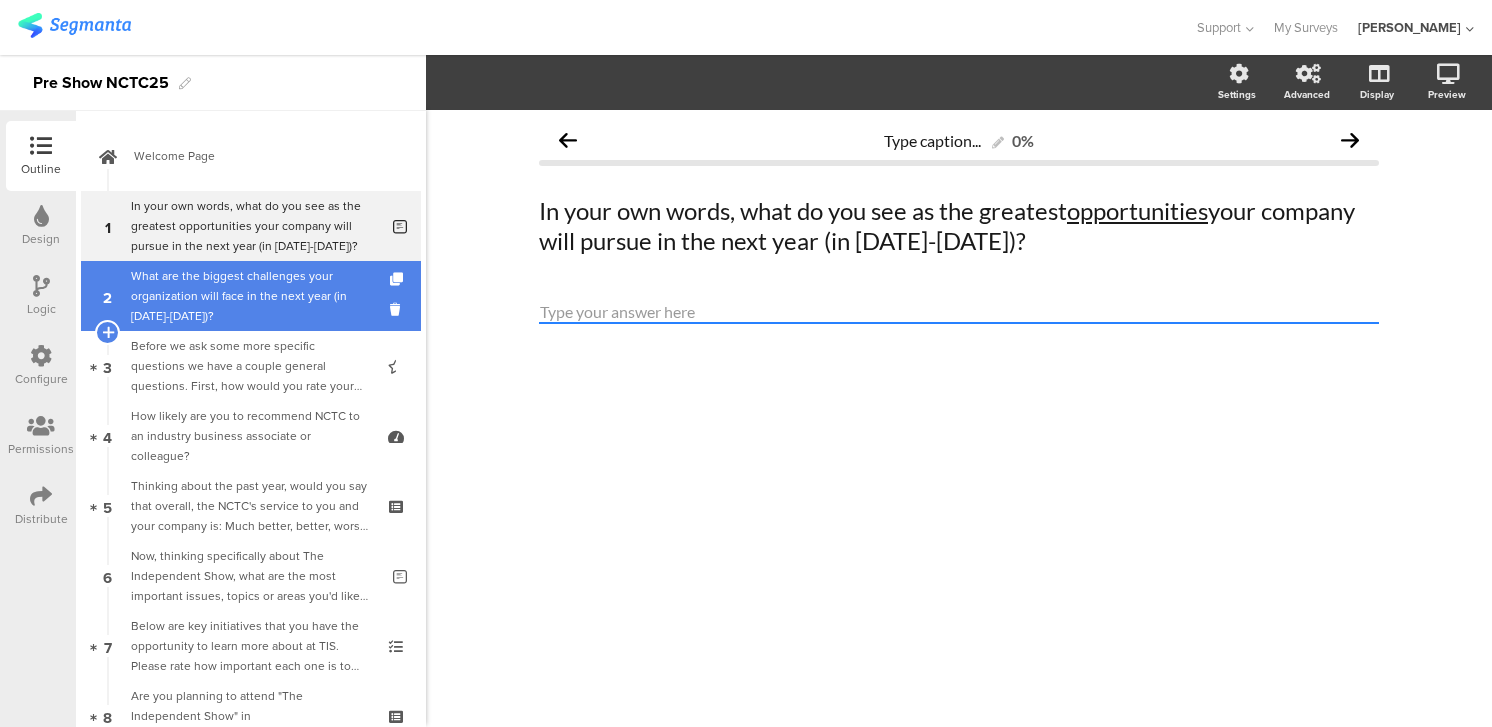 click on "What are the biggest challenges your organization will face in the next year (in [DATE]-[DATE])?" at bounding box center (254, 296) 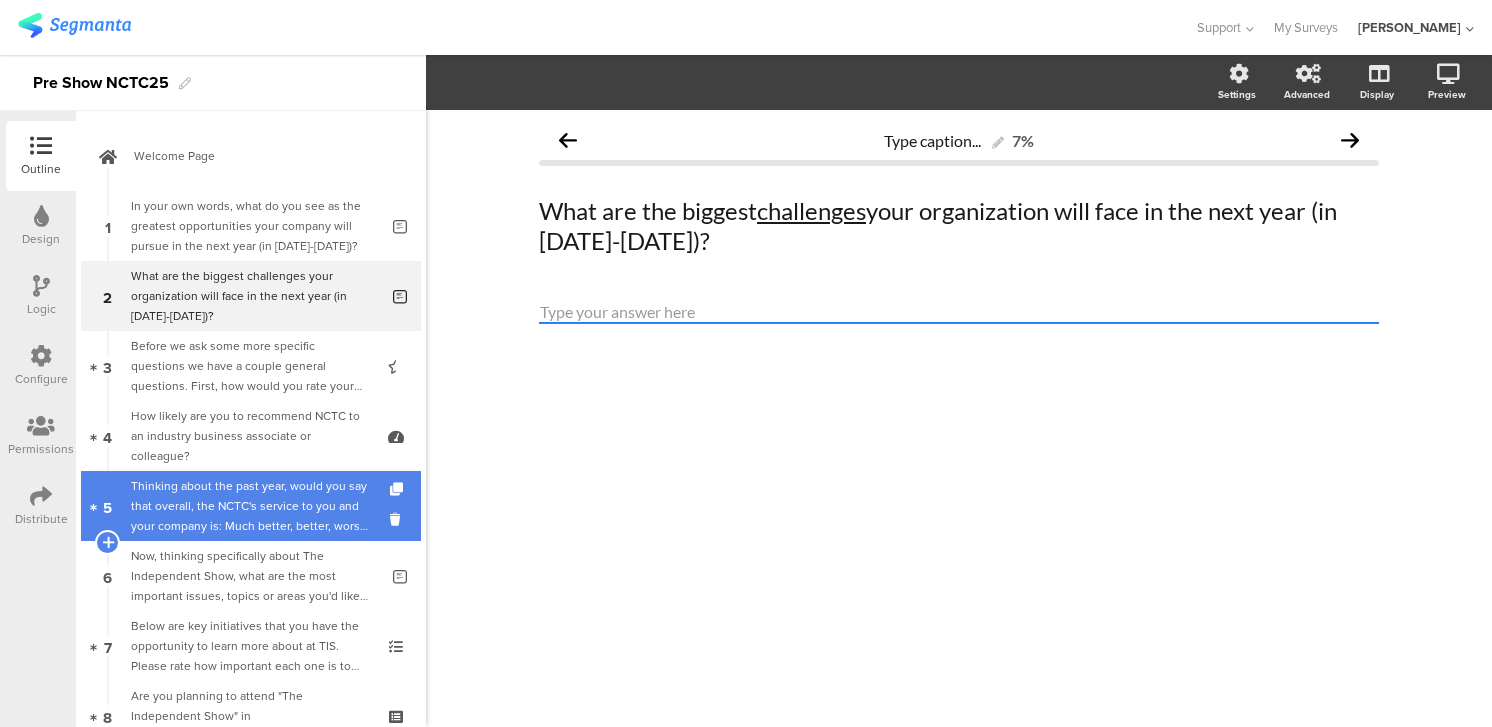 scroll, scrollTop: 699, scrollLeft: 0, axis: vertical 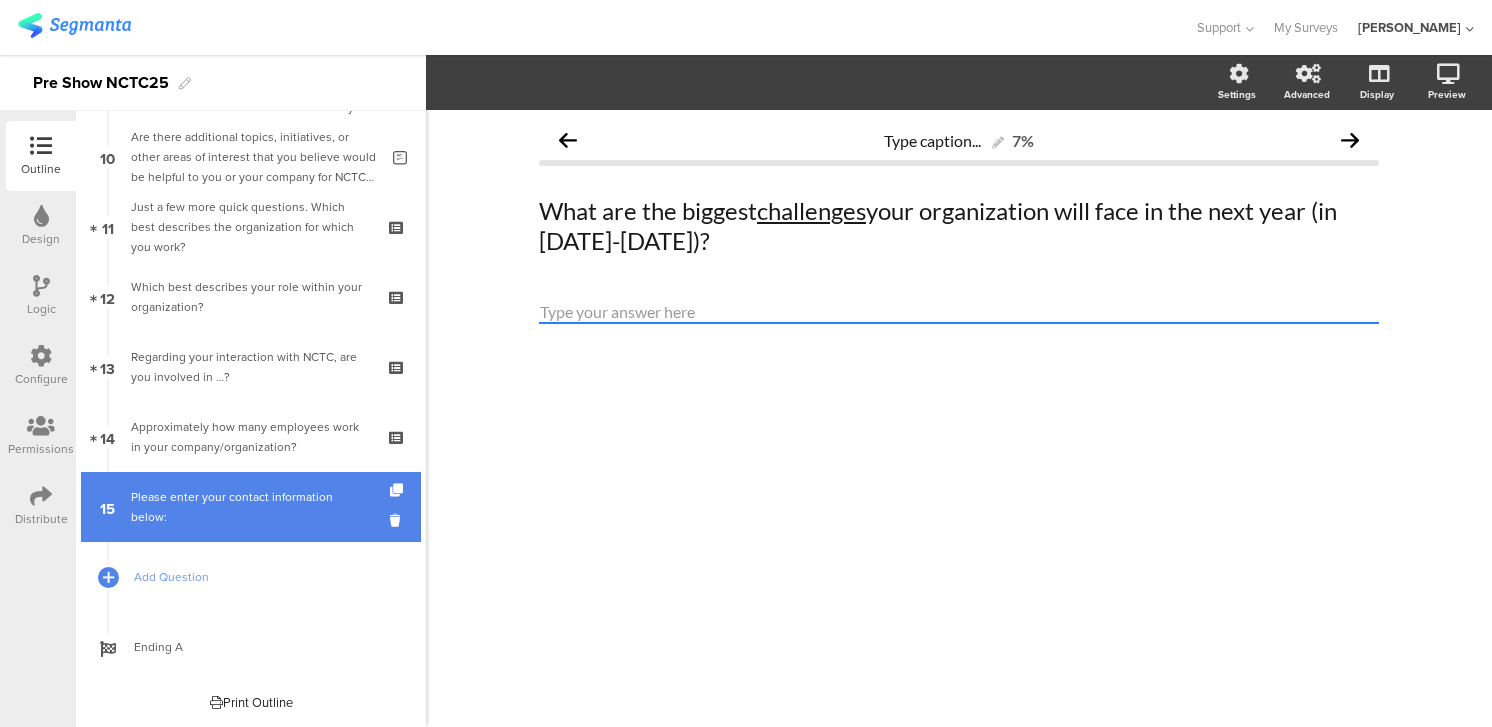 click on "Please enter your contact information below:" at bounding box center (250, 507) 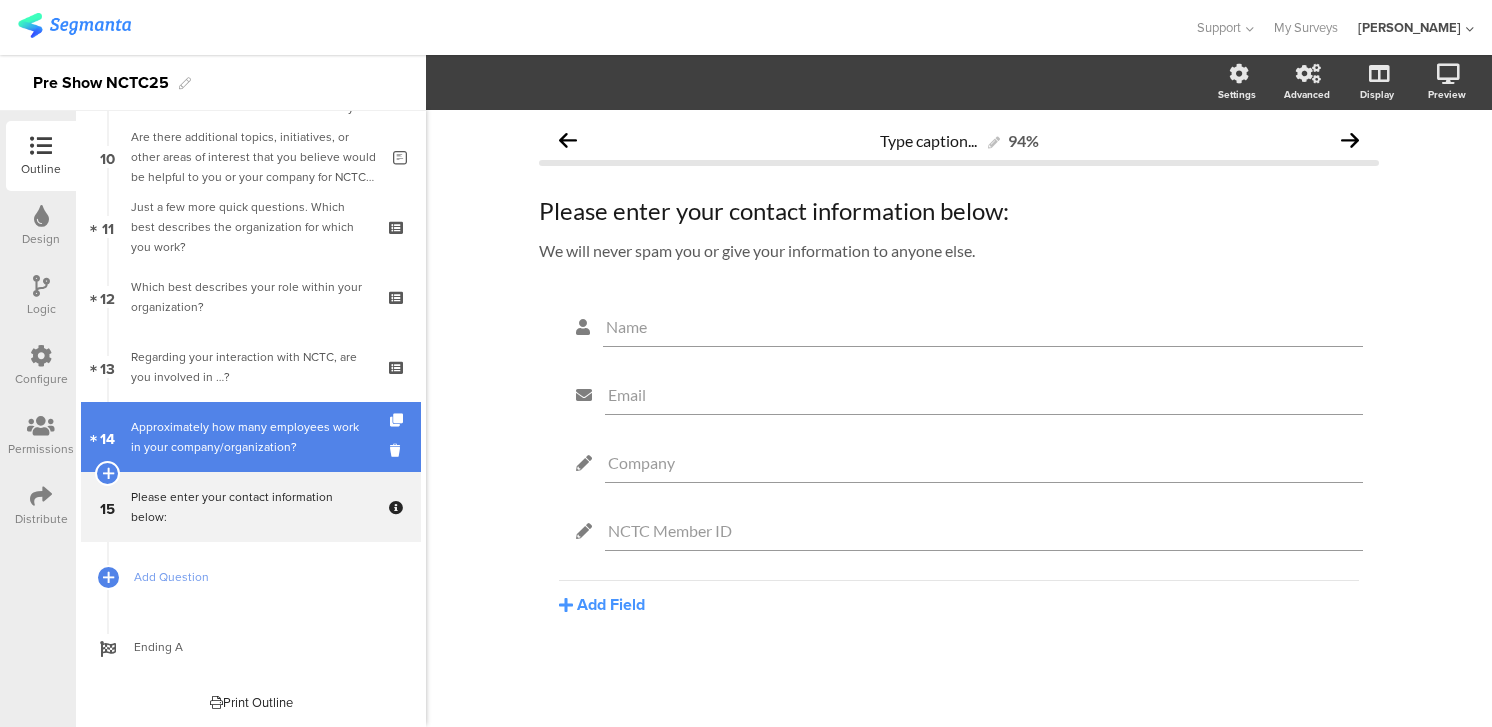 click on "Approximately how many employees work in your company/organization?" at bounding box center [250, 437] 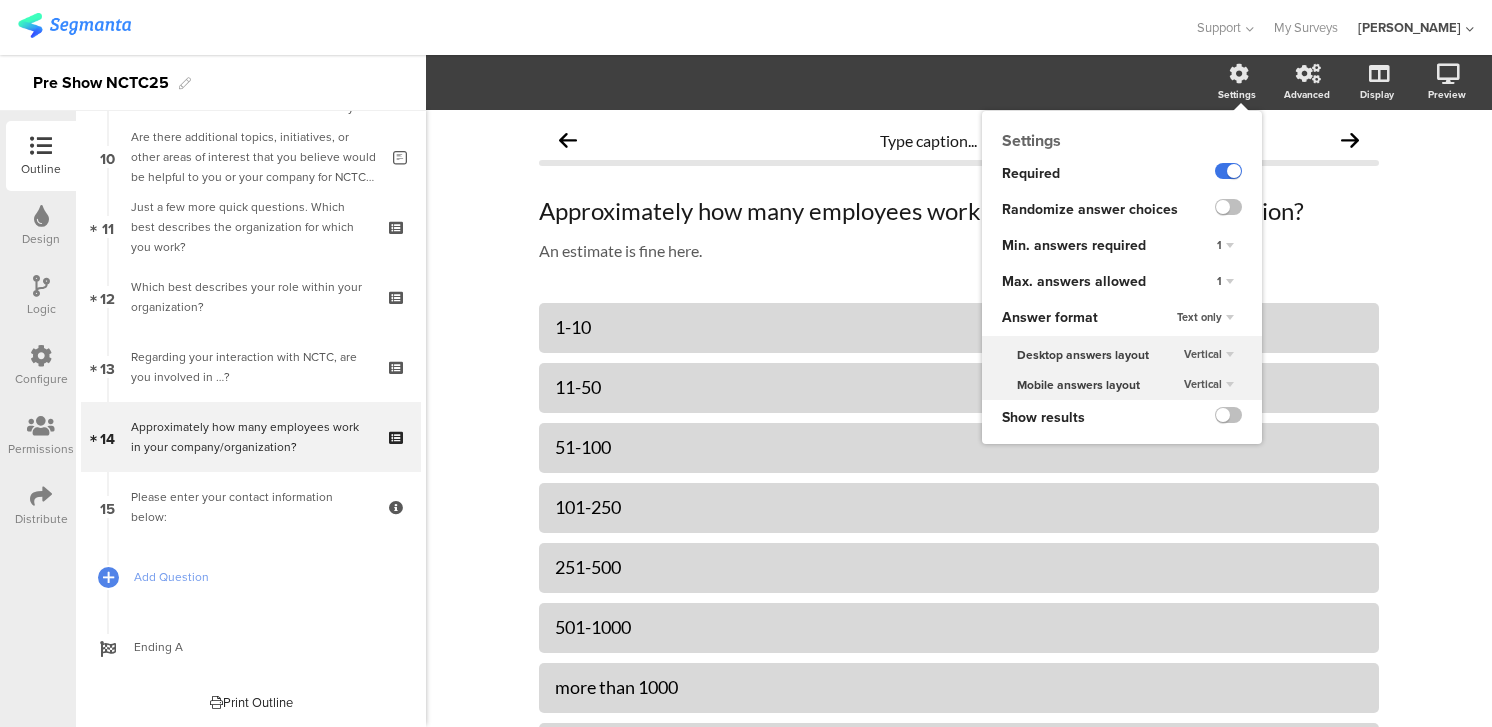 click 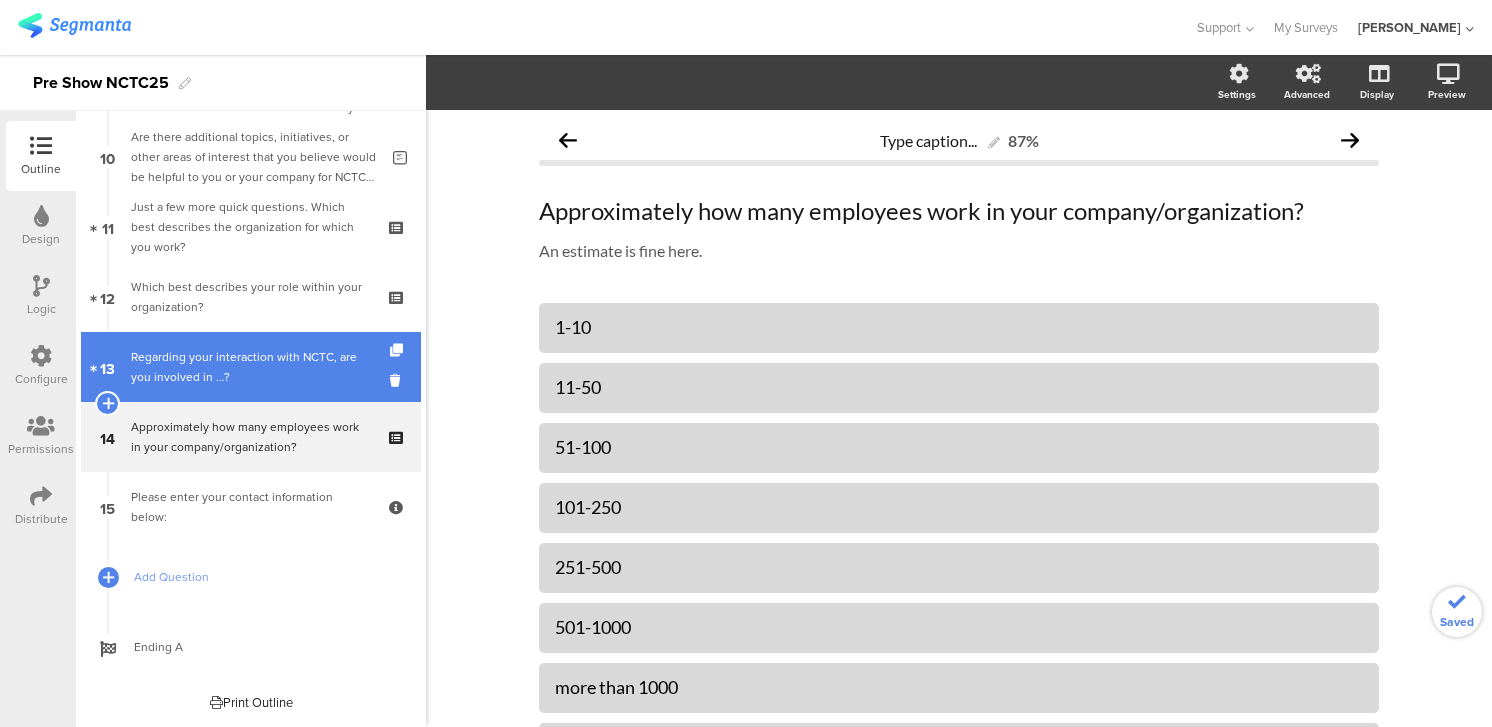 click on "Regarding your interaction with NCTC, are you involved in …?" at bounding box center [250, 367] 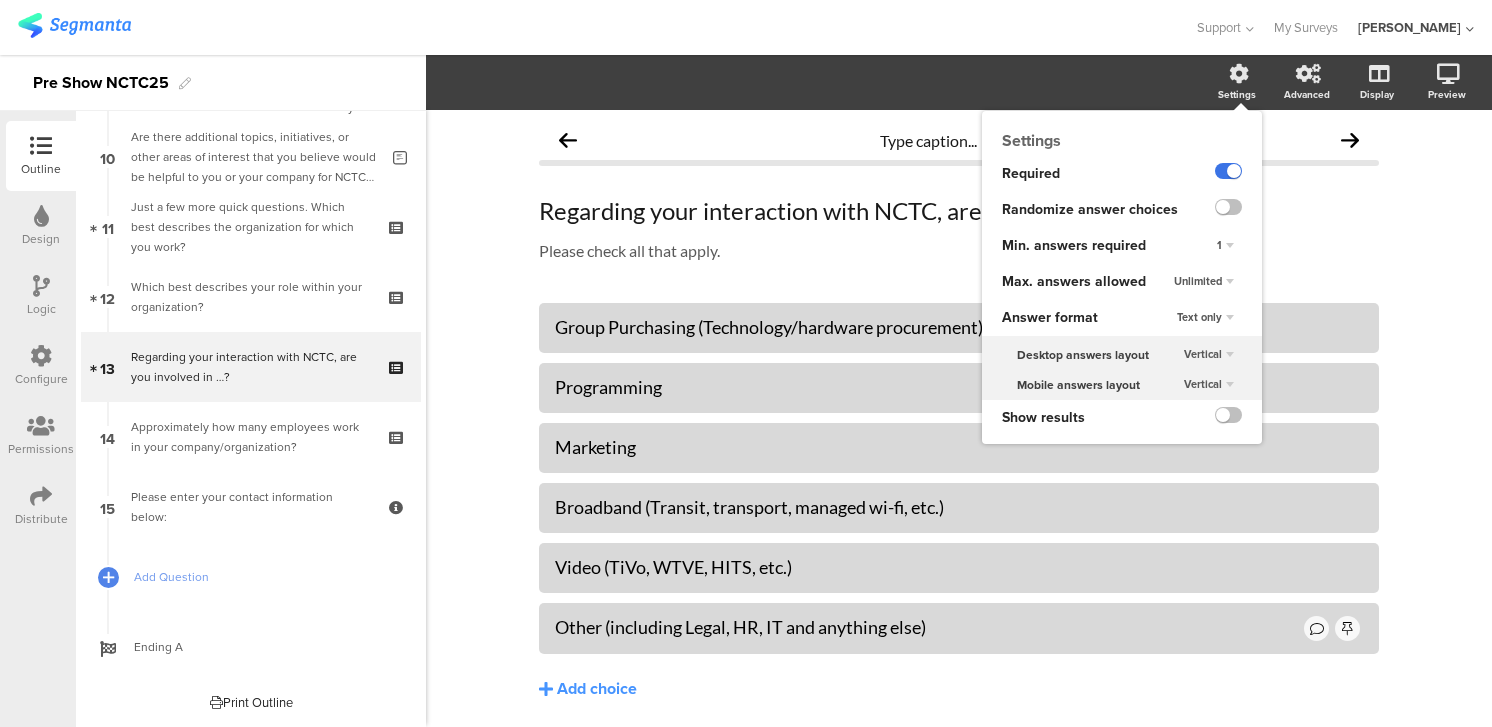 click 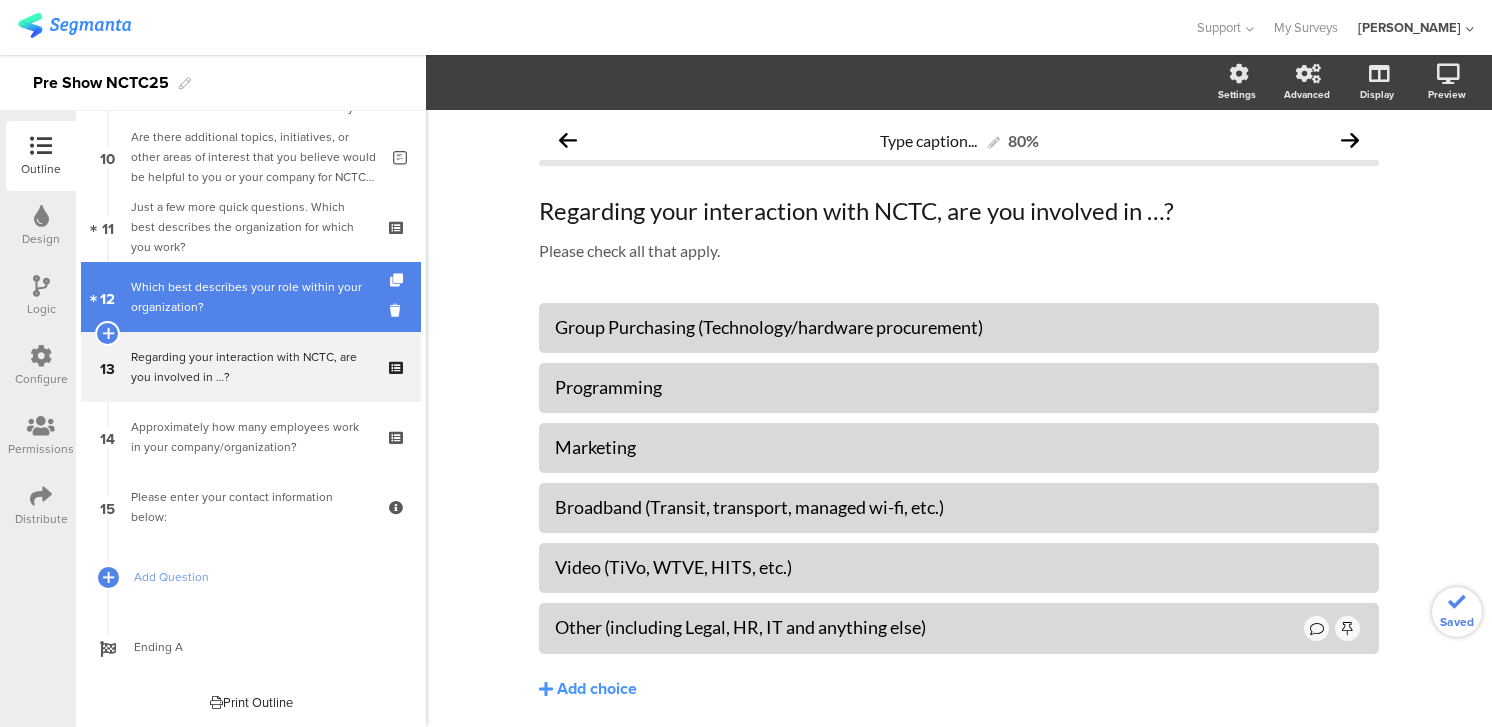 click on "Which best describes your role within your organization?" at bounding box center [250, 297] 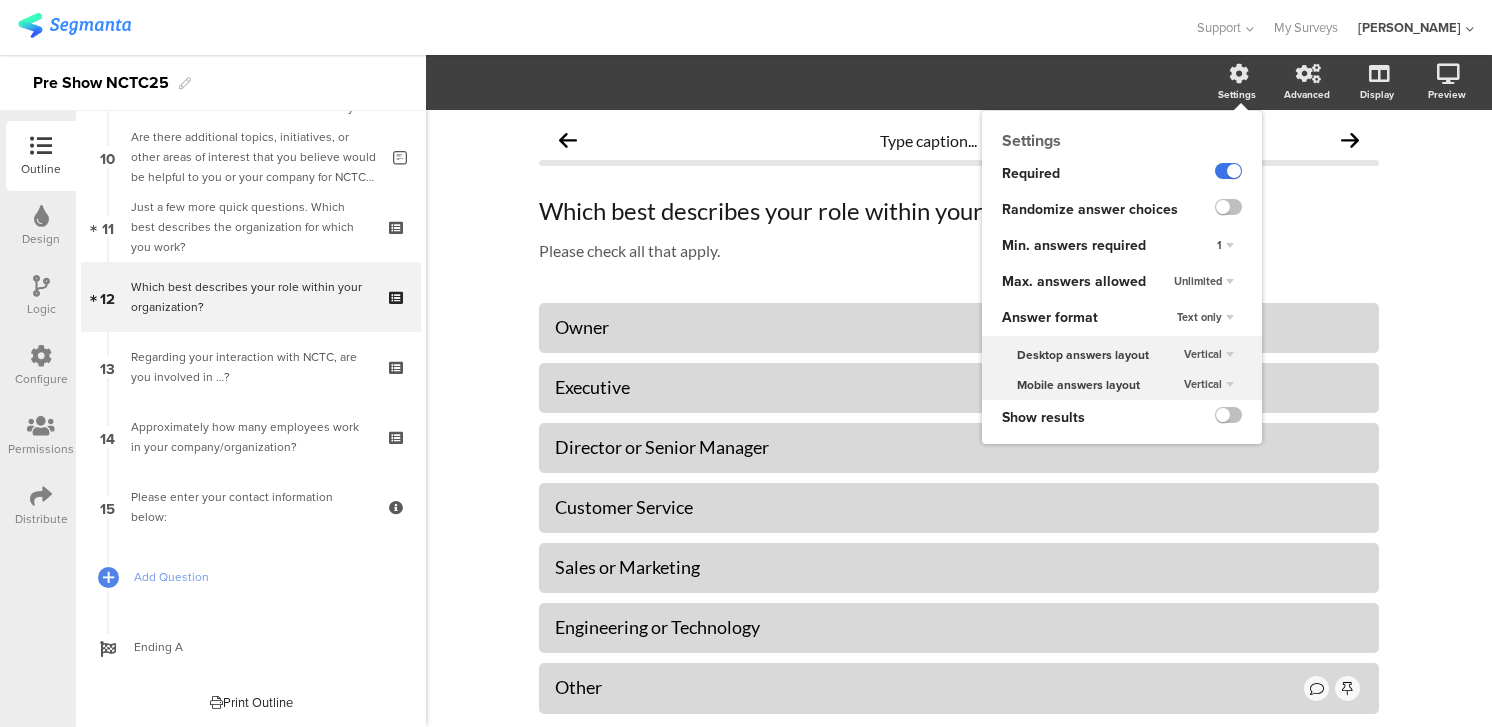 click 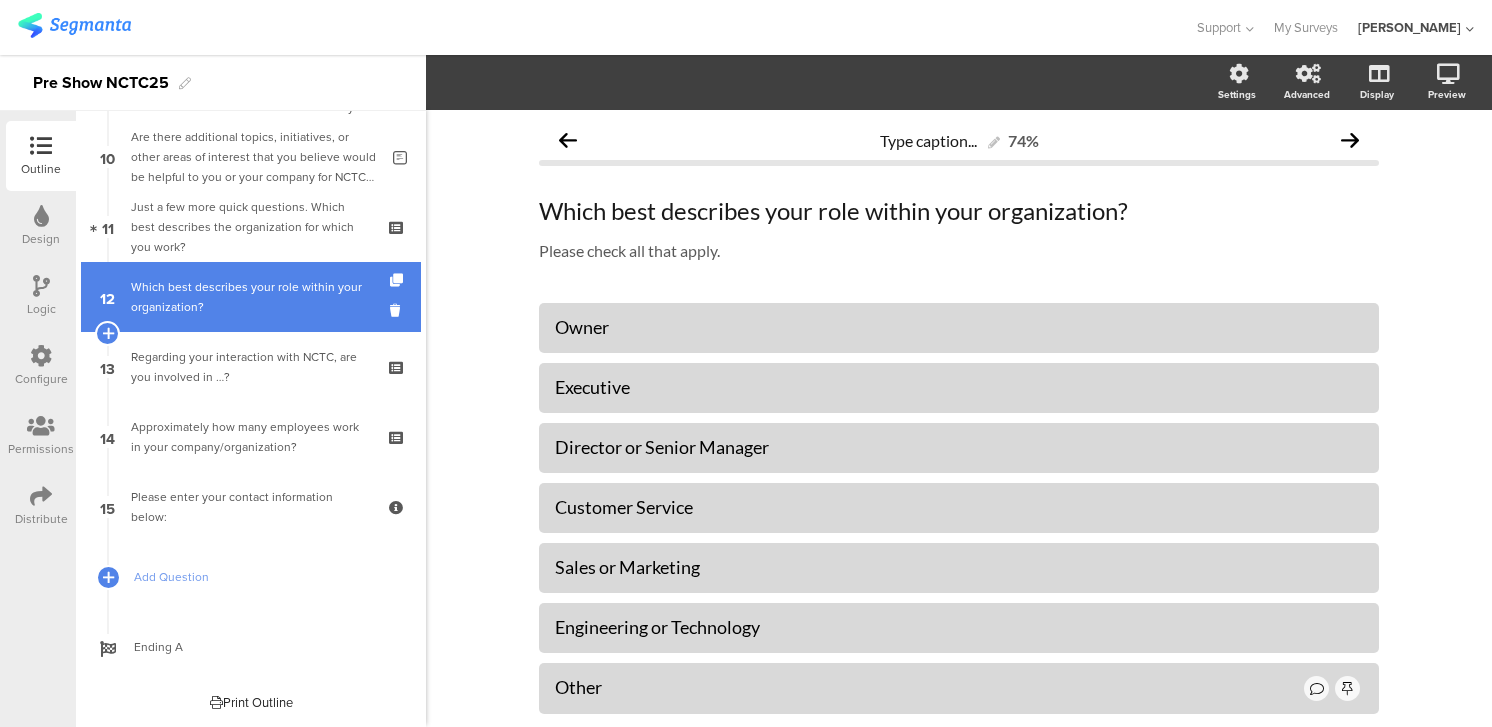 click on "Which best describes your role within your organization?" at bounding box center [250, 297] 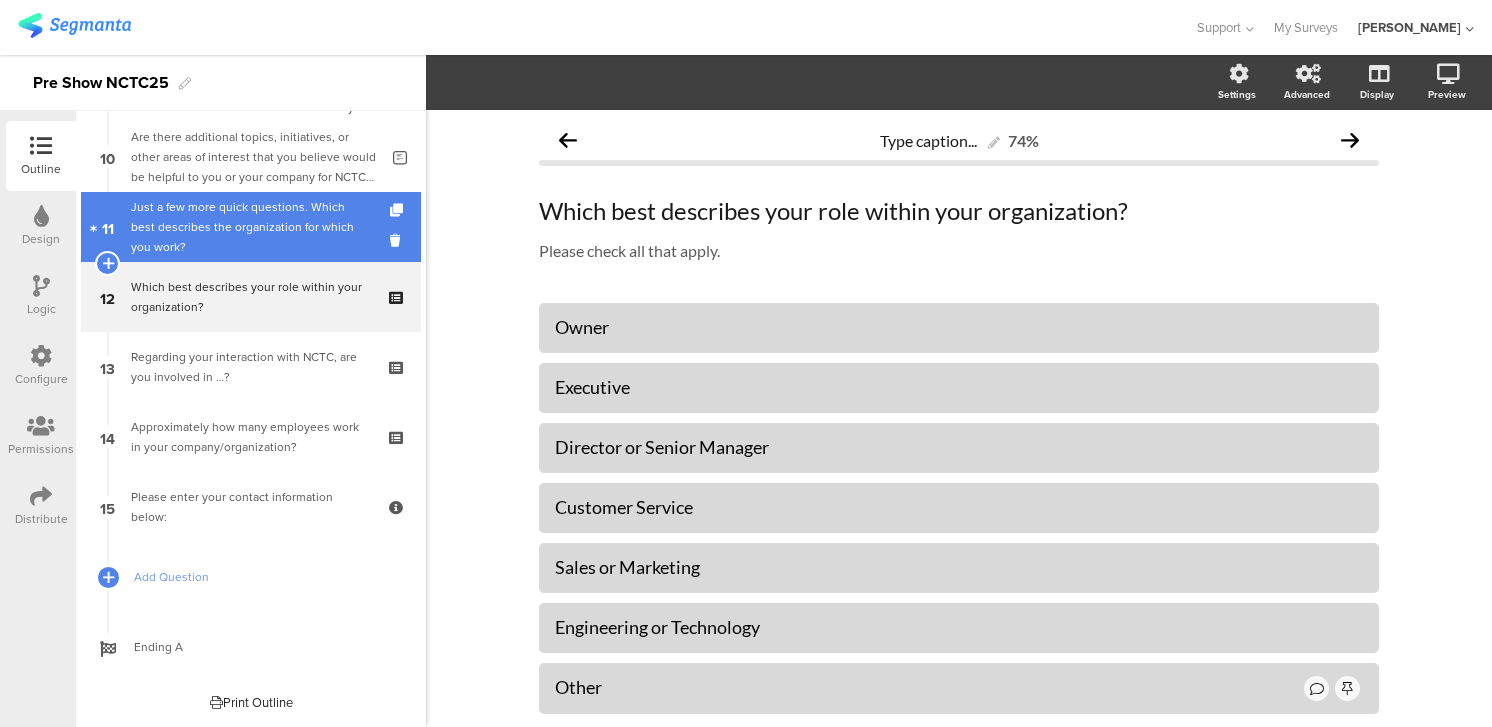 click on "Just a few more quick questions. Which best describes the organization for which you work?" at bounding box center (250, 227) 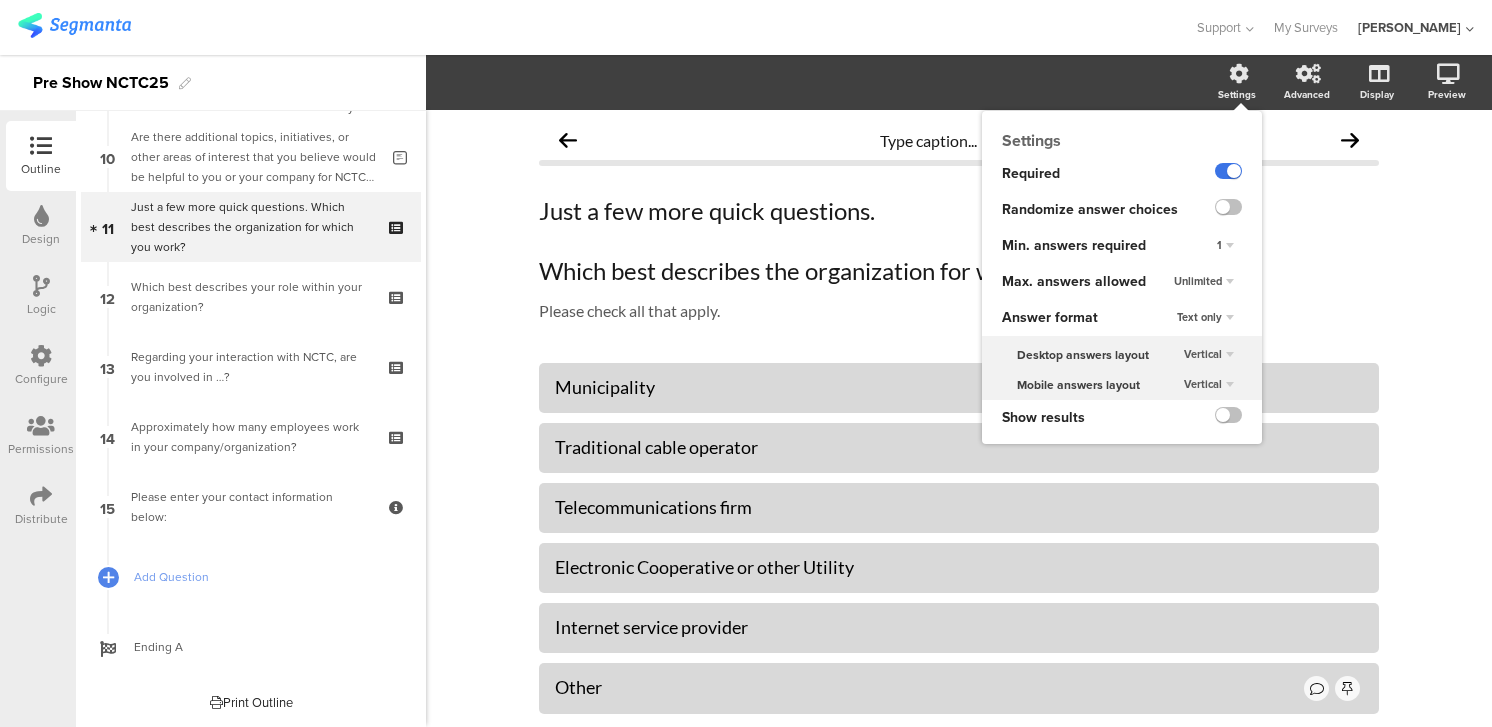 click 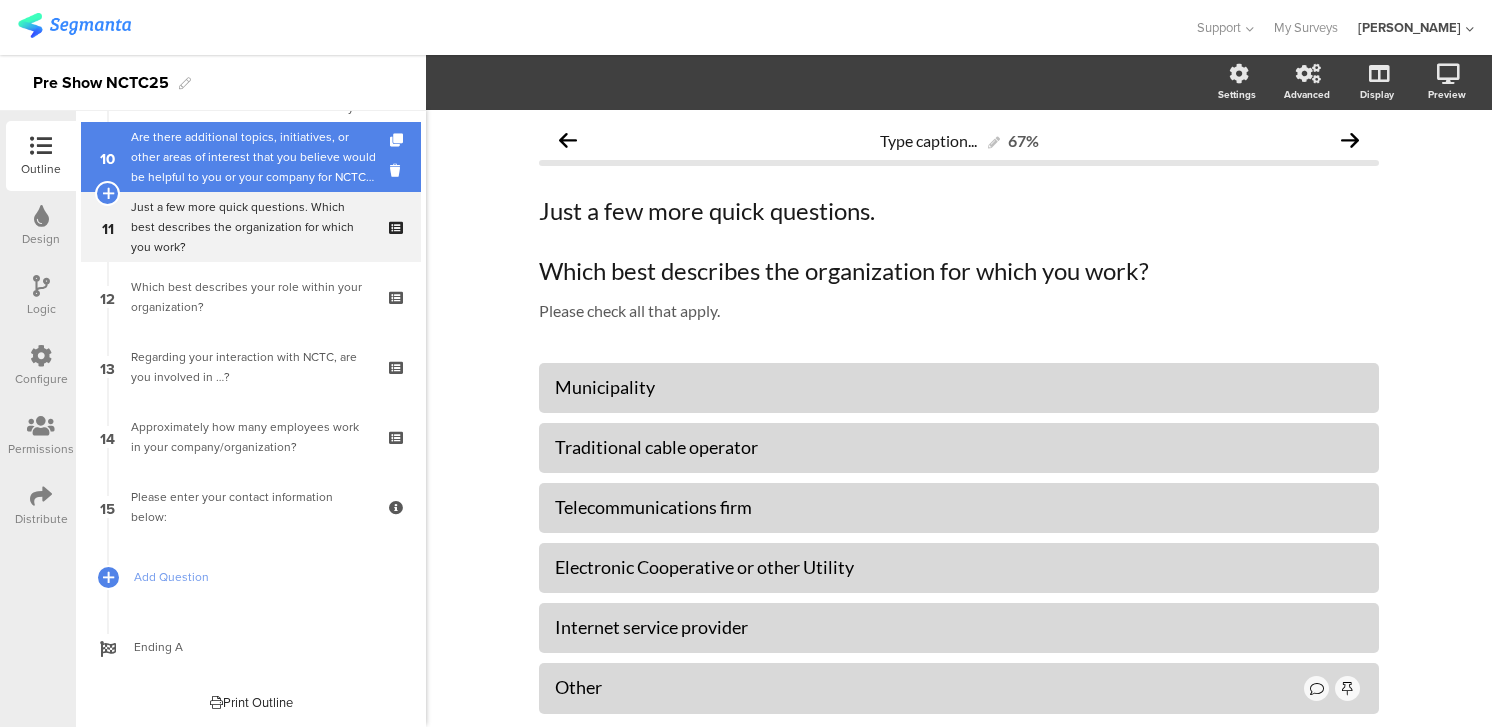 click on "Are there additional topics, initiatives, or other areas of interest that you believe would be helpful to you or your company for NCTC to include at The Independent Show" at bounding box center (254, 157) 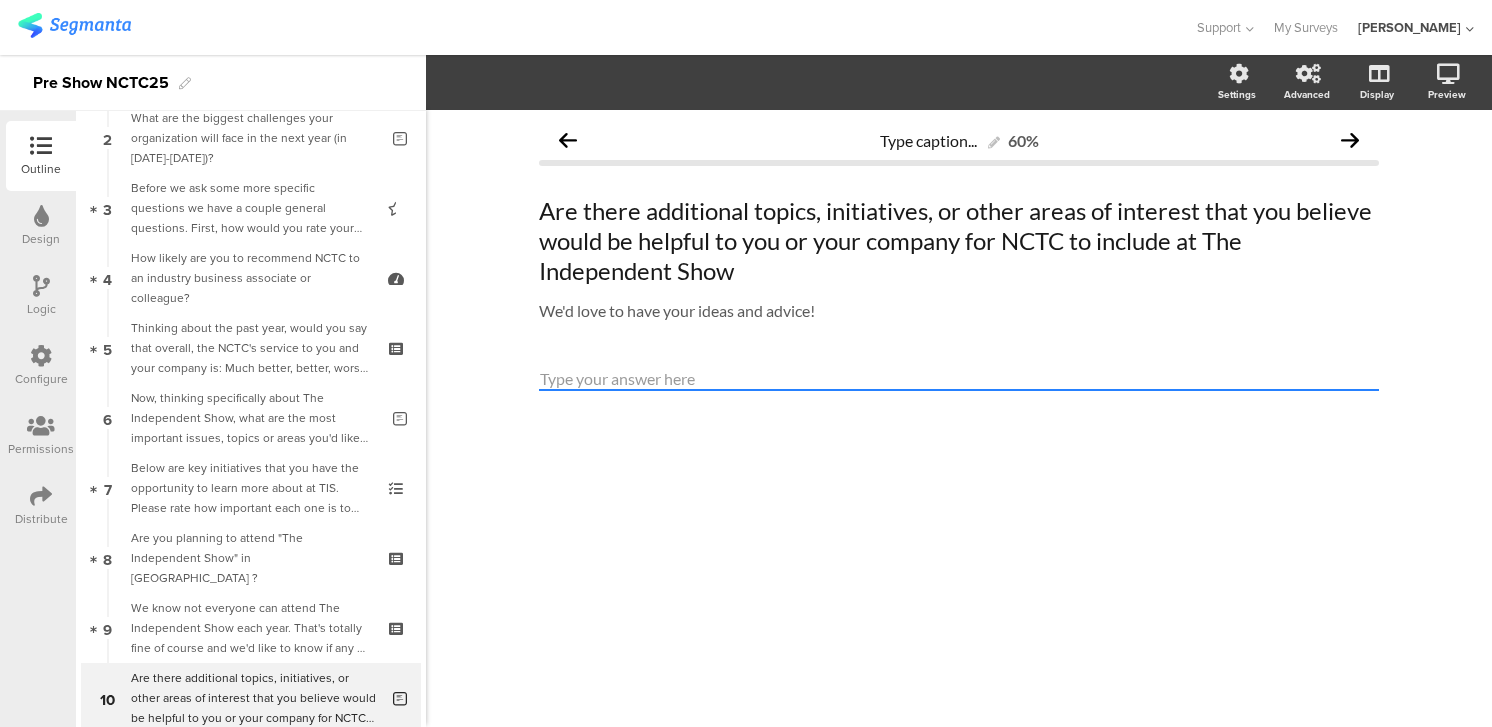 scroll, scrollTop: 245, scrollLeft: 0, axis: vertical 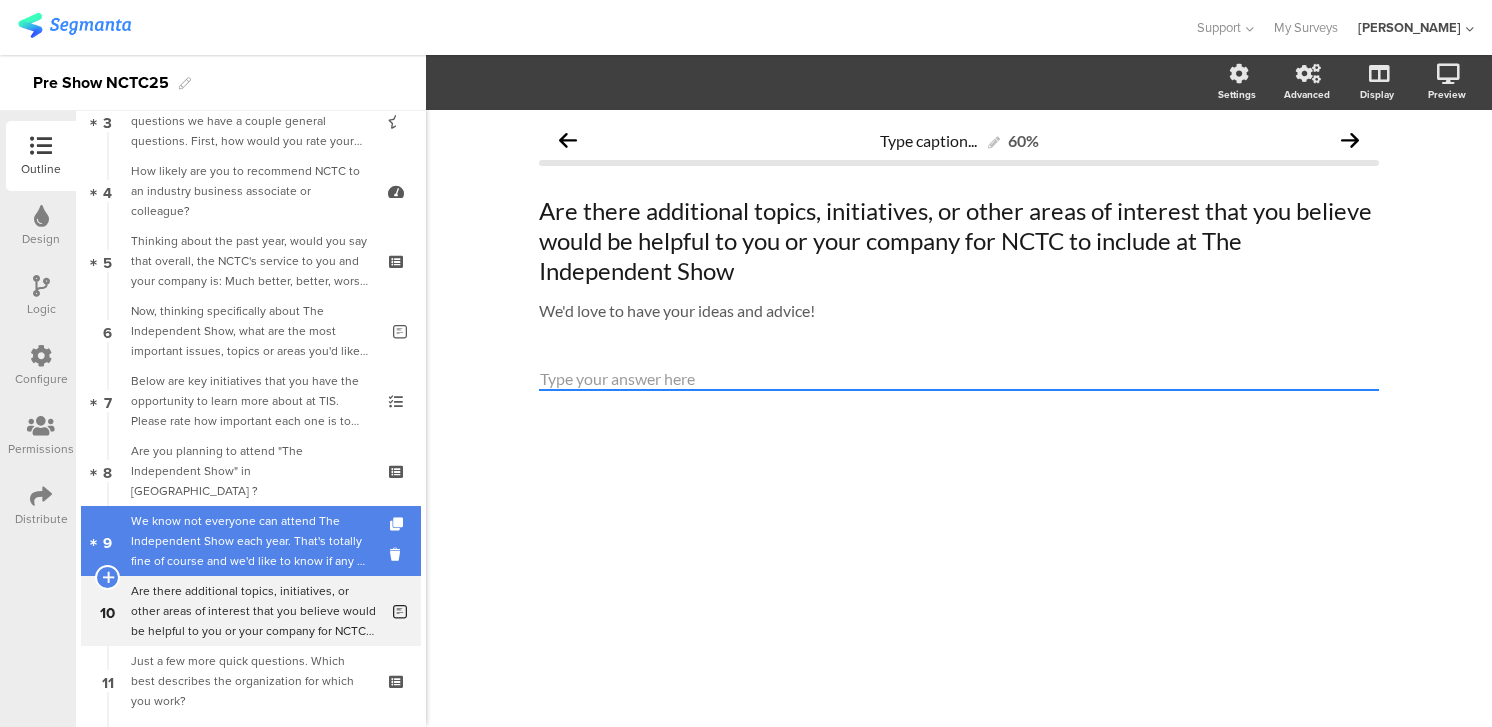 click on "We know not everyone can attend The Independent Show each year.  That's totally fine of course and we'd like to know if any of these reasons below apply to your decision this year? Please check all that apply to you." at bounding box center [250, 541] 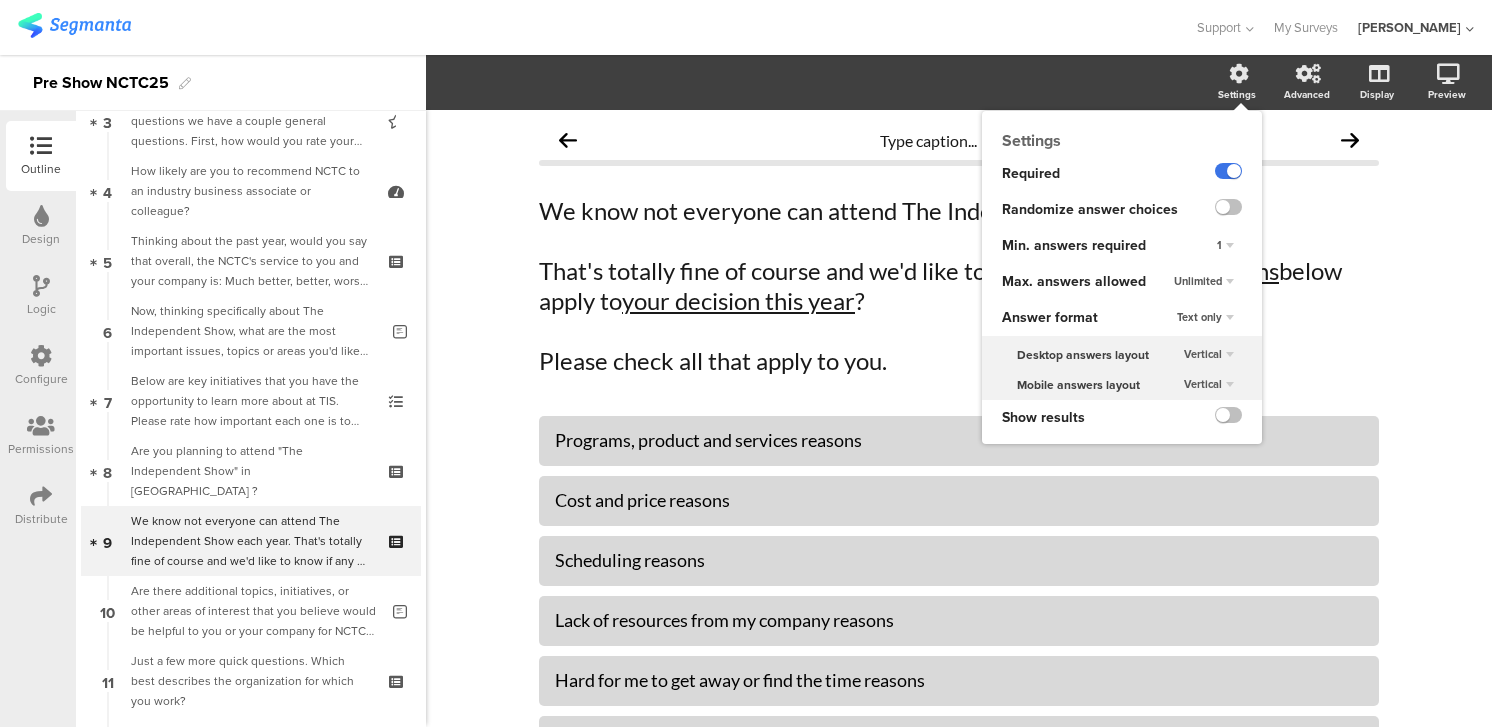 click 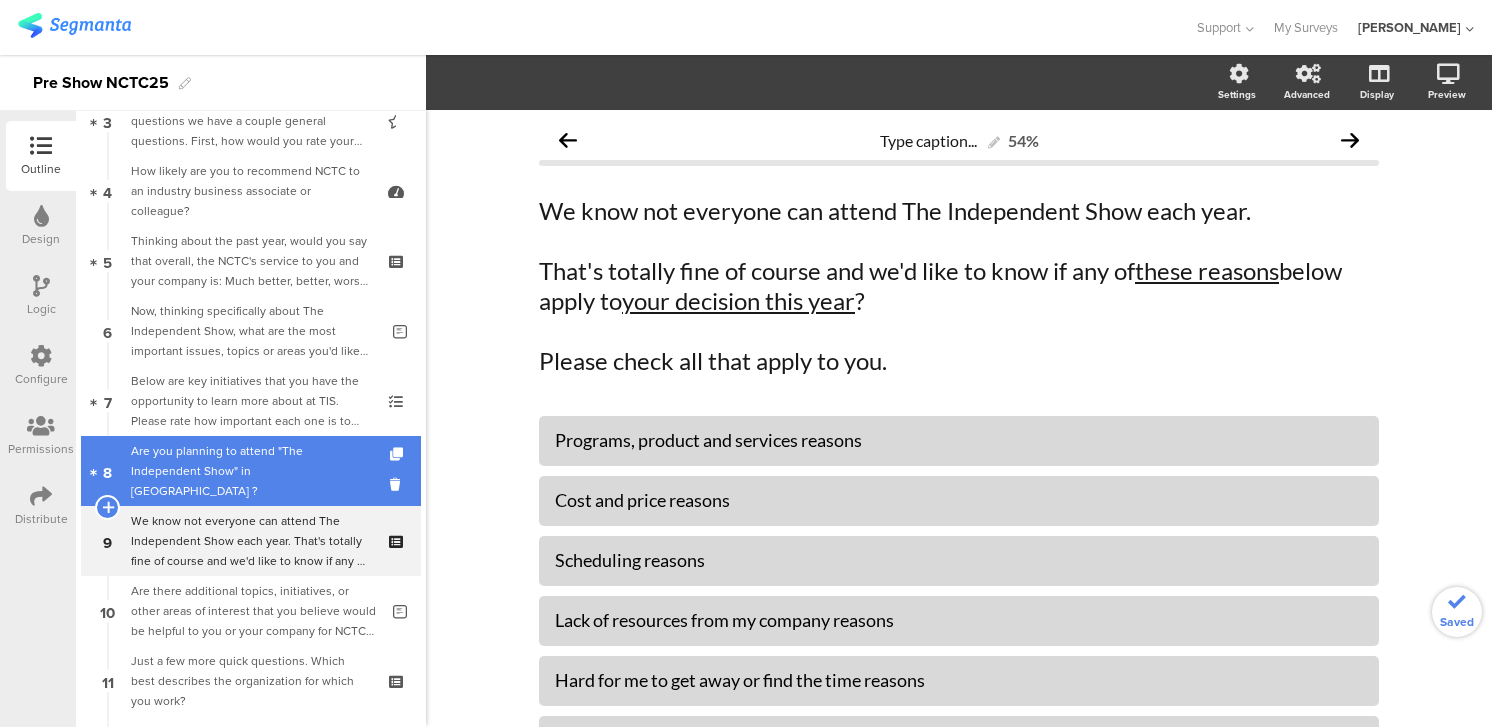 click on "Are you planning to attend "The Independent Show" in Salt Lake City ?" at bounding box center (250, 471) 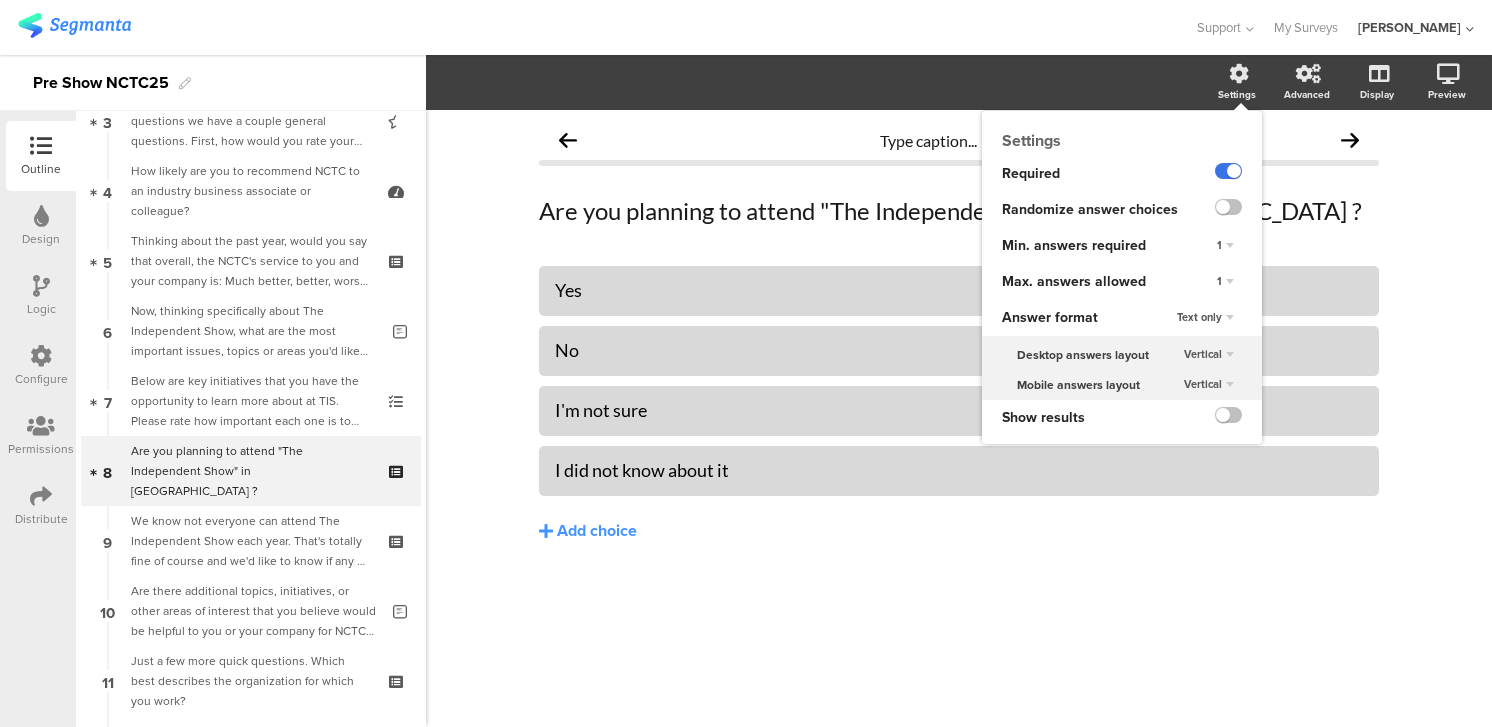 click 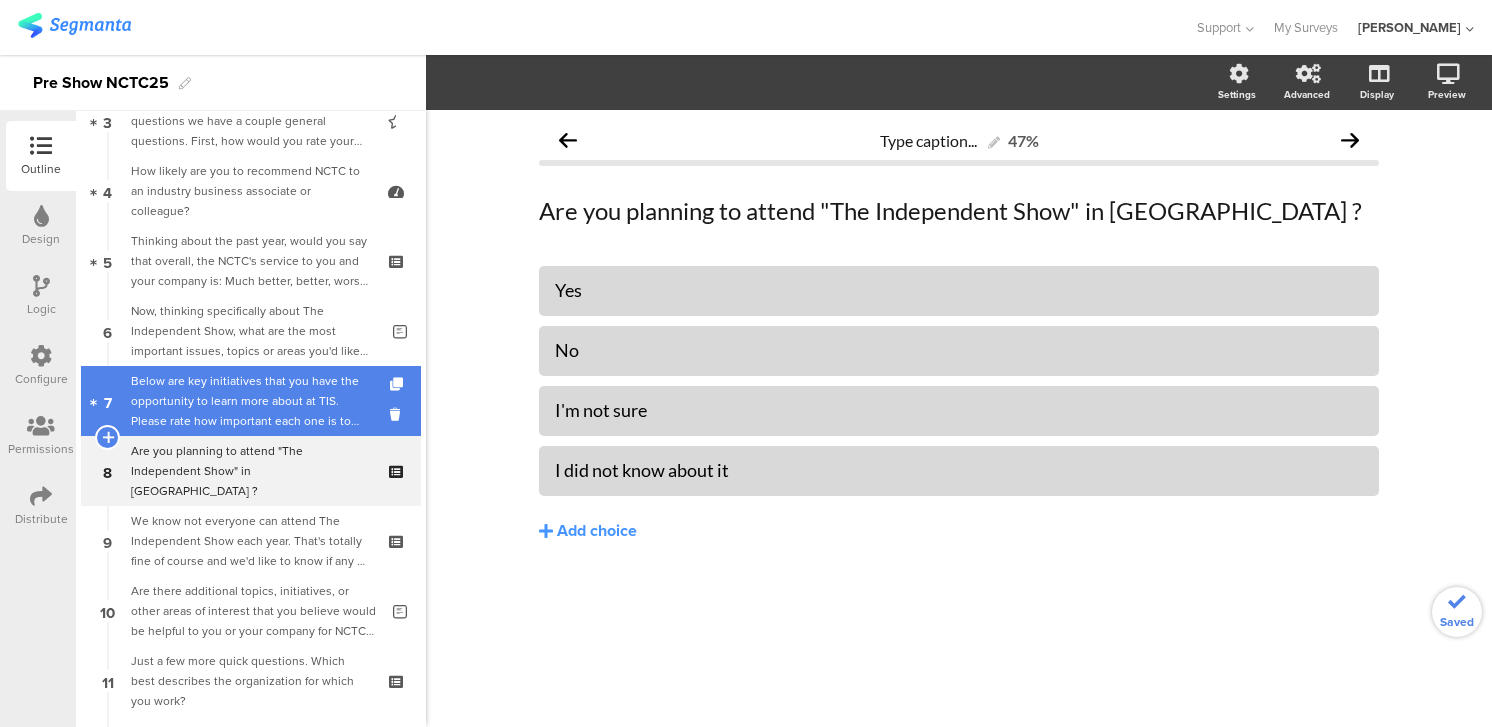 click on "Below are key initiatives that you have the opportunity to learn more about at TIS. Please rate how important each one is to you and your organization. 5 thumbs up means it is extremely important and 1 thumbs up means it is not important at all. If anything does not apply to you, please just choose "not relevant."" at bounding box center [250, 401] 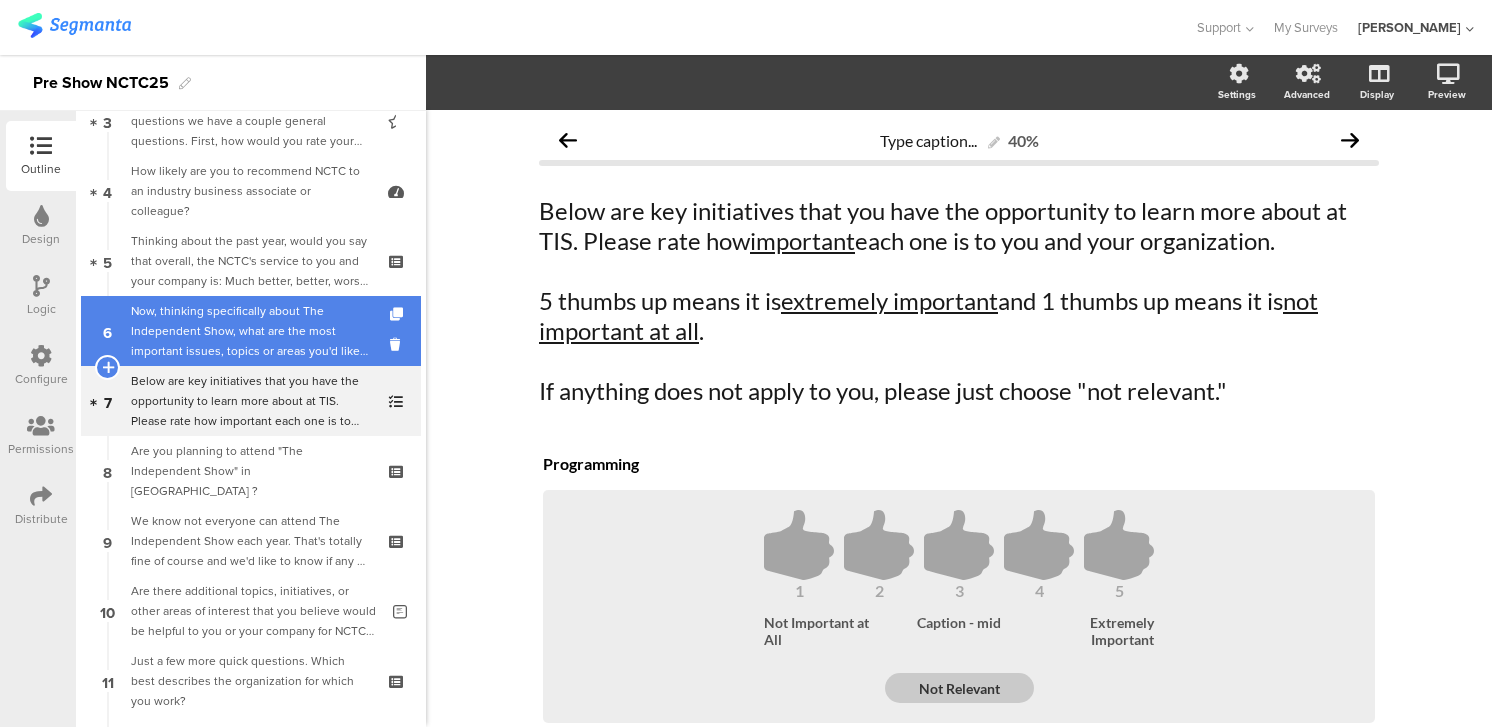 click on "Now, thinking specifically about The Independent Show, what are the most important issues, topics or areas you'd like NCTC to focus on? What would add the most value to you, in your opinion?" at bounding box center [254, 331] 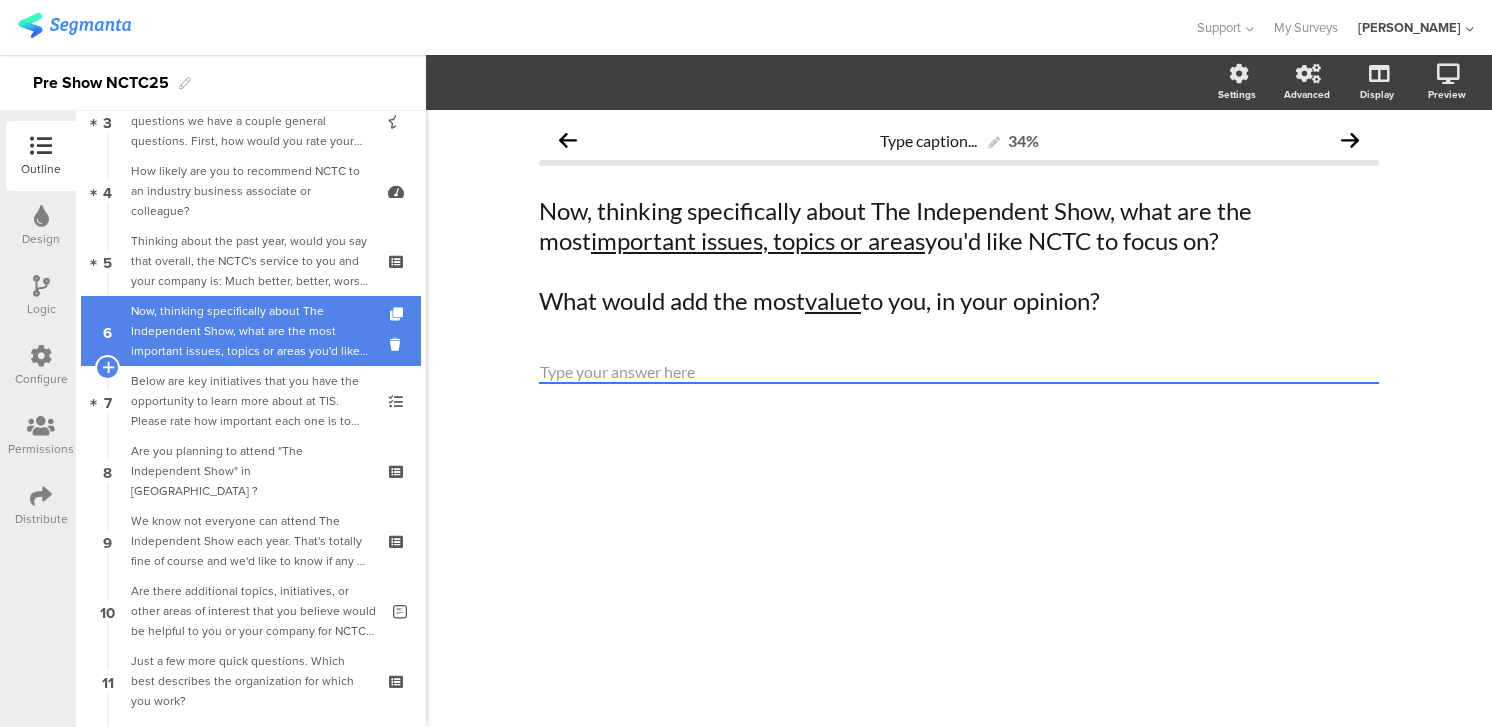 click on "Now, thinking specifically about The Independent Show, what are the most important issues, topics or areas you'd like NCTC to focus on? What would add the most value to you, in your opinion?" at bounding box center [254, 331] 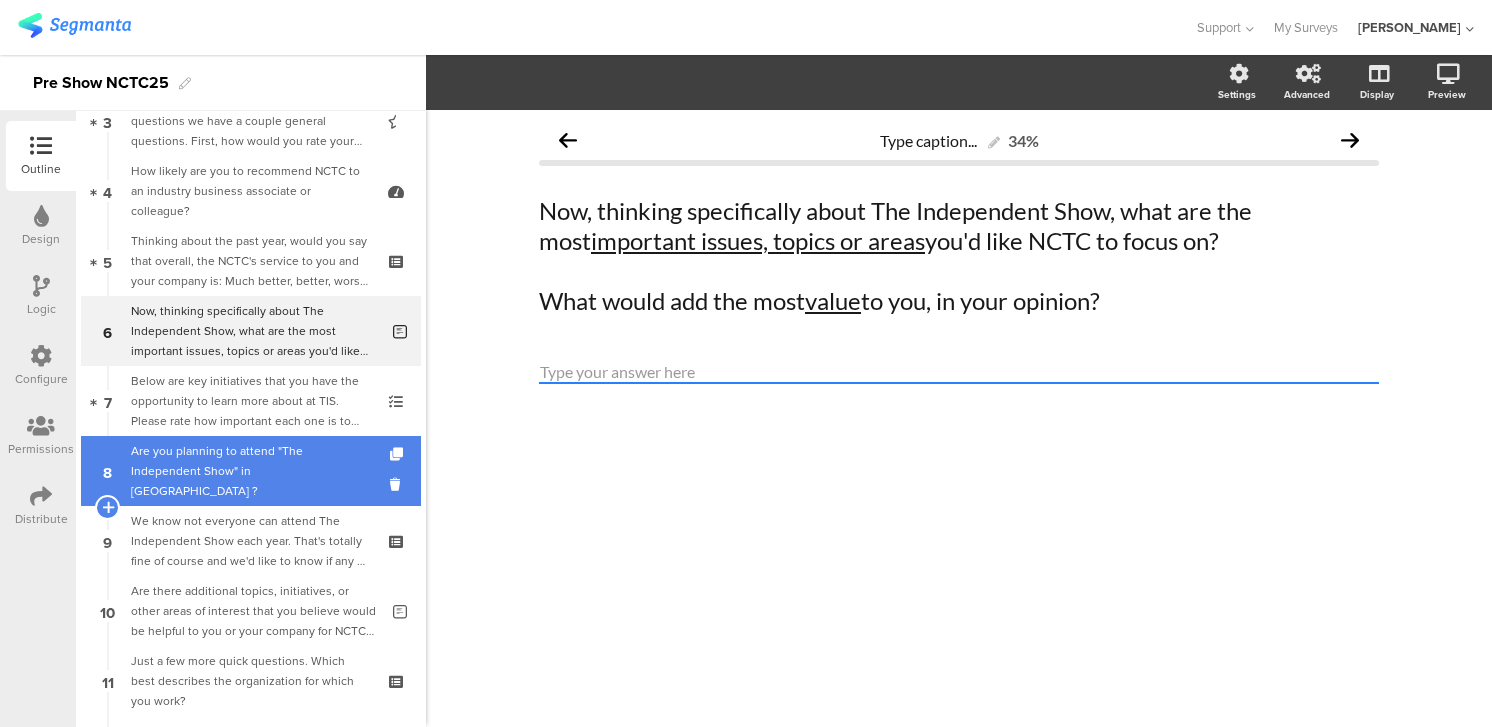 click on "Are you planning to attend "The Independent Show" in Salt Lake City ?" at bounding box center [250, 471] 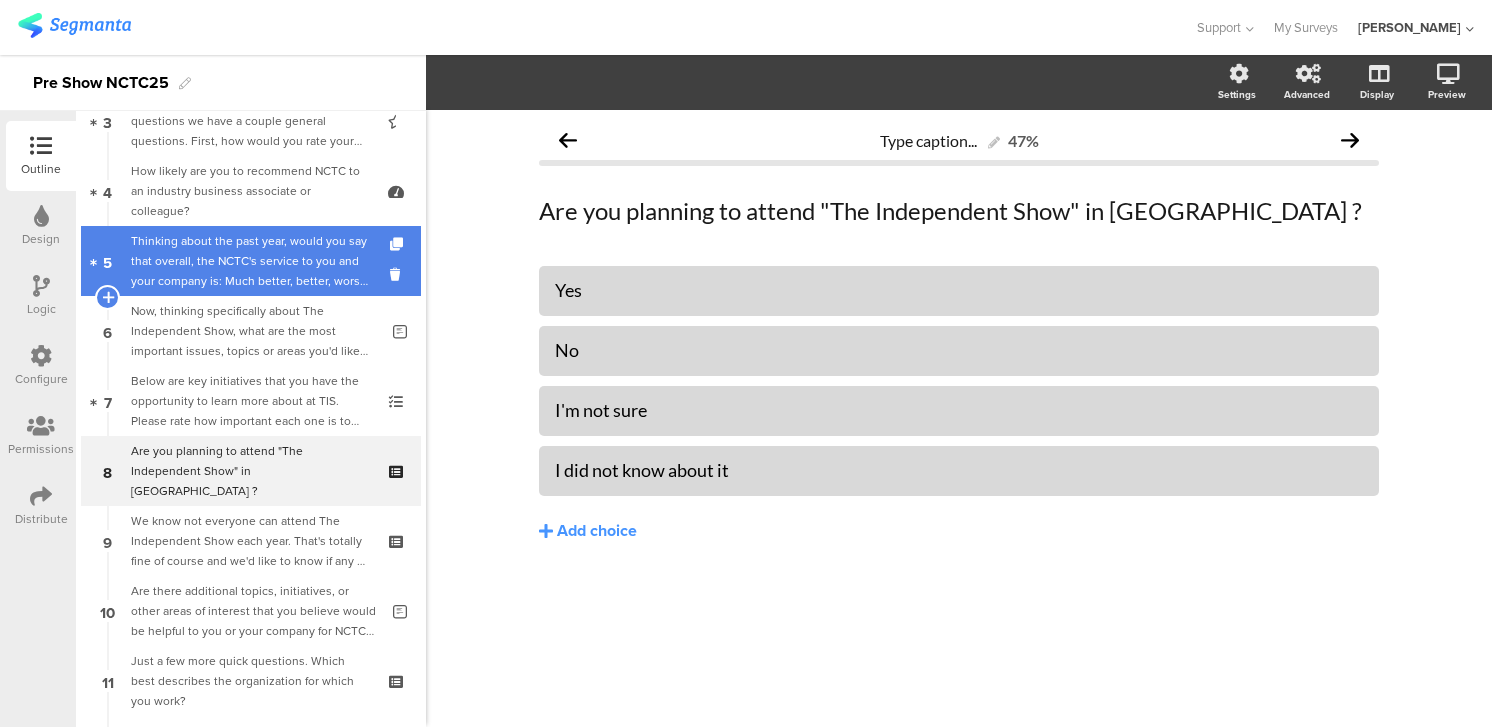 click on "Thinking about the past year, would you say that overall, the NCTC's service to you and your company is: Much better, better, worse, much worse or, do you think it is the same as in previous years?" at bounding box center (250, 261) 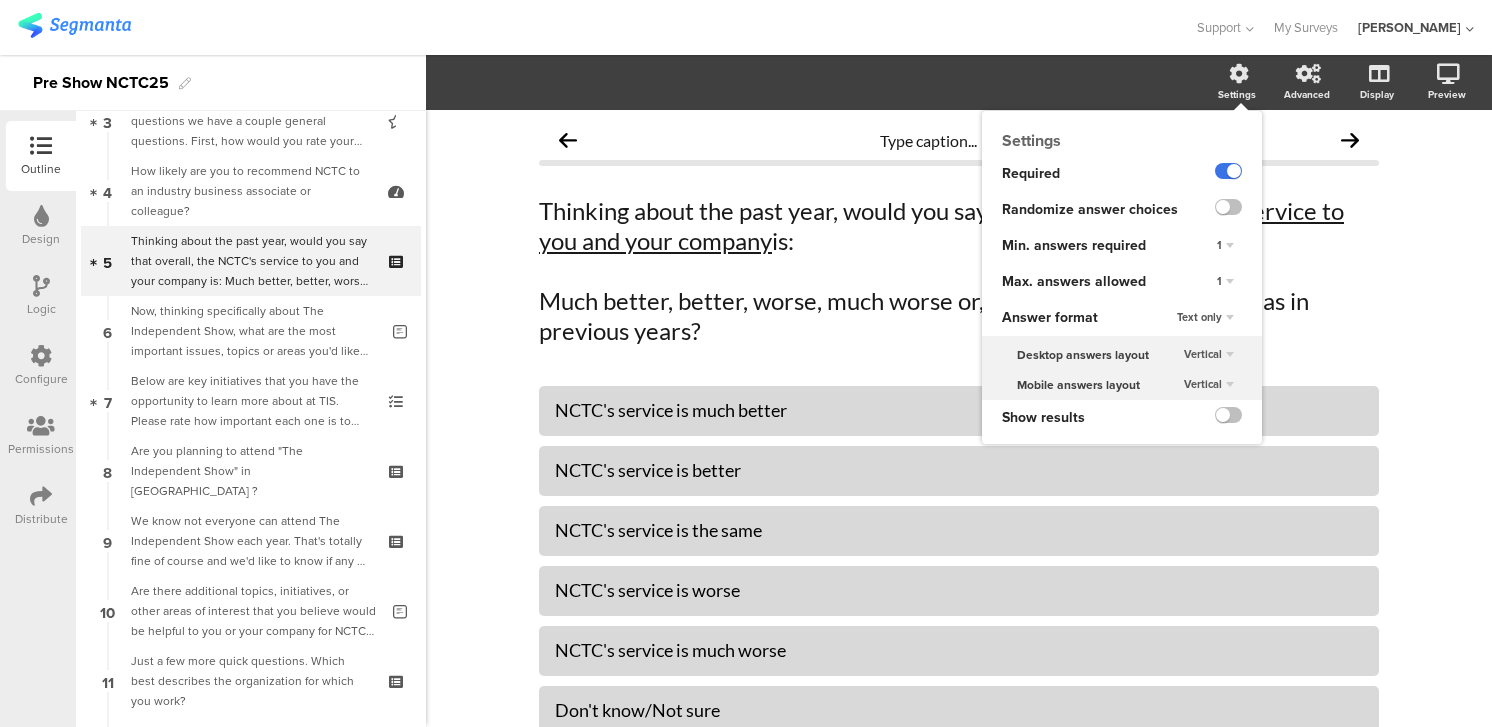 click 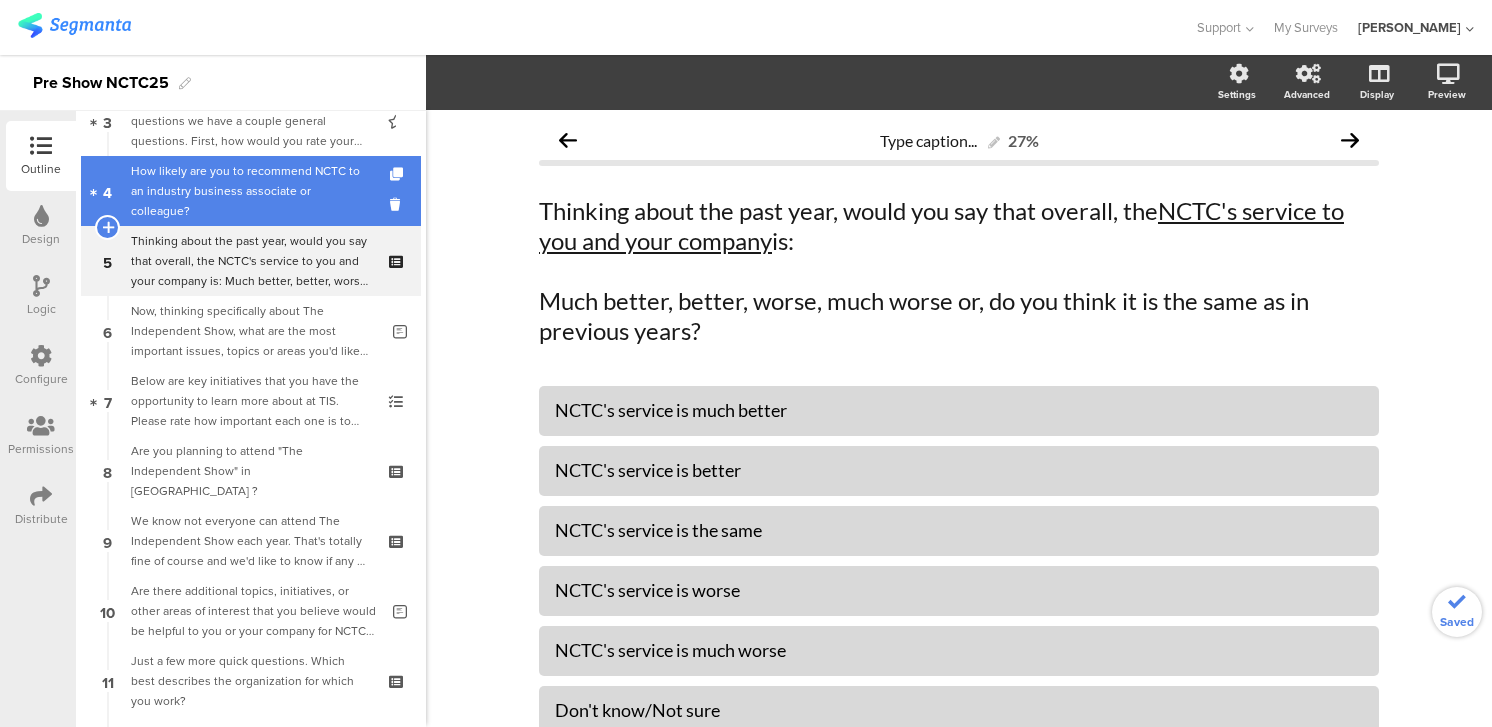 click on "How likely are you to recommend NCTC to an industry business associate or colleague?" at bounding box center (250, 191) 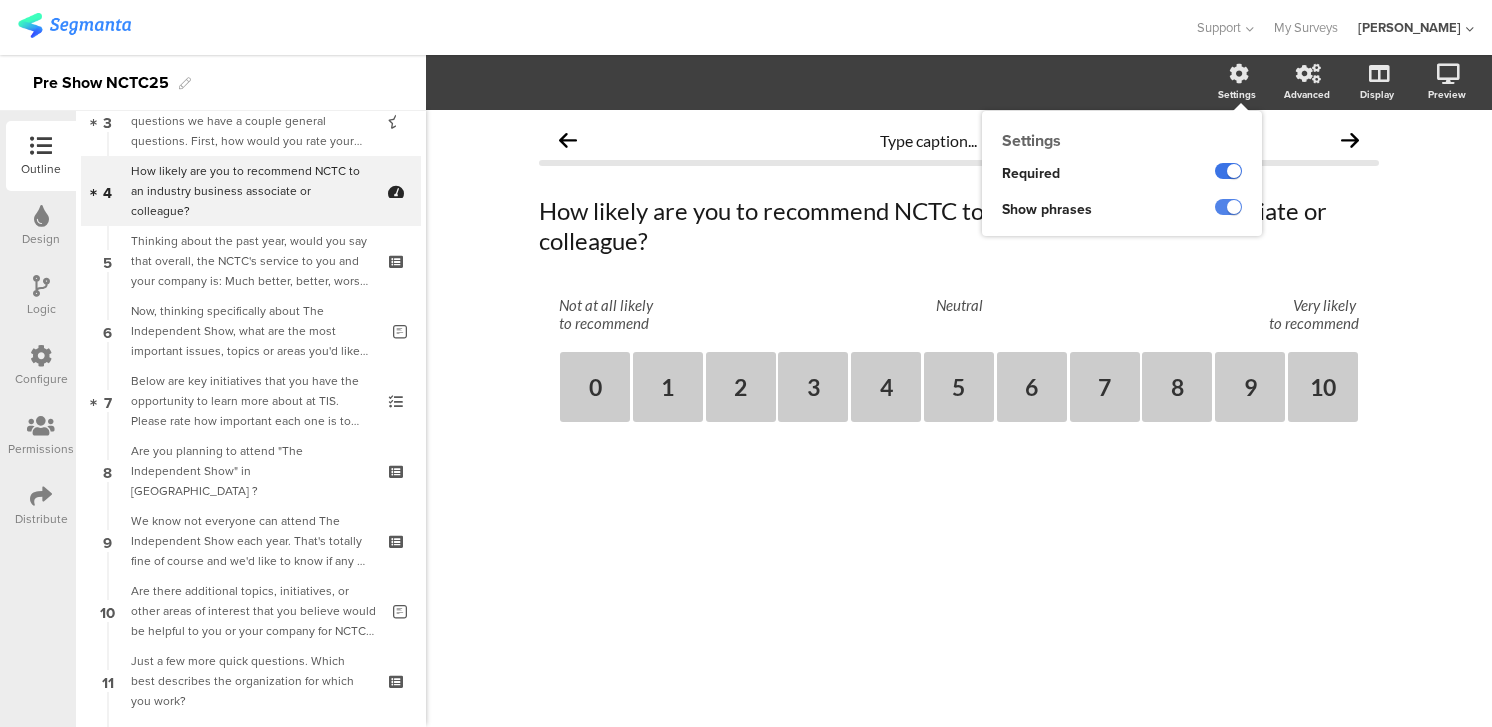 click 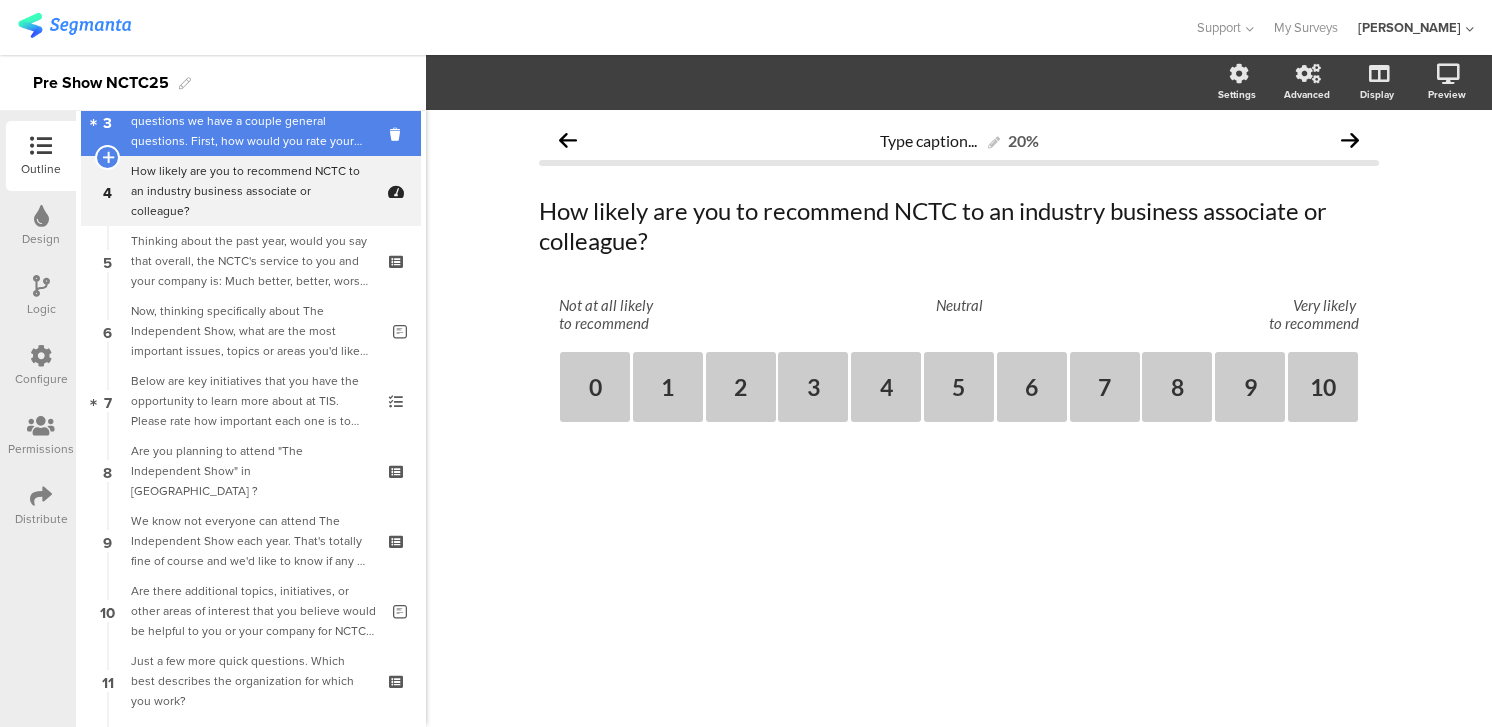 click on "Before we ask some more specific questions we have a couple general questions. First, how would you rate your overall satisfaction with NCTC, where 5 stars means very satisfied and 1 star means not at all satisfied?" at bounding box center (250, 121) 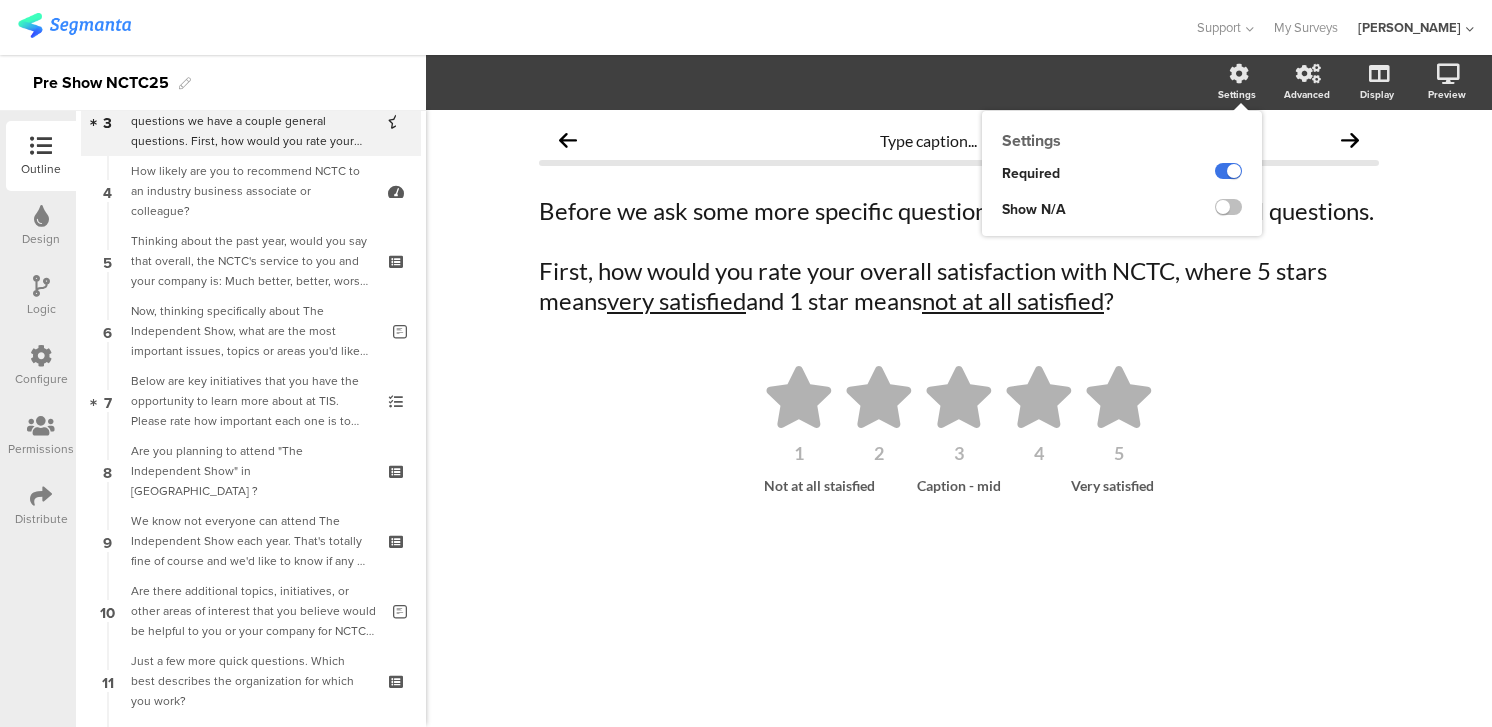 click 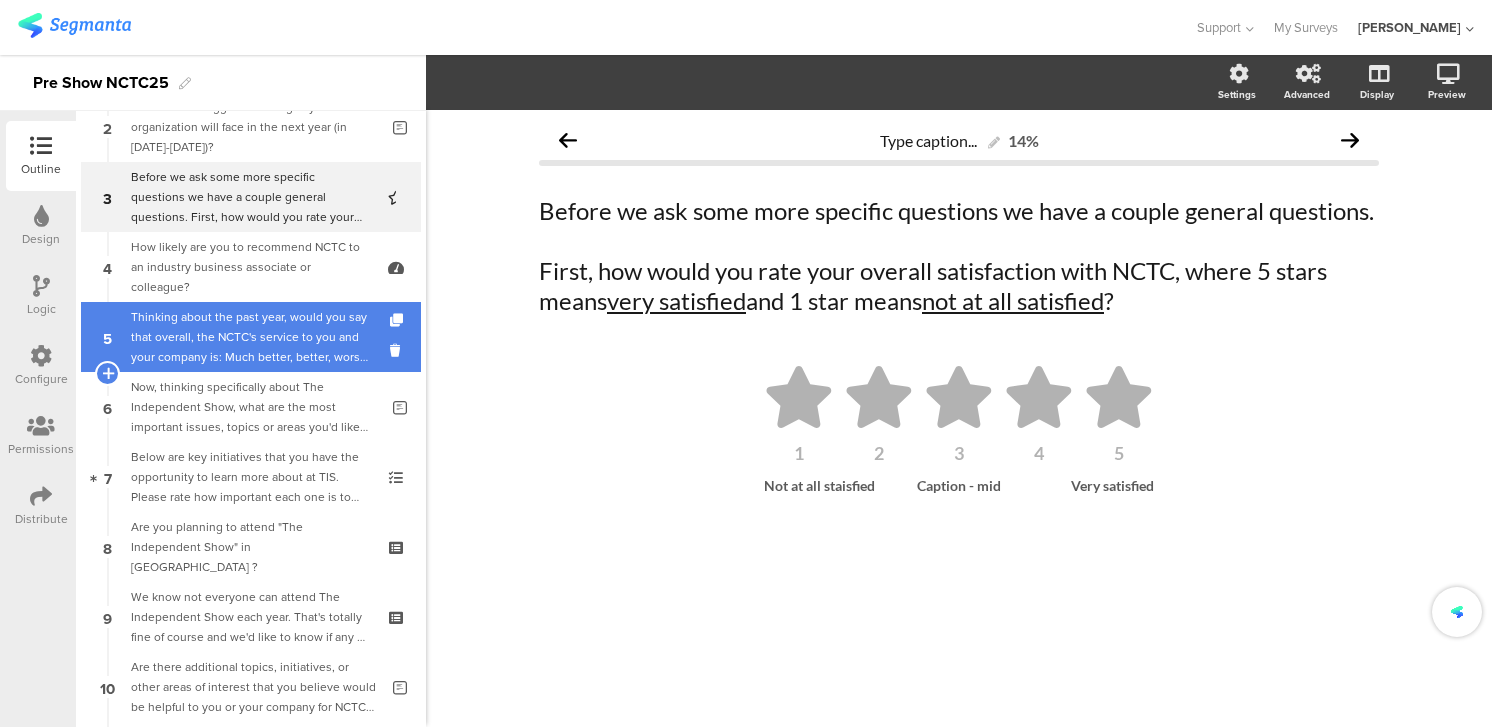scroll, scrollTop: 131, scrollLeft: 0, axis: vertical 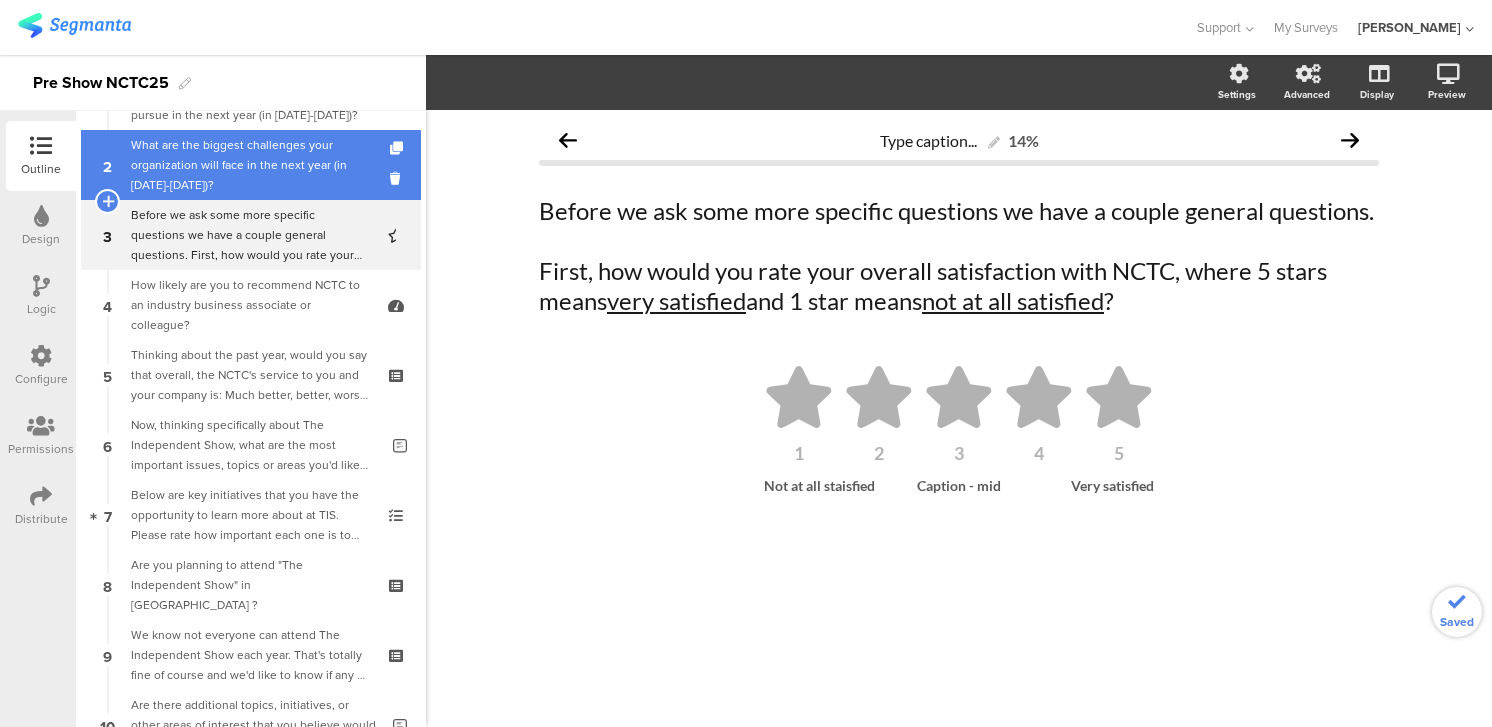 click on "What are the biggest challenges your organization will face in the next year (in 2025-2026)?" at bounding box center (254, 165) 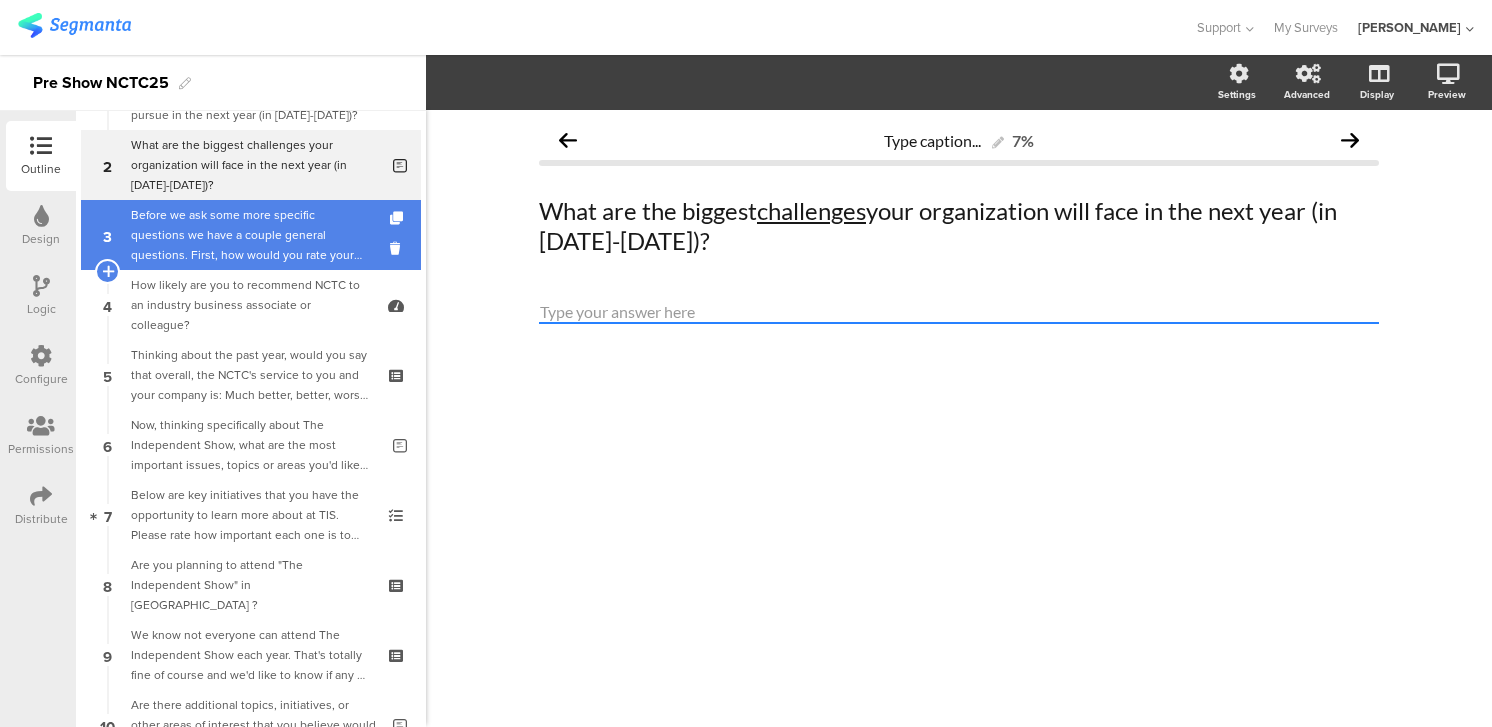 click on "Before we ask some more specific questions we have a couple general questions. First, how would you rate your overall satisfaction with NCTC, where 5 stars means very satisfied and 1 star means not at all satisfied?" at bounding box center (250, 235) 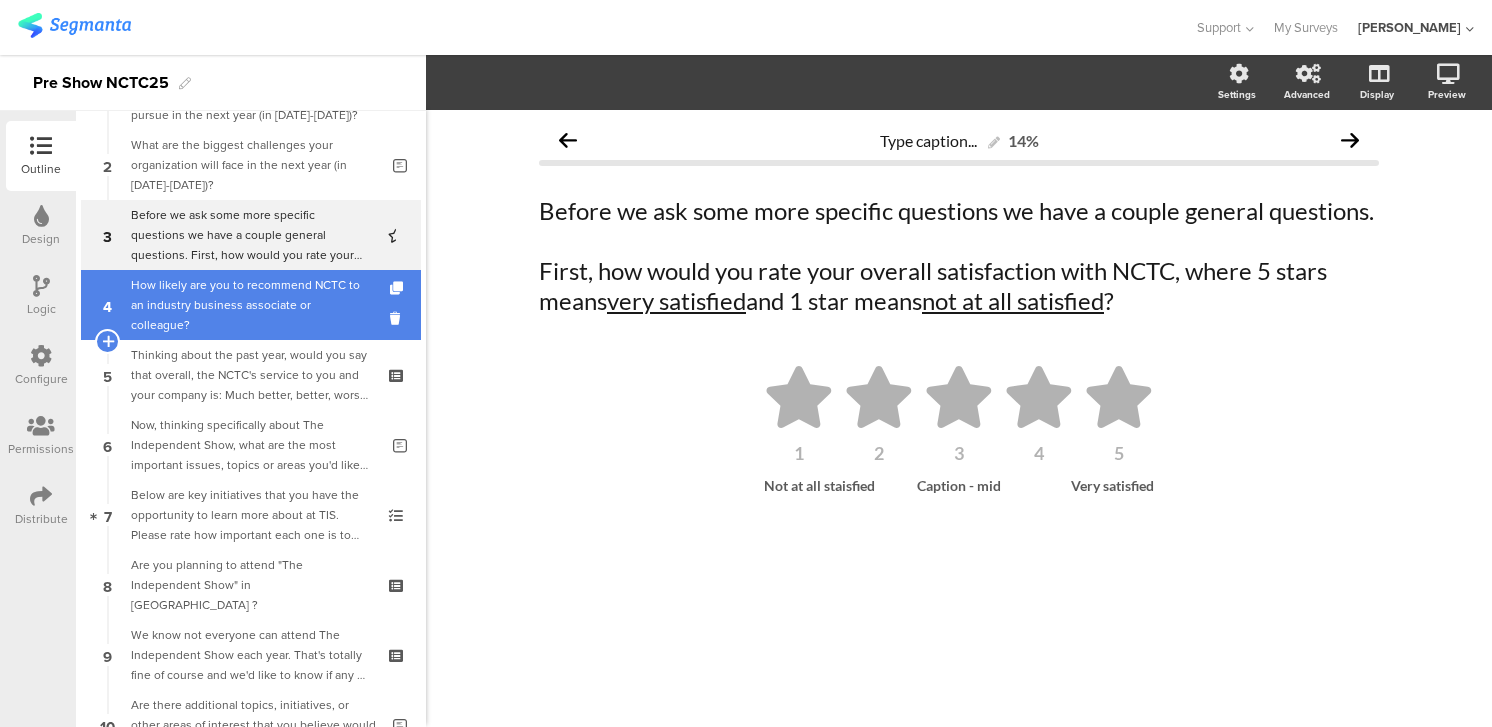 click on "How likely are you to recommend NCTC to an industry business associate or colleague?" at bounding box center (250, 305) 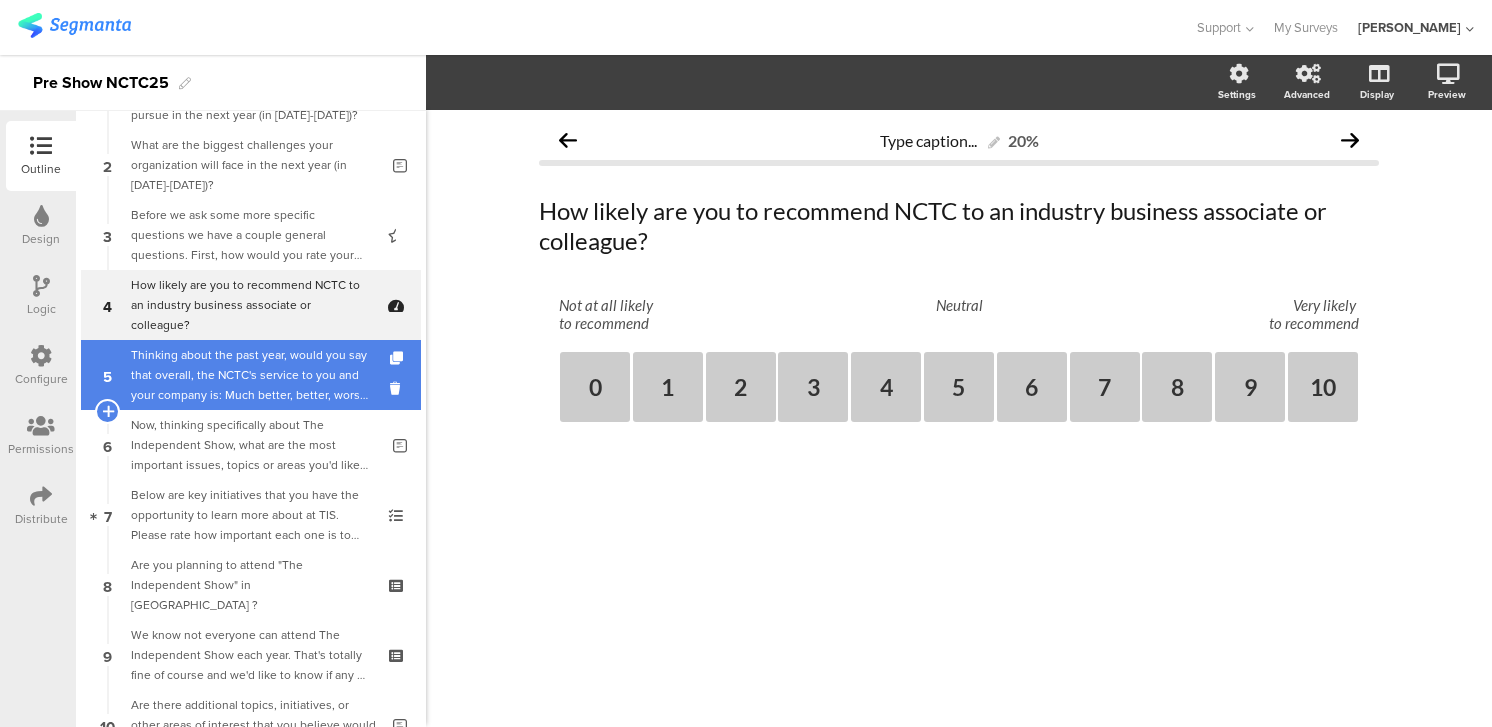 click on "Thinking about the past year, would you say that overall, the NCTC's service to you and your company is: Much better, better, worse, much worse or, do you think it is the same as in previous years?" at bounding box center [250, 375] 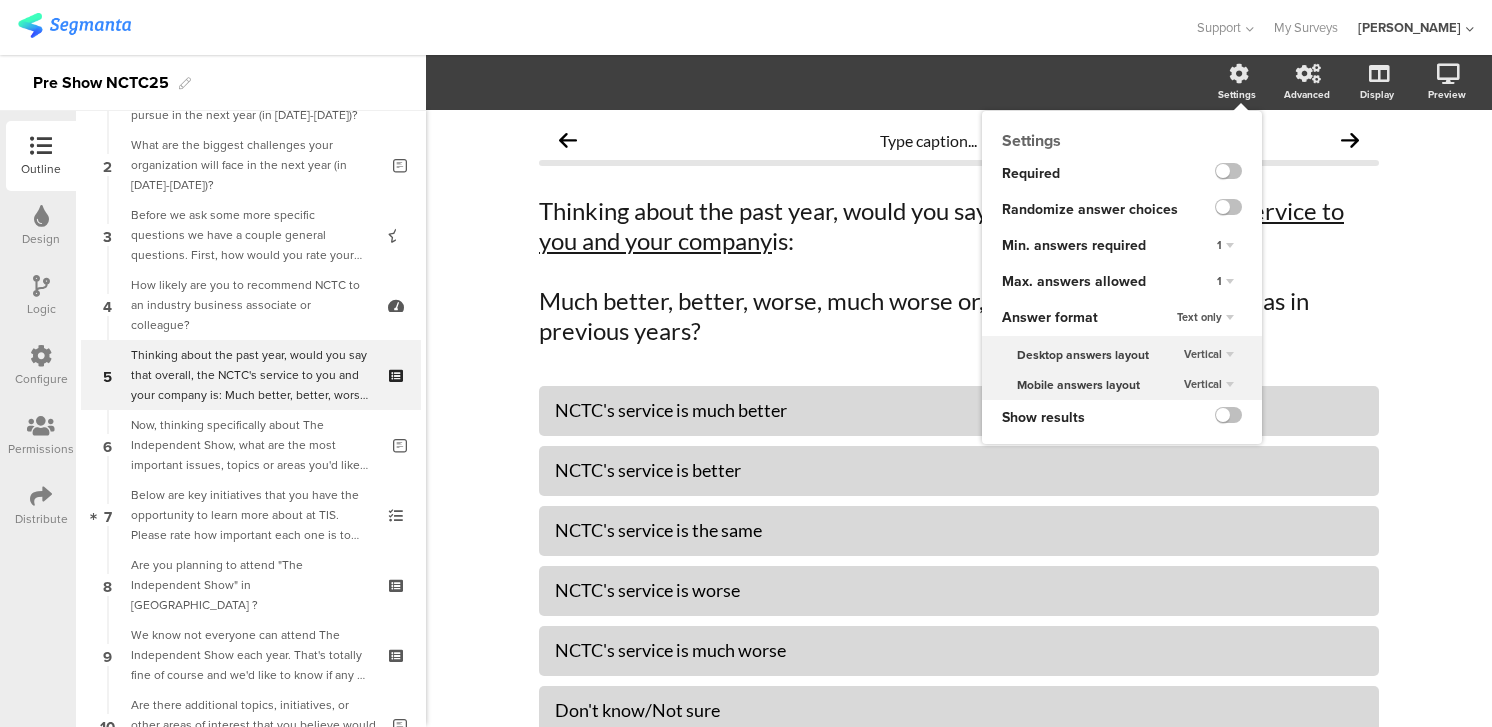 scroll, scrollTop: 149, scrollLeft: 0, axis: vertical 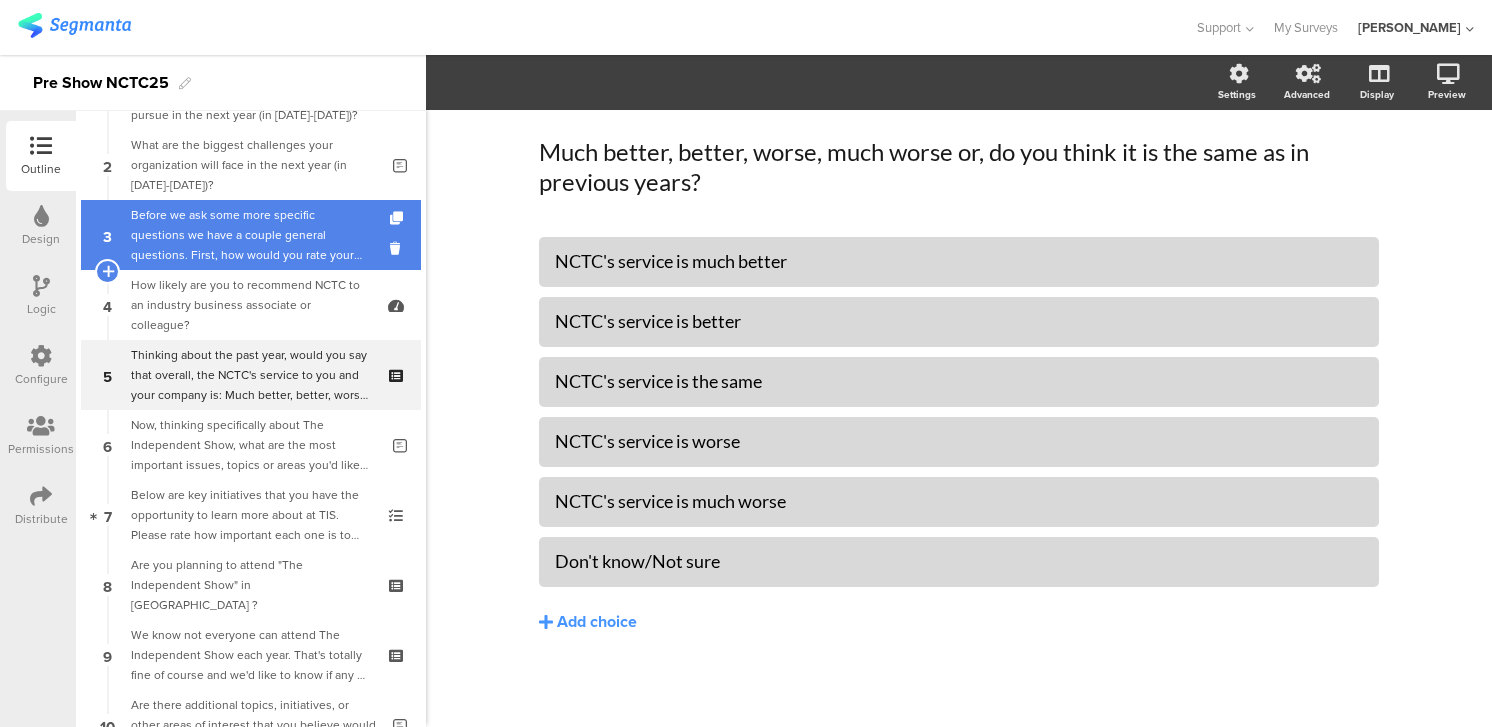 click on "Before we ask some more specific questions we have a couple general questions. First, how would you rate your overall satisfaction with NCTC, where 5 stars means very satisfied and 1 star means not at all satisfied?" at bounding box center (250, 235) 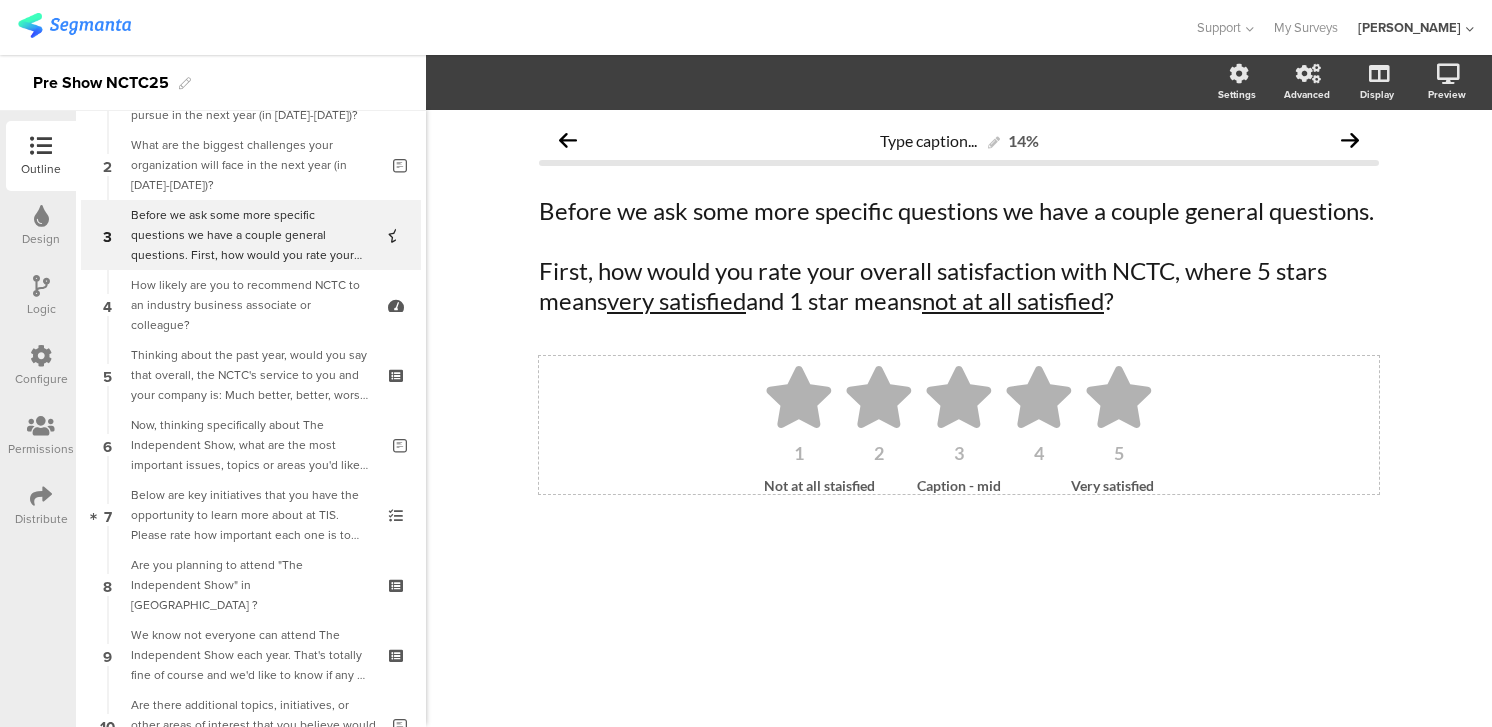click on "Not at all staisfied" 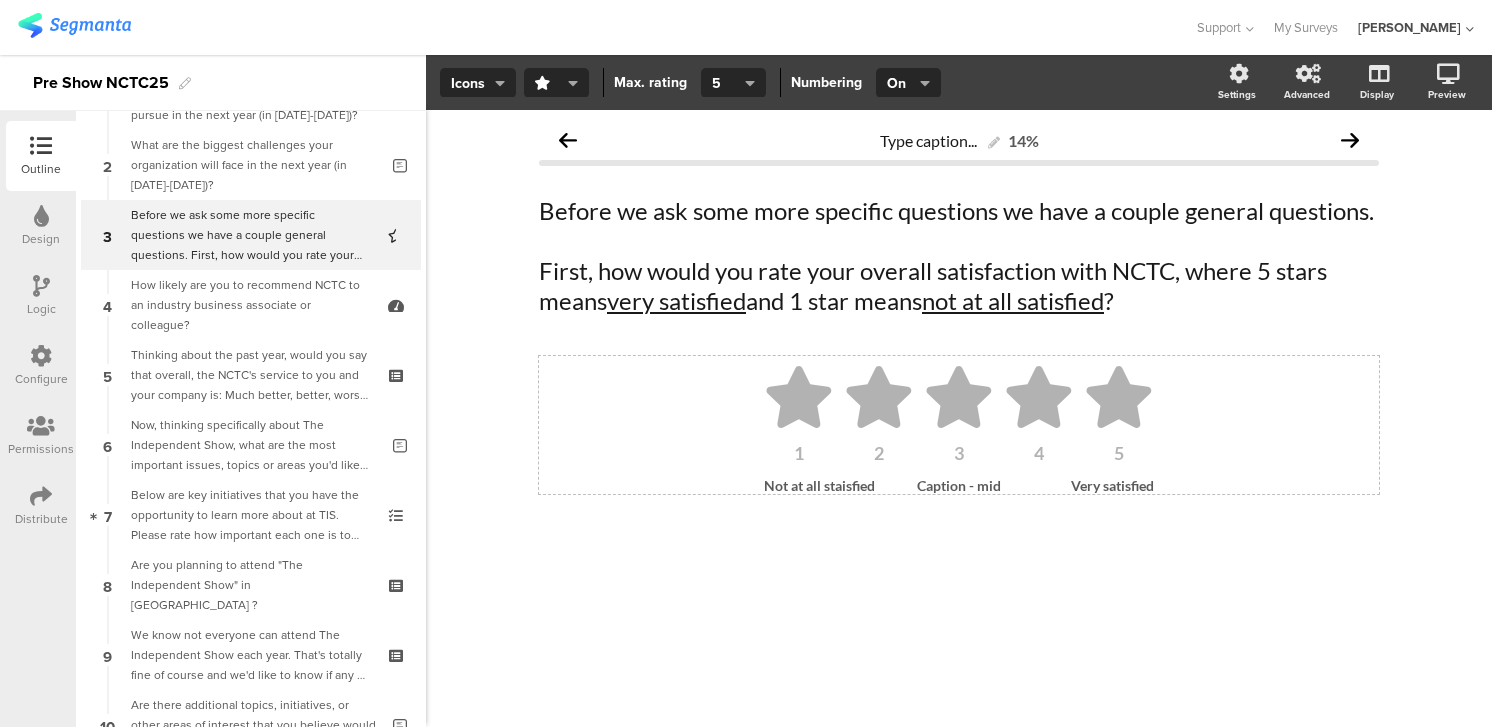 type 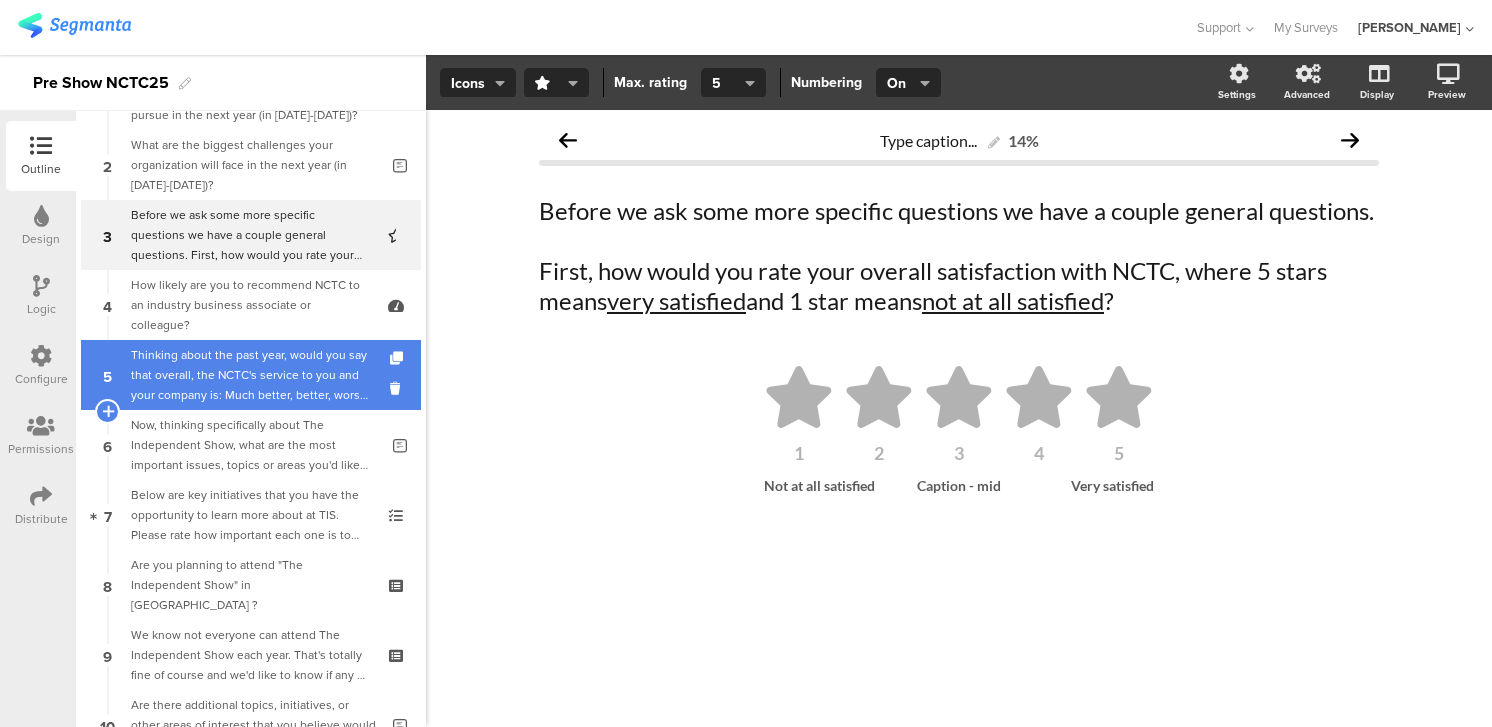 click on "Thinking about the past year, would you say that overall, the NCTC's service to you and your company is: Much better, better, worse, much worse or, do you think it is the same as in previous years?" at bounding box center [250, 375] 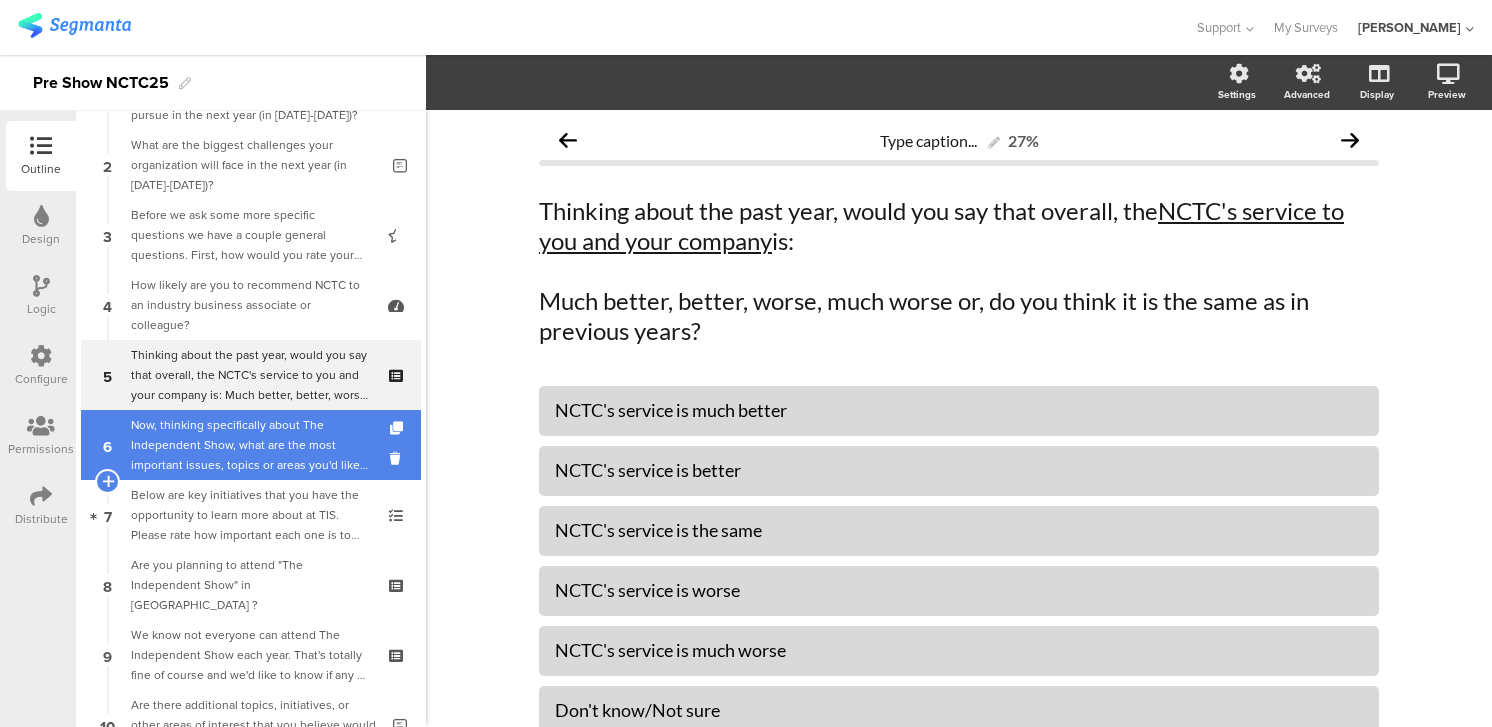 click on "Now, thinking specifically about The Independent Show, what are the most important issues, topics or areas you'd like NCTC to focus on? What would add the most value to you, in your opinion?" at bounding box center [254, 445] 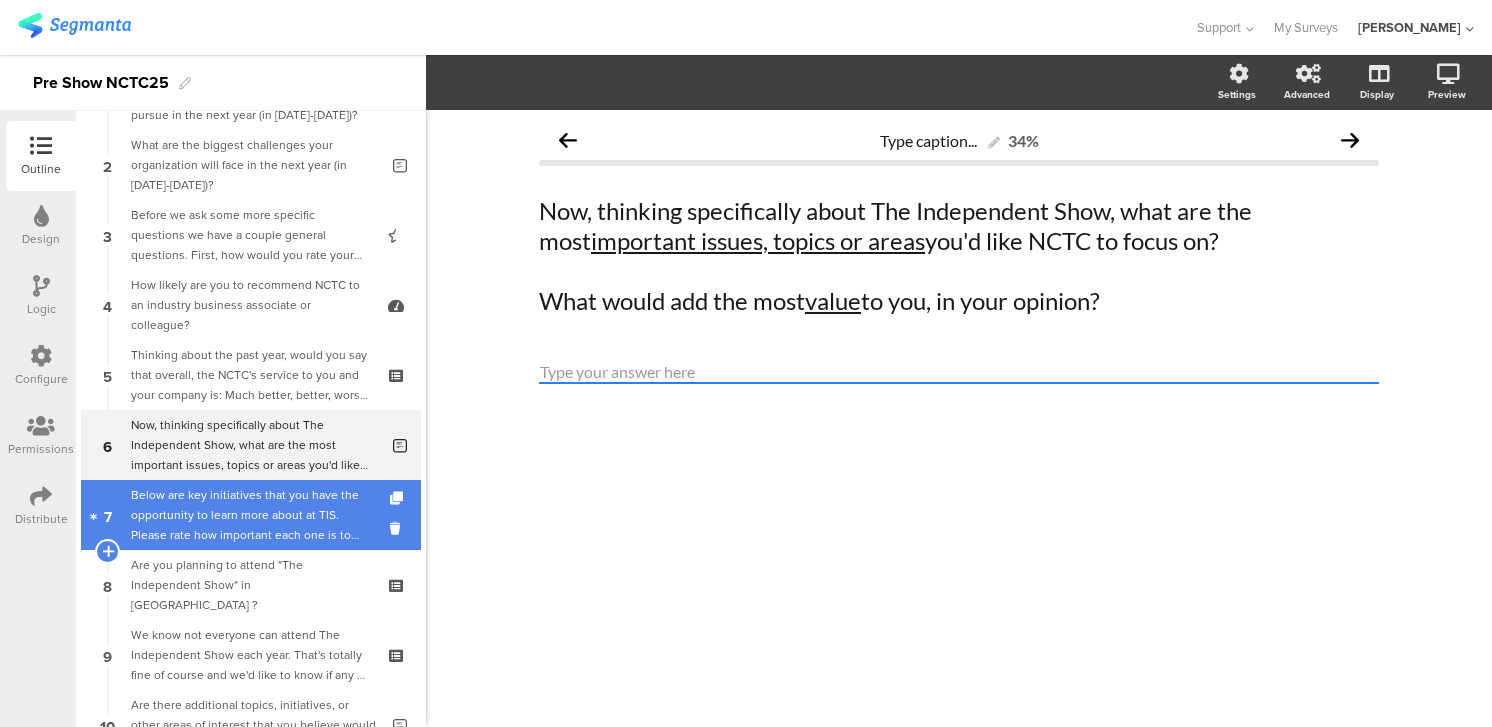 click on "Below are key initiatives that you have the opportunity to learn more about at TIS. Please rate how important each one is to you and your organization. 5 thumbs up means it is extremely important and 1 thumbs up means it is not important at all. If anything does not apply to you, please just choose "not relevant."" at bounding box center (250, 515) 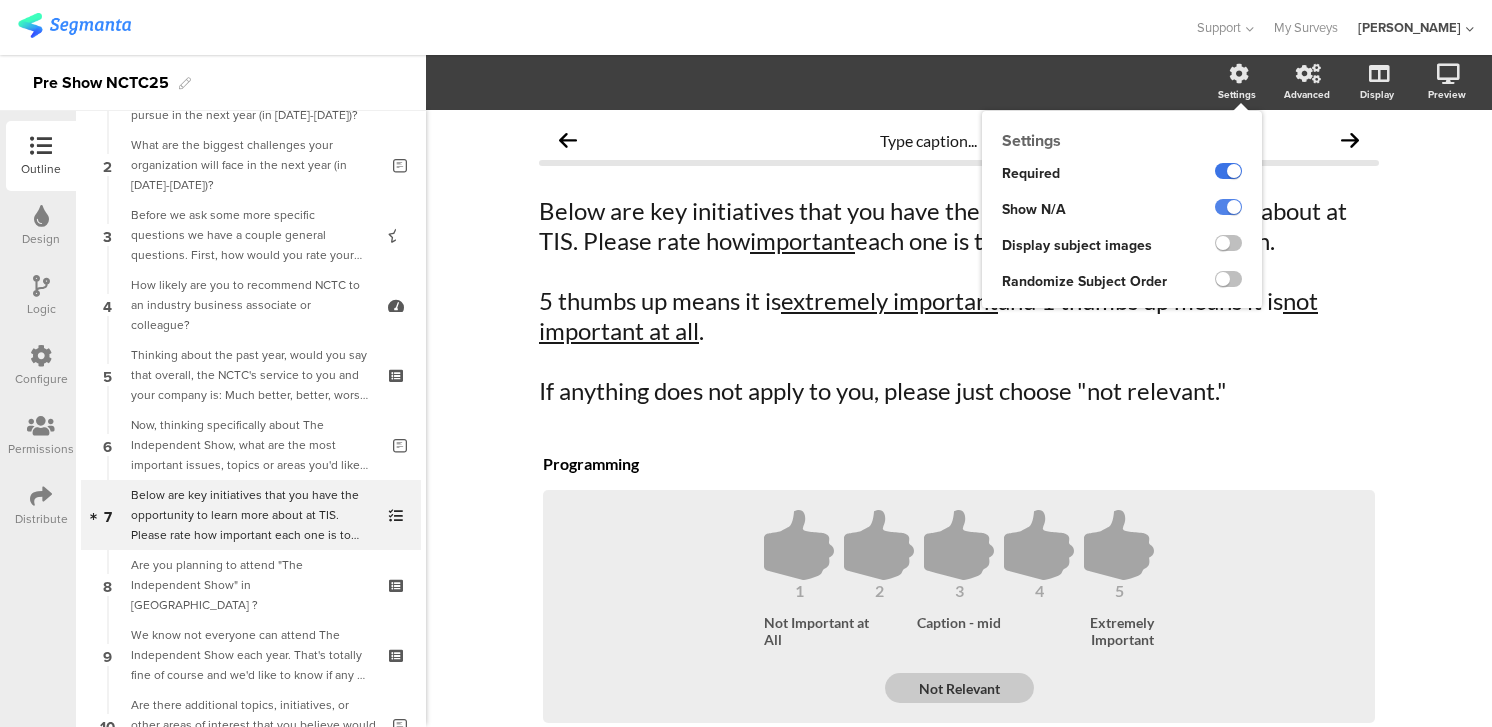 click 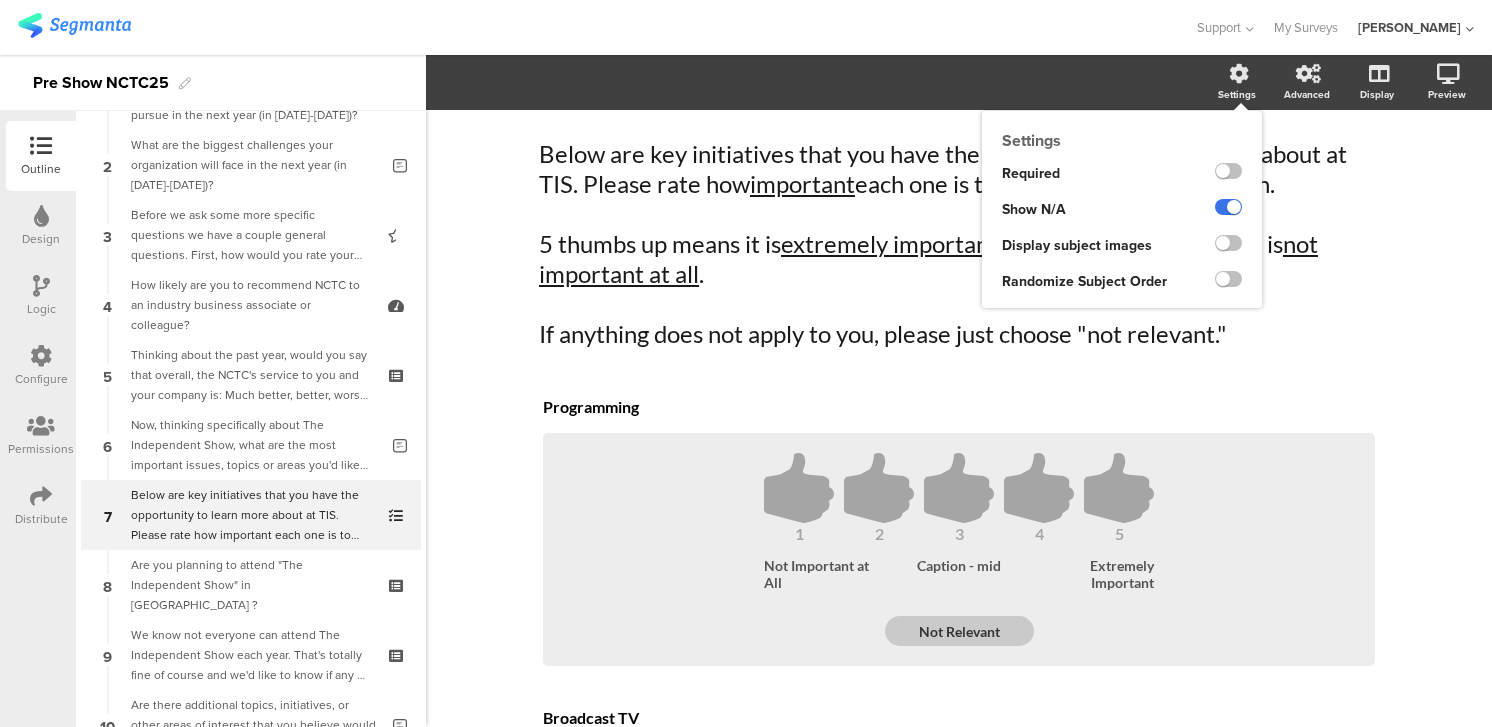 scroll, scrollTop: 71, scrollLeft: 0, axis: vertical 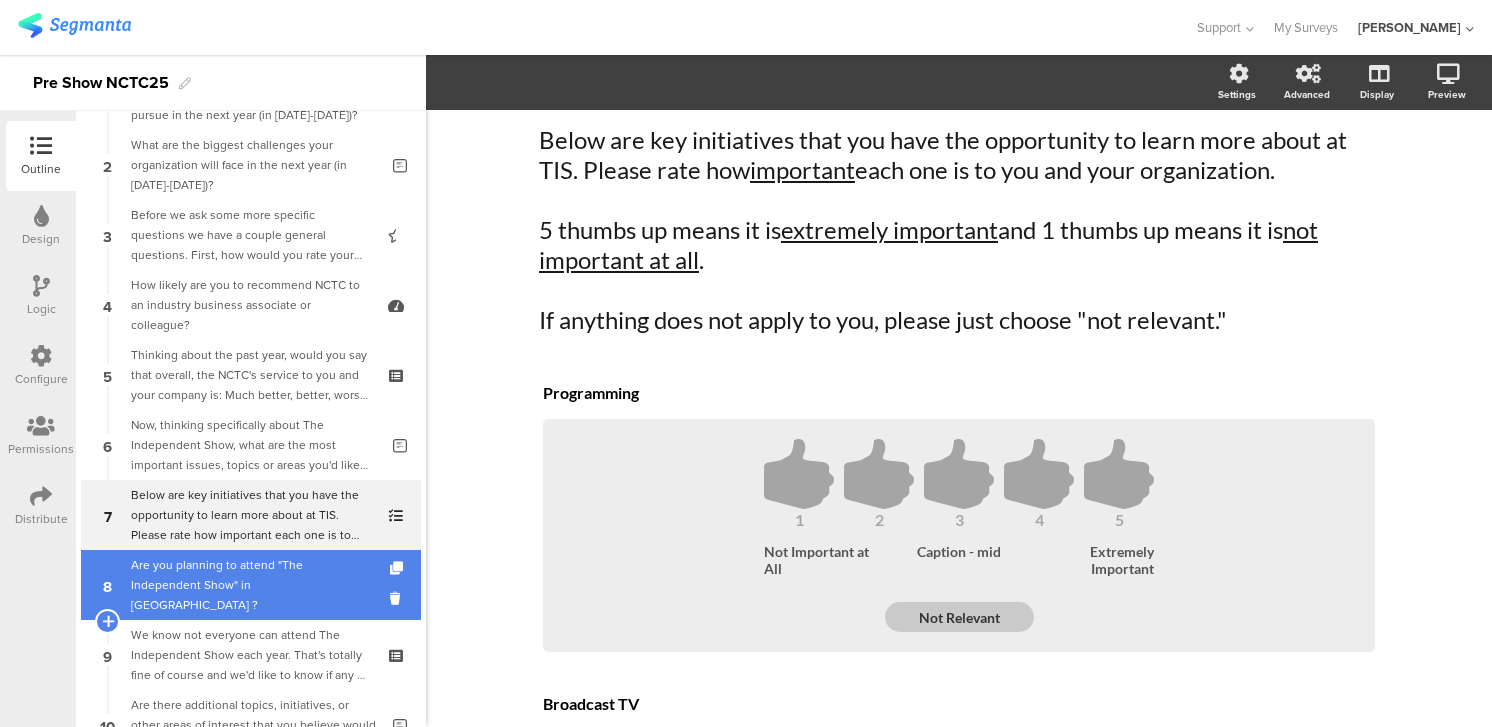click on "Are you planning to attend "The Independent Show" in Salt Lake City ?" at bounding box center [250, 585] 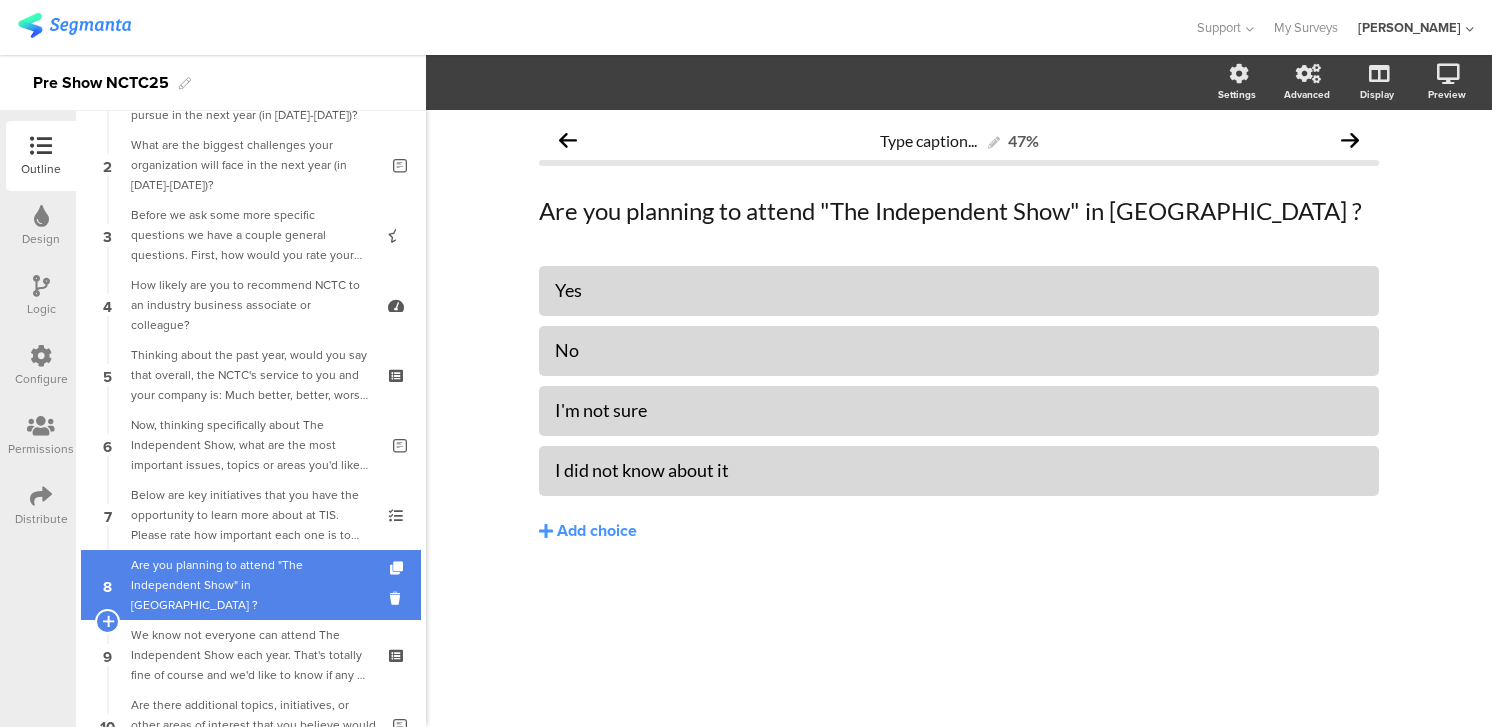 scroll, scrollTop: 0, scrollLeft: 0, axis: both 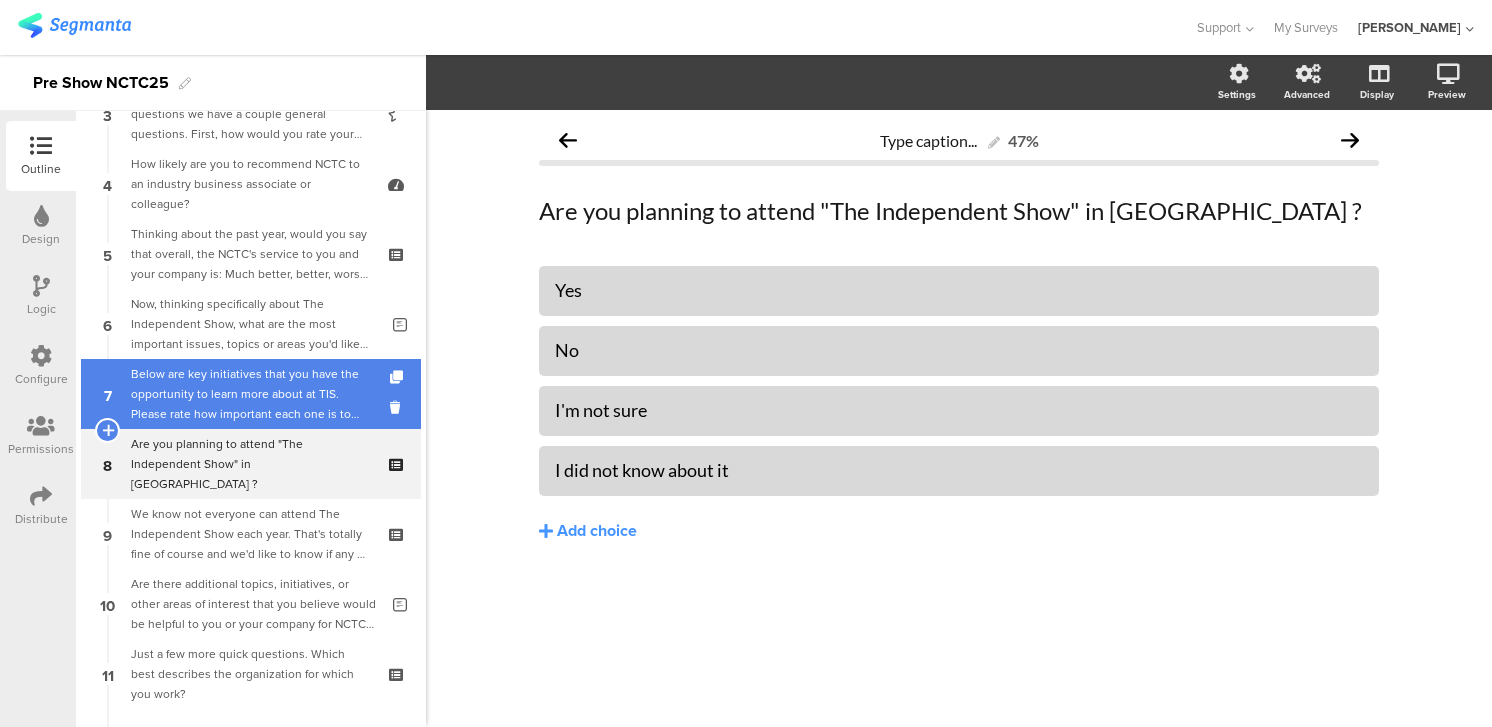 click on "We know not everyone can attend The Independent Show each year.  That's totally fine of course and we'd like to know if any of these reasons below apply to your decision this year? Please check all that apply to you." at bounding box center (250, 534) 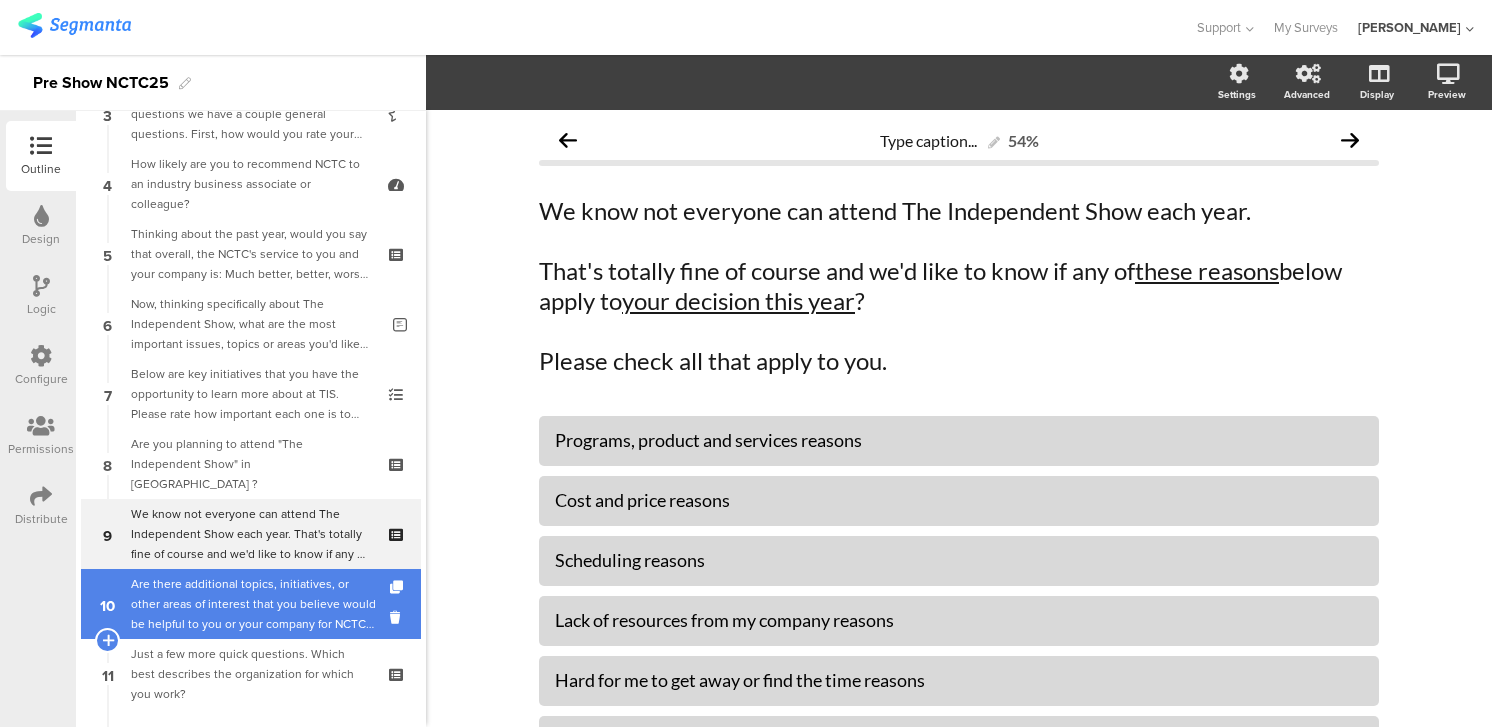click on "Are there additional topics, initiatives, or other areas of interest that you believe would be helpful to you or your company for NCTC to include at The Independent Show" at bounding box center (254, 604) 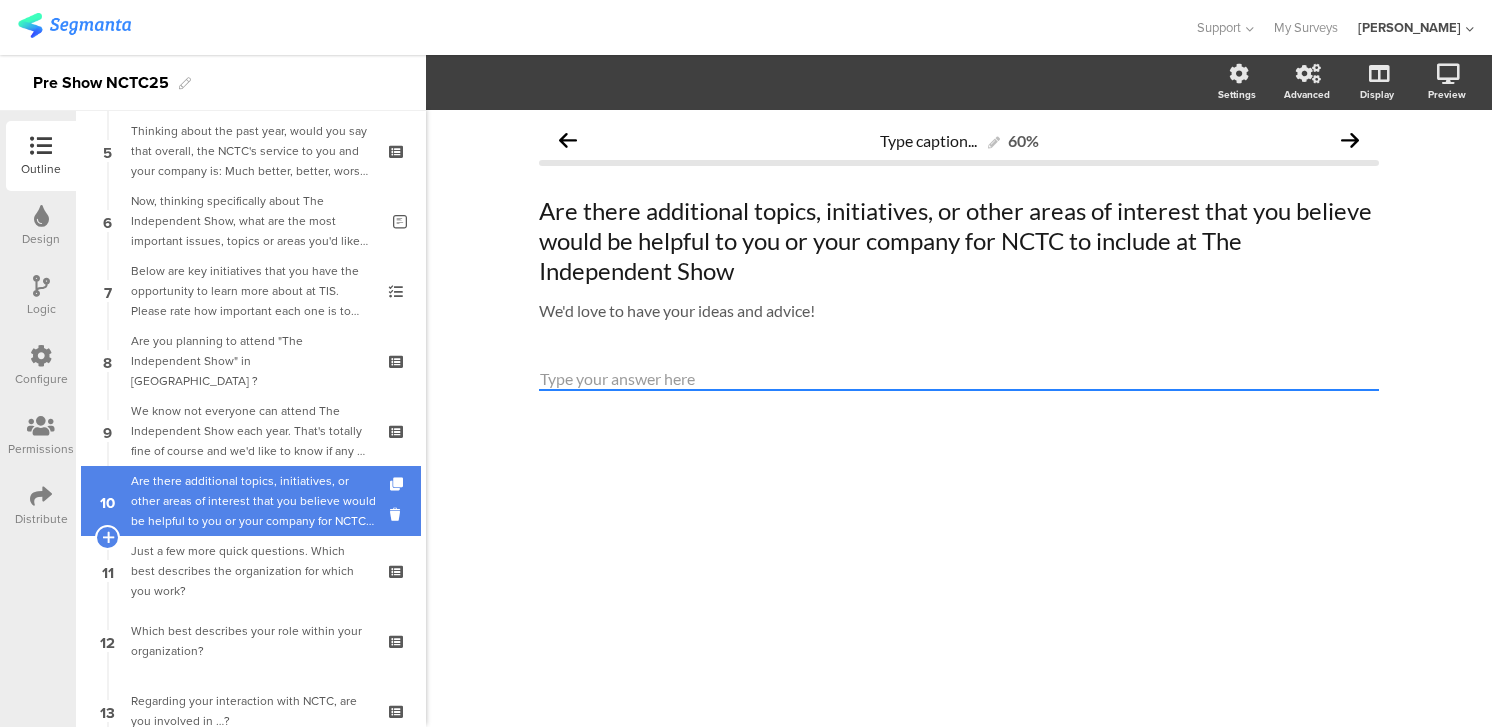 scroll, scrollTop: 377, scrollLeft: 0, axis: vertical 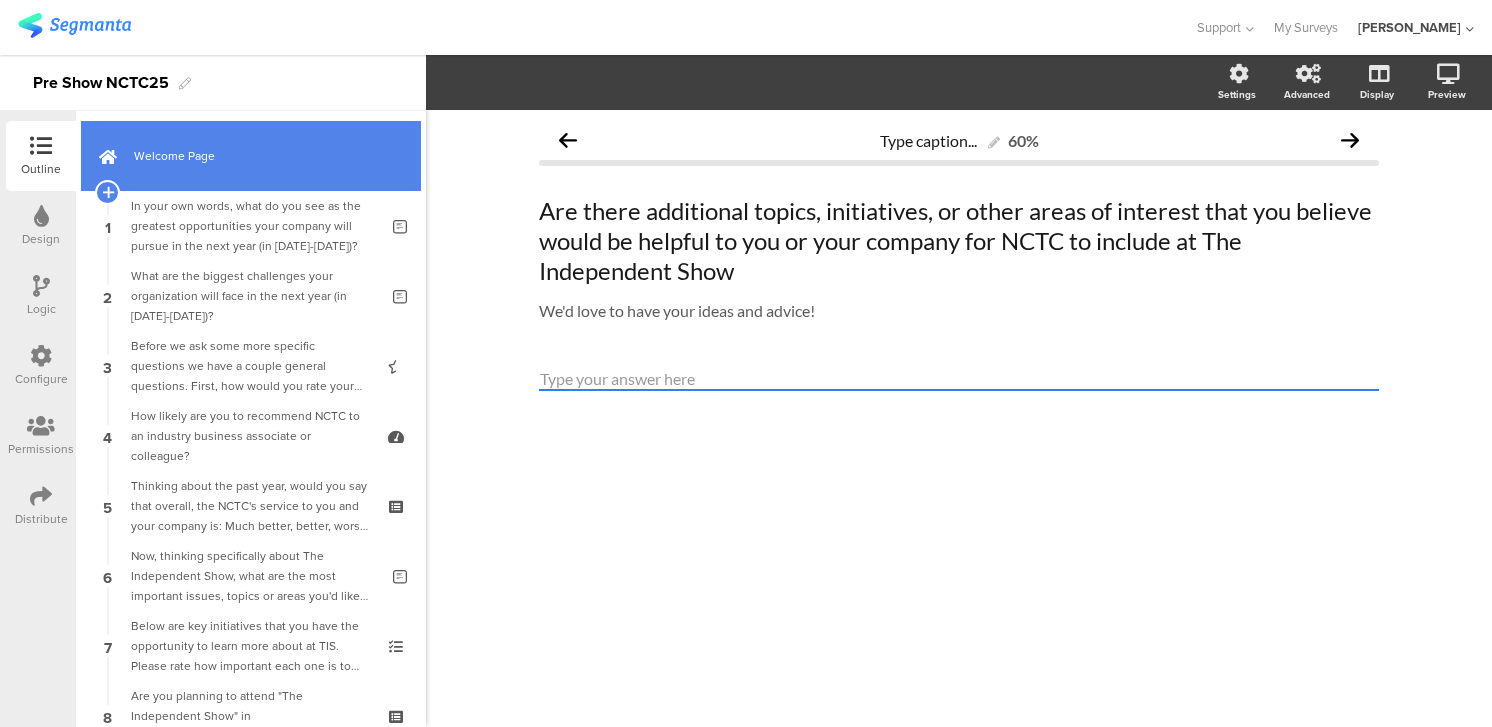 click on "Welcome Page" at bounding box center [251, 156] 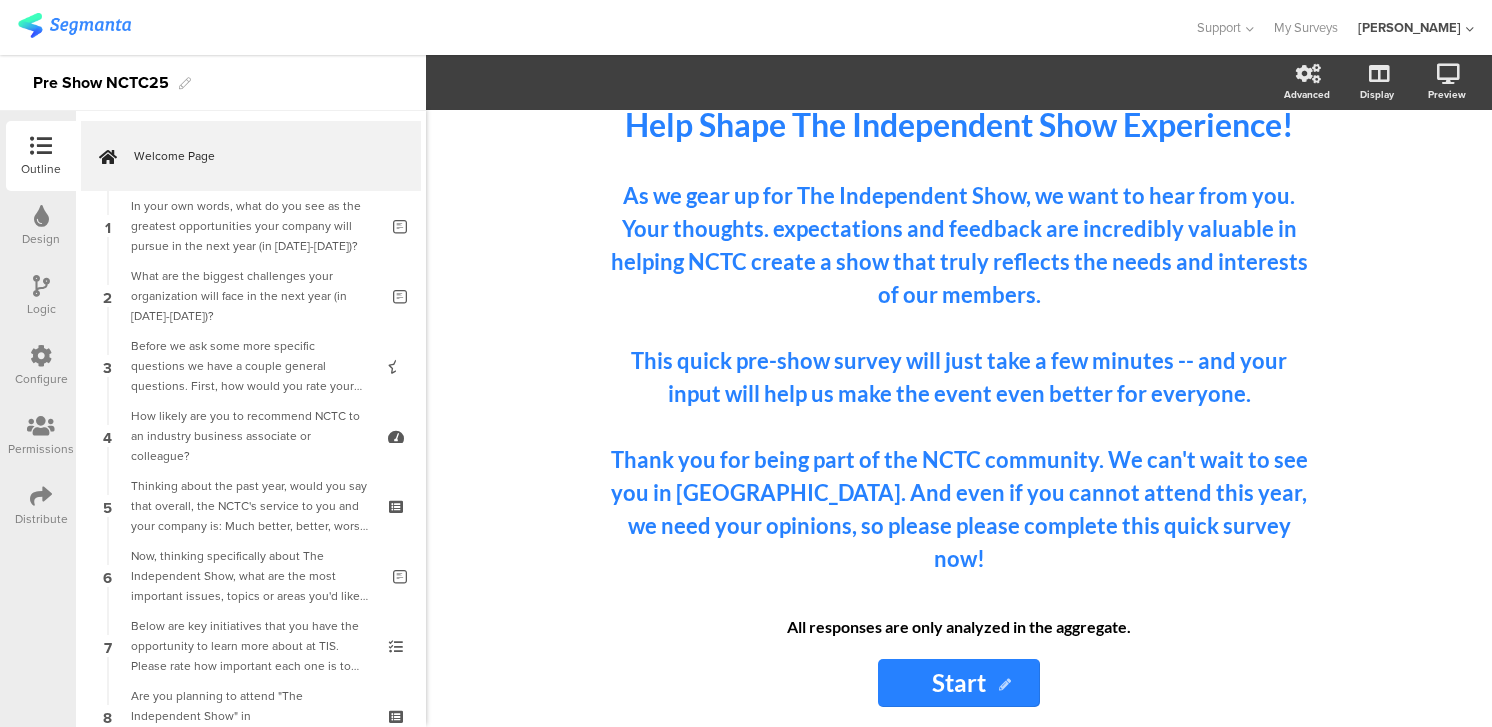 scroll, scrollTop: 350, scrollLeft: 0, axis: vertical 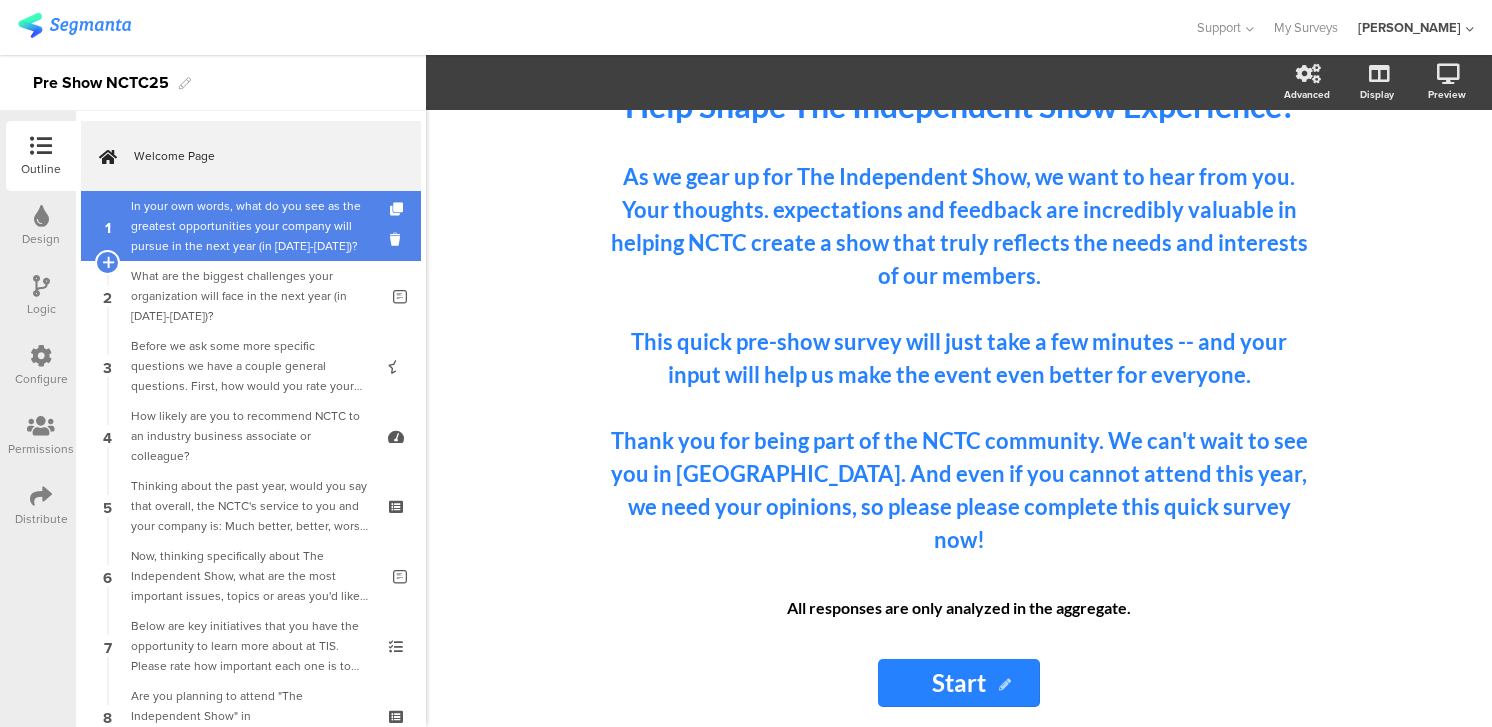 click on "In your own words, what do you see as the greatest opportunities your company will pursue in the next year (in 2025-2026)?" at bounding box center [254, 226] 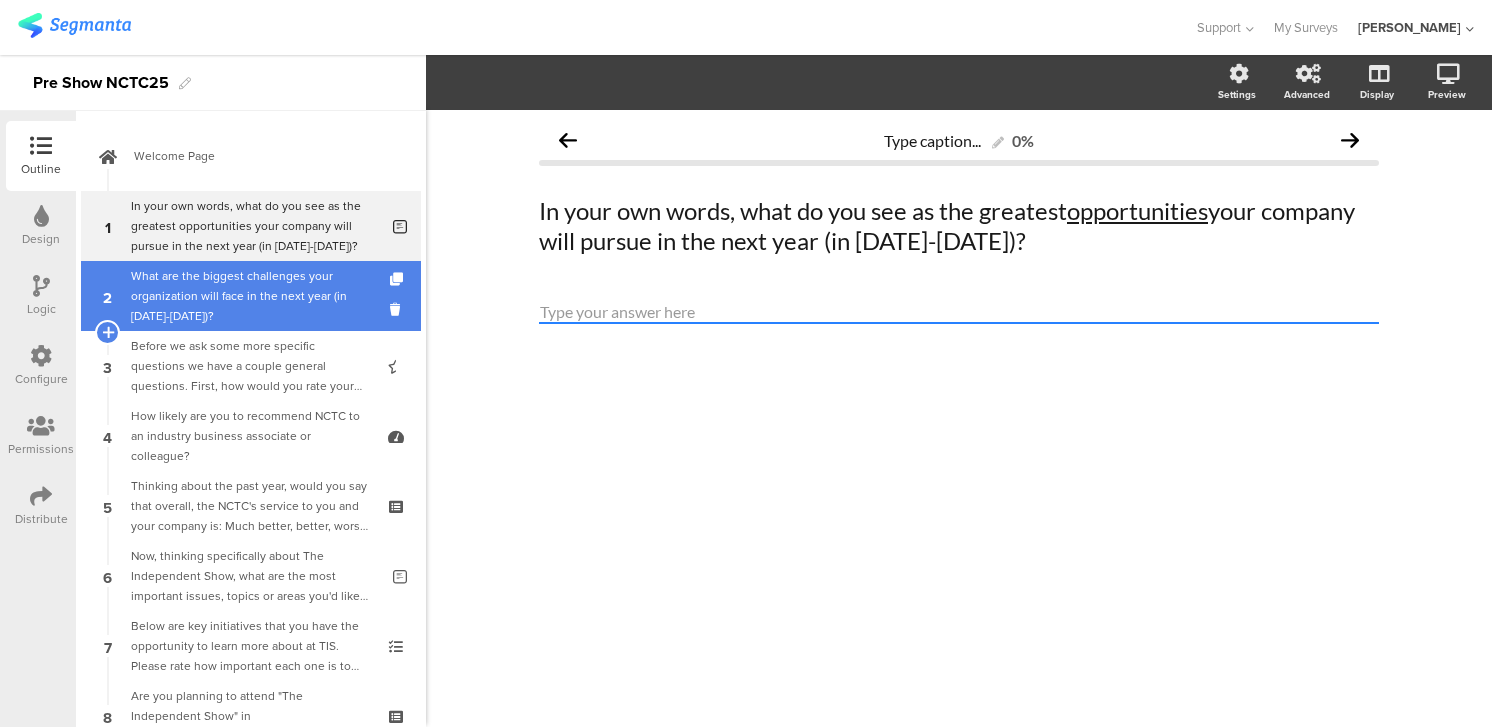 click on "What are the biggest challenges your organization will face in the next year (in 2025-2026)?" at bounding box center [254, 296] 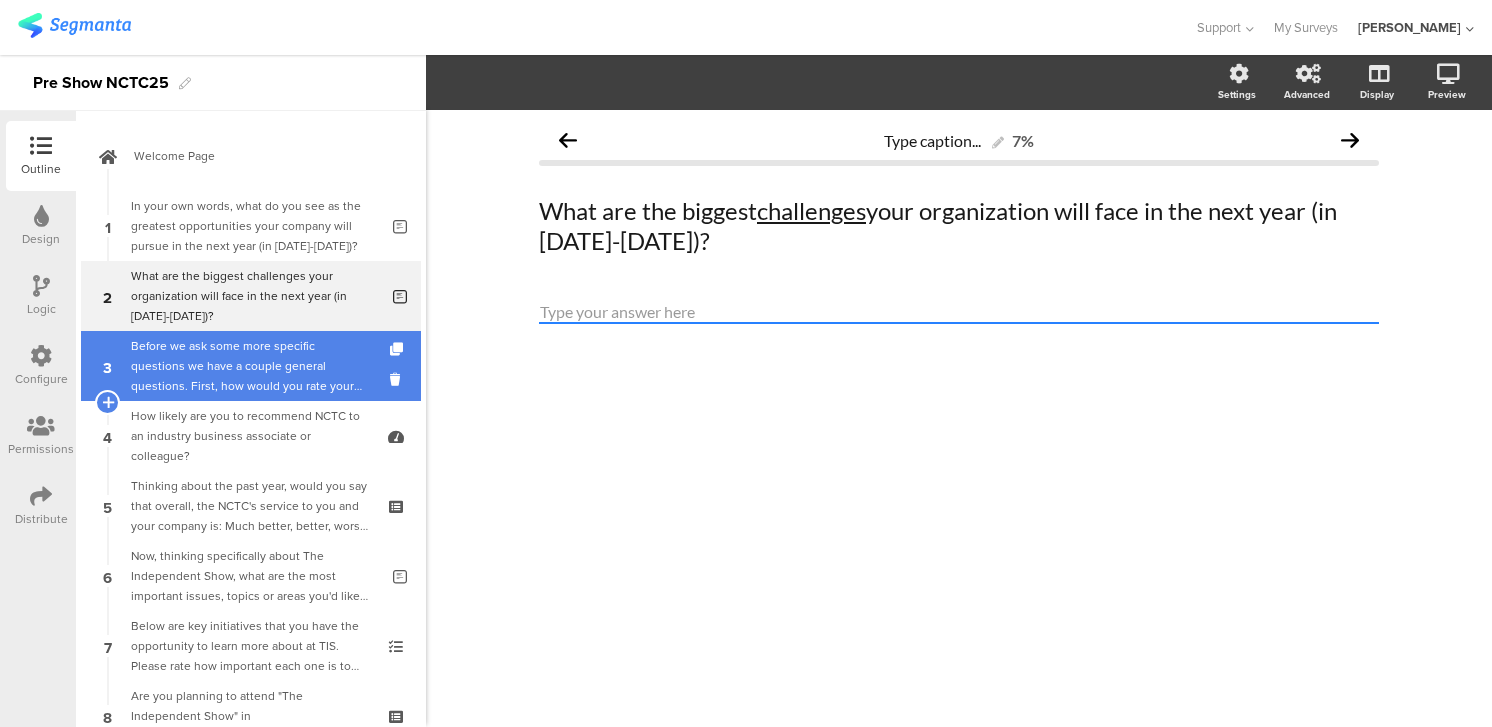 click on "Before we ask some more specific questions we have a couple general questions. First, how would you rate your overall satisfaction with NCTC, where 5 stars means very satisfied and 1 star means not at all satisfied?" at bounding box center [250, 366] 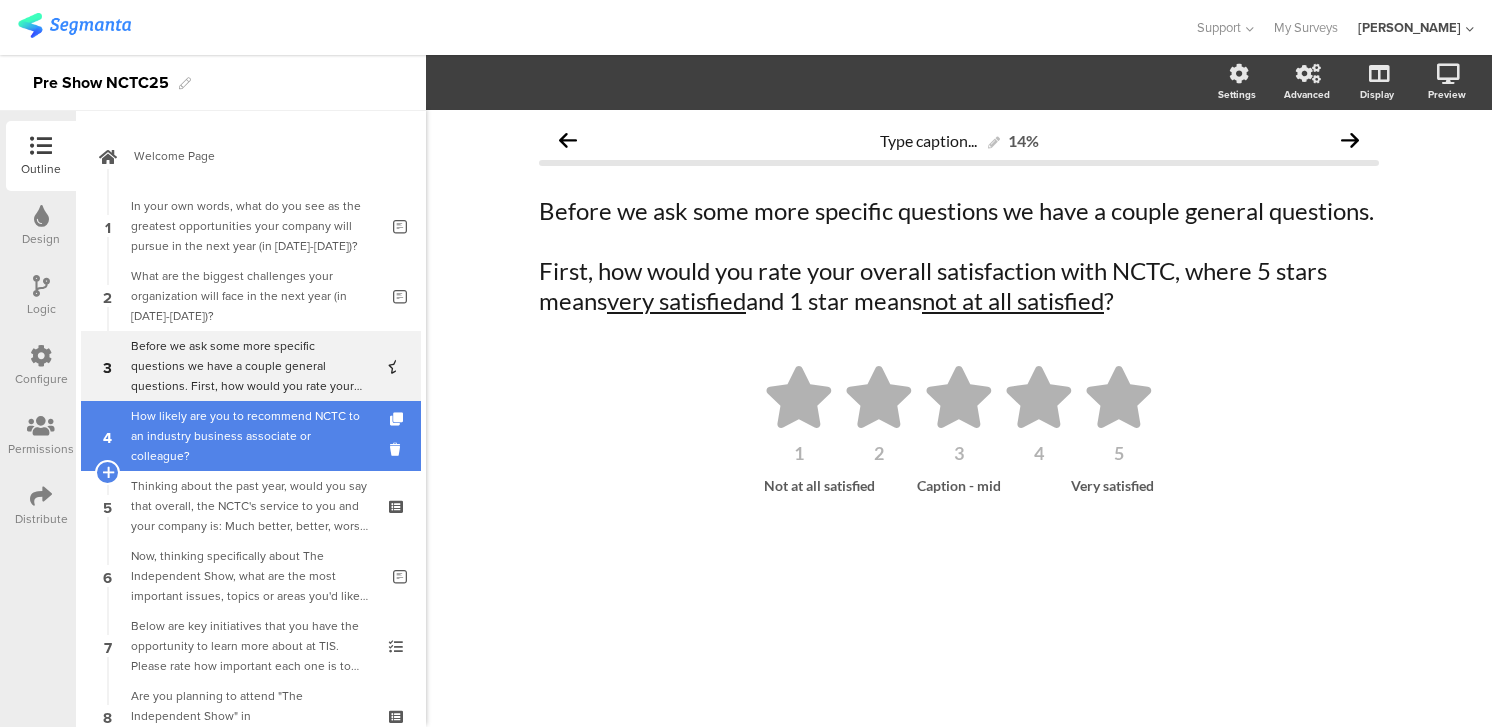 click on "How likely are you to recommend NCTC to an industry business associate or colleague?" at bounding box center [250, 436] 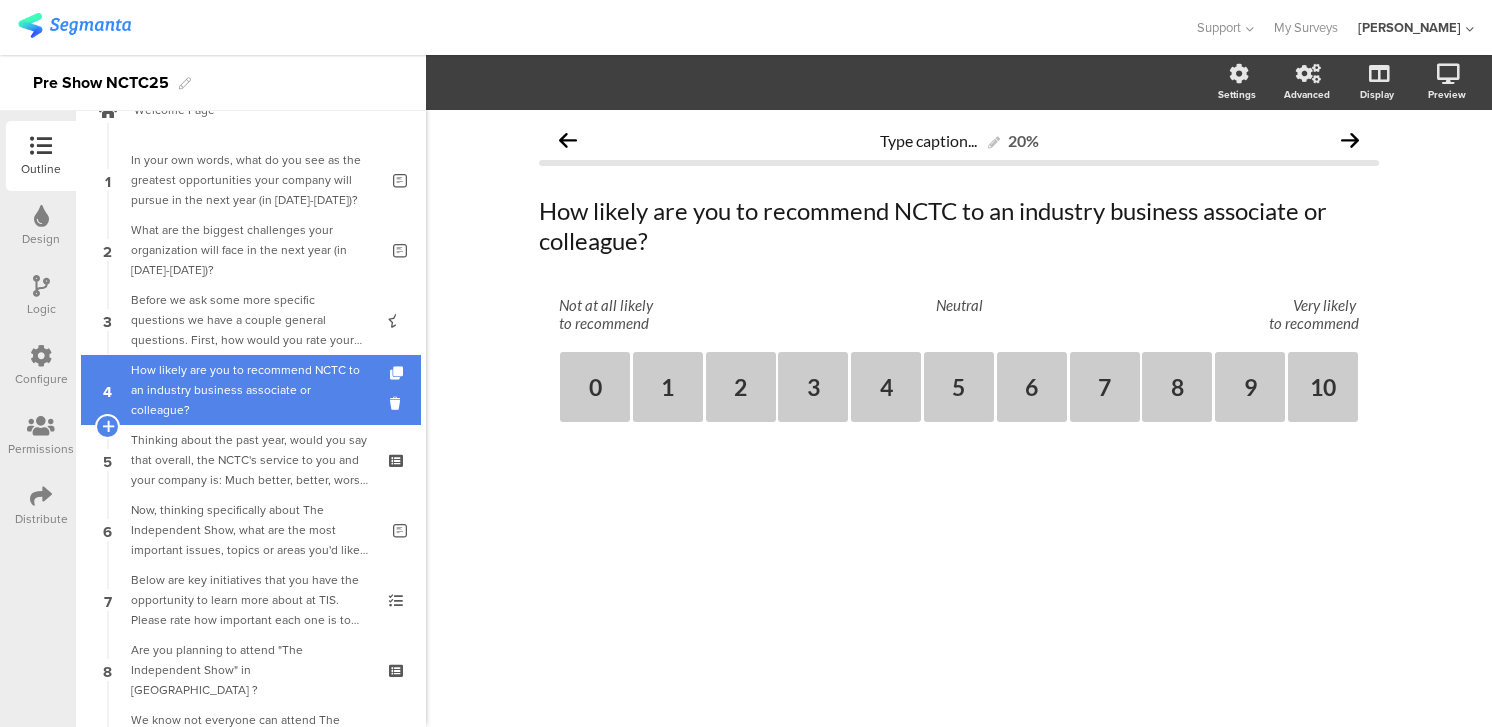 scroll, scrollTop: 49, scrollLeft: 0, axis: vertical 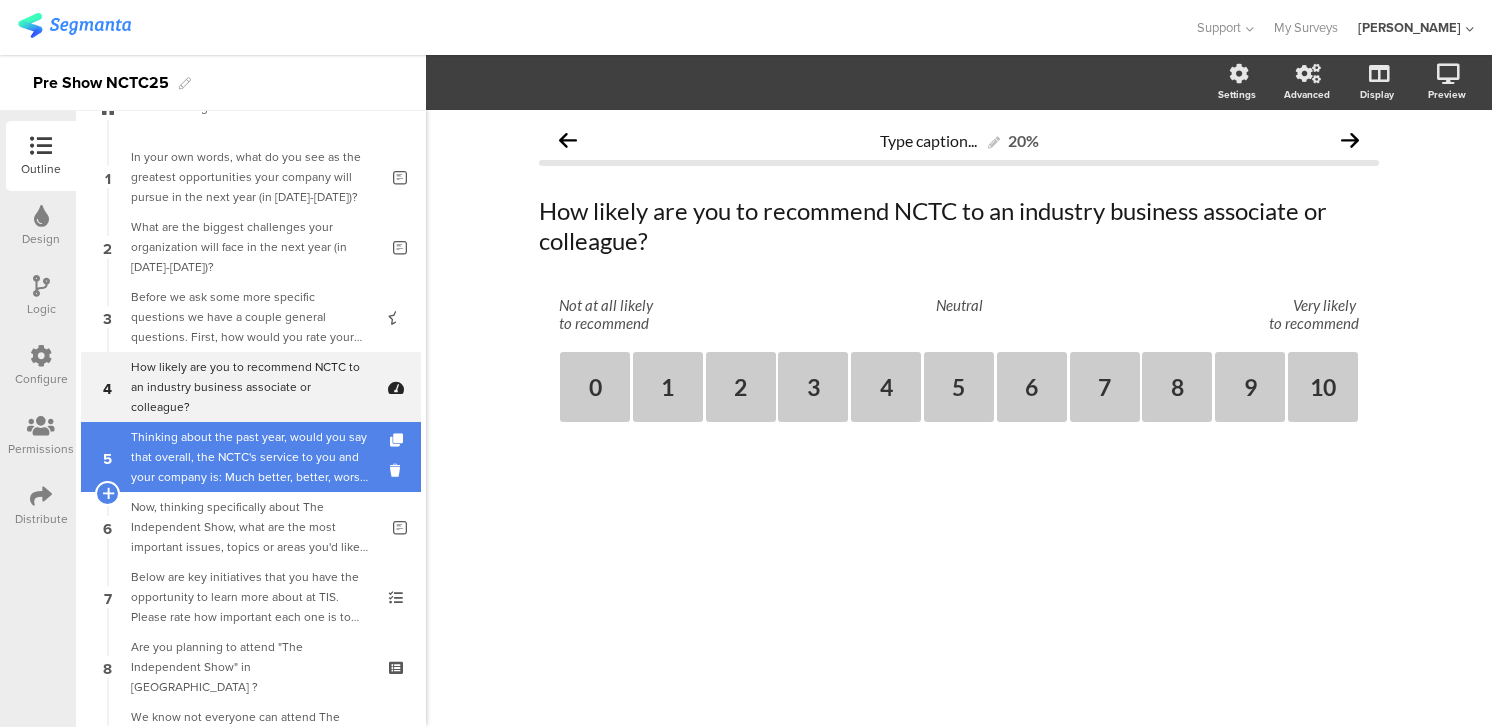 click on "Thinking about the past year, would you say that overall, the NCTC's service to you and your company is: Much better, better, worse, much worse or, do you think it is the same as in previous years?" at bounding box center [250, 457] 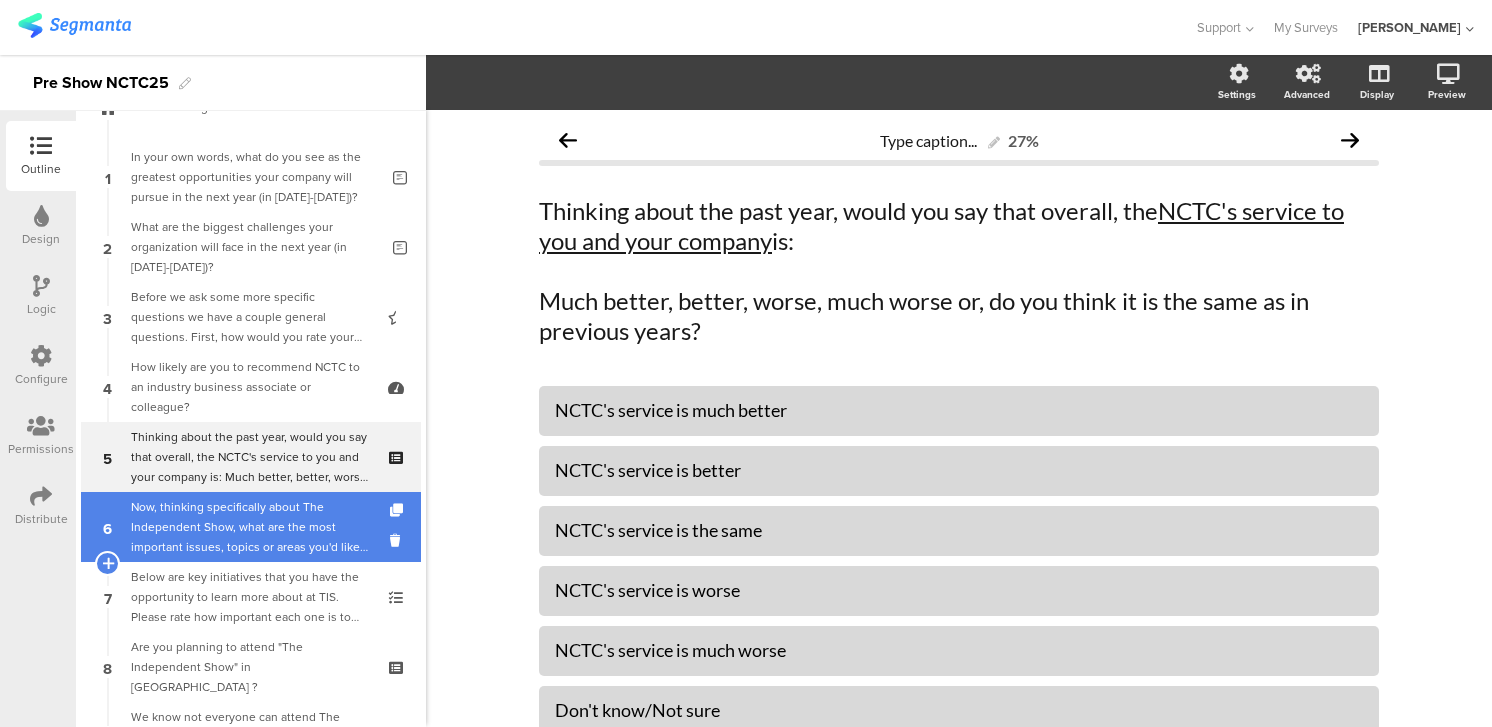 click on "Now, thinking specifically about The Independent Show, what are the most important issues, topics or areas you'd like NCTC to focus on? What would add the most value to you, in your opinion?" at bounding box center [254, 527] 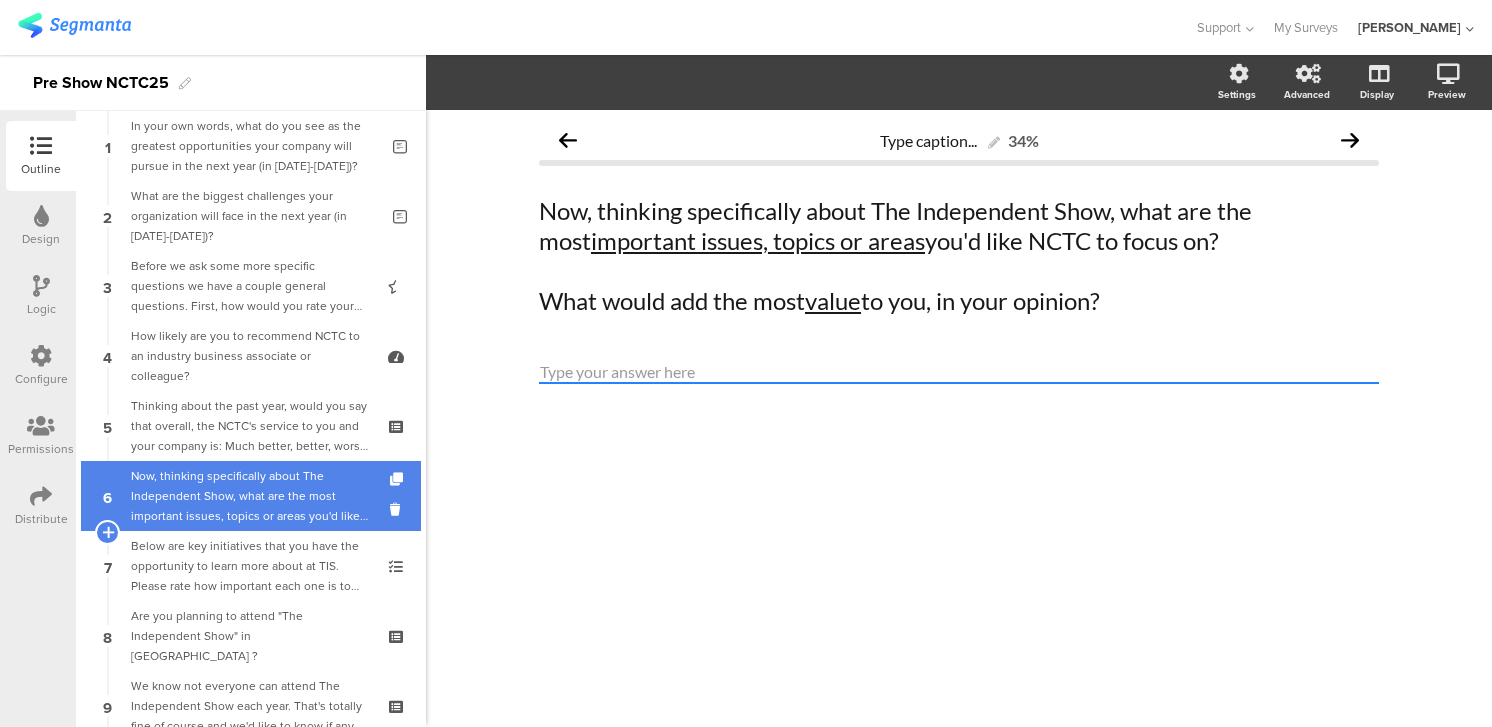 scroll, scrollTop: 95, scrollLeft: 0, axis: vertical 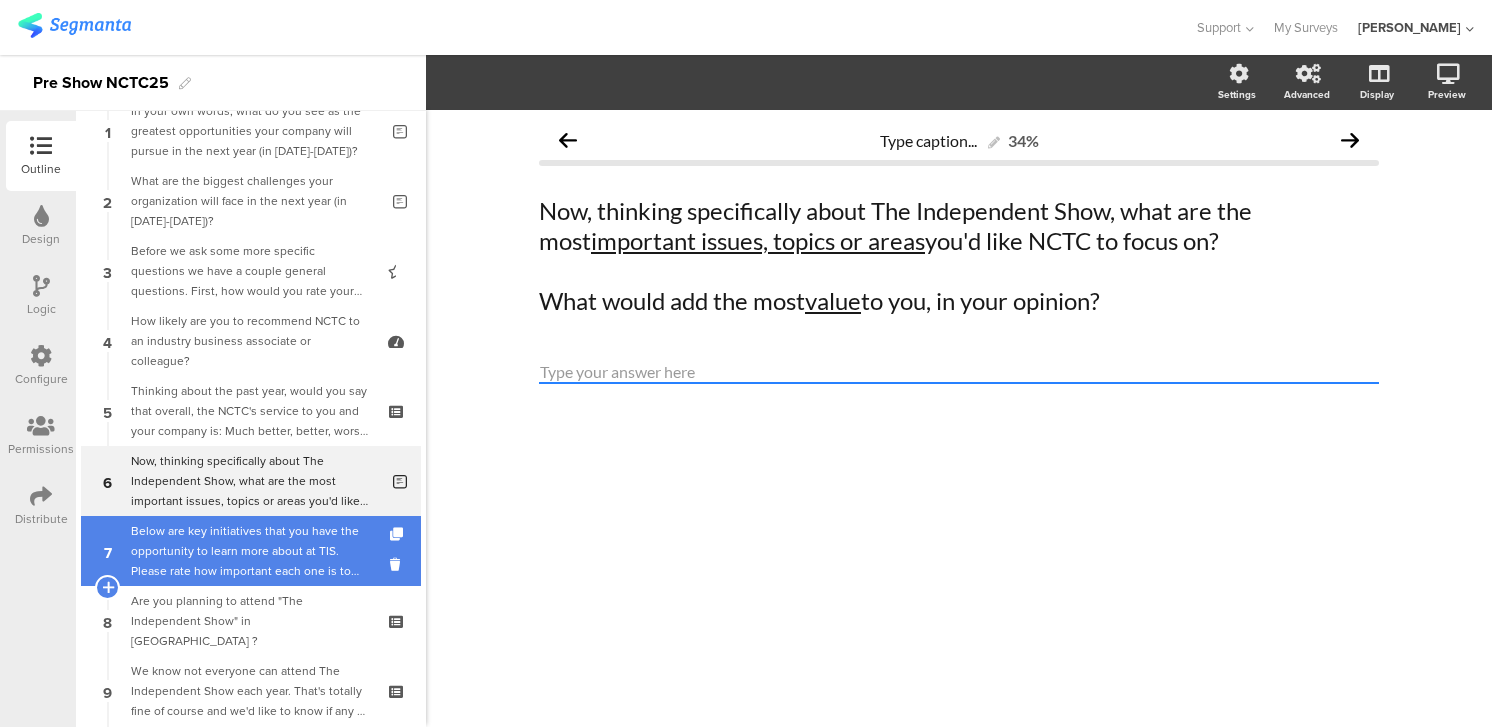 click on "Below are key initiatives that you have the opportunity to learn more about at TIS. Please rate how important each one is to you and your organization. 5 thumbs up means it is extremely important and 1 thumbs up means it is not important at all. If anything does not apply to you, please just choose "not relevant."" at bounding box center (250, 551) 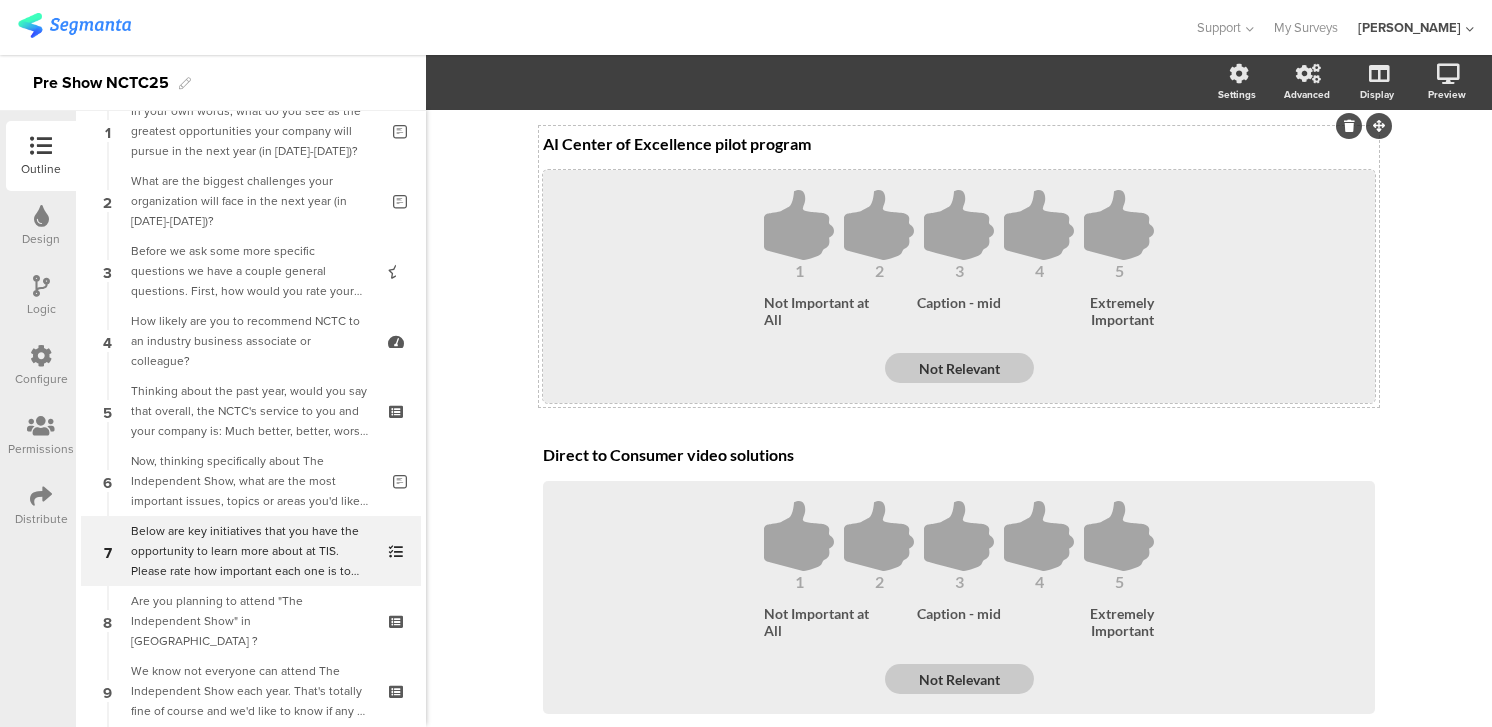 scroll, scrollTop: 1223, scrollLeft: 0, axis: vertical 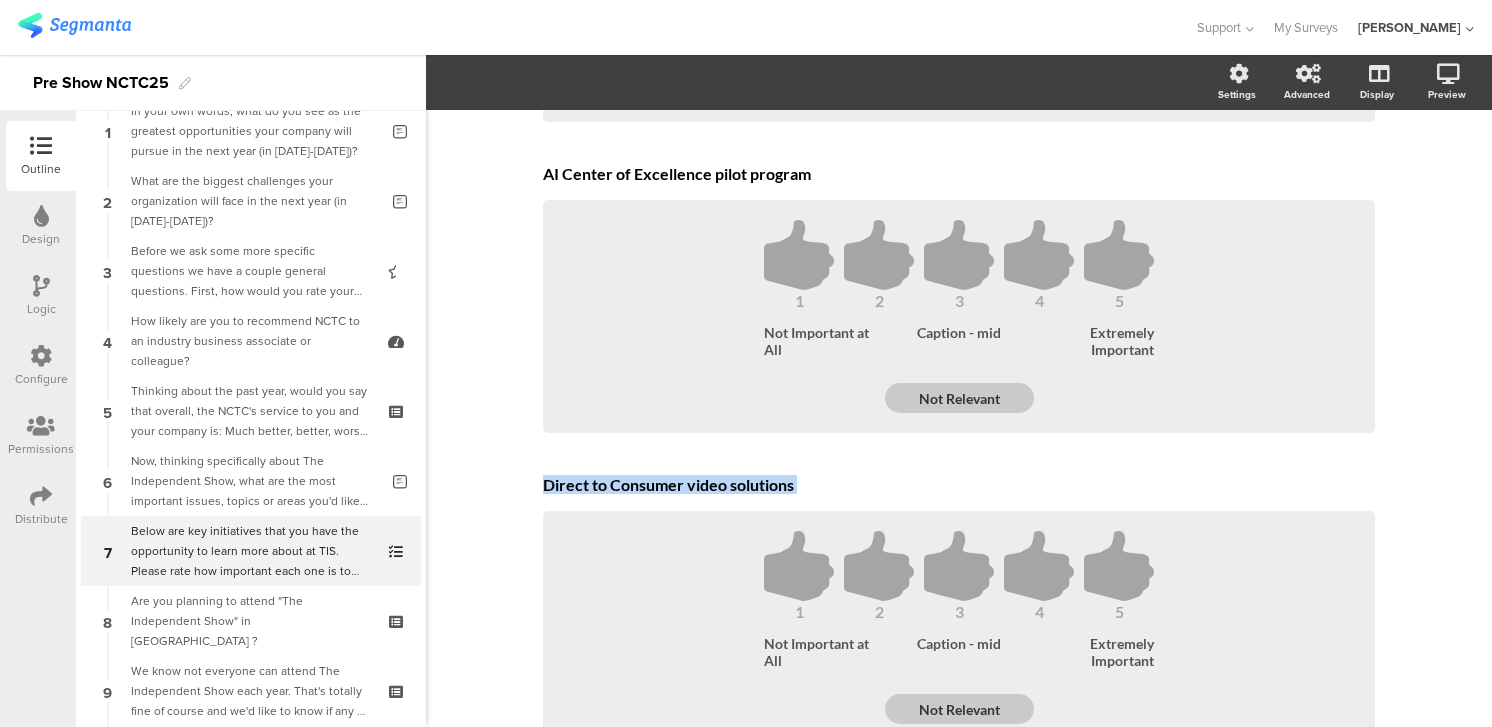 drag, startPoint x: 636, startPoint y: 564, endPoint x: 680, endPoint y: 65, distance: 500.93613 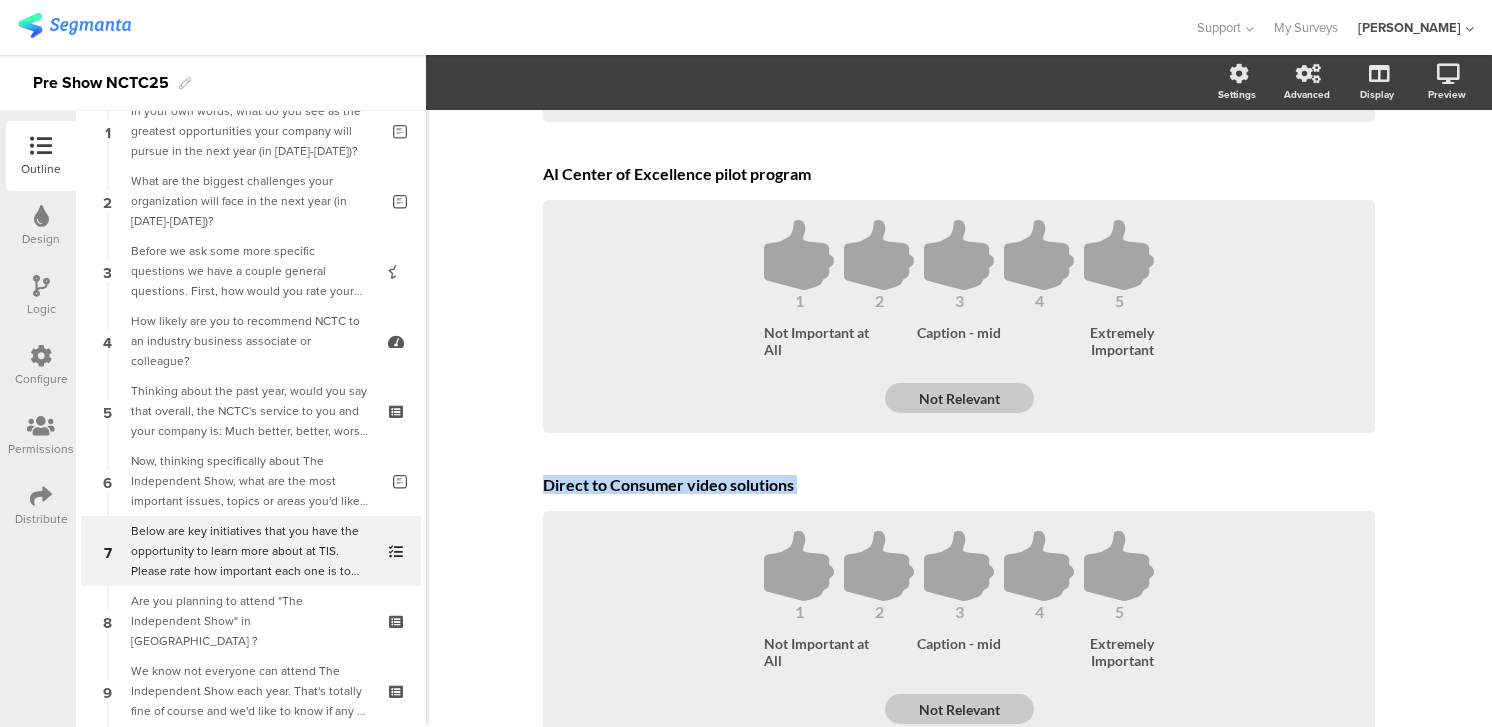 click on "Settings
Advanced
Display
Preview
Type caption...
40%
Below are key initiatives that you have the opportunity to learn more about at TIS. Please rate how  important 5 thumbs up means it is  ." 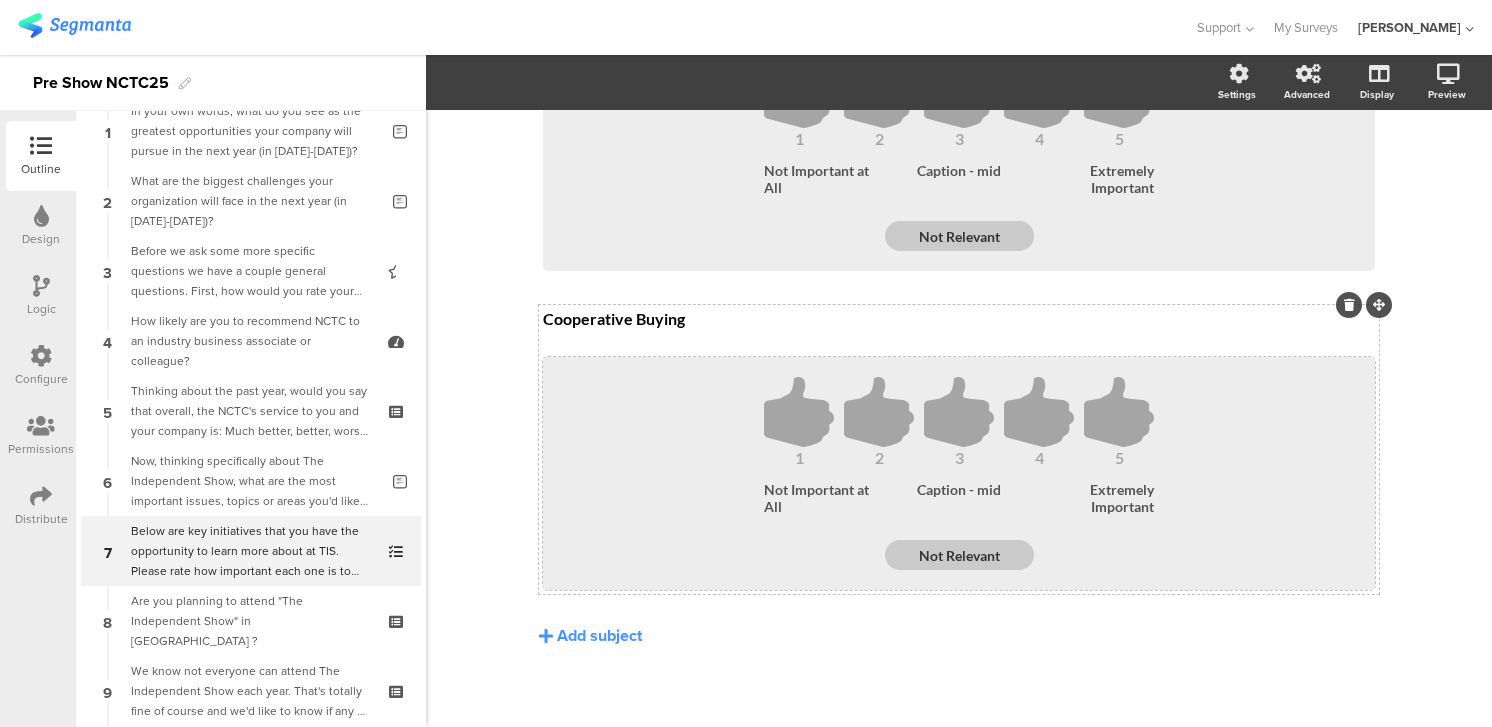 scroll, scrollTop: 2259, scrollLeft: 0, axis: vertical 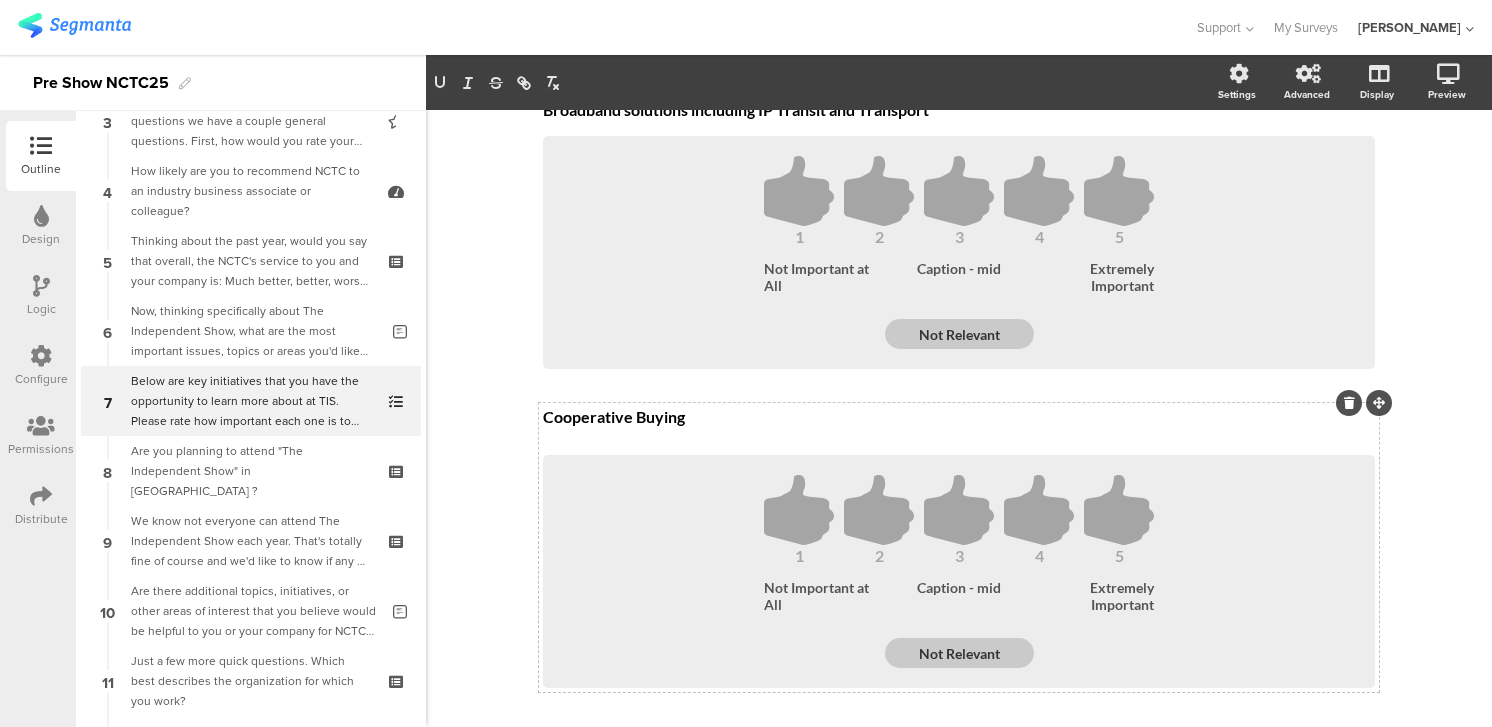 drag, startPoint x: 692, startPoint y: 375, endPoint x: 552, endPoint y: 406, distance: 143.39107 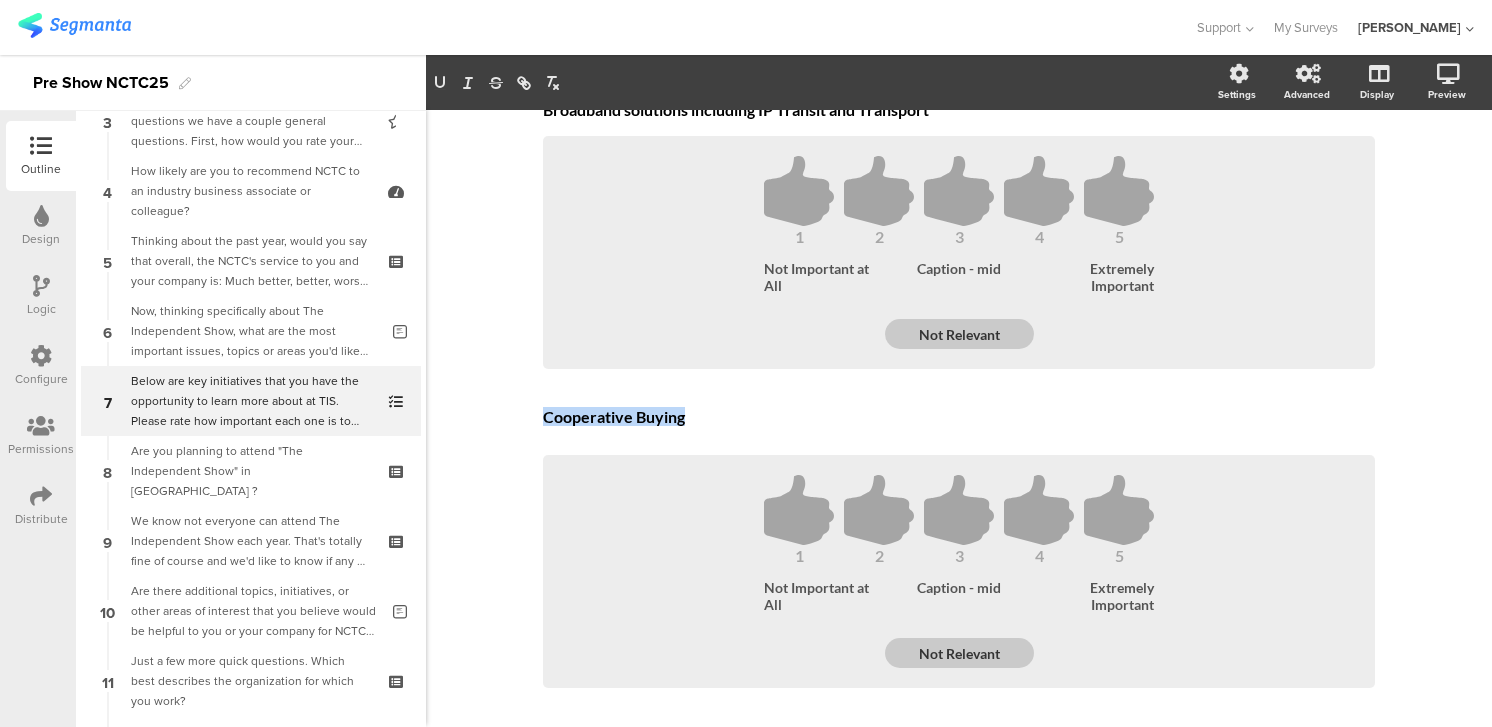 drag, startPoint x: 691, startPoint y: 421, endPoint x: 507, endPoint y: 416, distance: 184.06792 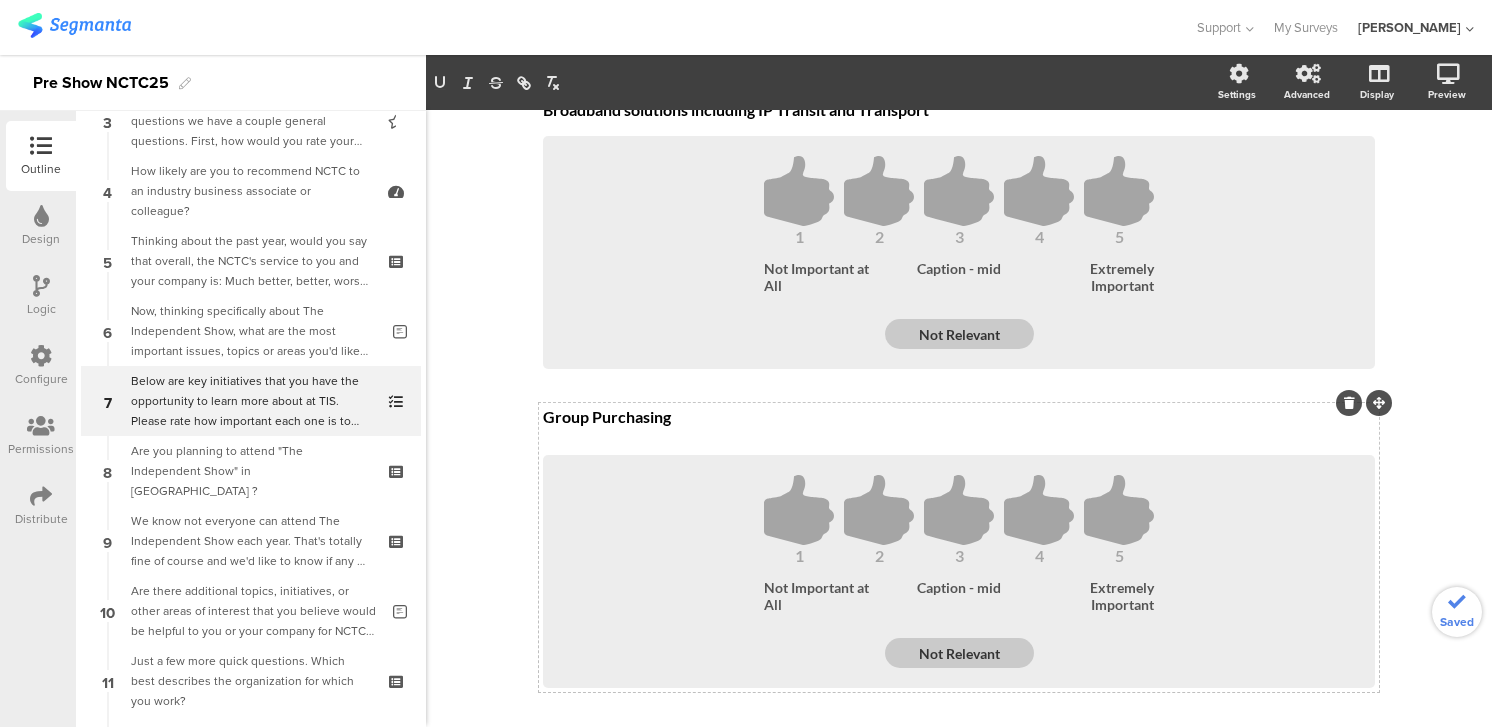 click at bounding box center (959, 435) 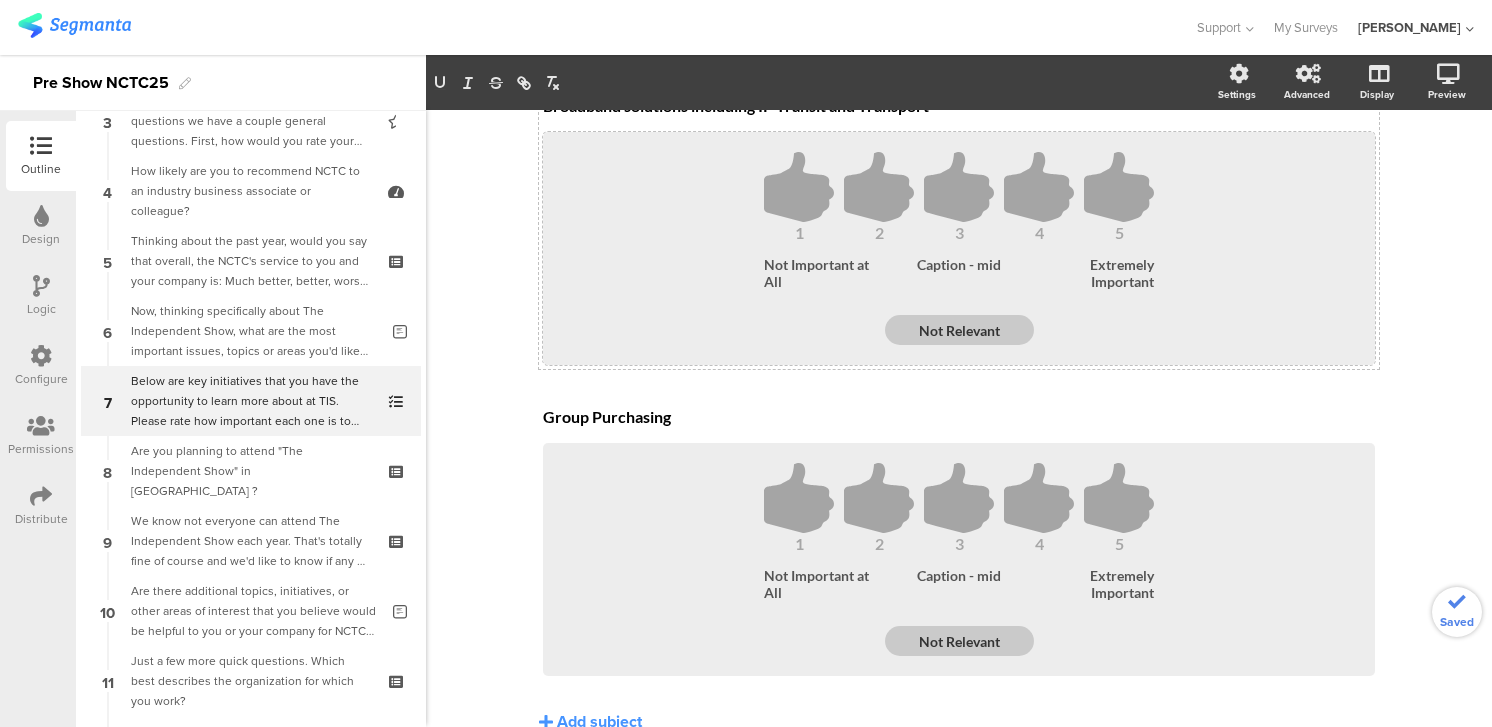 scroll, scrollTop: 2311, scrollLeft: 0, axis: vertical 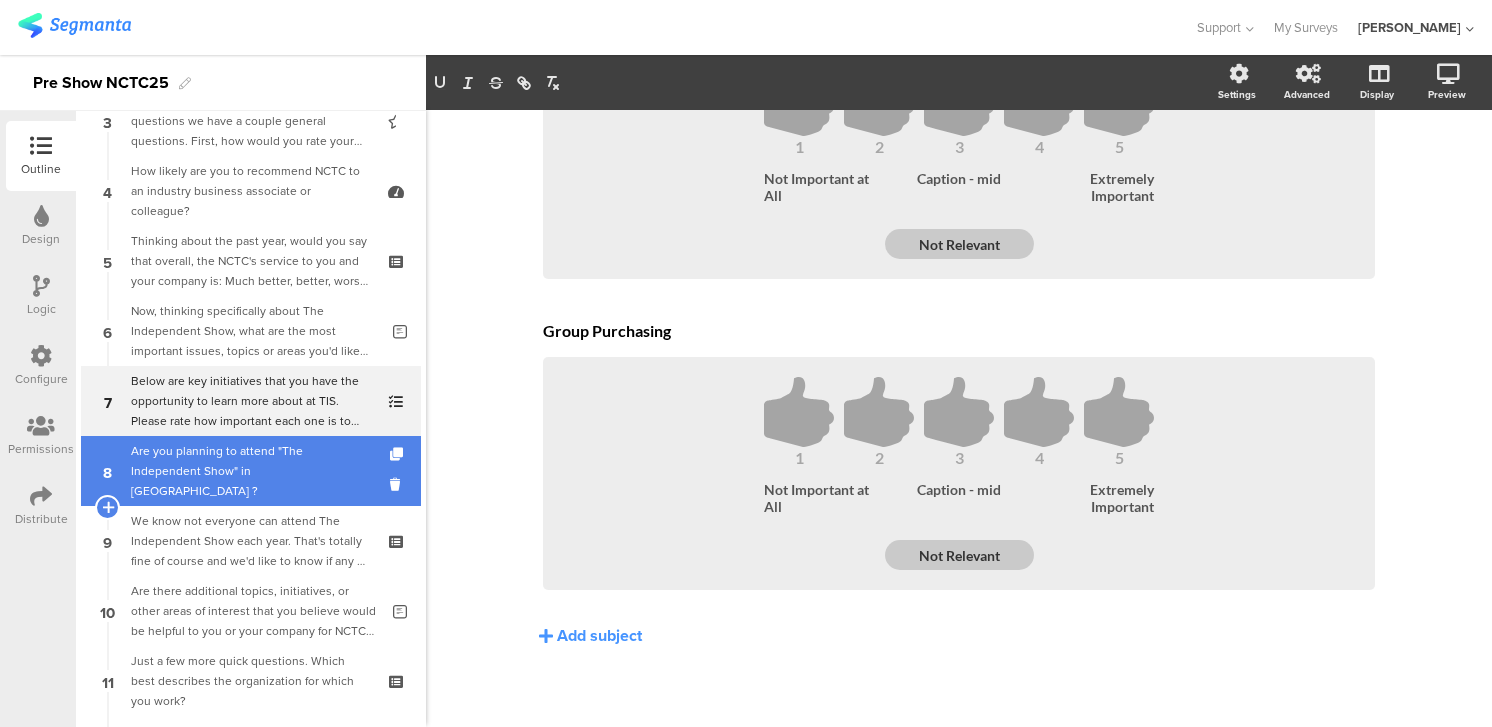 click on "Are you planning to attend "The Independent Show" in Salt Lake City ?" at bounding box center [250, 471] 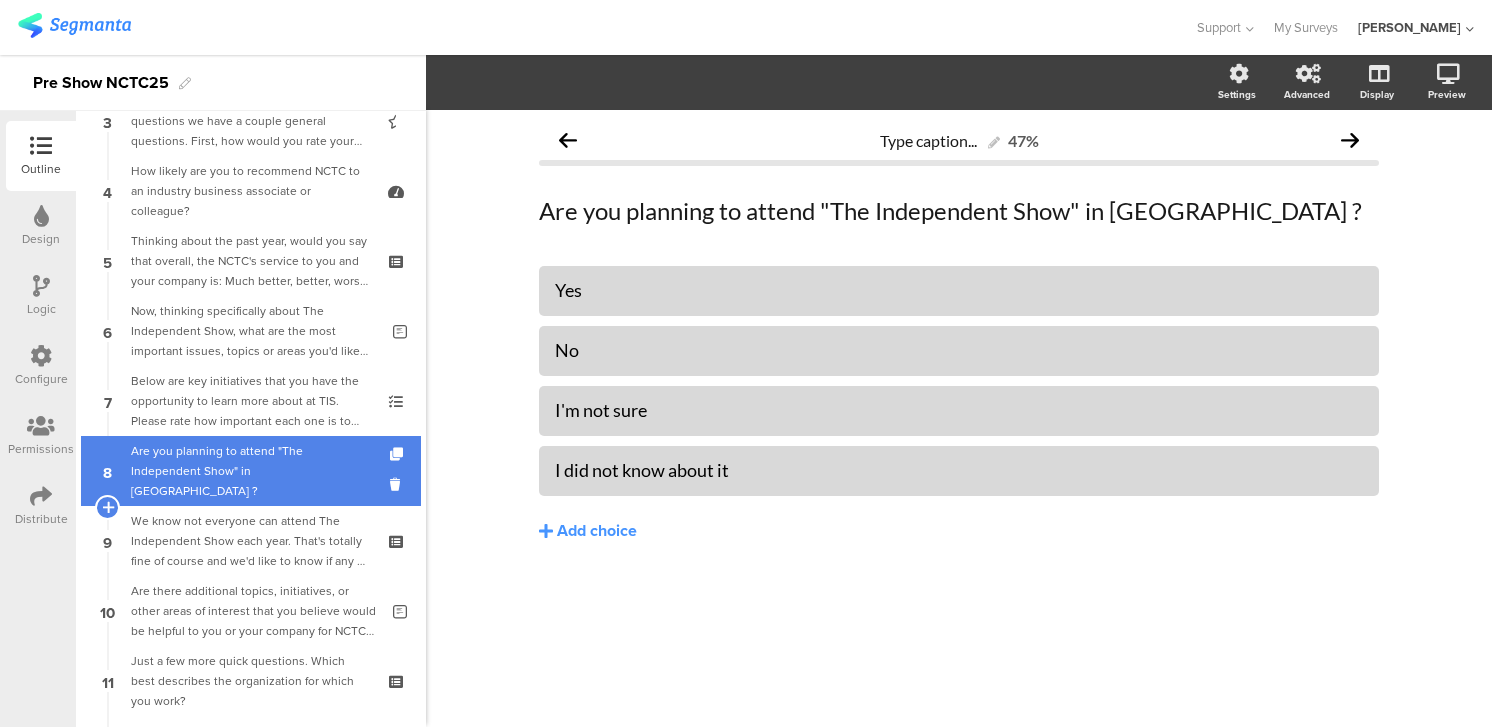 scroll, scrollTop: 0, scrollLeft: 0, axis: both 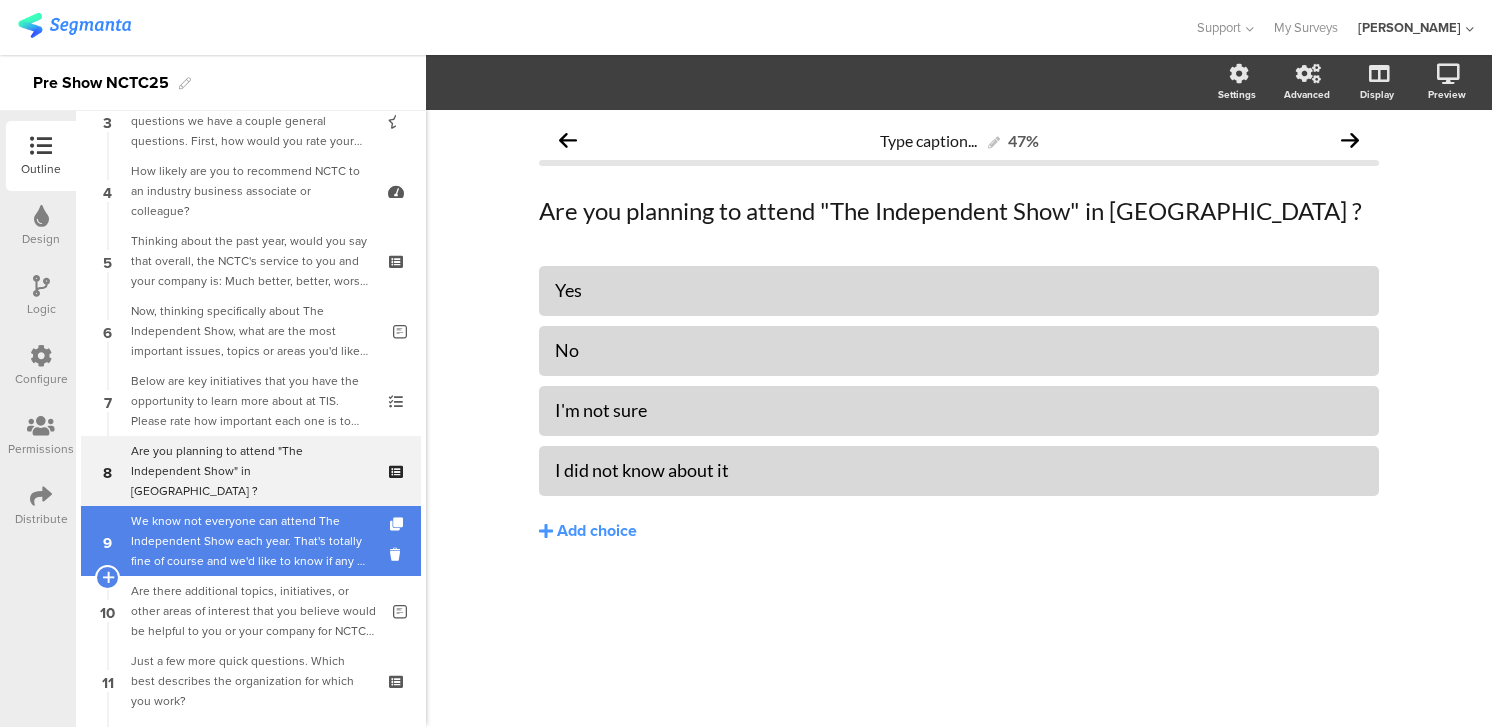 click on "We know not everyone can attend The Independent Show each year.  That's totally fine of course and we'd like to know if any of these reasons below apply to your decision this year? Please check all that apply to you." at bounding box center [250, 541] 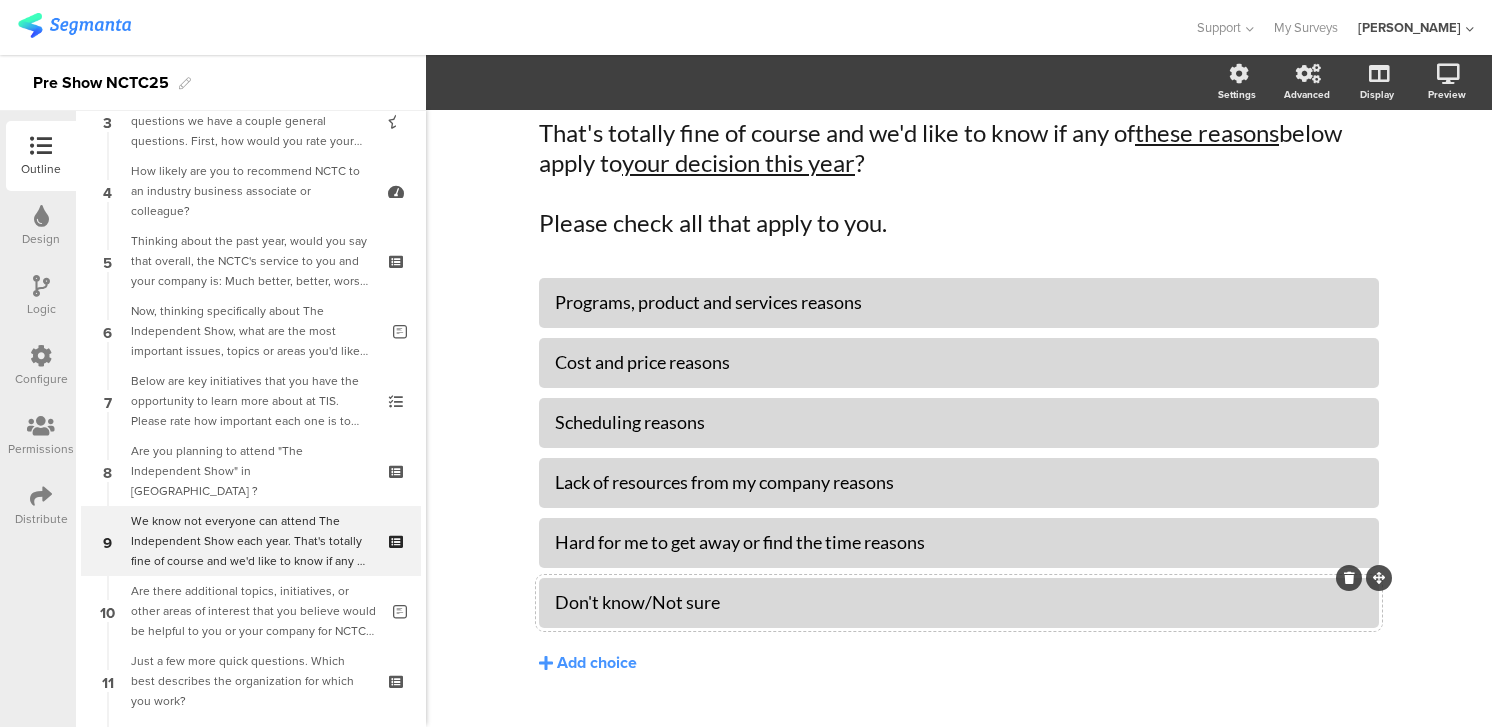 scroll, scrollTop: 179, scrollLeft: 0, axis: vertical 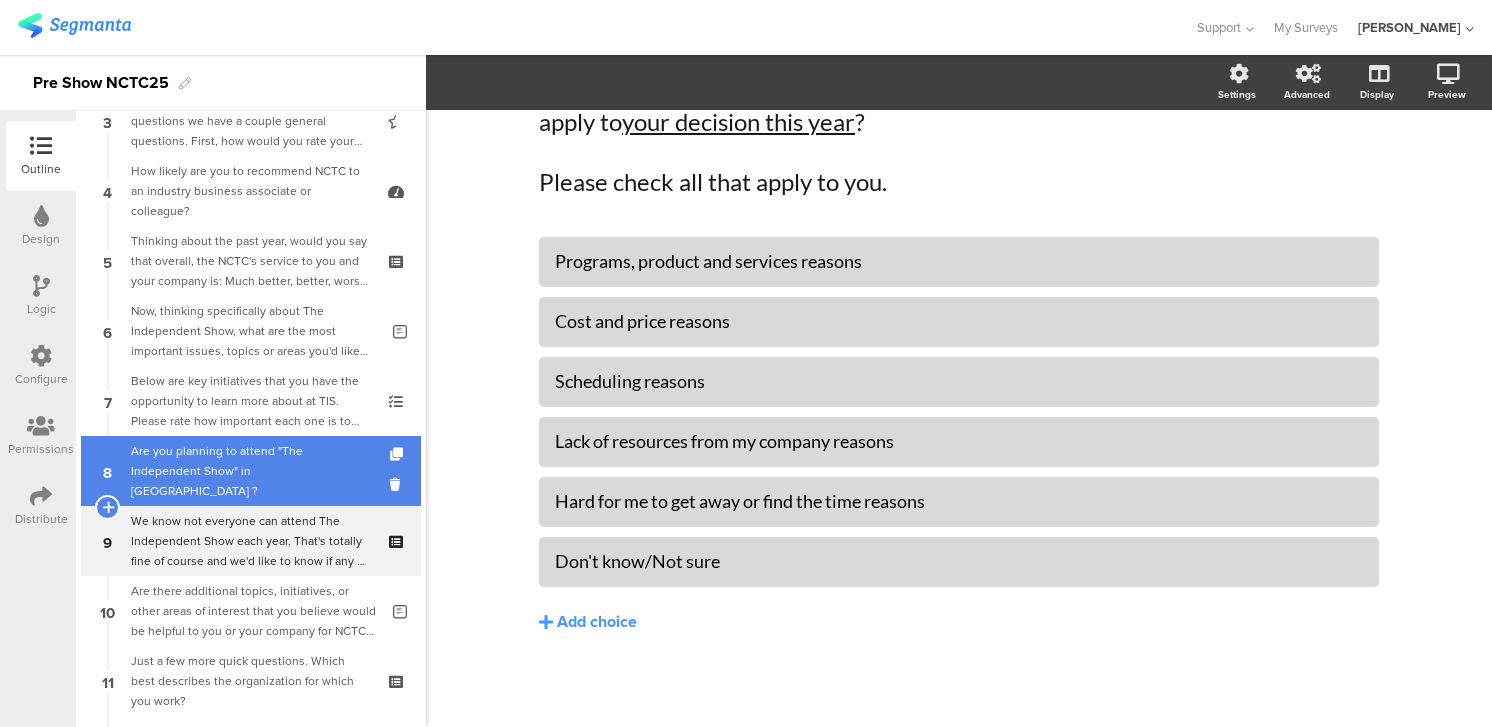 click on "Are you planning to attend "The Independent Show" in Salt Lake City ?" at bounding box center [250, 471] 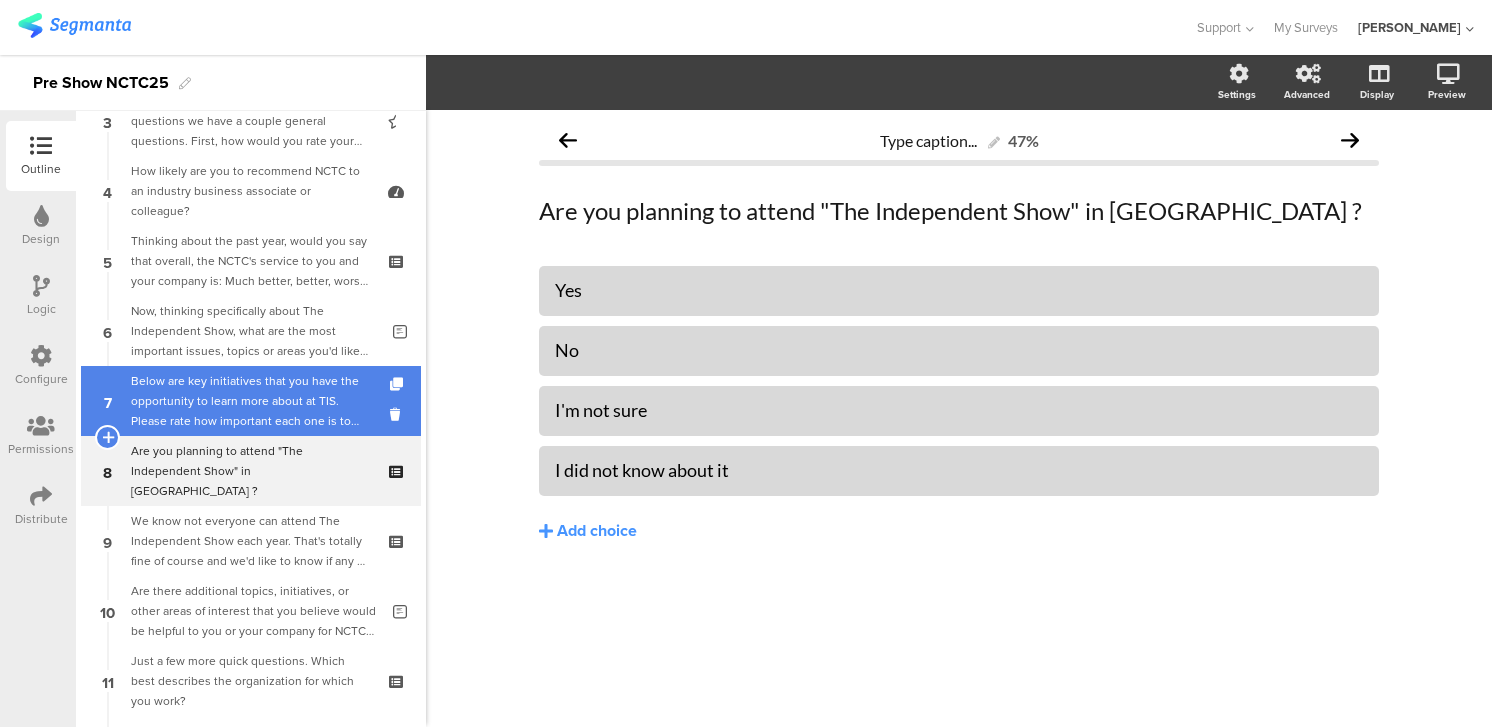 click on "Below are key initiatives that you have the opportunity to learn more about at TIS. Please rate how important each one is to you and your organization. 5 thumbs up means it is extremely important and 1 thumbs up means it is not important at all. If anything does not apply to you, please just choose "not relevant."" at bounding box center (250, 401) 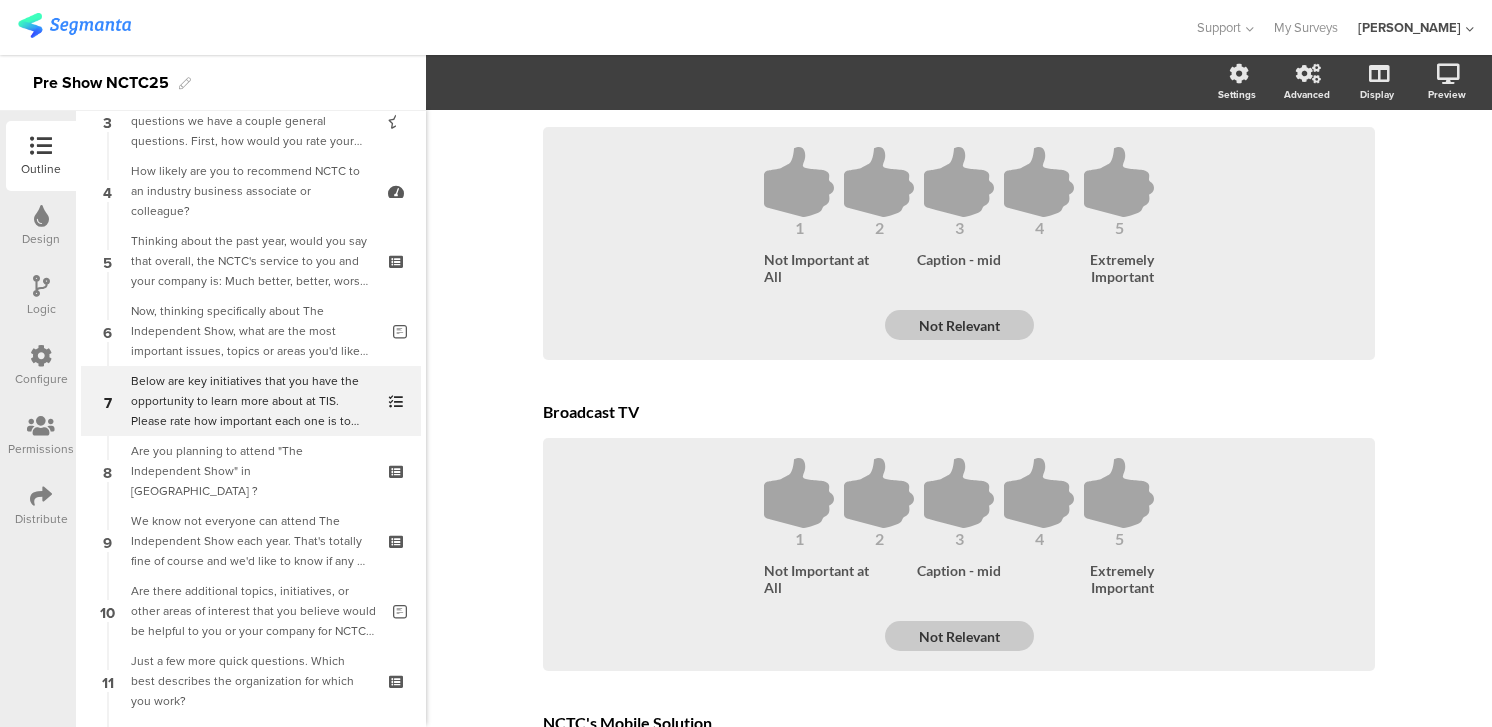 scroll, scrollTop: 373, scrollLeft: 0, axis: vertical 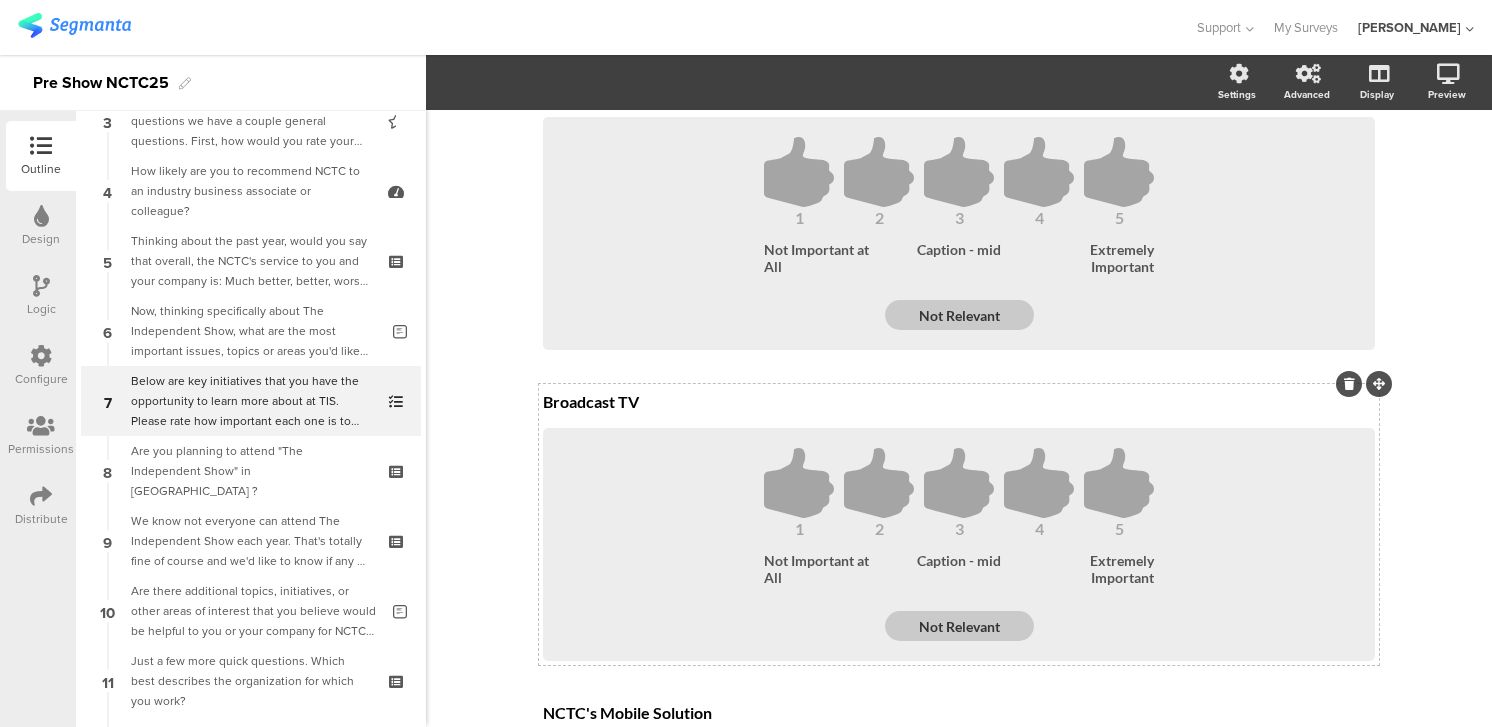 click on "Broadcast TV
Broadcast TV" at bounding box center (959, 403) 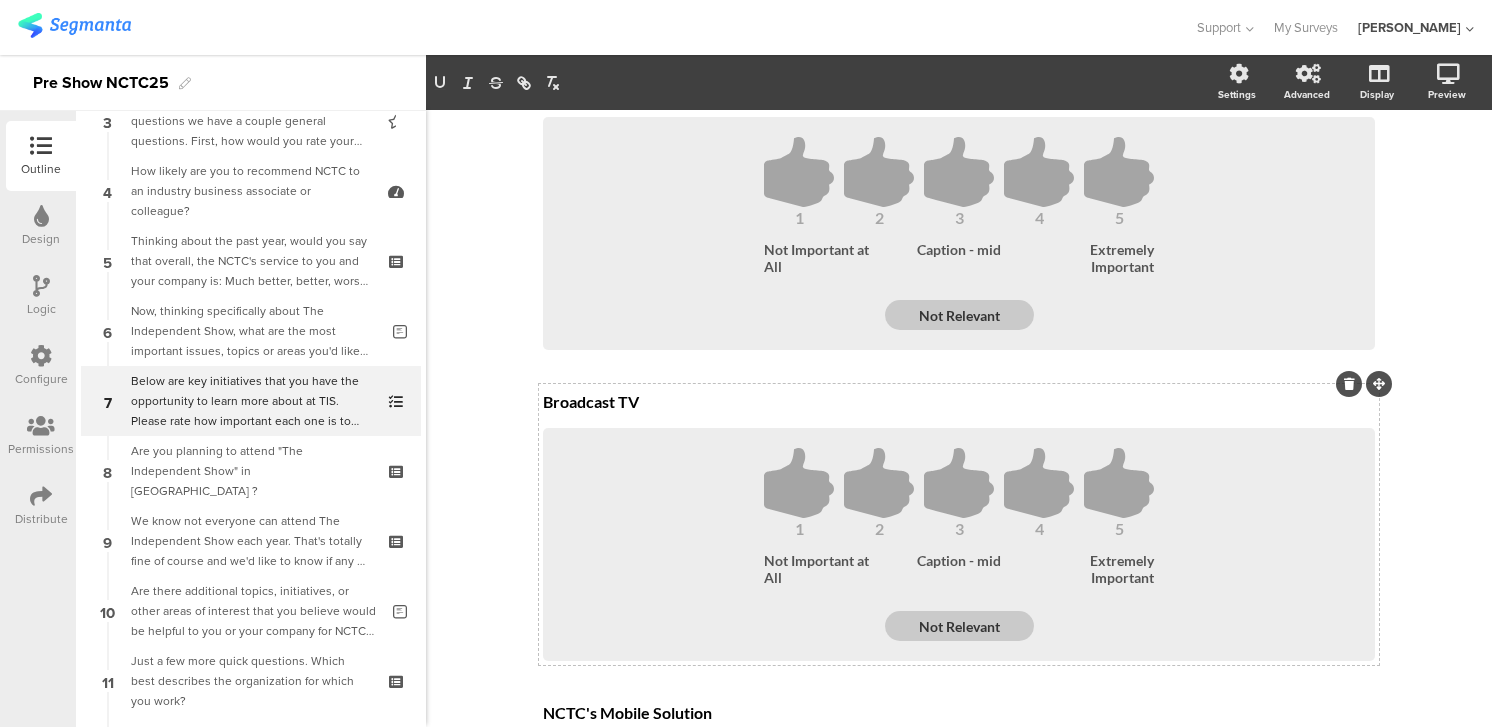 scroll, scrollTop: 353, scrollLeft: 0, axis: vertical 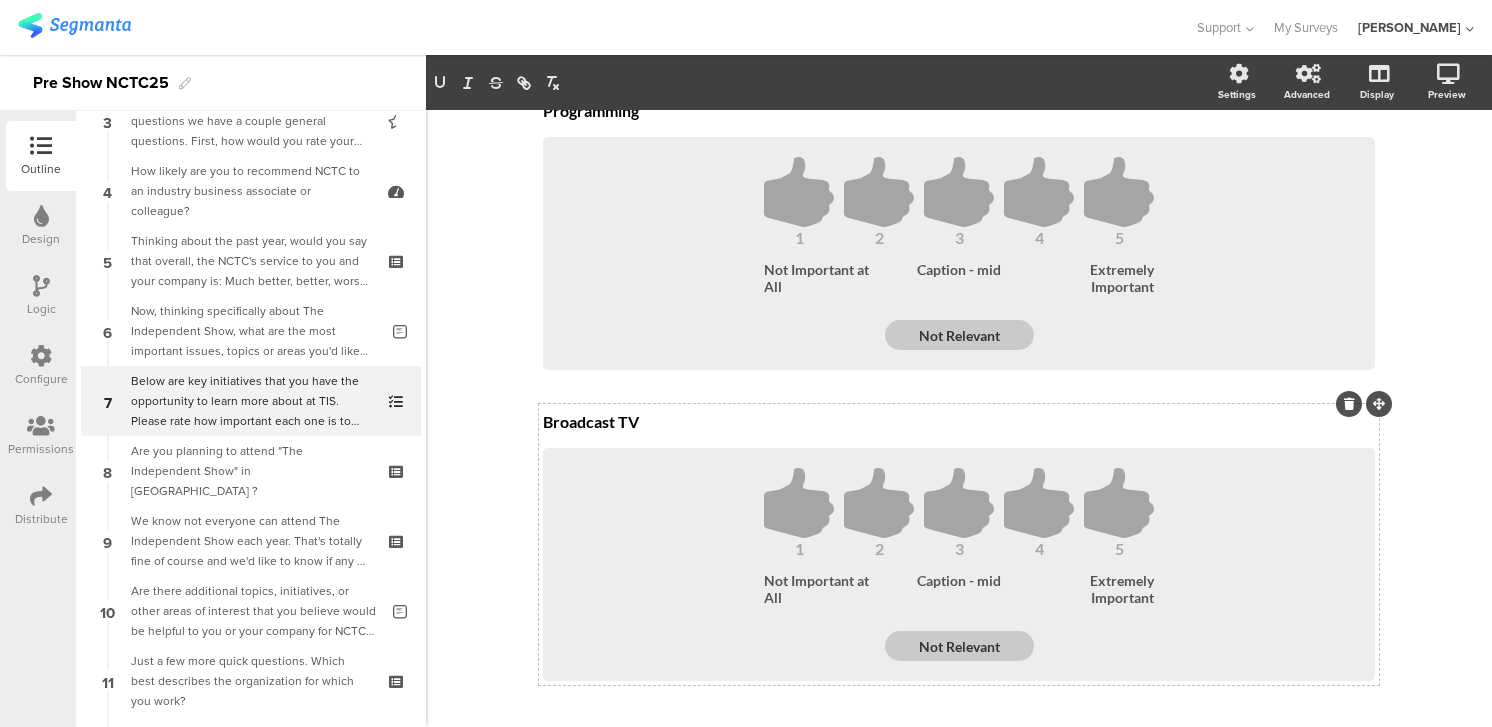 type 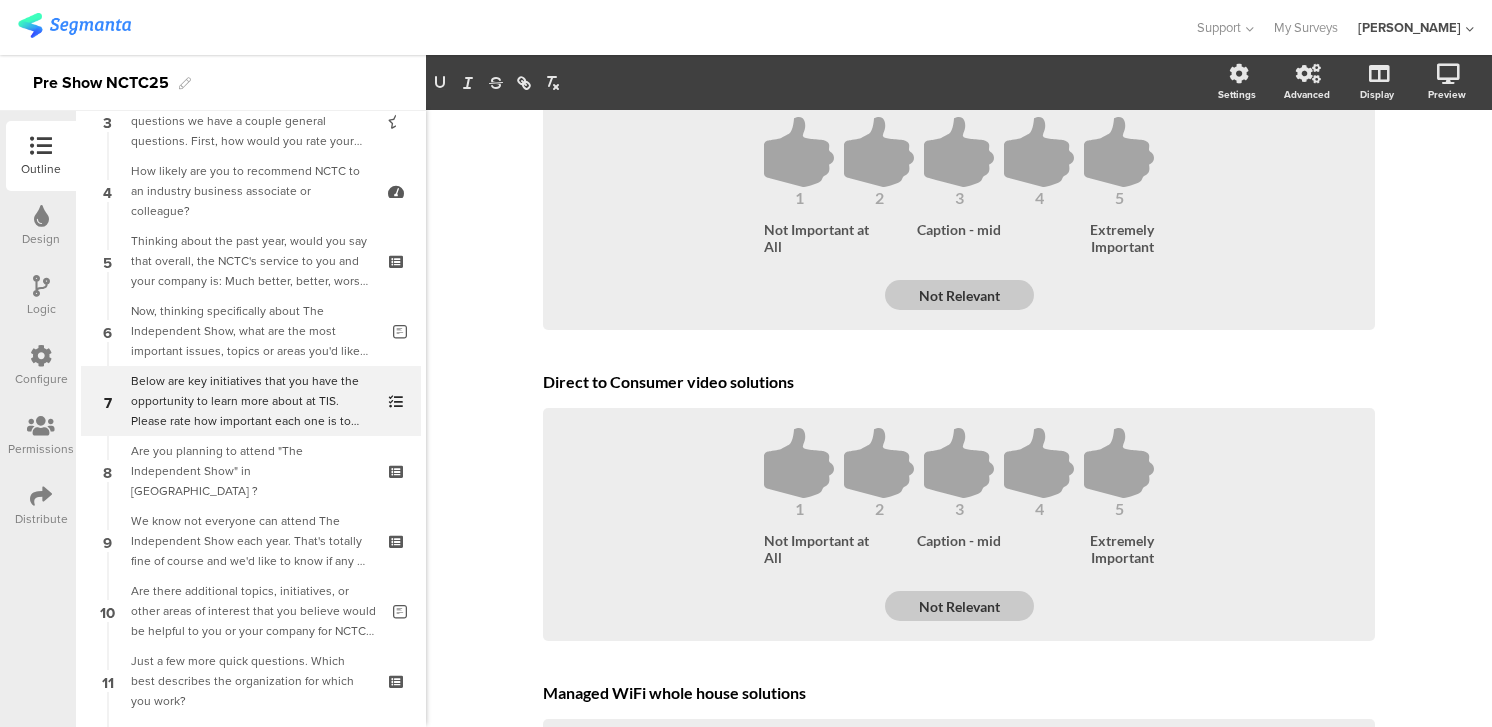 scroll, scrollTop: 1330, scrollLeft: 0, axis: vertical 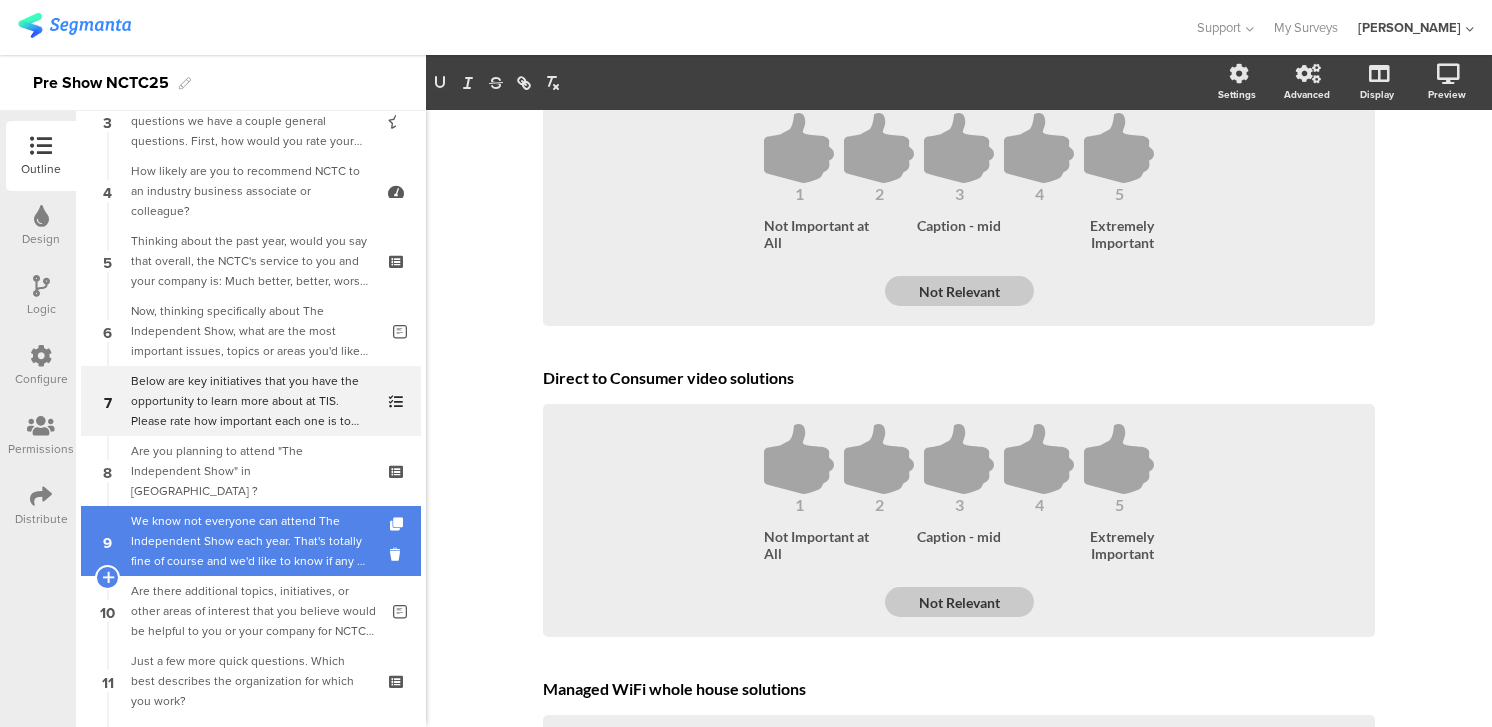click on "We know not everyone can attend The Independent Show each year.  That's totally fine of course and we'd like to know if any of these reasons below apply to your decision this year? Please check all that apply to you." at bounding box center [250, 541] 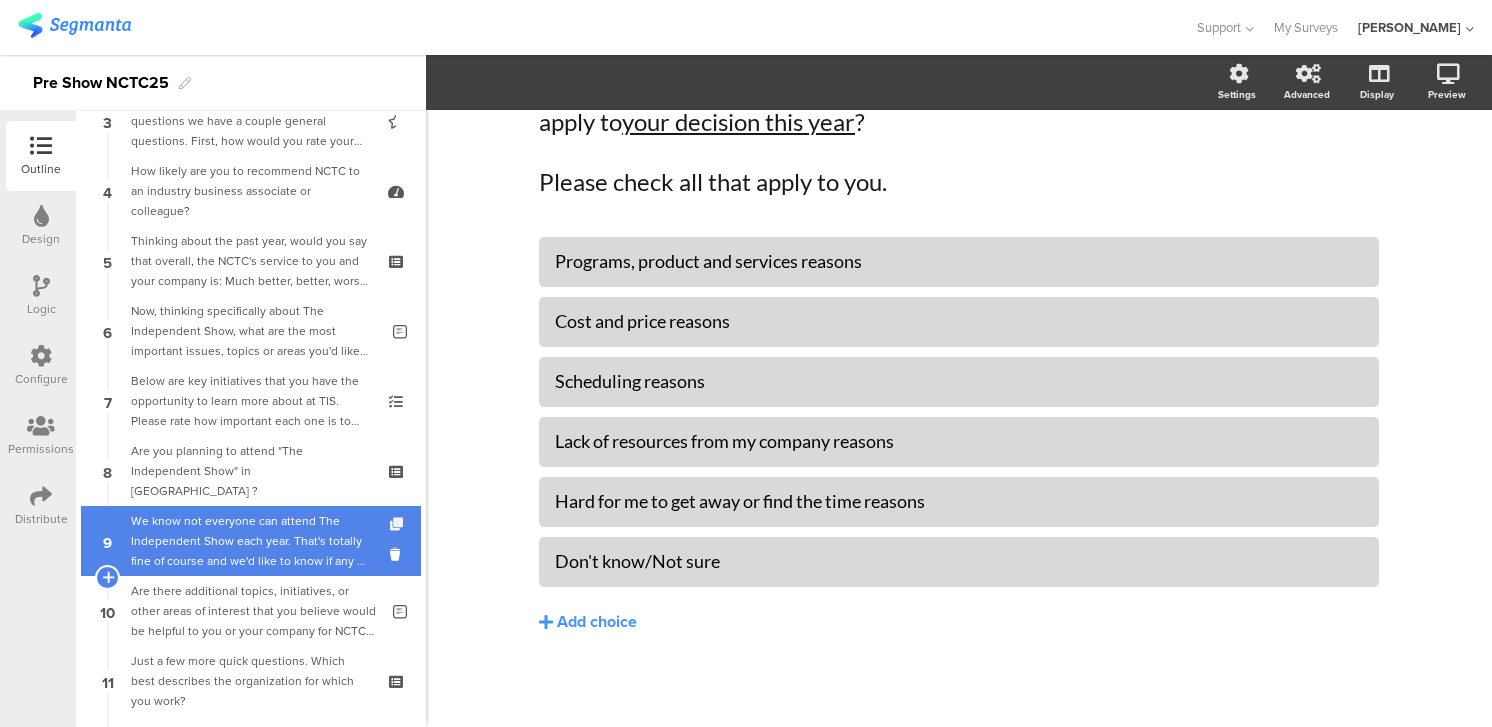 click at bounding box center (398, 524) 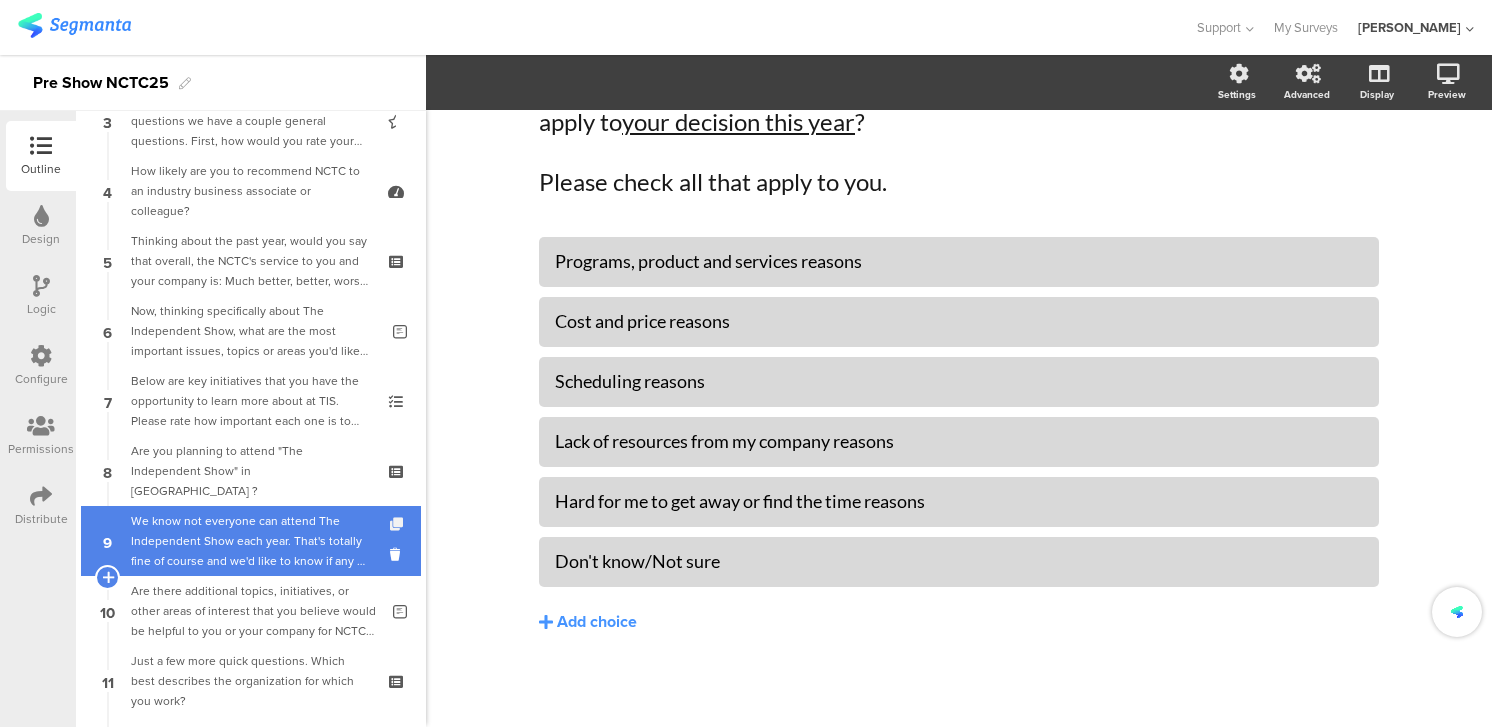 scroll, scrollTop: 209, scrollLeft: 0, axis: vertical 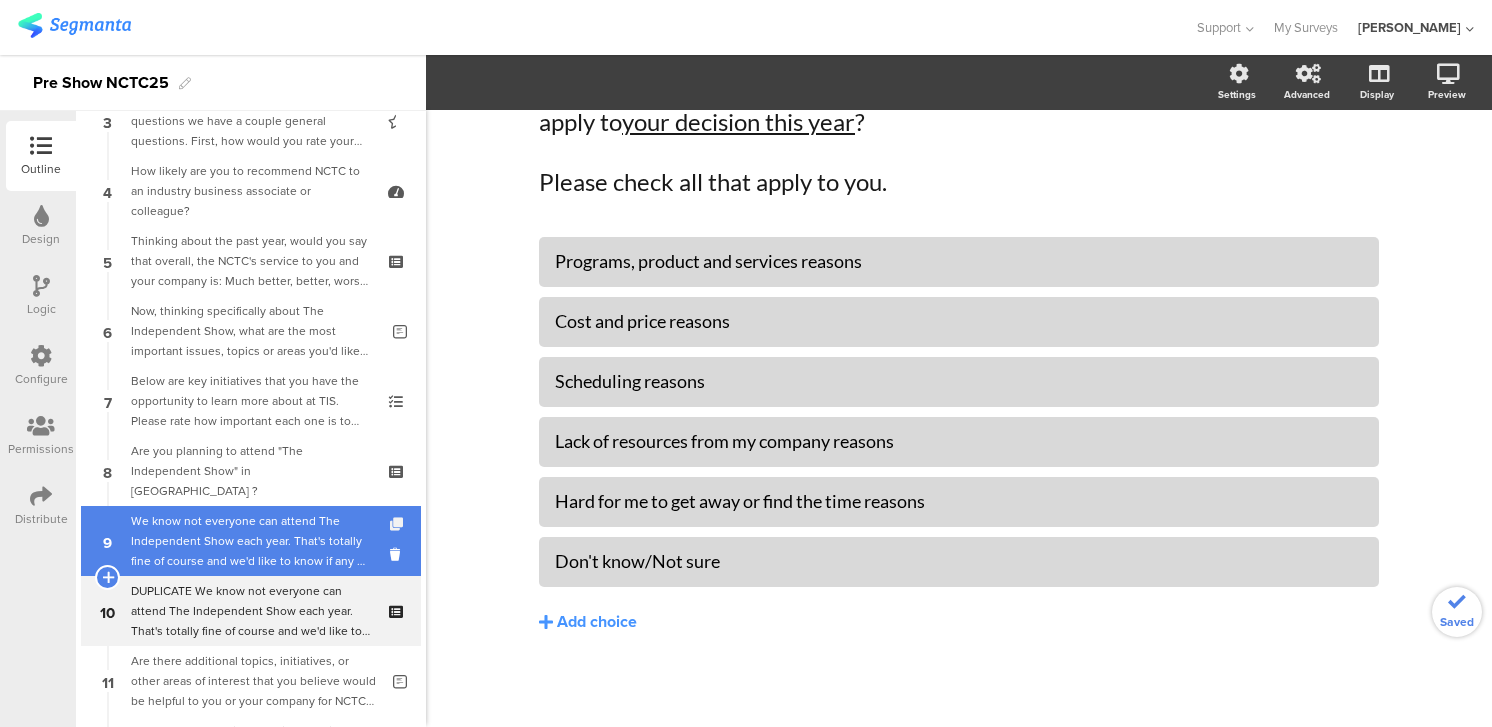 click at bounding box center (398, 524) 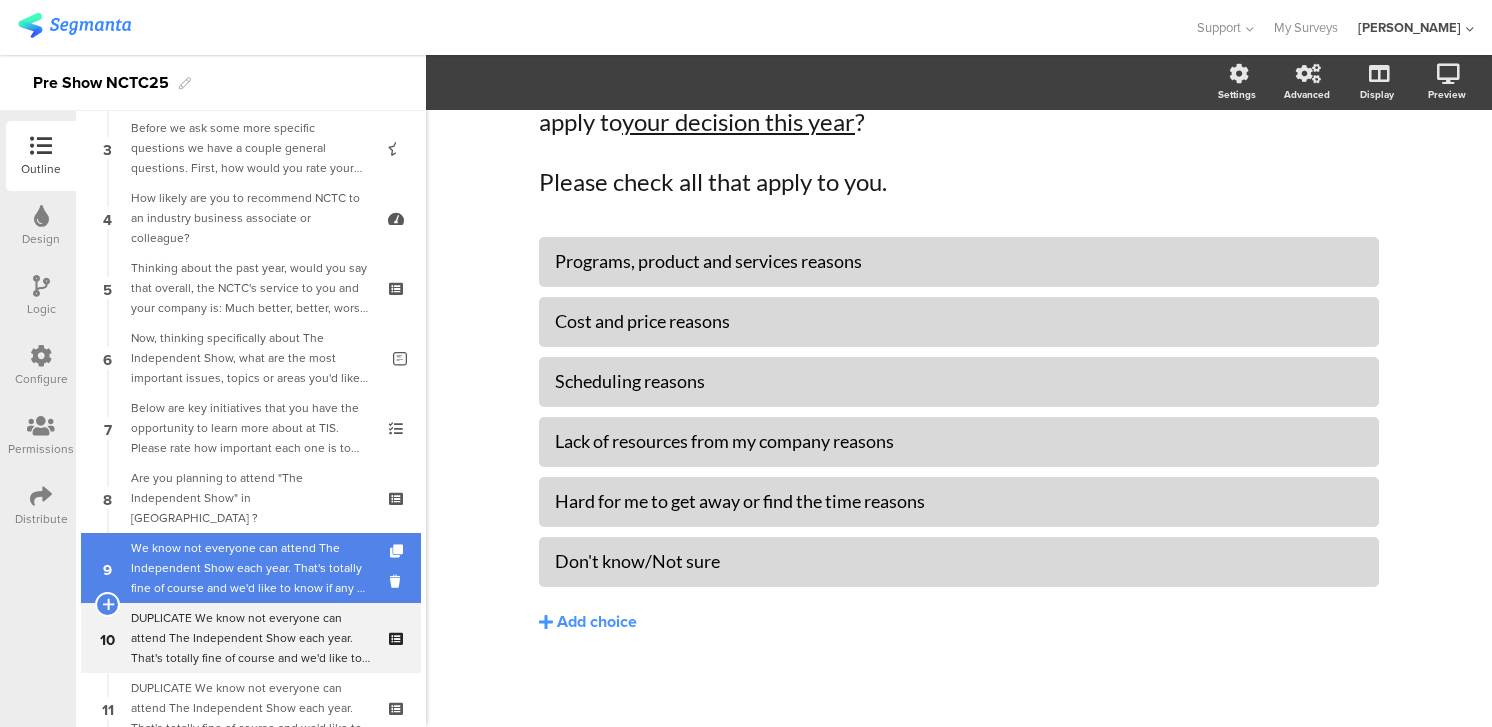 scroll, scrollTop: 224, scrollLeft: 0, axis: vertical 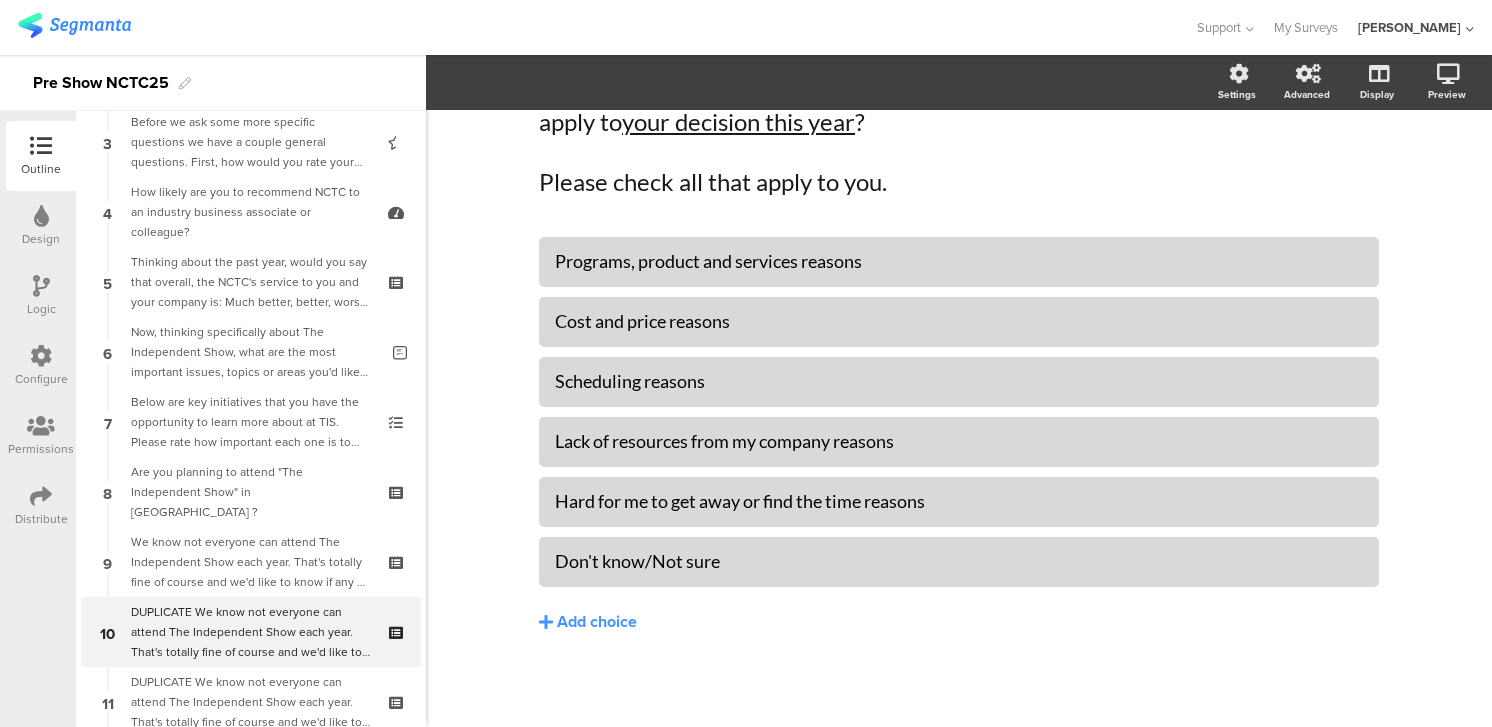 click at bounding box center [41, 286] 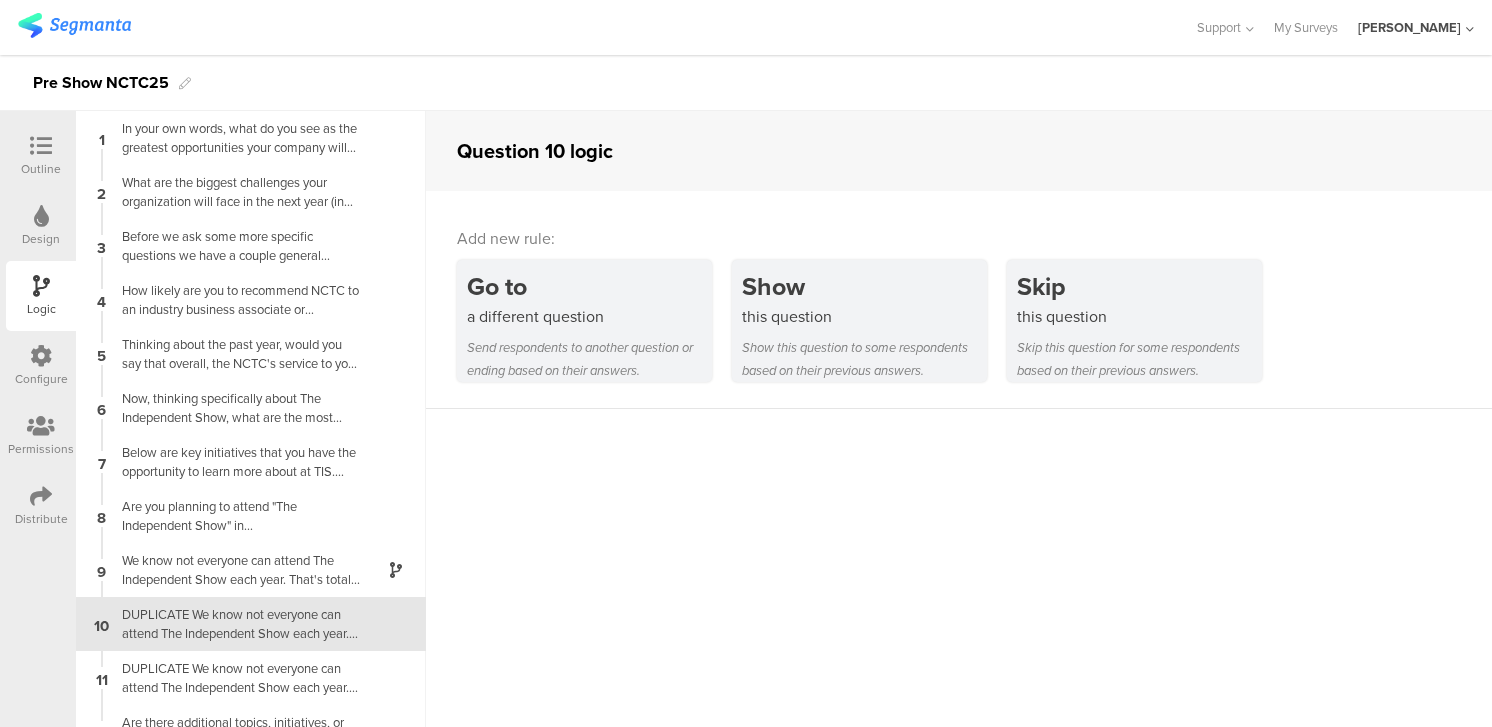 scroll, scrollTop: 80, scrollLeft: 0, axis: vertical 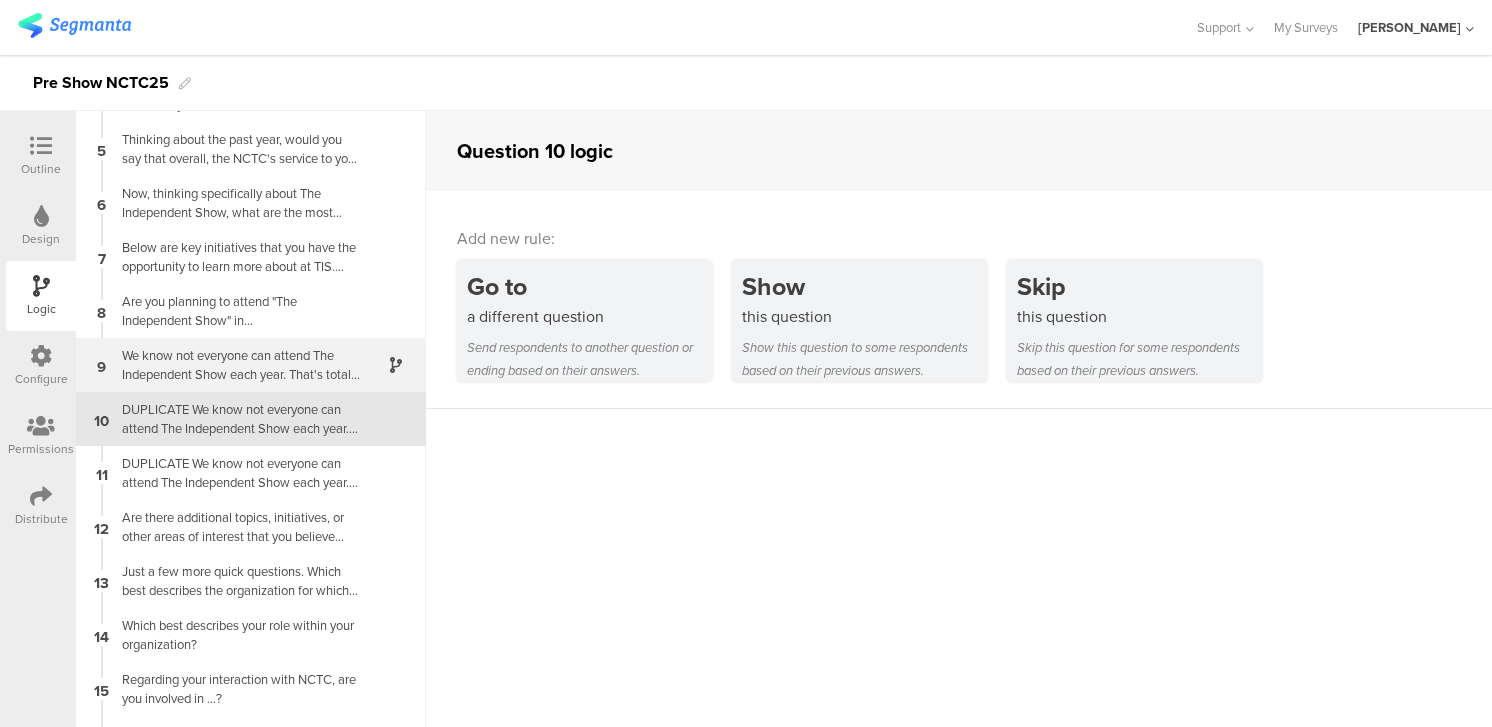 click on "We know not everyone can attend The Independent Show each year.  That's totally fine of course and we'd like to know if any of these reasons below apply to your decision this year? Please check all that apply to you." at bounding box center (235, 365) 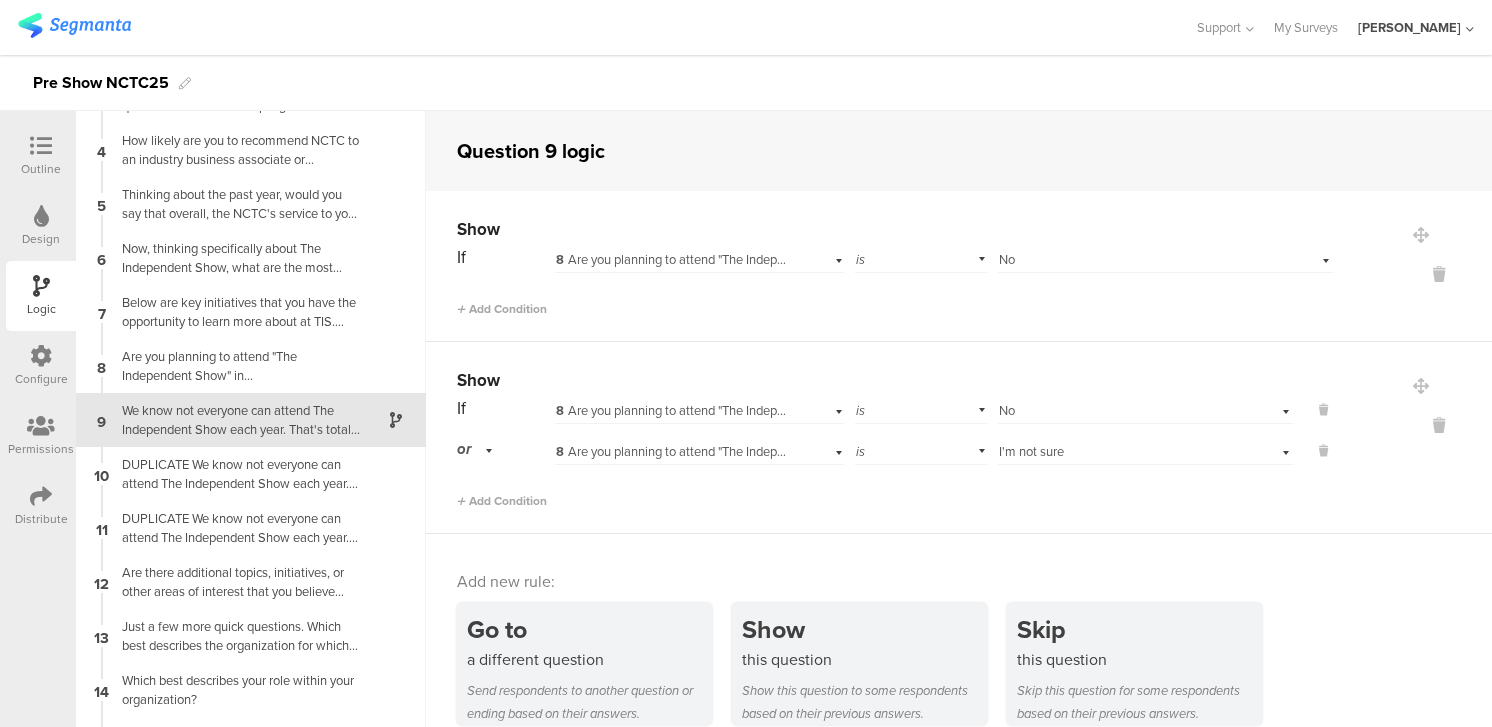 scroll, scrollTop: 151, scrollLeft: 0, axis: vertical 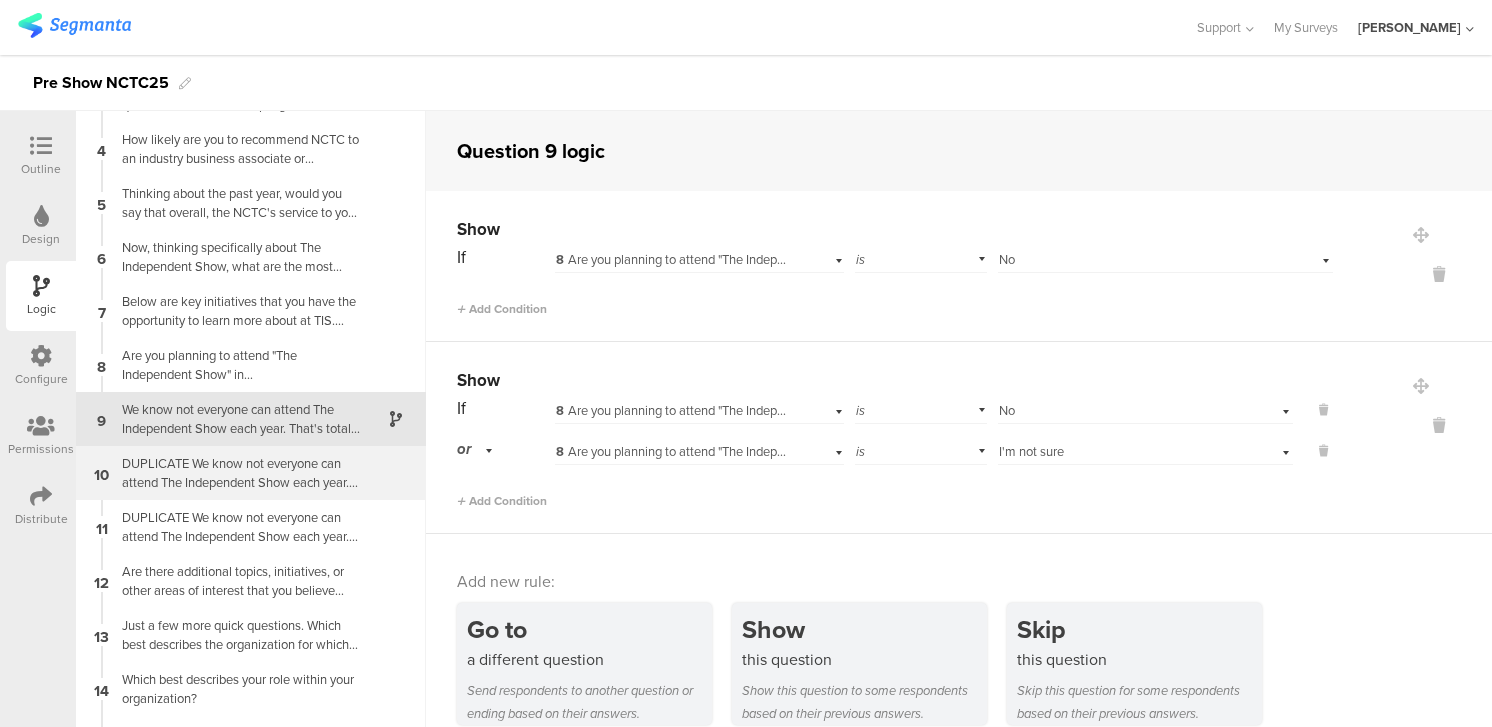 click on "DUPLICATE We know not everyone can attend The Independent Show each year.  That's totally fine of course and we'd like to know if any of these reasons below apply to your decision this year? Please check all that apply to you." at bounding box center (235, 473) 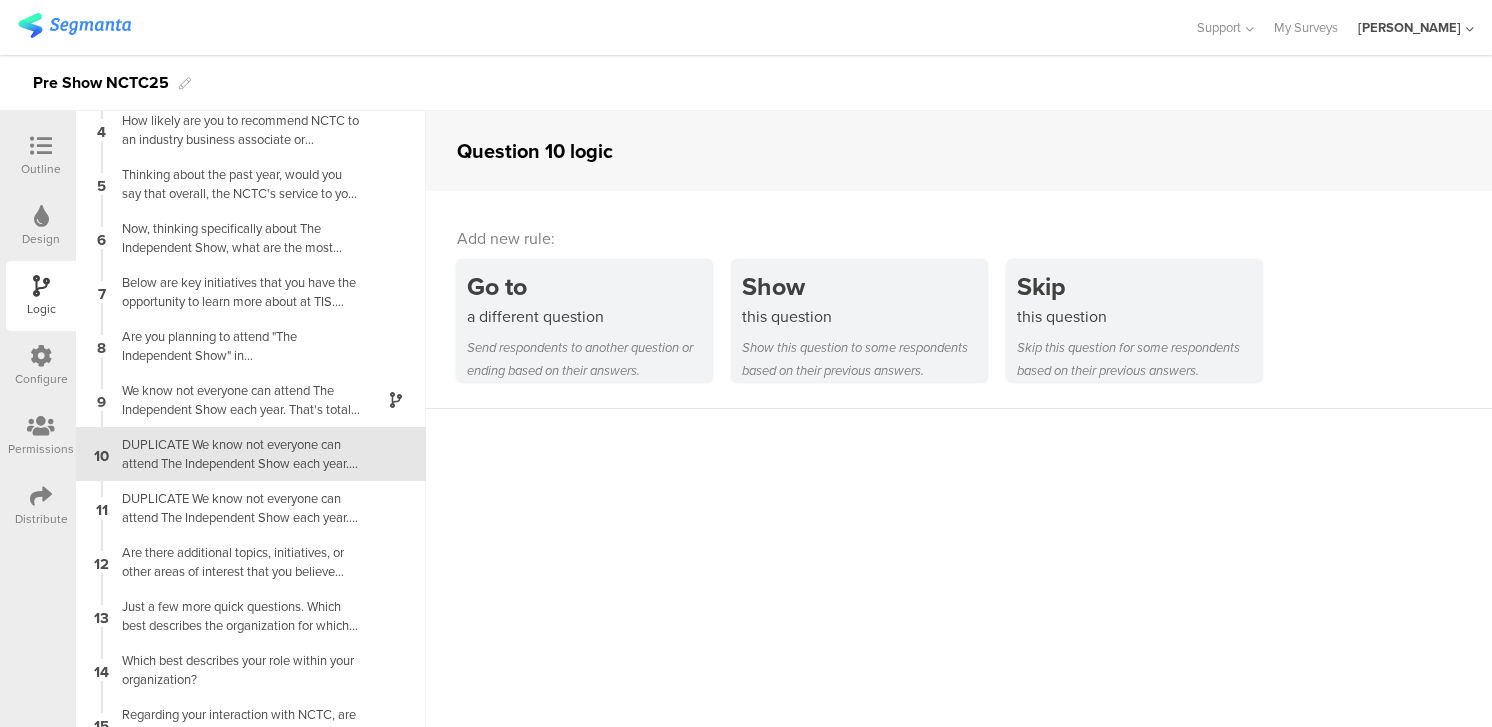 scroll, scrollTop: 205, scrollLeft: 0, axis: vertical 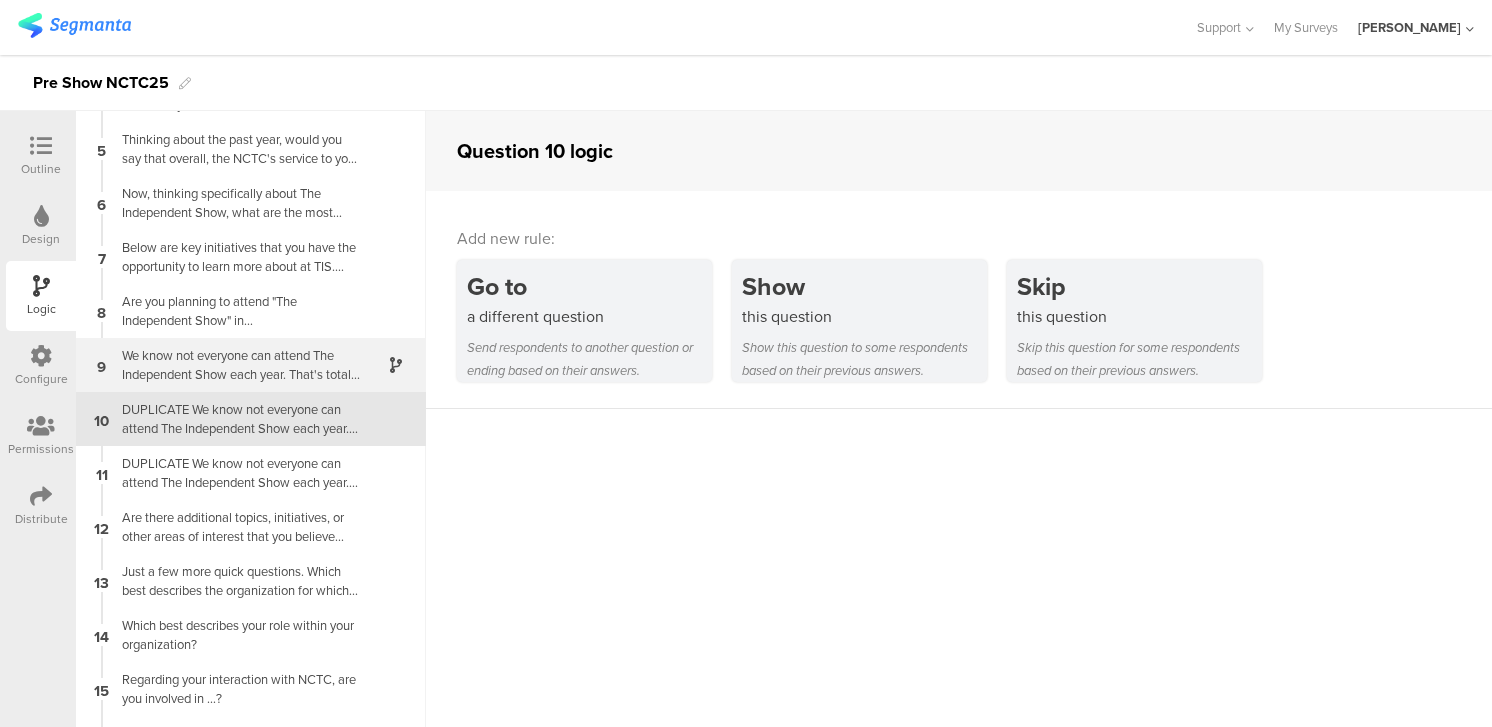 click on "We know not everyone can attend The Independent Show each year.  That's totally fine of course and we'd like to know if any of these reasons below apply to your decision this year? Please check all that apply to you." at bounding box center [235, 365] 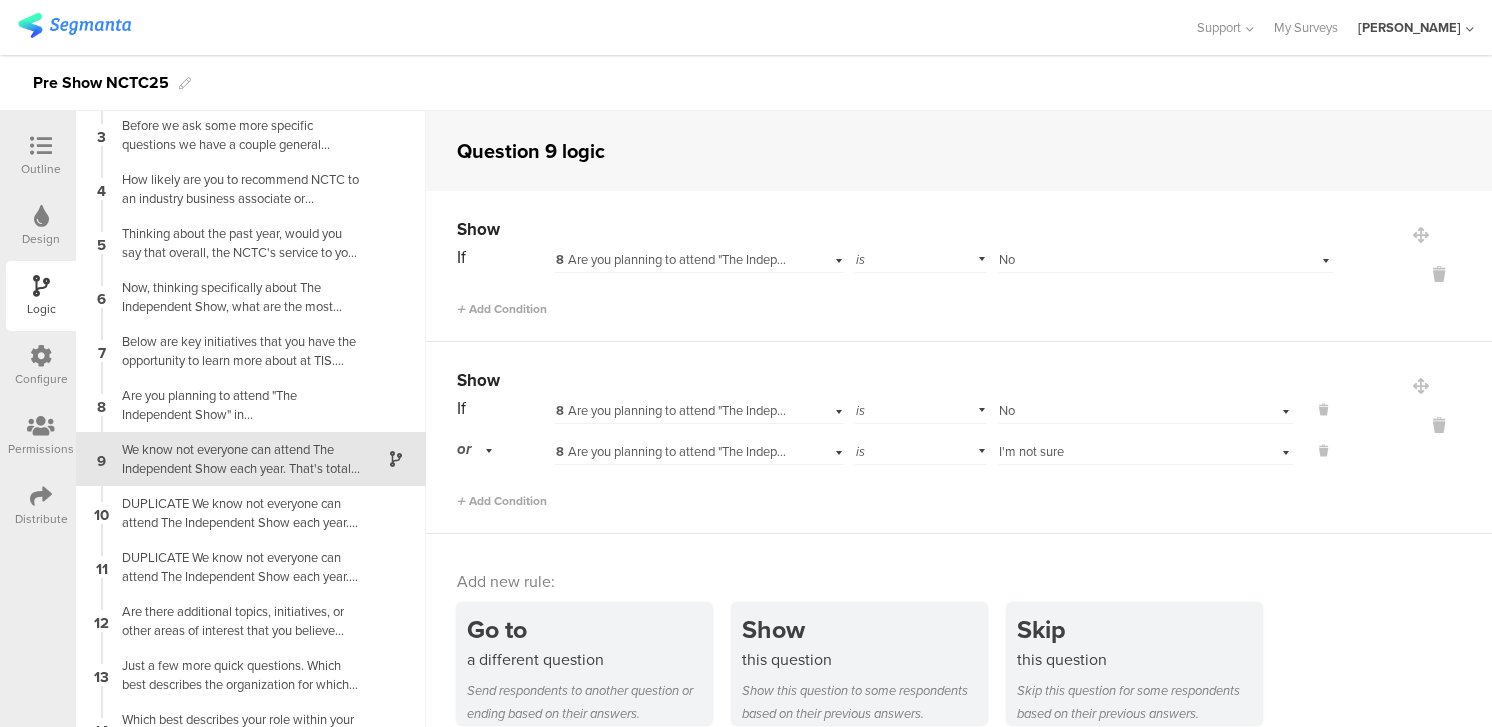 scroll, scrollTop: 151, scrollLeft: 0, axis: vertical 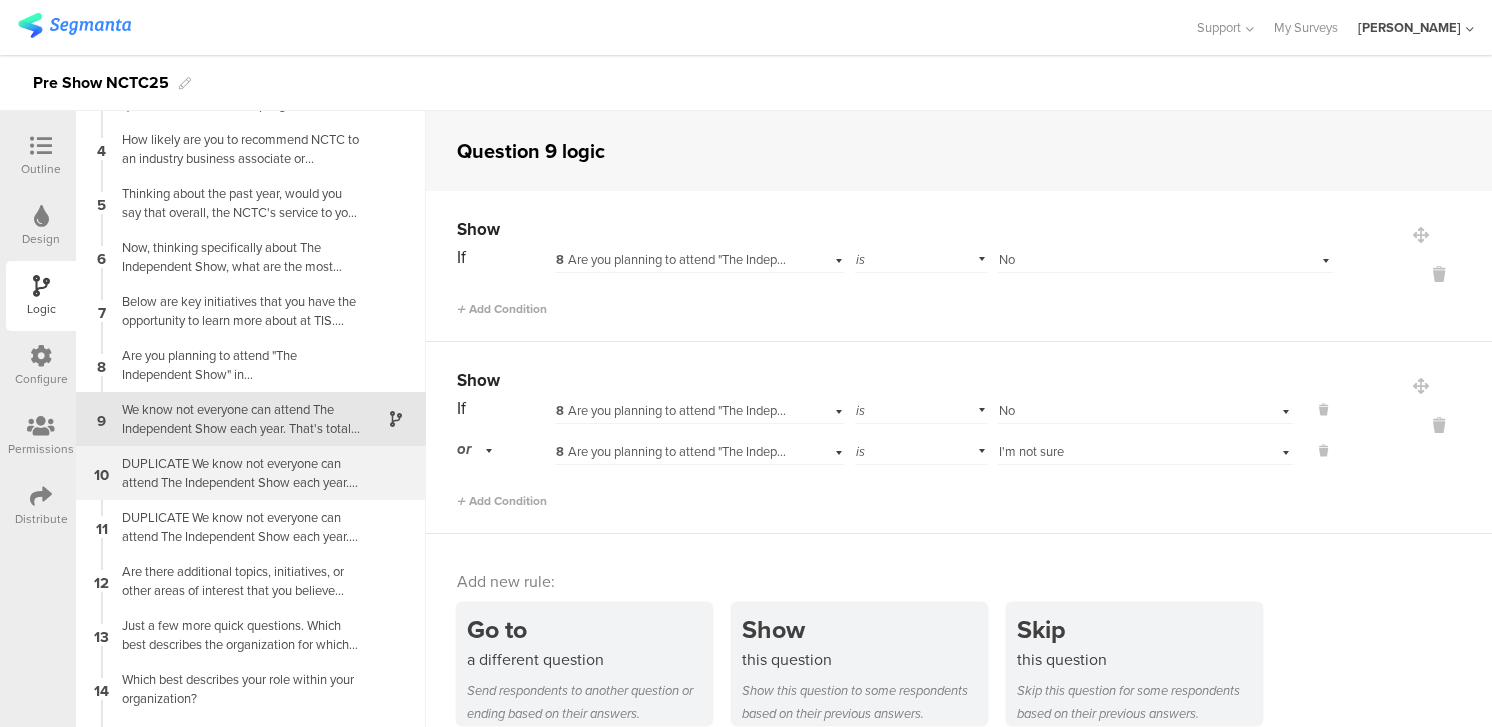 click on "10
DUPLICATE We know not everyone can attend The Independent Show each year.  That's totally fine of course and we'd like to know if any of these reasons below apply to your decision this year? Please check all that apply to you." at bounding box center [251, 473] 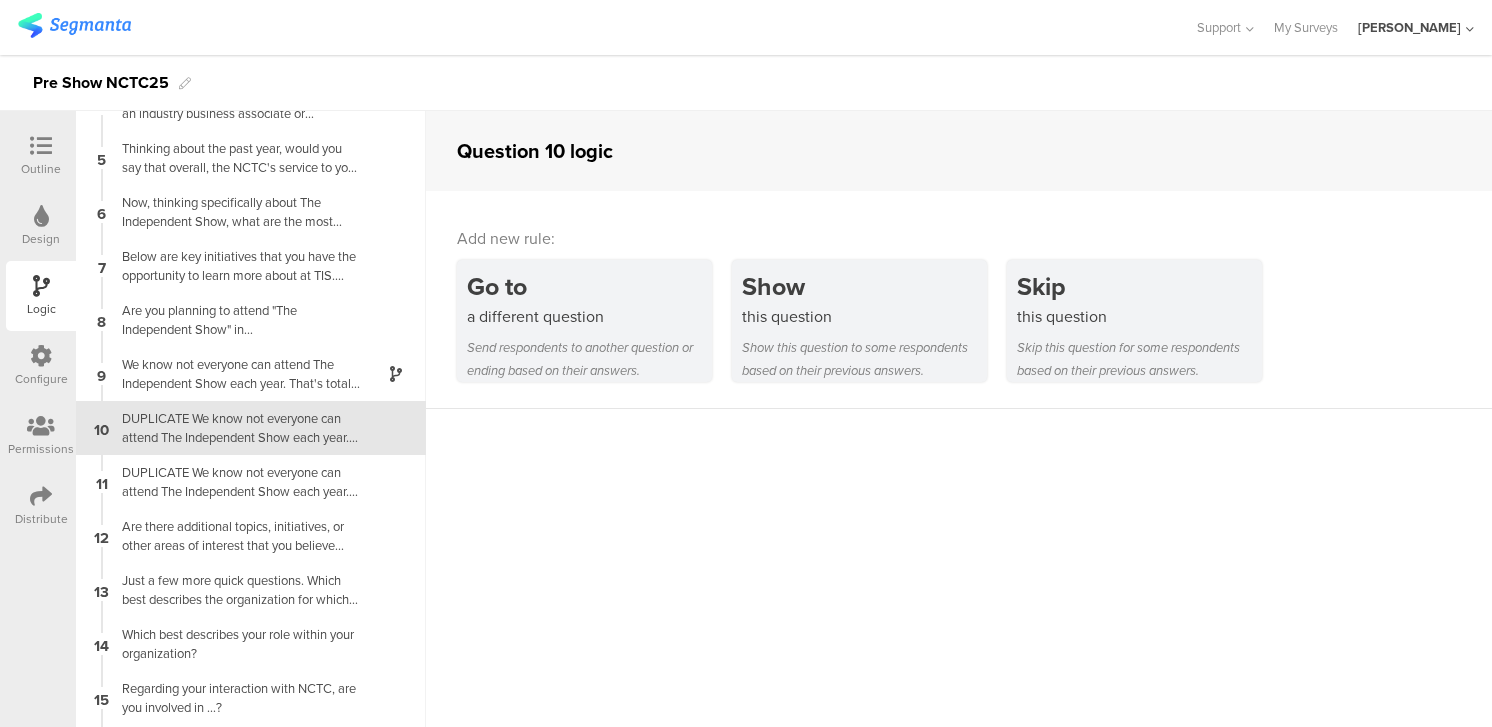 scroll, scrollTop: 205, scrollLeft: 0, axis: vertical 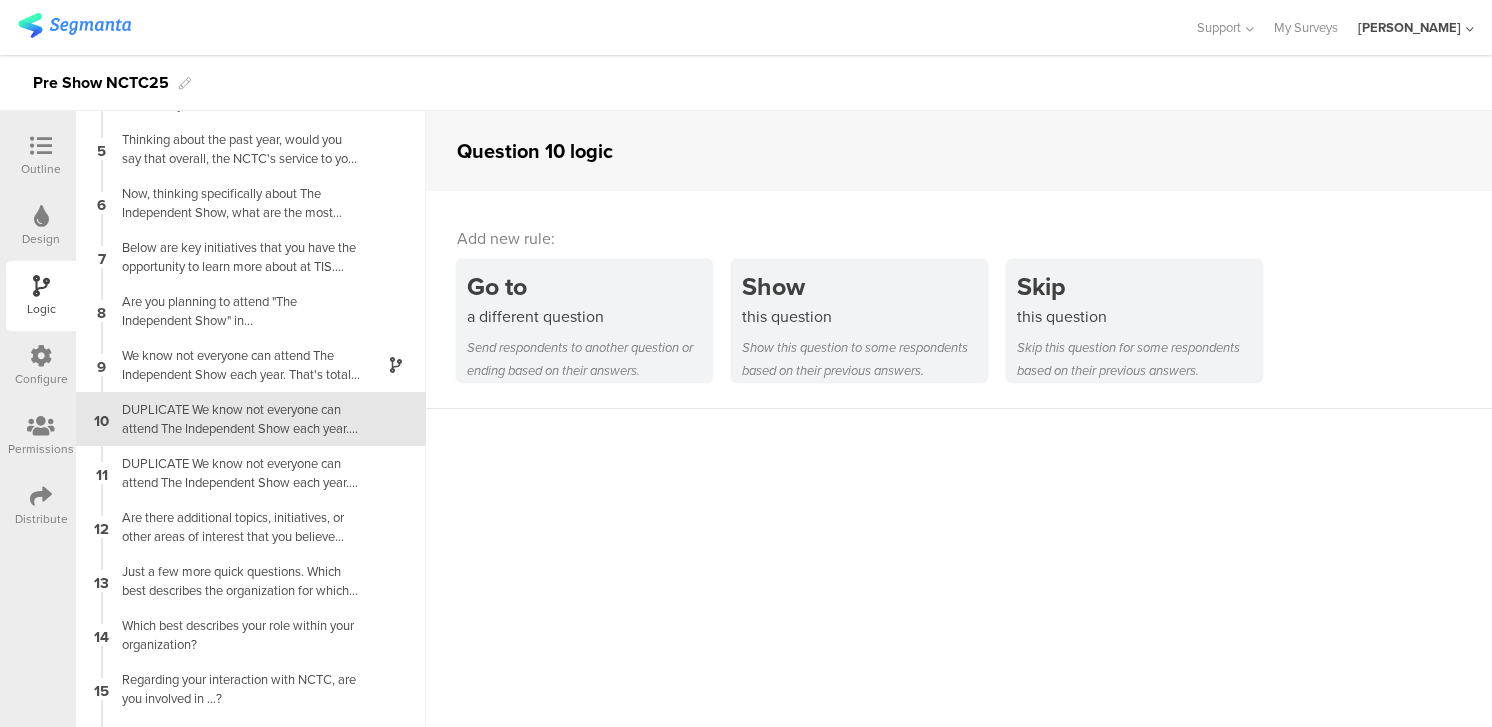 click on "DUPLICATE We know not everyone can attend The Independent Show each year.  That's totally fine of course and we'd like to know if any of these reasons below apply to your decision this year? Please check all that apply to you." at bounding box center [235, 419] 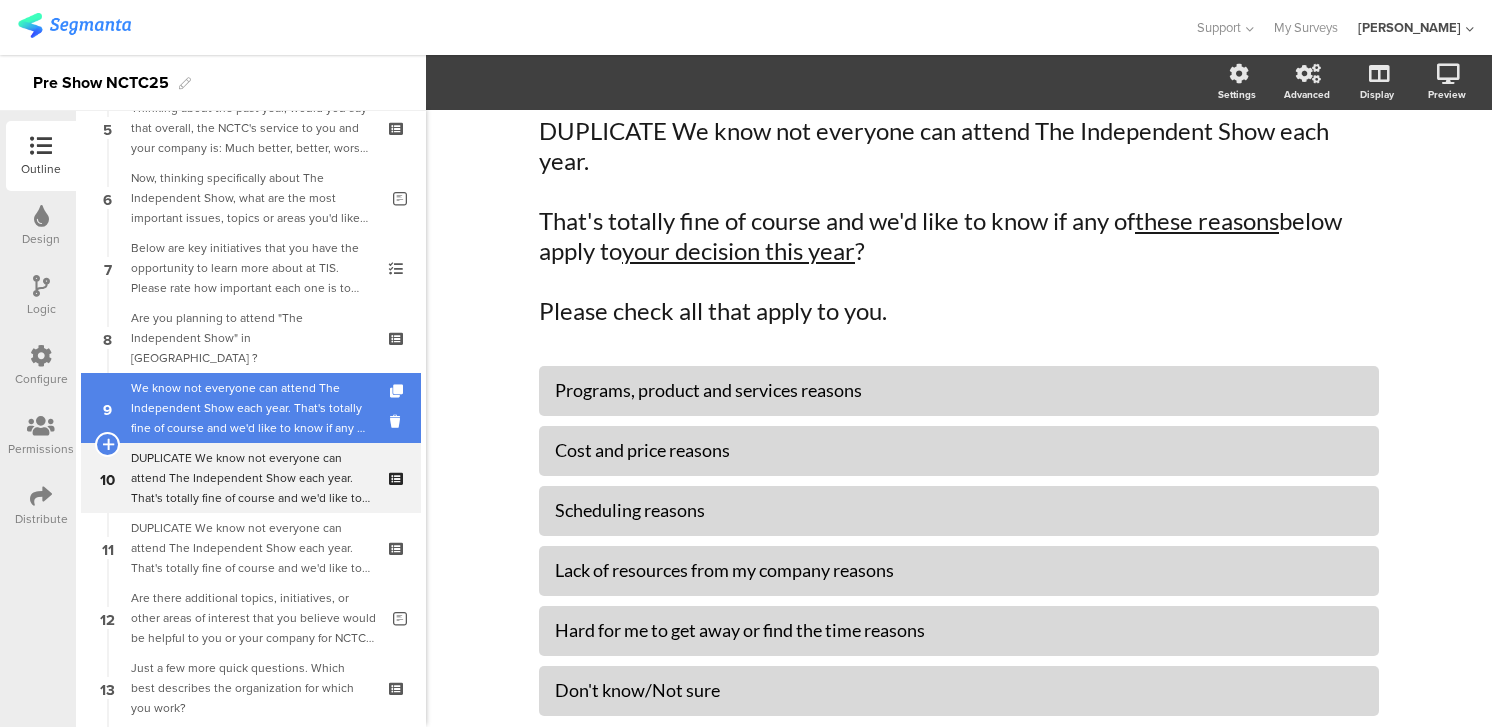 scroll, scrollTop: 437, scrollLeft: 0, axis: vertical 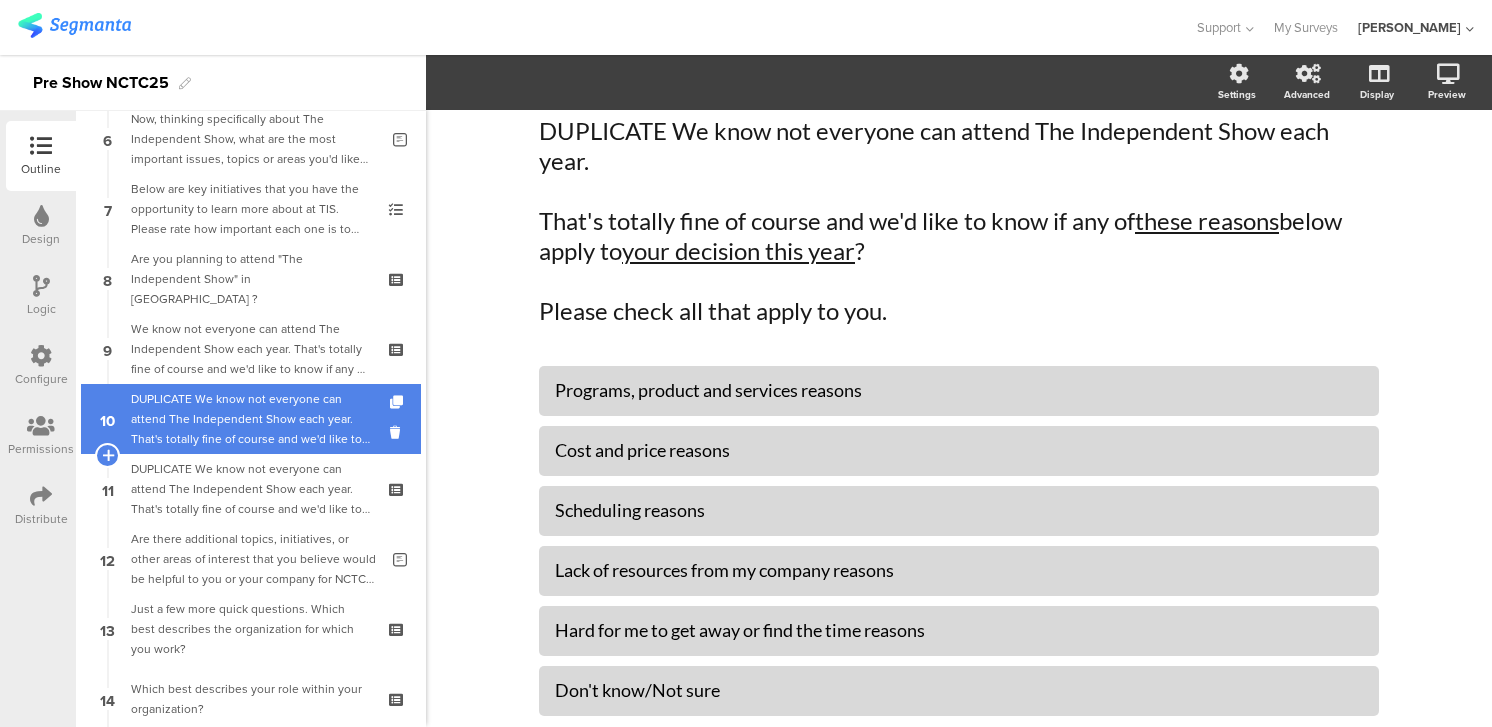 click on "DUPLICATE We know not everyone can attend The Independent Show each year.  That's totally fine of course and we'd like to know if any of these reasons below apply to your decision this year? Please check all that apply to you." at bounding box center [250, 419] 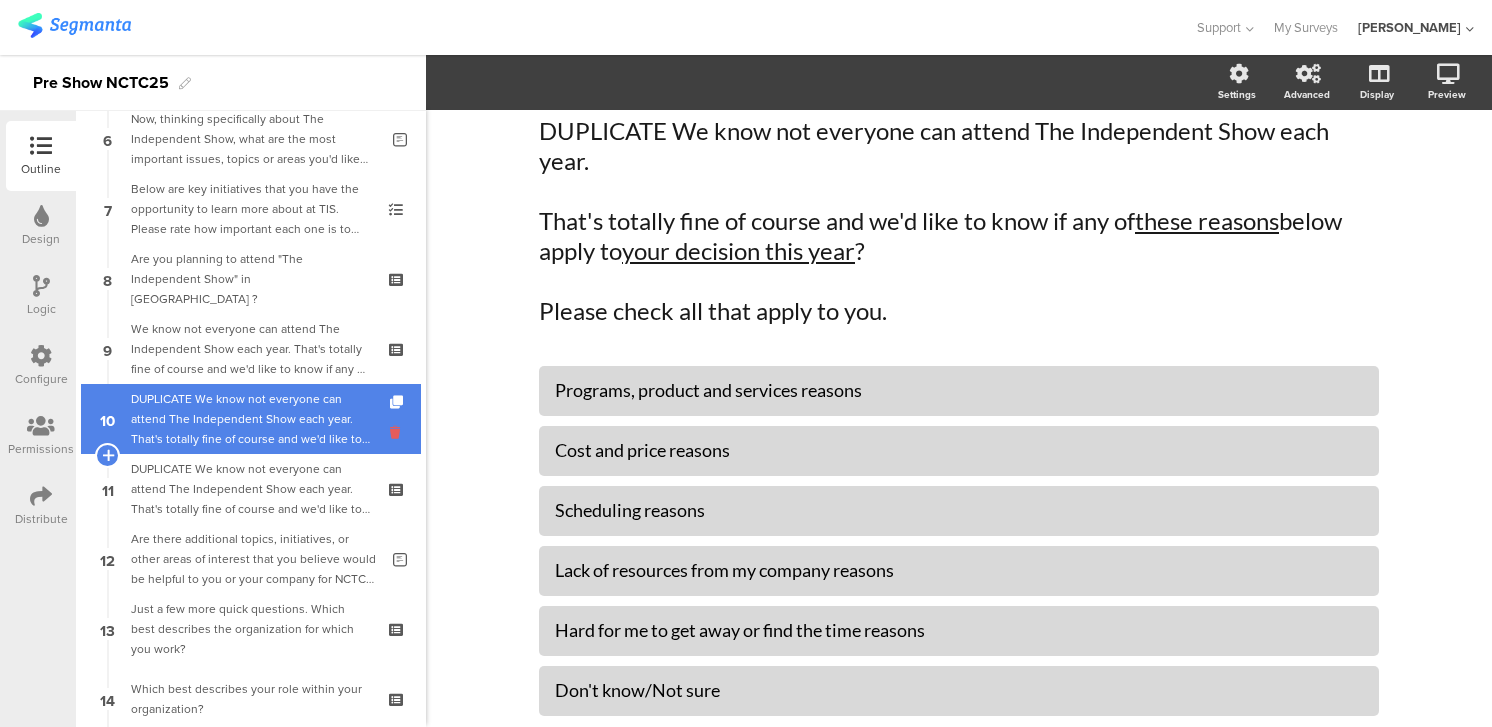 click at bounding box center (398, 432) 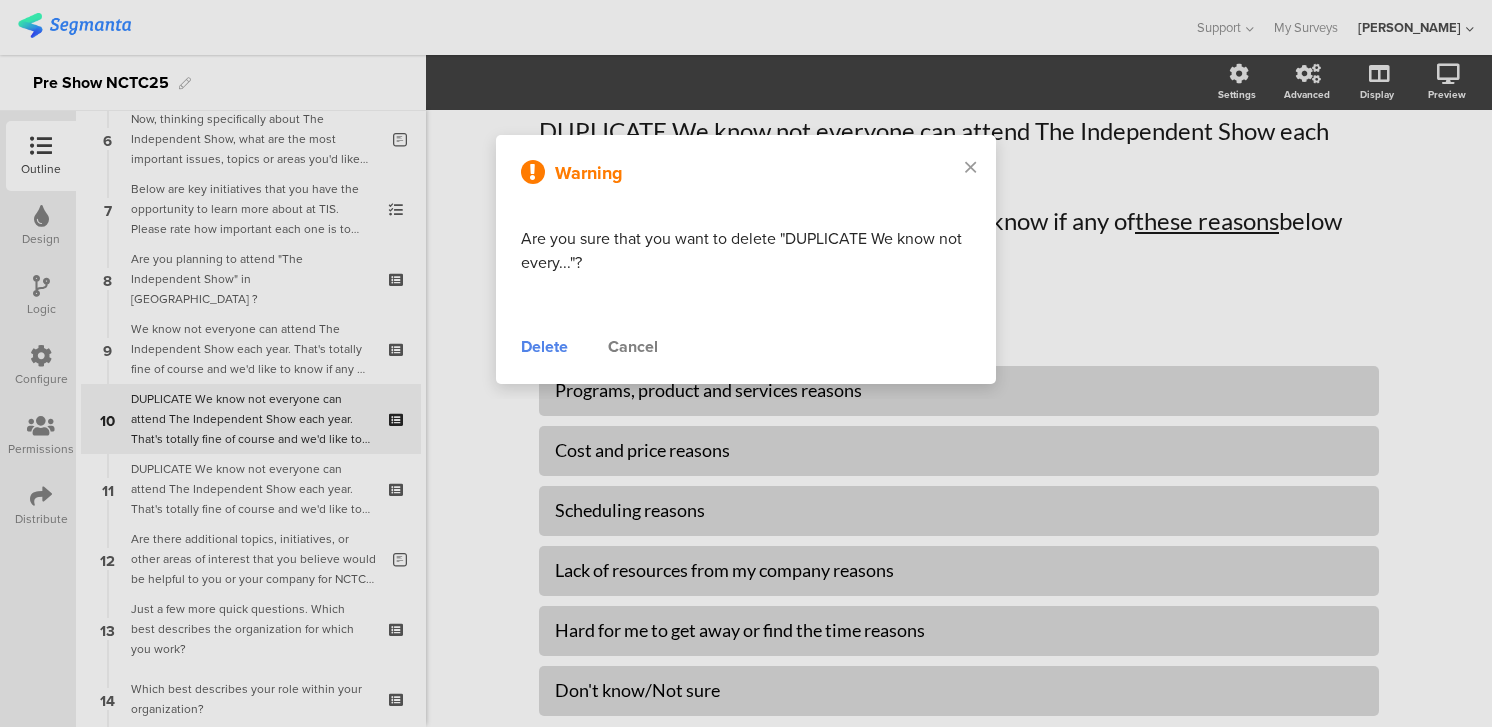 click on "Delete" at bounding box center [544, 347] 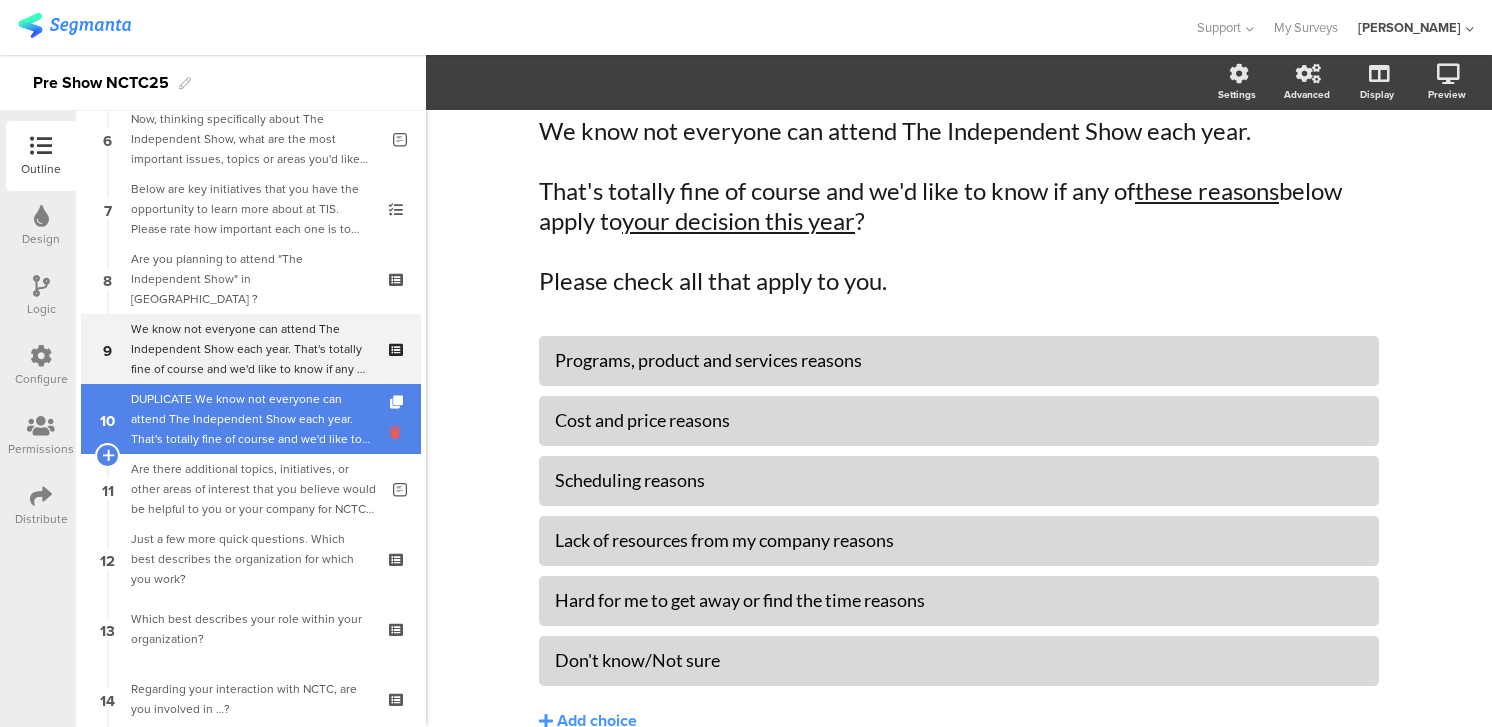 click at bounding box center (398, 432) 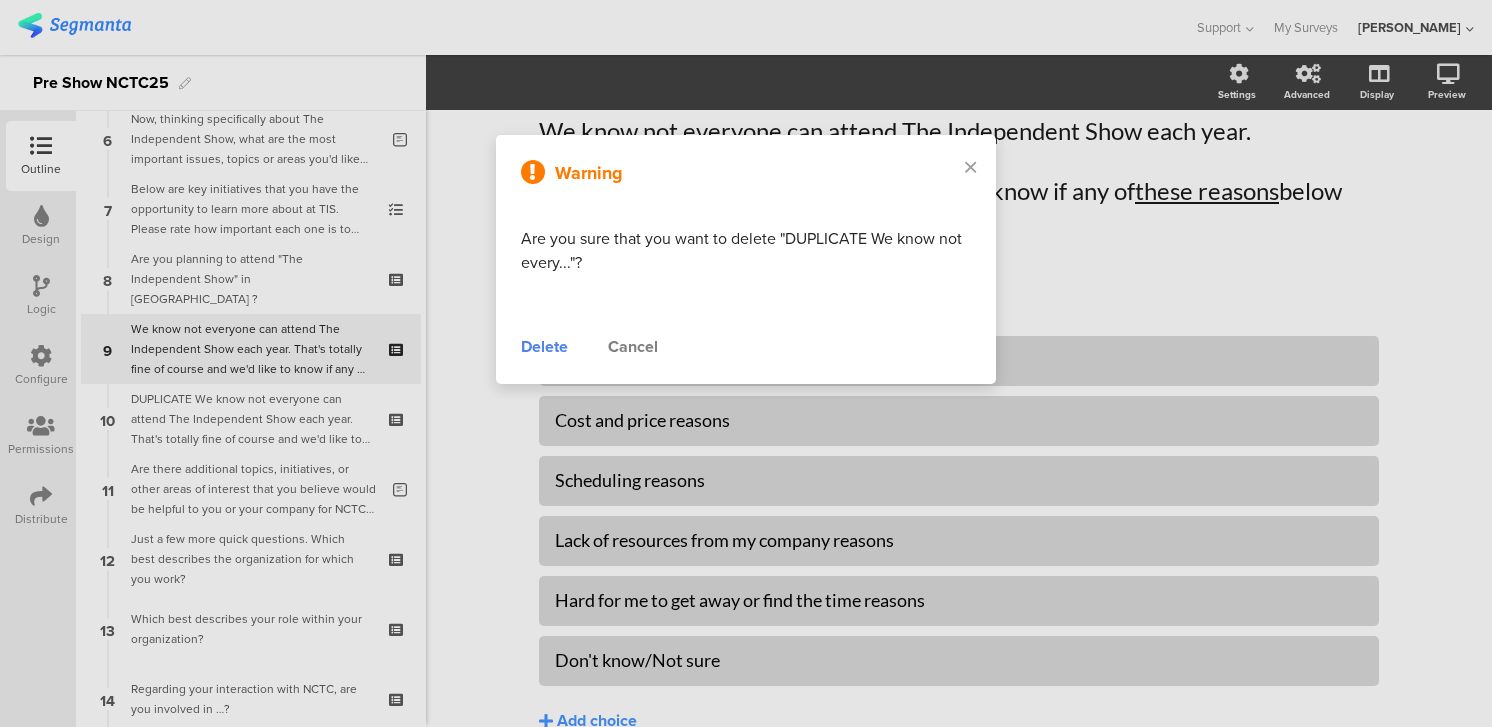 click on "Delete" at bounding box center [544, 347] 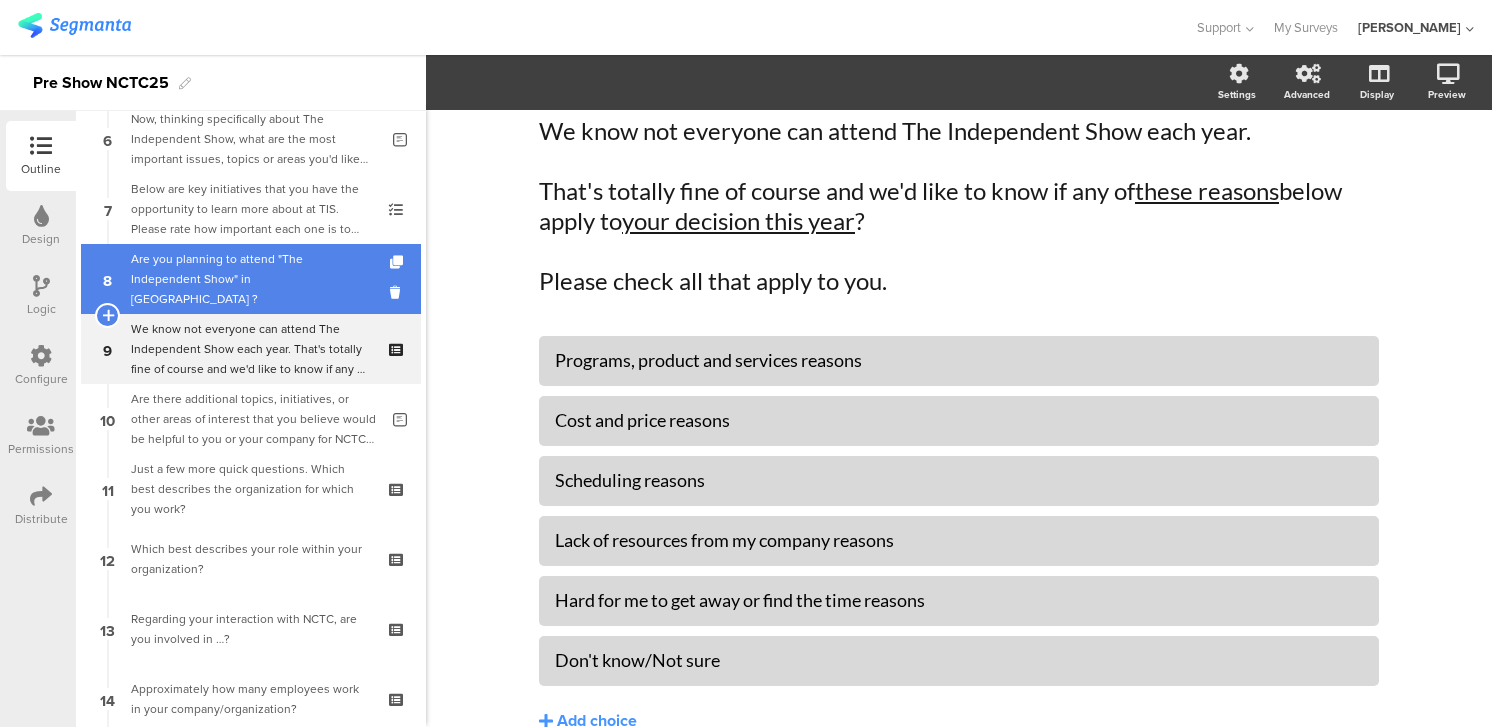 click on "Are you planning to attend "The Independent Show" in Salt Lake City ?" at bounding box center [250, 279] 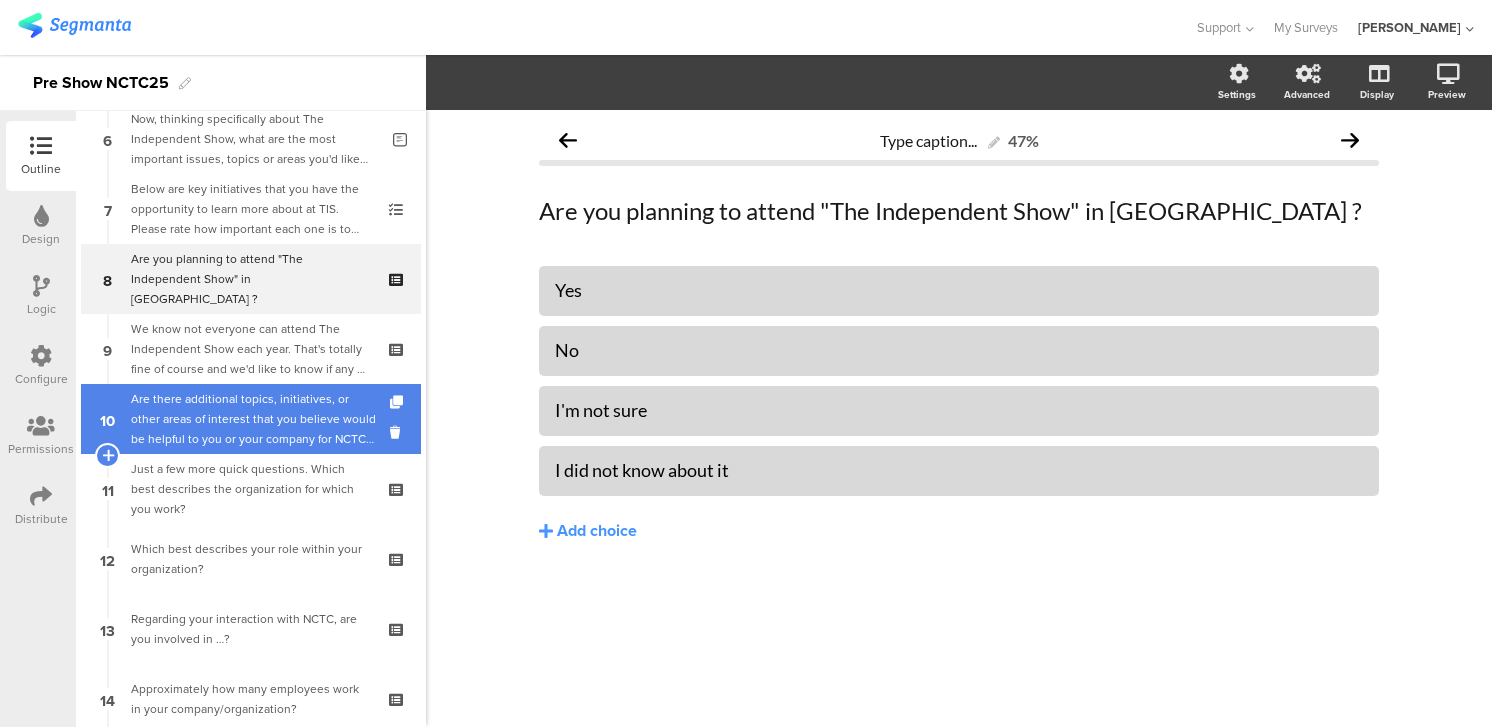 click on "Are there additional topics, initiatives, or other areas of interest that you believe would be helpful to you or your company for NCTC to include at The Independent Show" at bounding box center [254, 419] 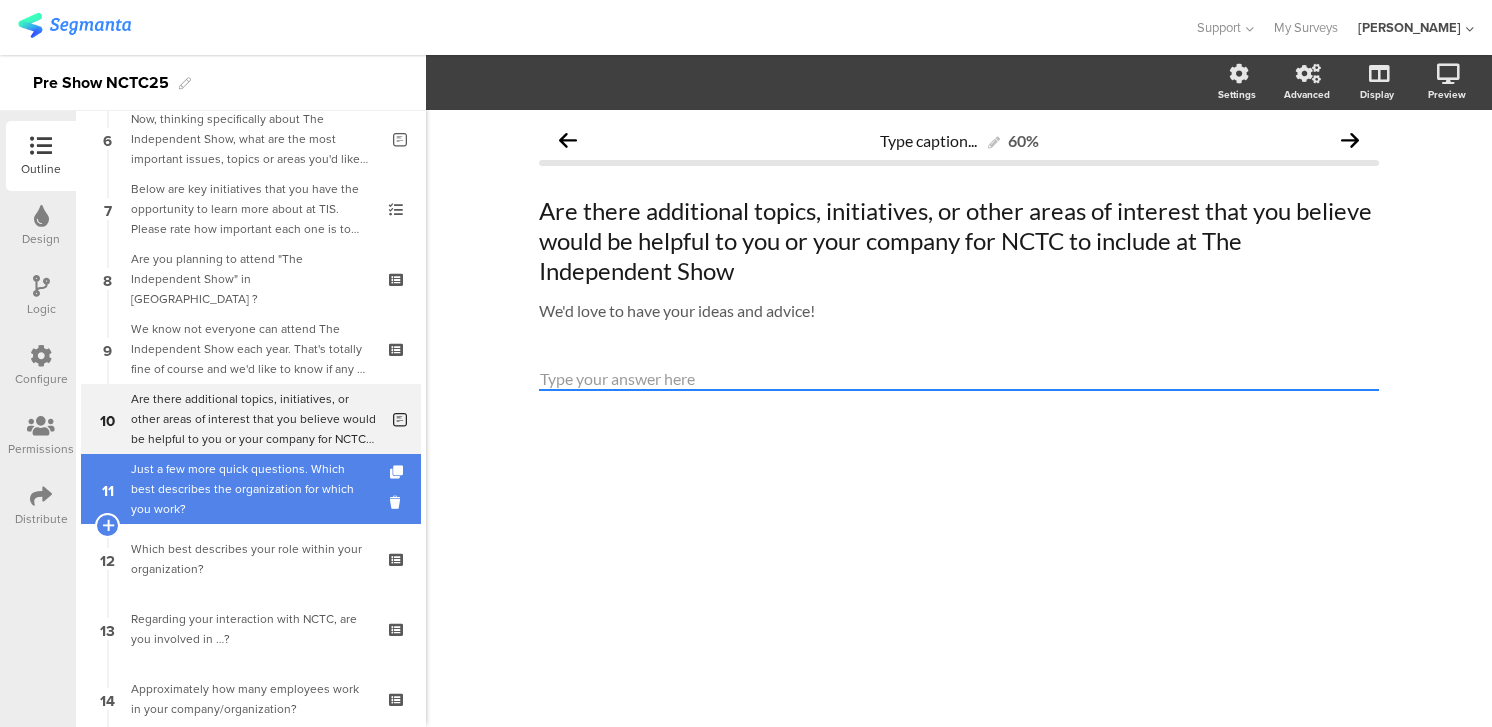 click on "Just a few more quick questions. Which best describes the organization for which you work?" at bounding box center [250, 489] 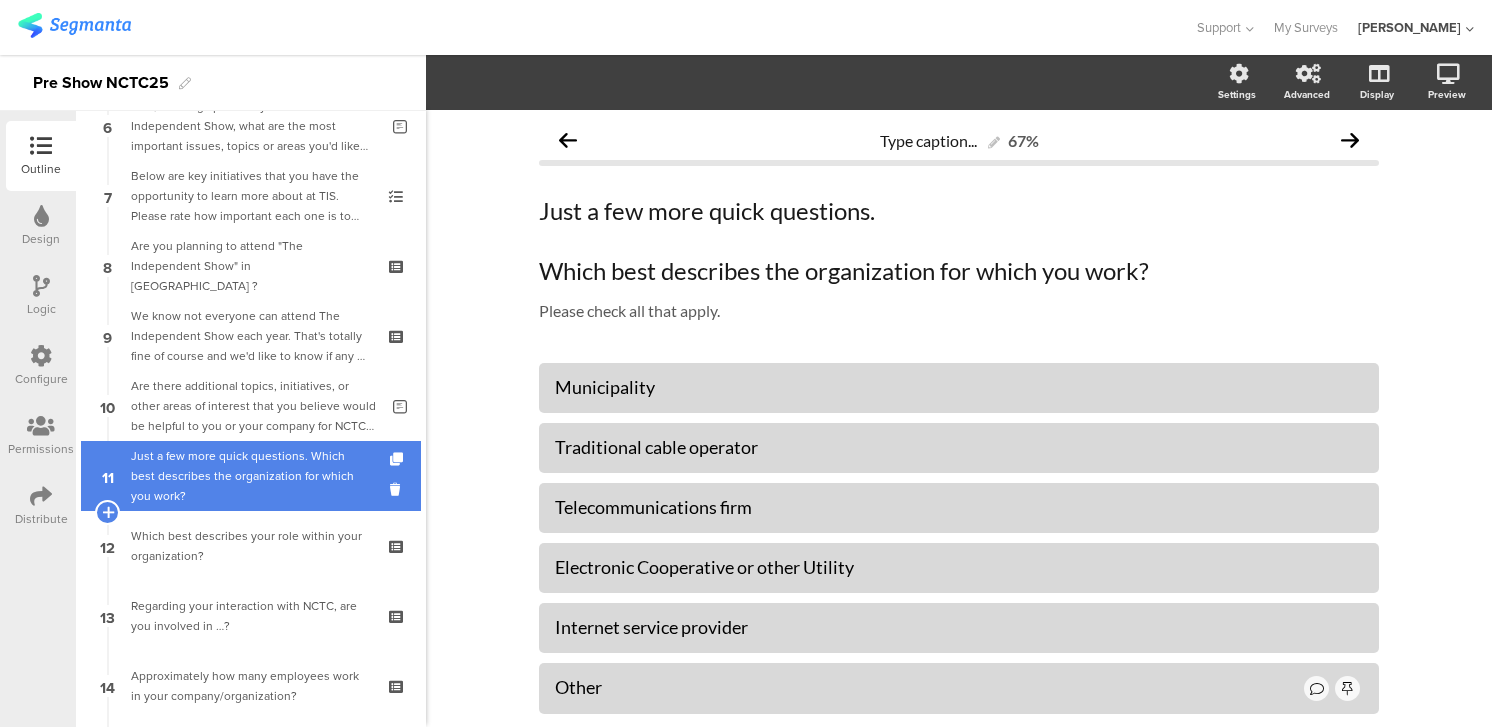 scroll, scrollTop: 466, scrollLeft: 0, axis: vertical 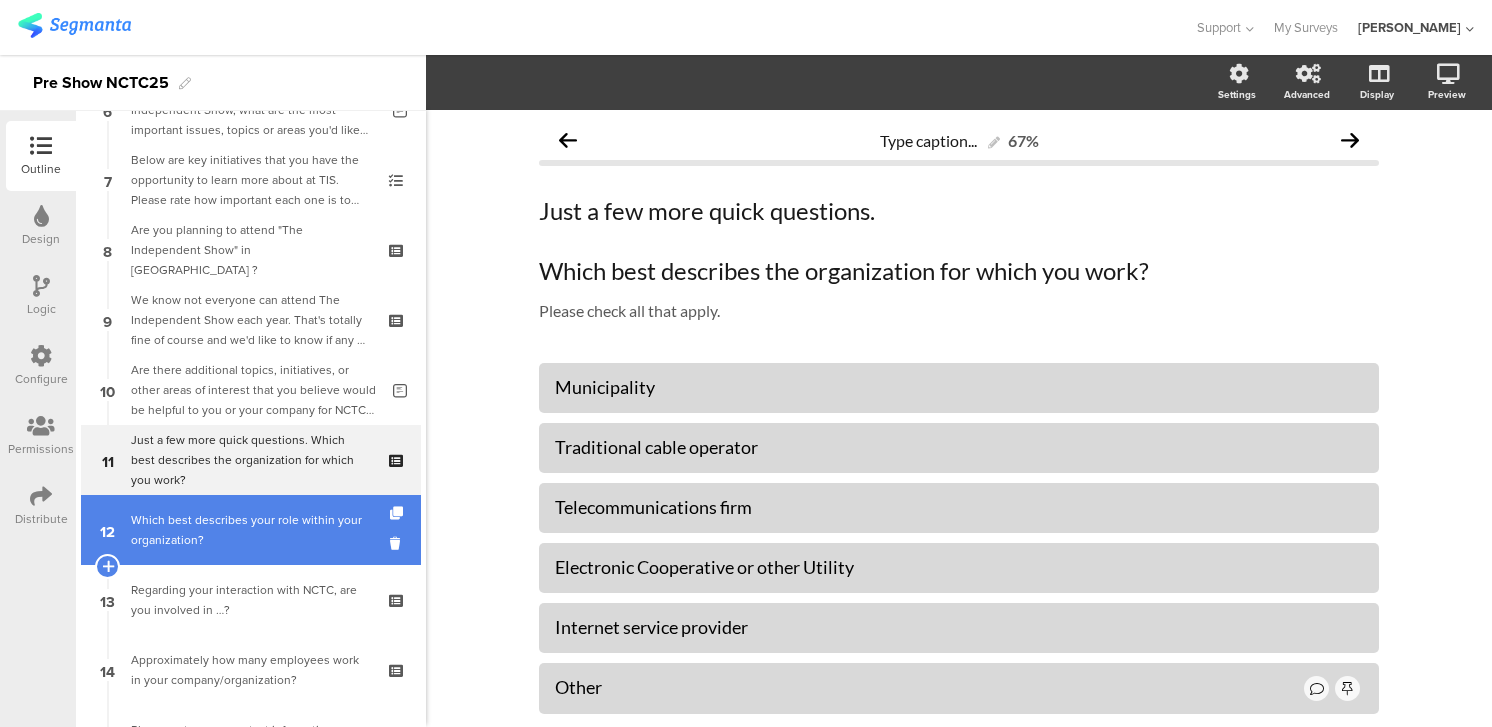 click on "Which best describes your role within your organization?" at bounding box center (250, 530) 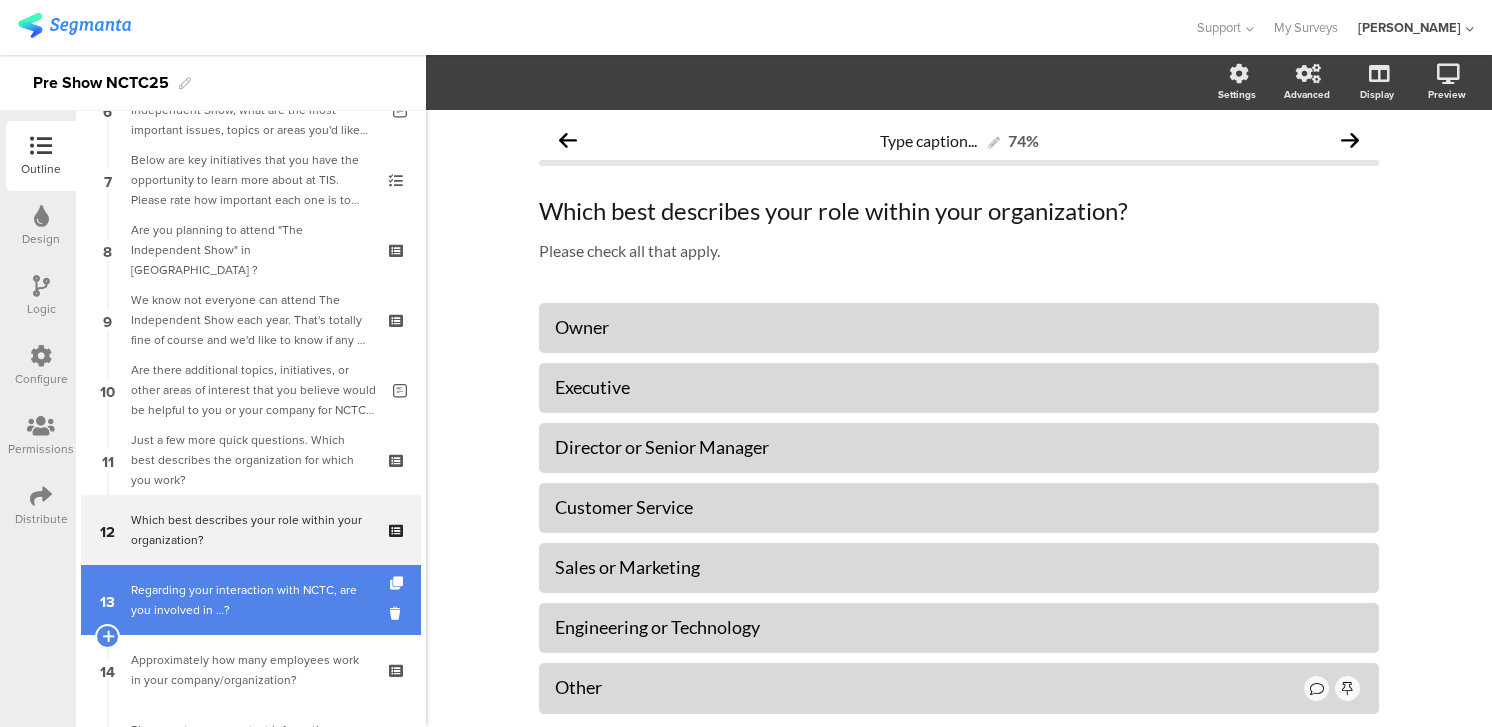 click on "Regarding your interaction with NCTC, are you involved in …?" at bounding box center [250, 600] 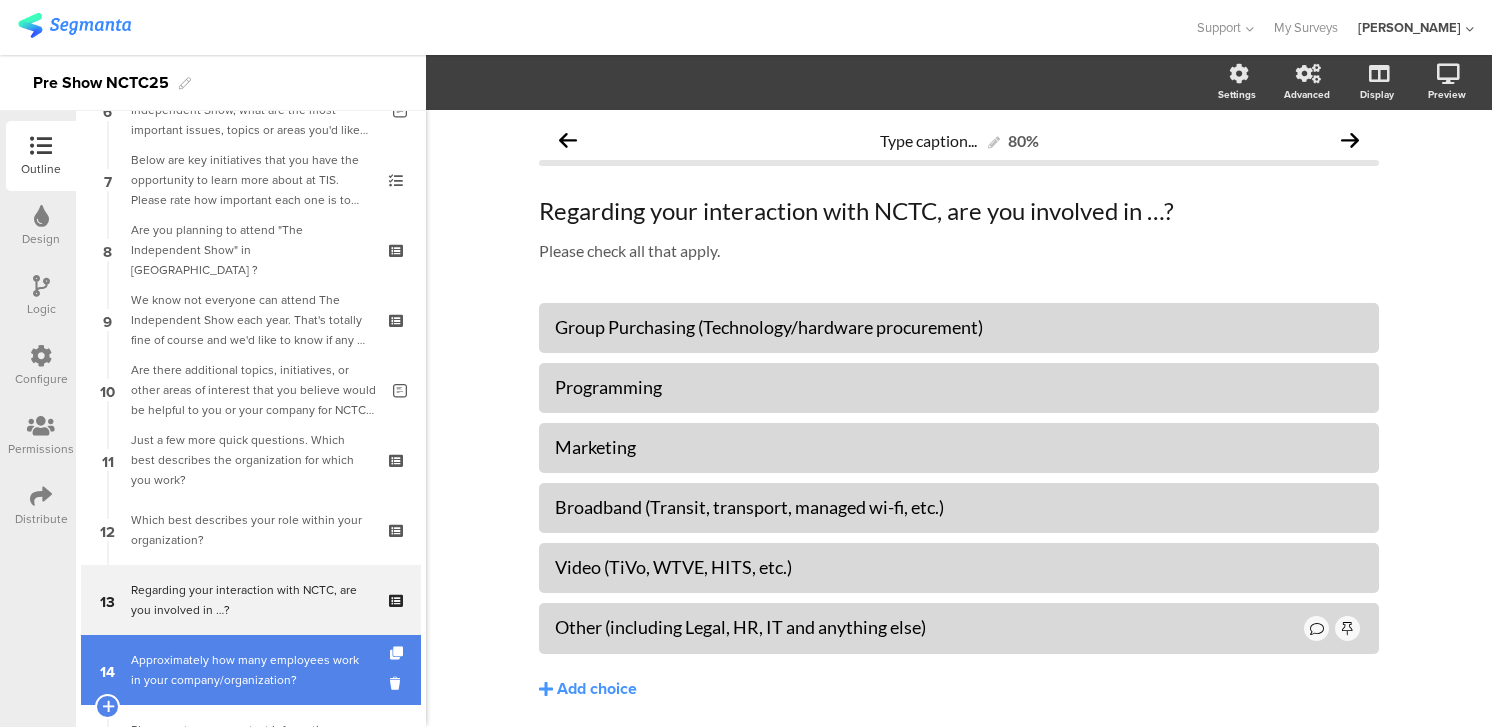 click on "Approximately how many employees work in your company/organization?" at bounding box center (250, 670) 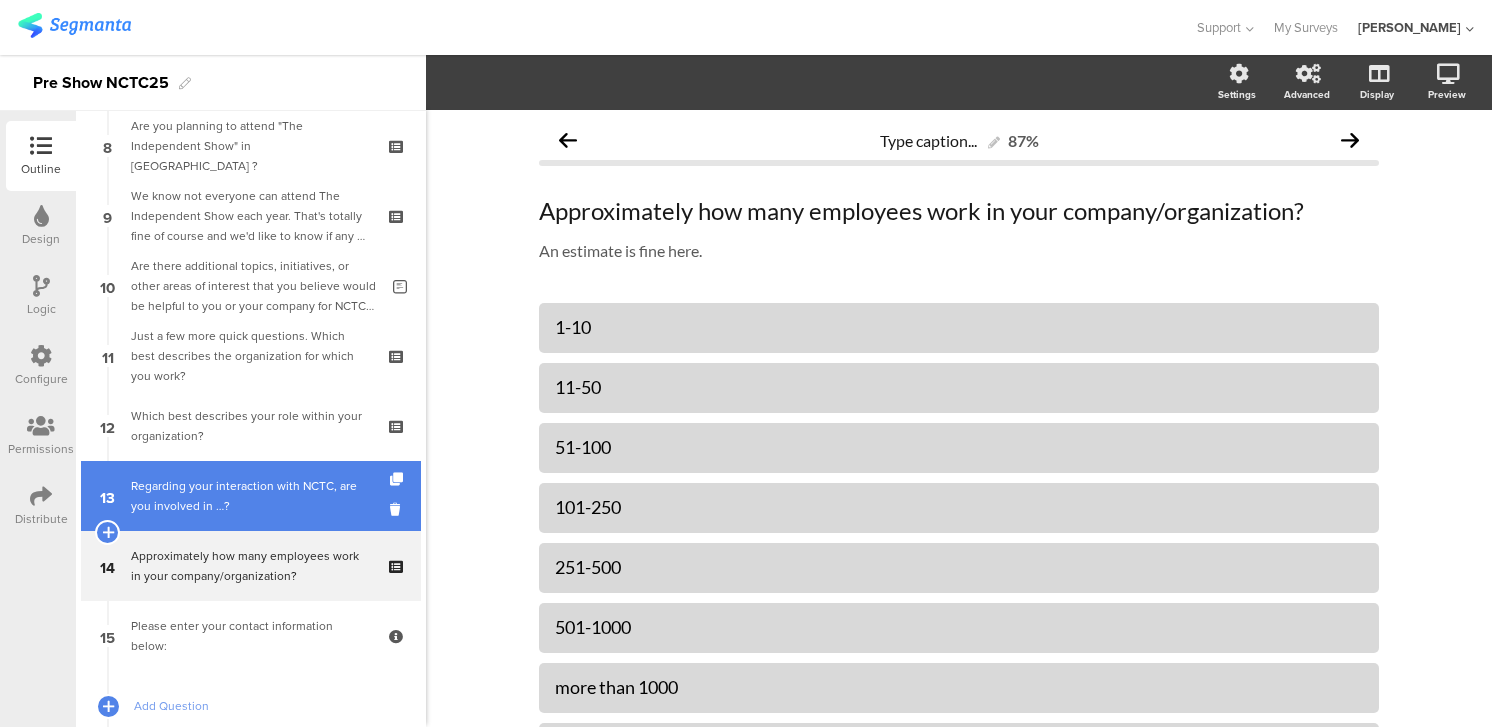 scroll, scrollTop: 581, scrollLeft: 0, axis: vertical 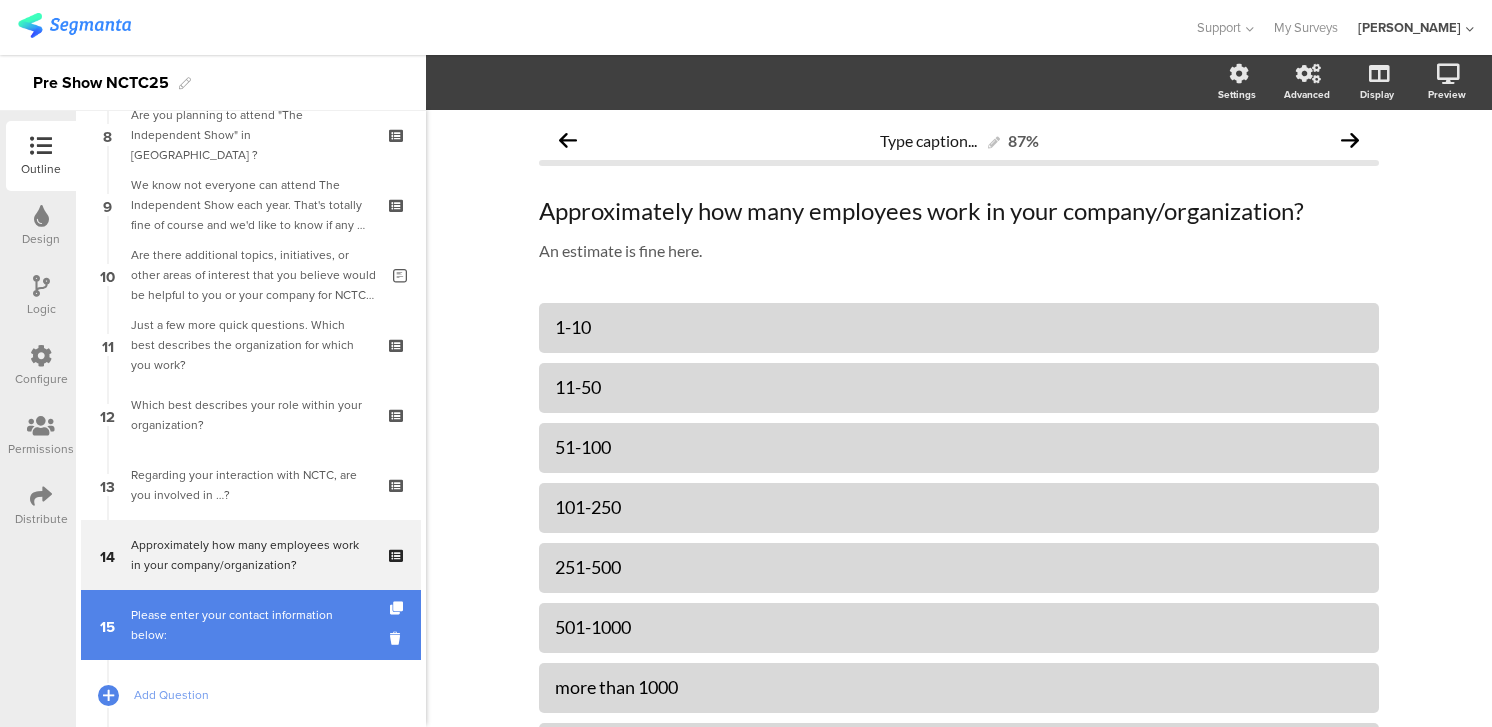 click on "Please enter your contact information below:" at bounding box center (250, 625) 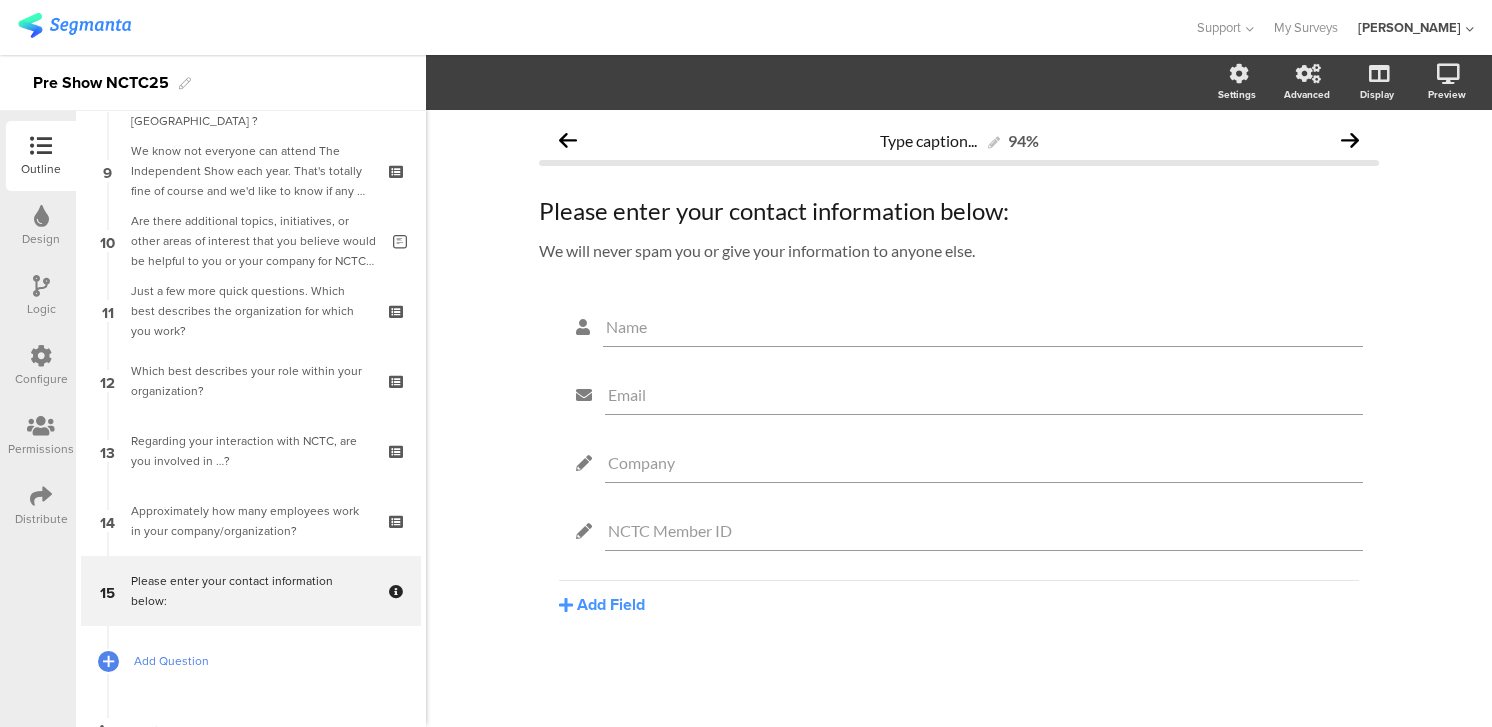 scroll, scrollTop: 645, scrollLeft: 0, axis: vertical 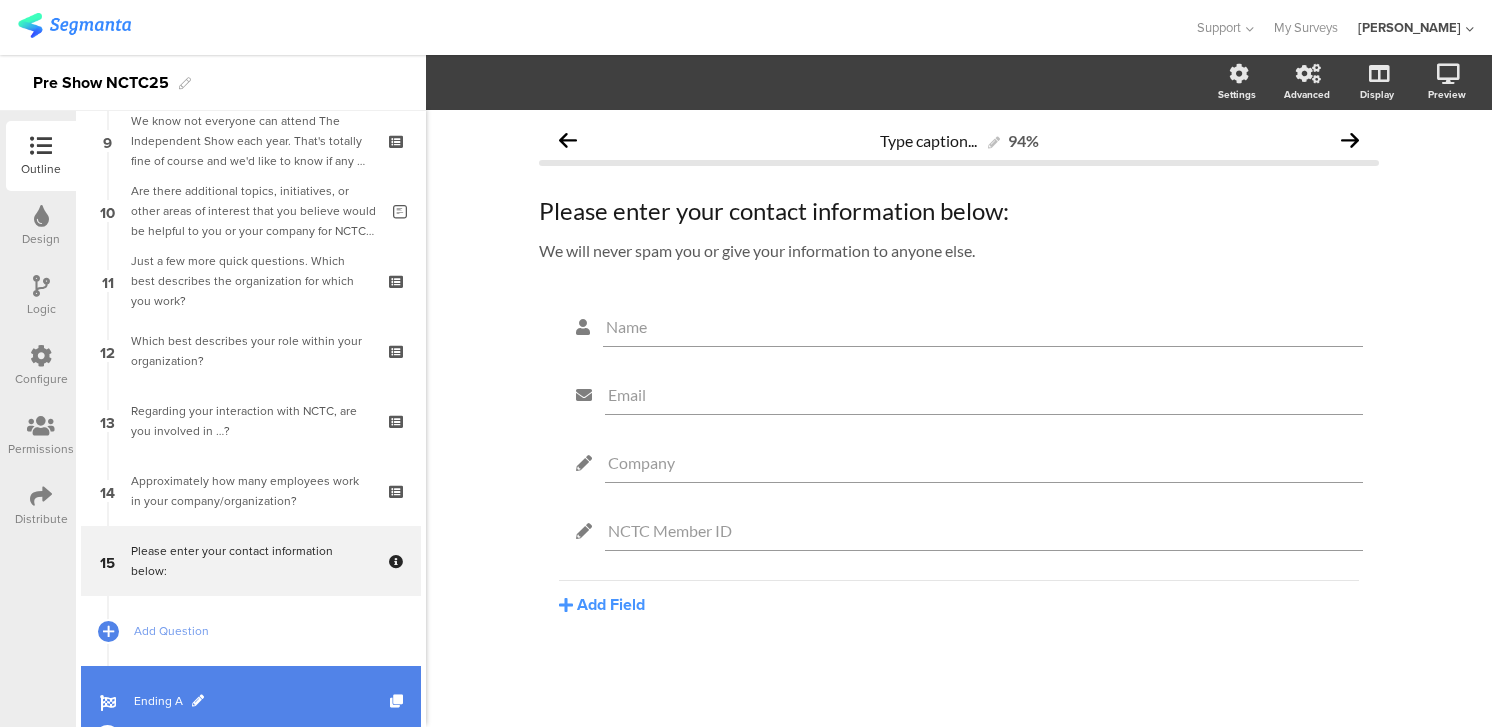click on "Ending A" at bounding box center (262, 701) 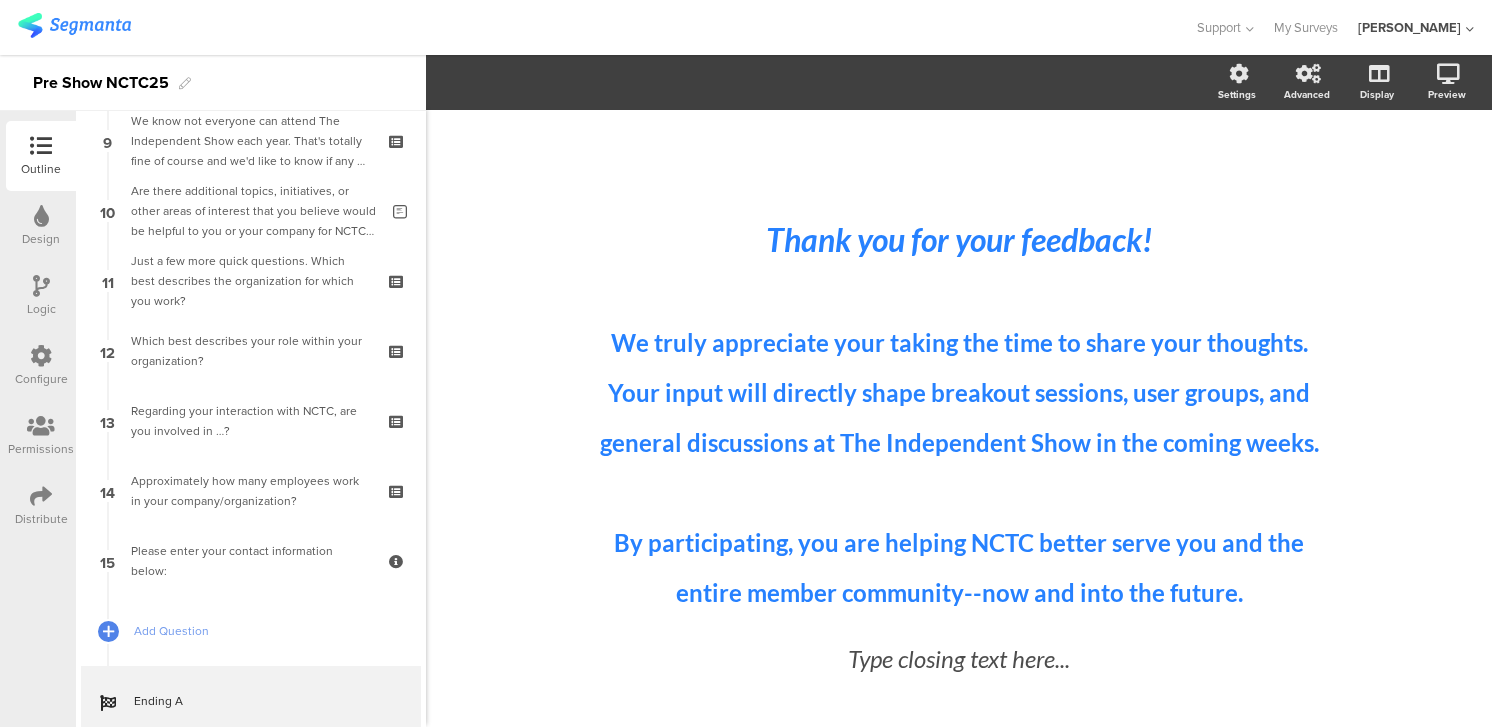 scroll, scrollTop: 0, scrollLeft: 0, axis: both 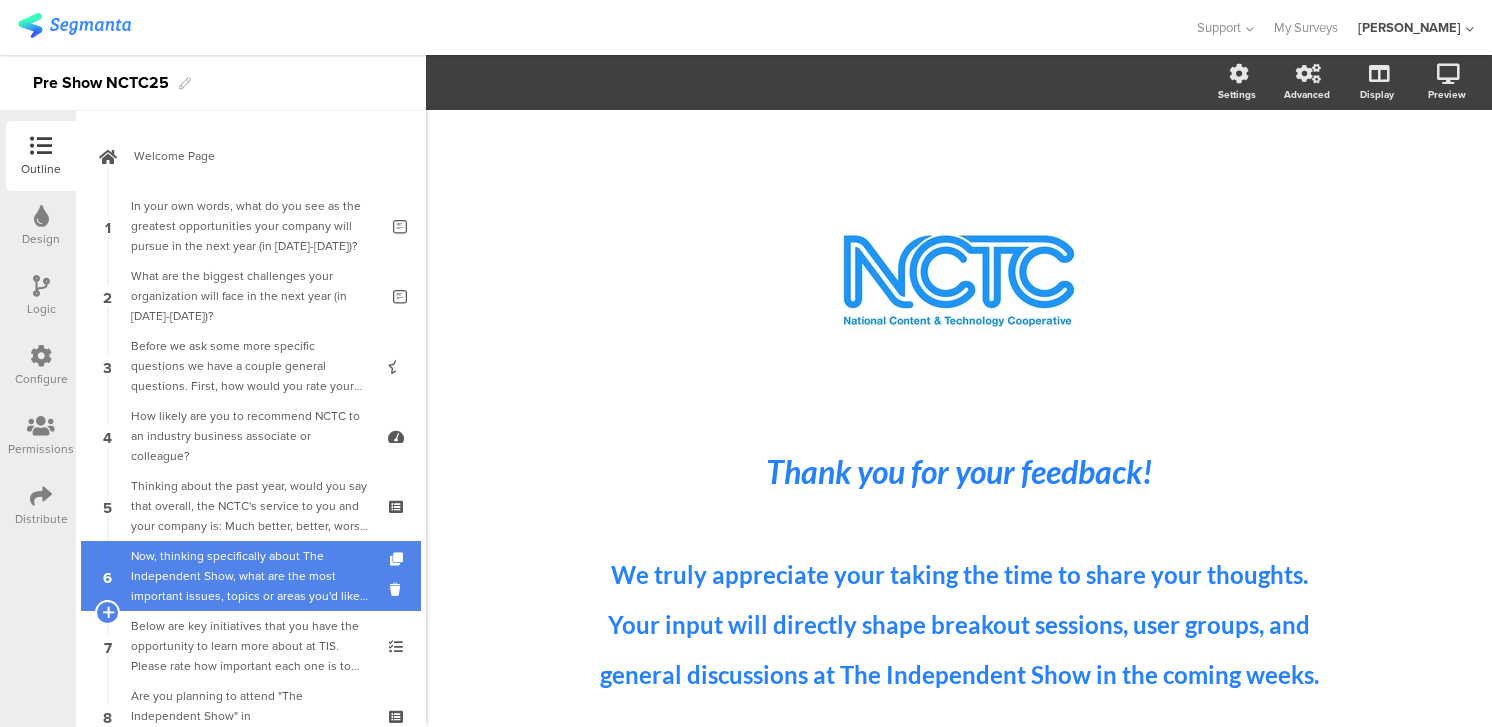 click on "Now, thinking specifically about The Independent Show, what are the most important issues, topics or areas you'd like NCTC to focus on? What would add the most value to you, in your opinion?" at bounding box center [254, 576] 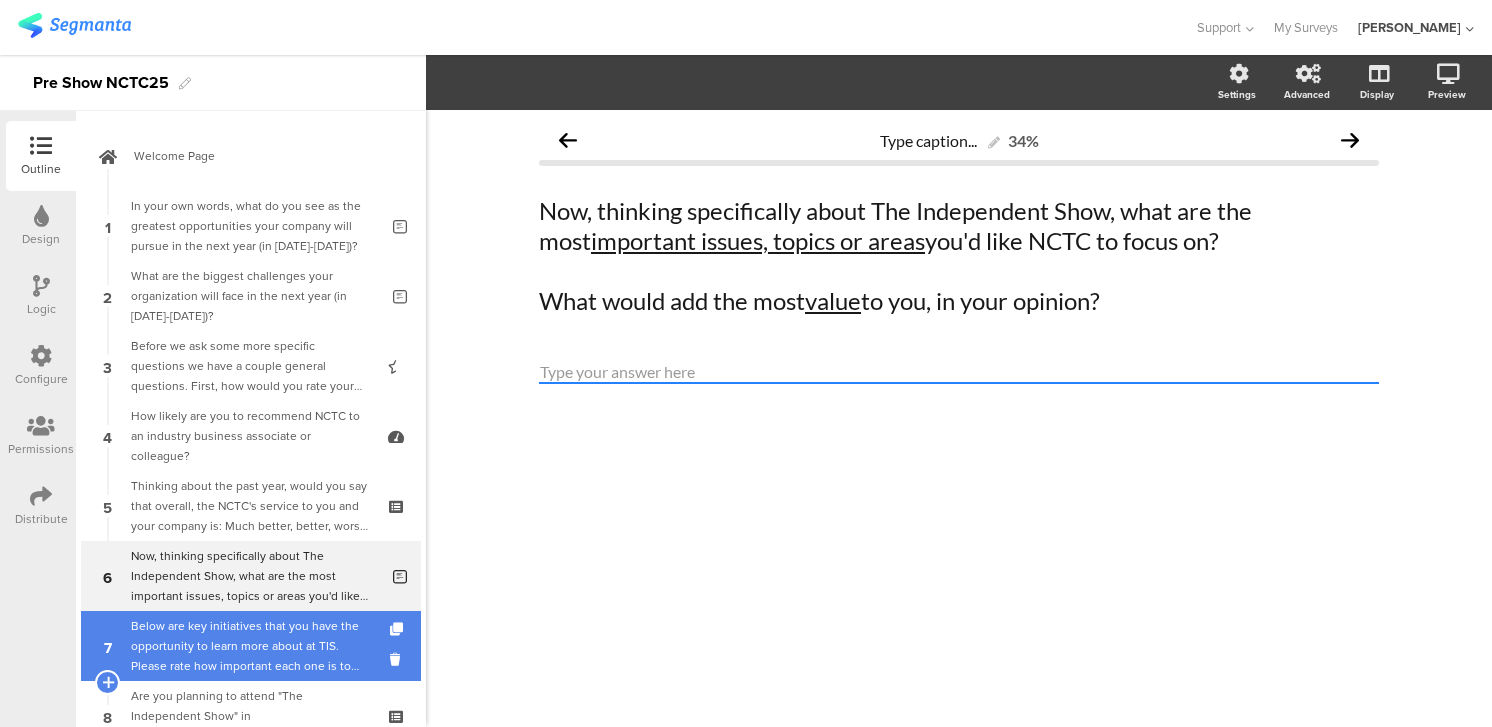 click on "Below are key initiatives that you have the opportunity to learn more about at TIS. Please rate how important each one is to you and your organization. 5 thumbs up means it is extremely important and 1 thumbs up means it is not important at all. If anything does not apply to you, please just choose "not relevant."" at bounding box center [250, 646] 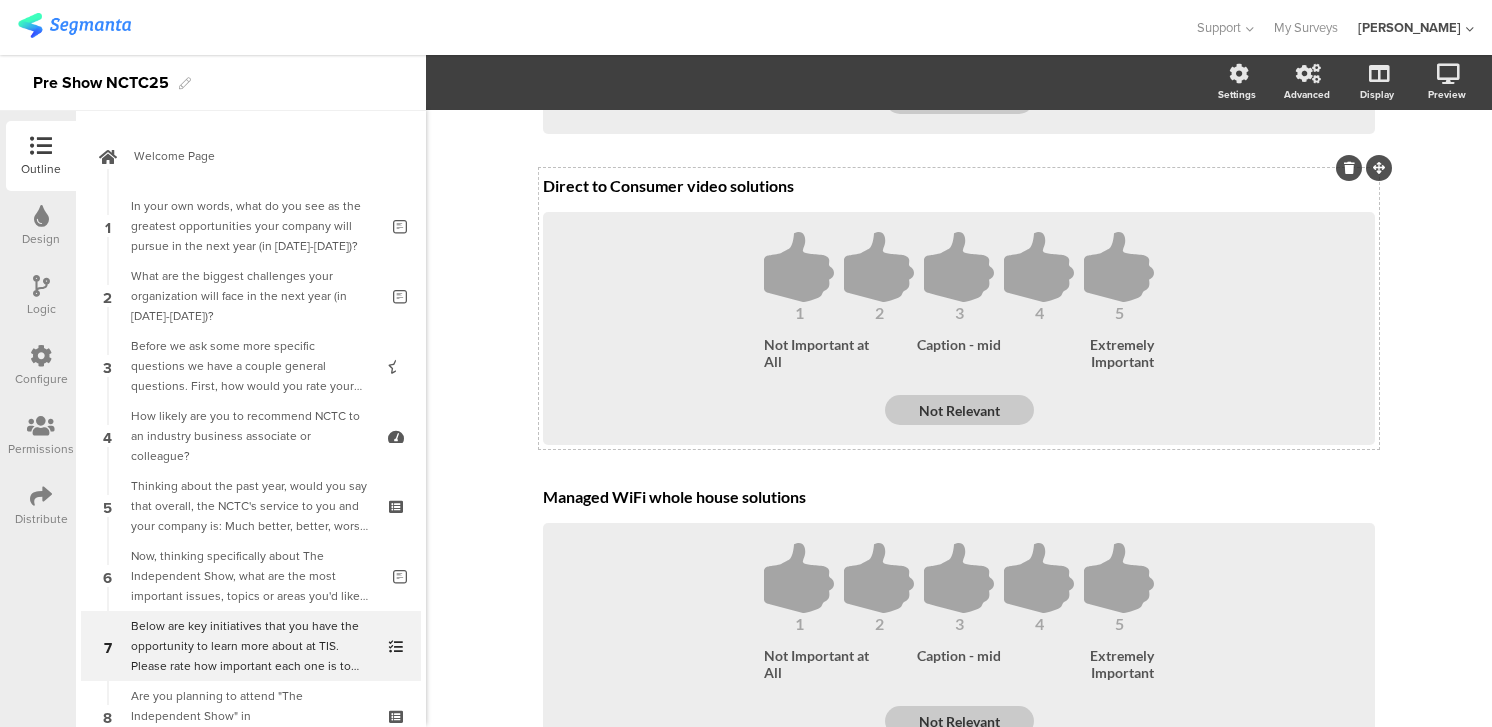 scroll, scrollTop: 1539, scrollLeft: 0, axis: vertical 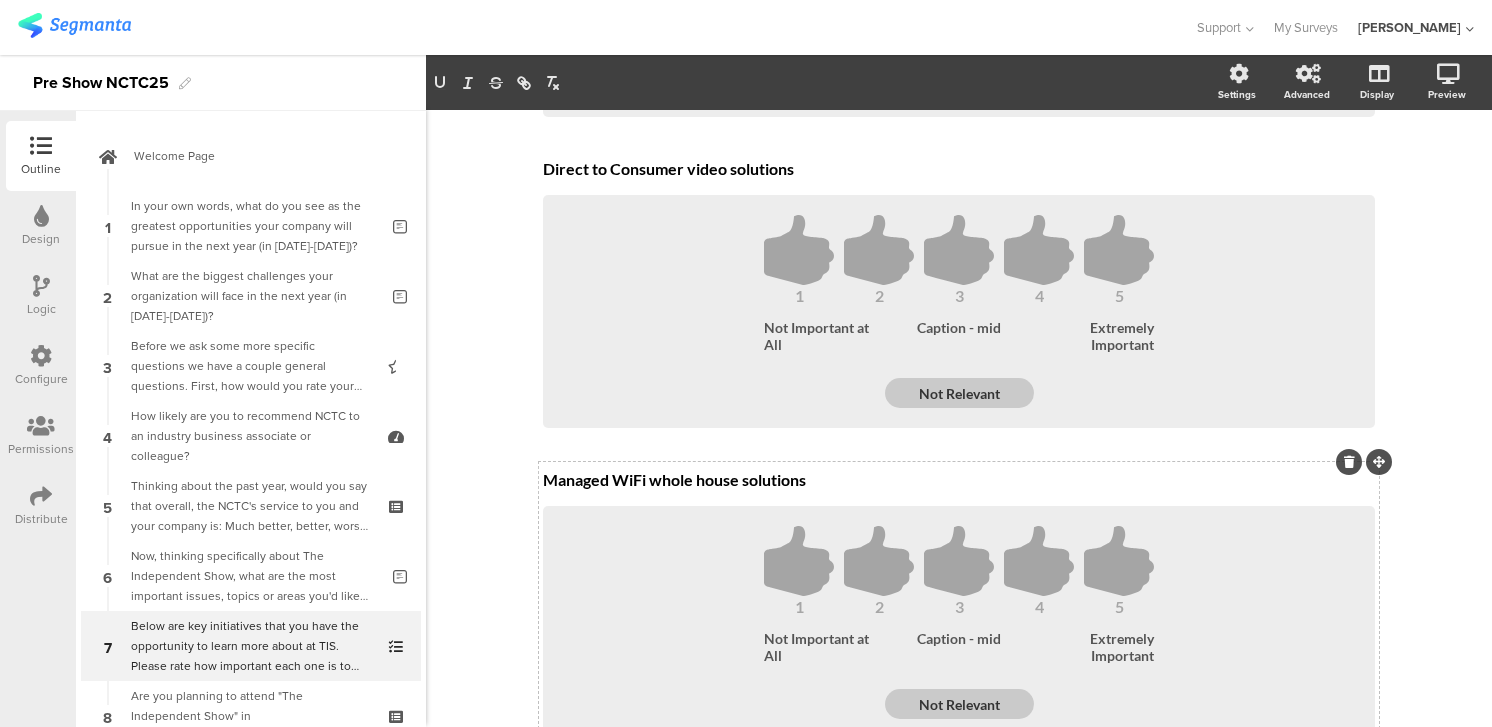 click on "Programming
Programming
1
2
3
4
5
Not Important at All
Caption - mid
Extremely Important
Not Relevant
Broadband TV
Broadband TV
1
2
3
4
5" 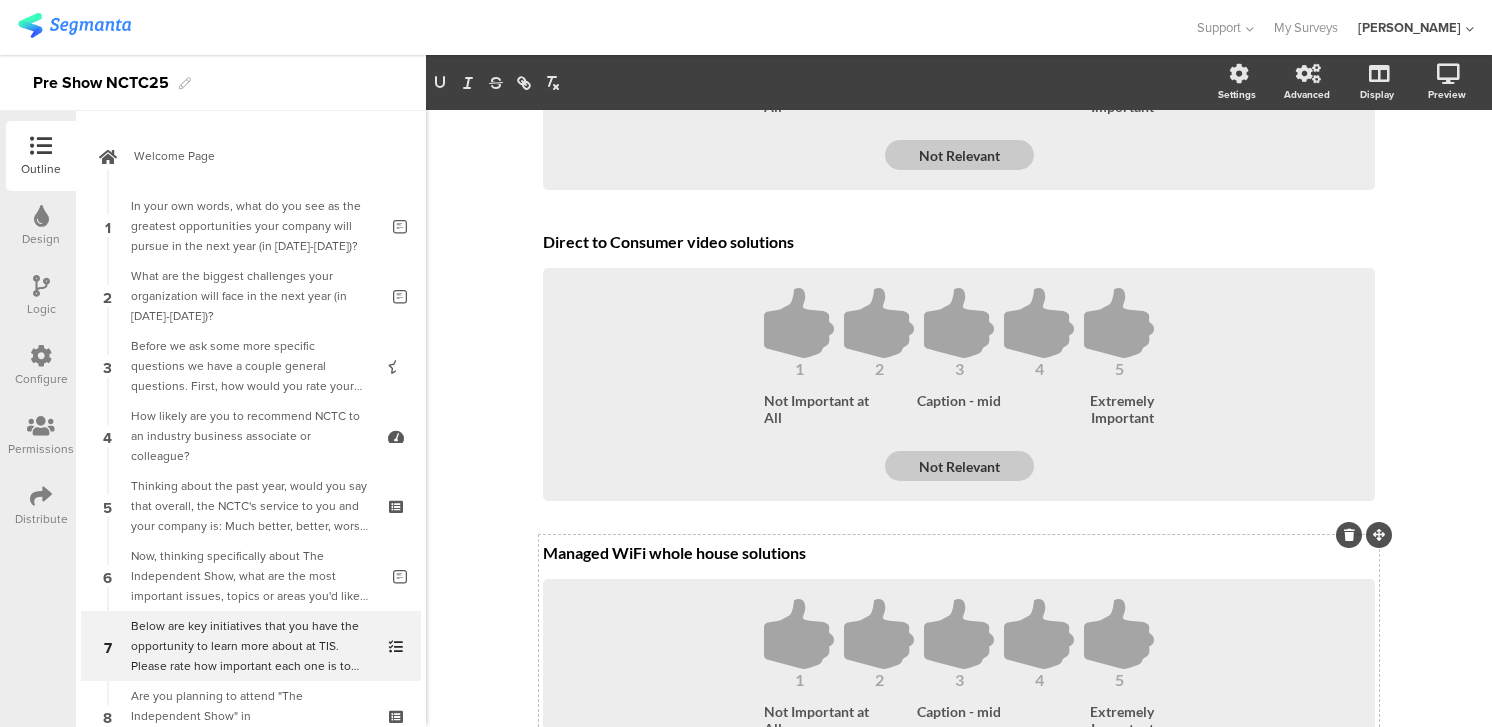 scroll, scrollTop: 1463, scrollLeft: 0, axis: vertical 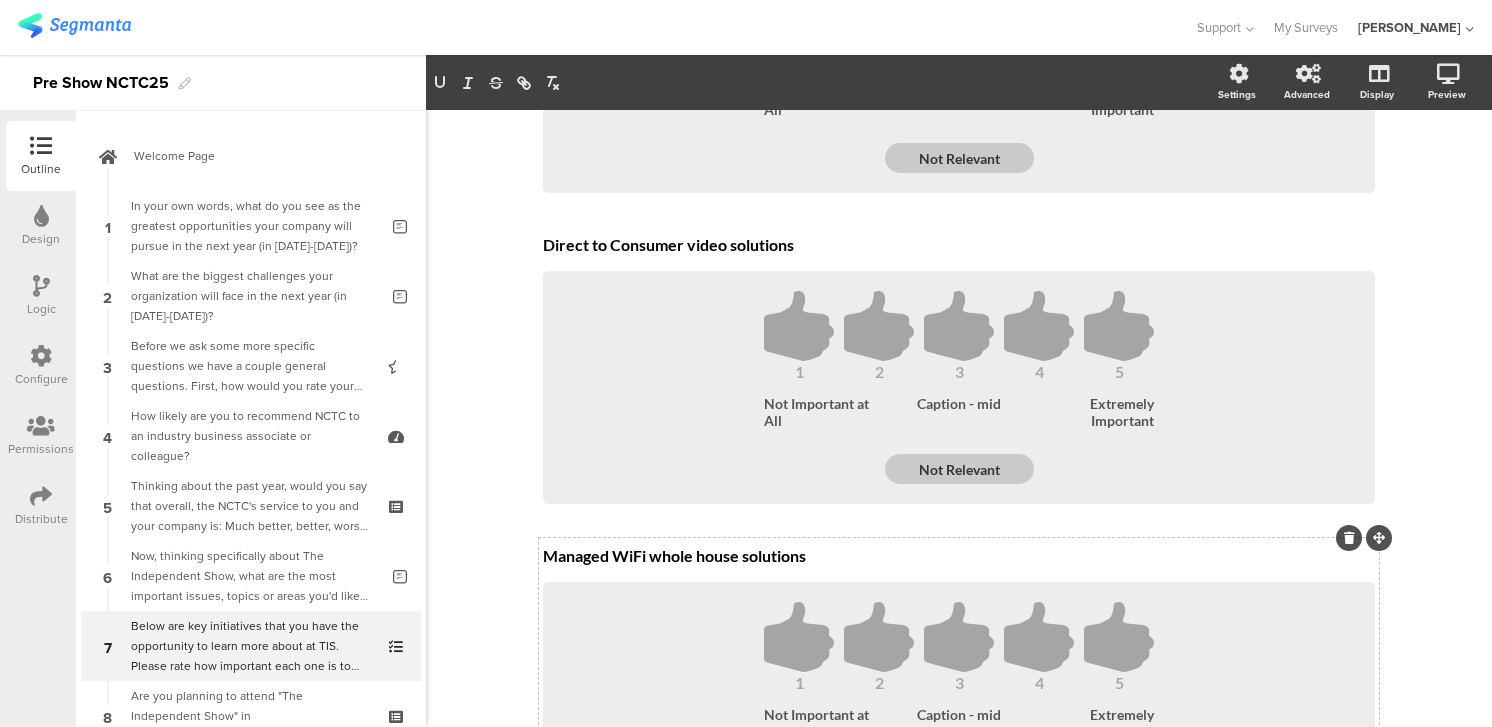 click on "Managed WiFi whole house solutions" at bounding box center (959, 555) 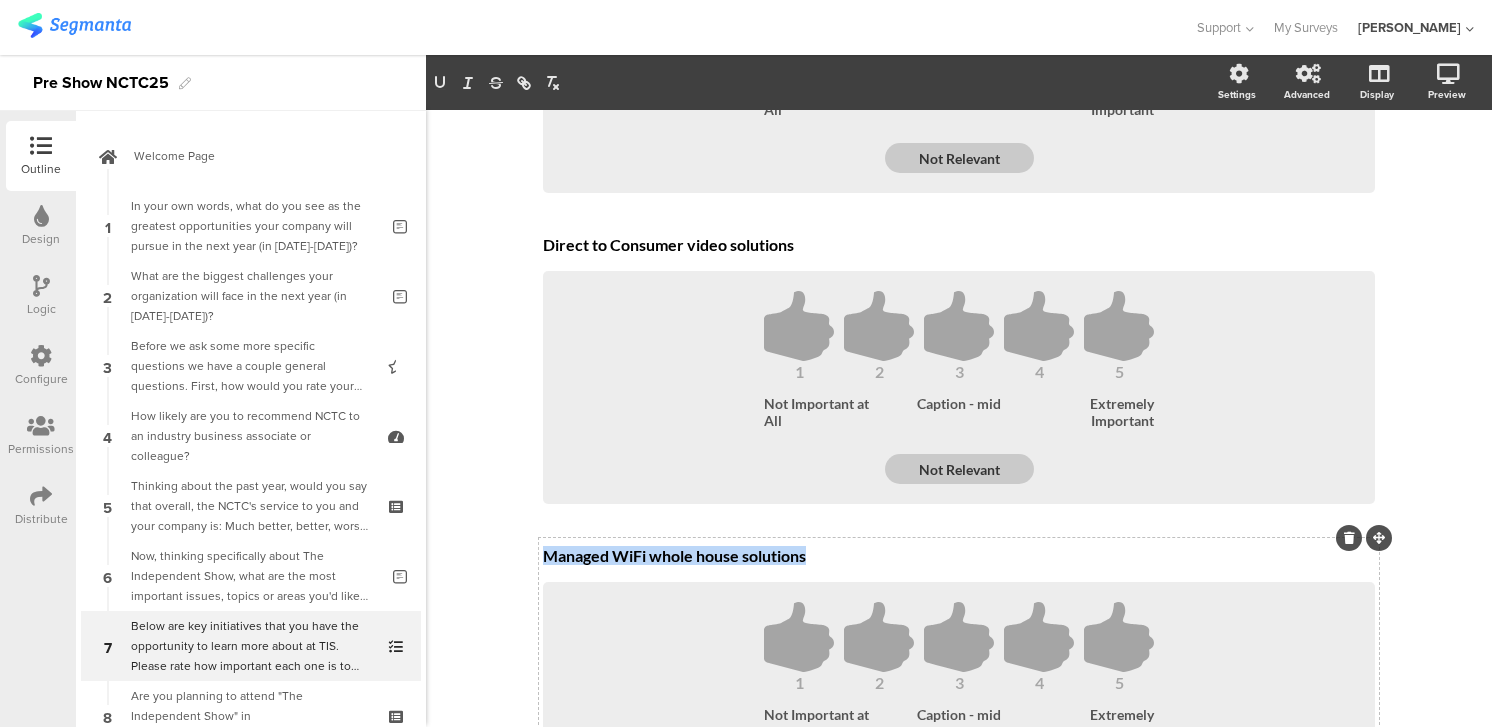 drag, startPoint x: 817, startPoint y: 559, endPoint x: 588, endPoint y: 544, distance: 229.49074 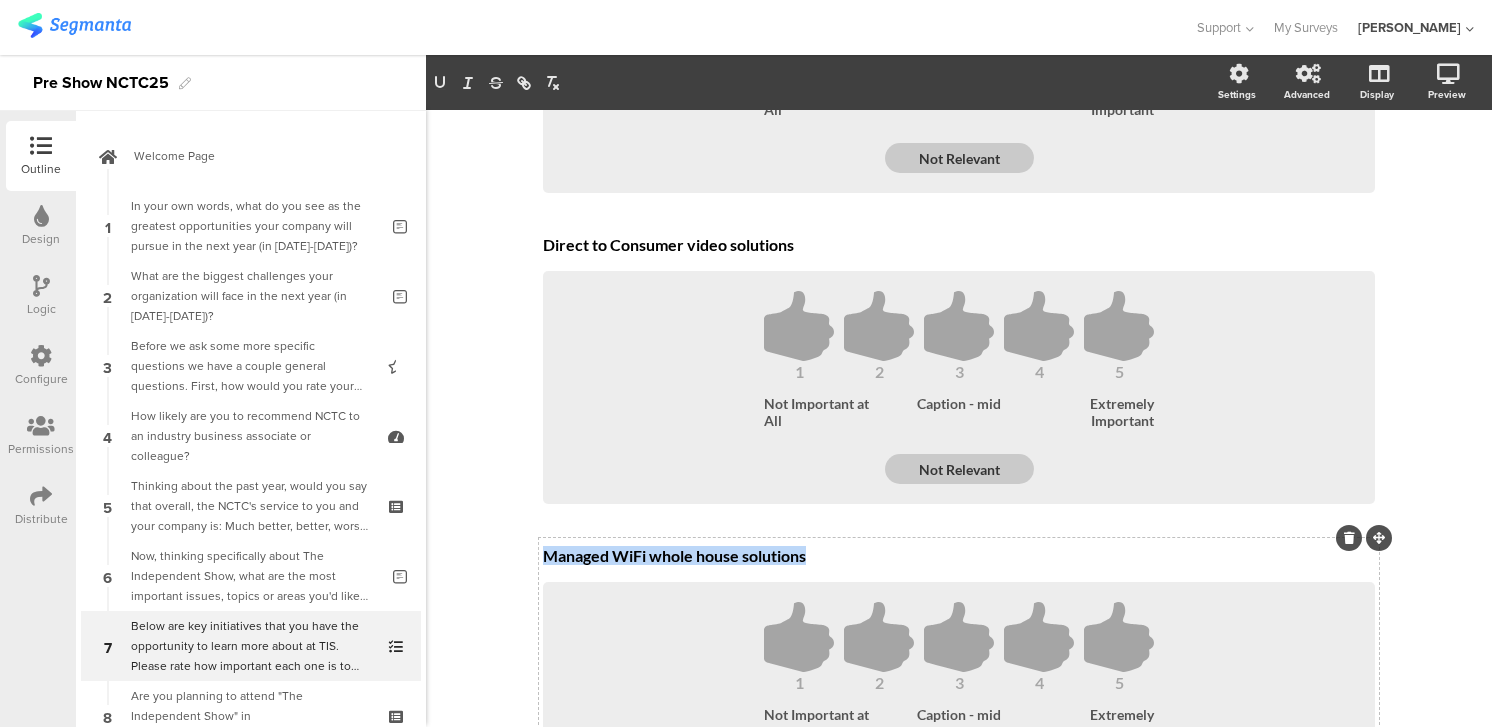 click on "Managed WiFi whole house solutions
Managed WiFi whole house solutions
Managed WiFi whole house solutions" at bounding box center [959, 557] 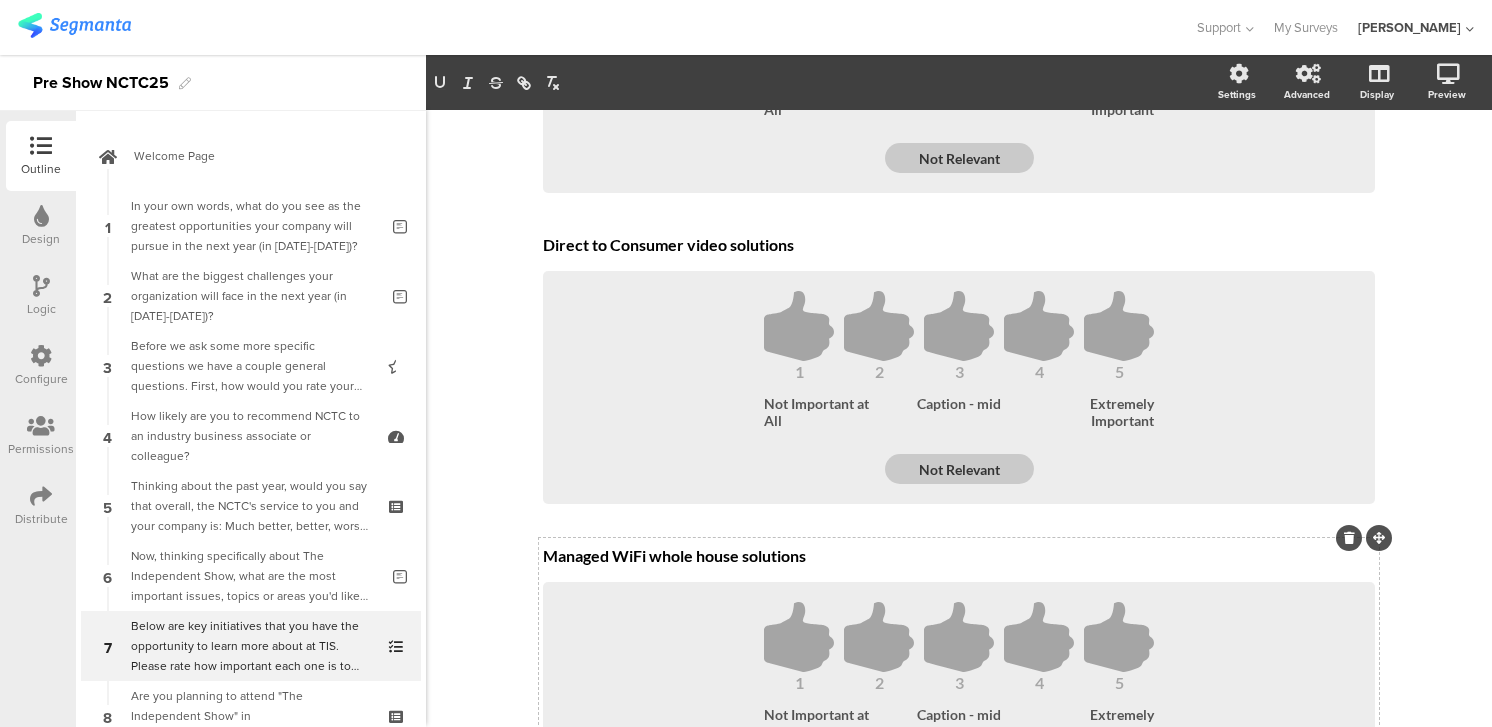 type 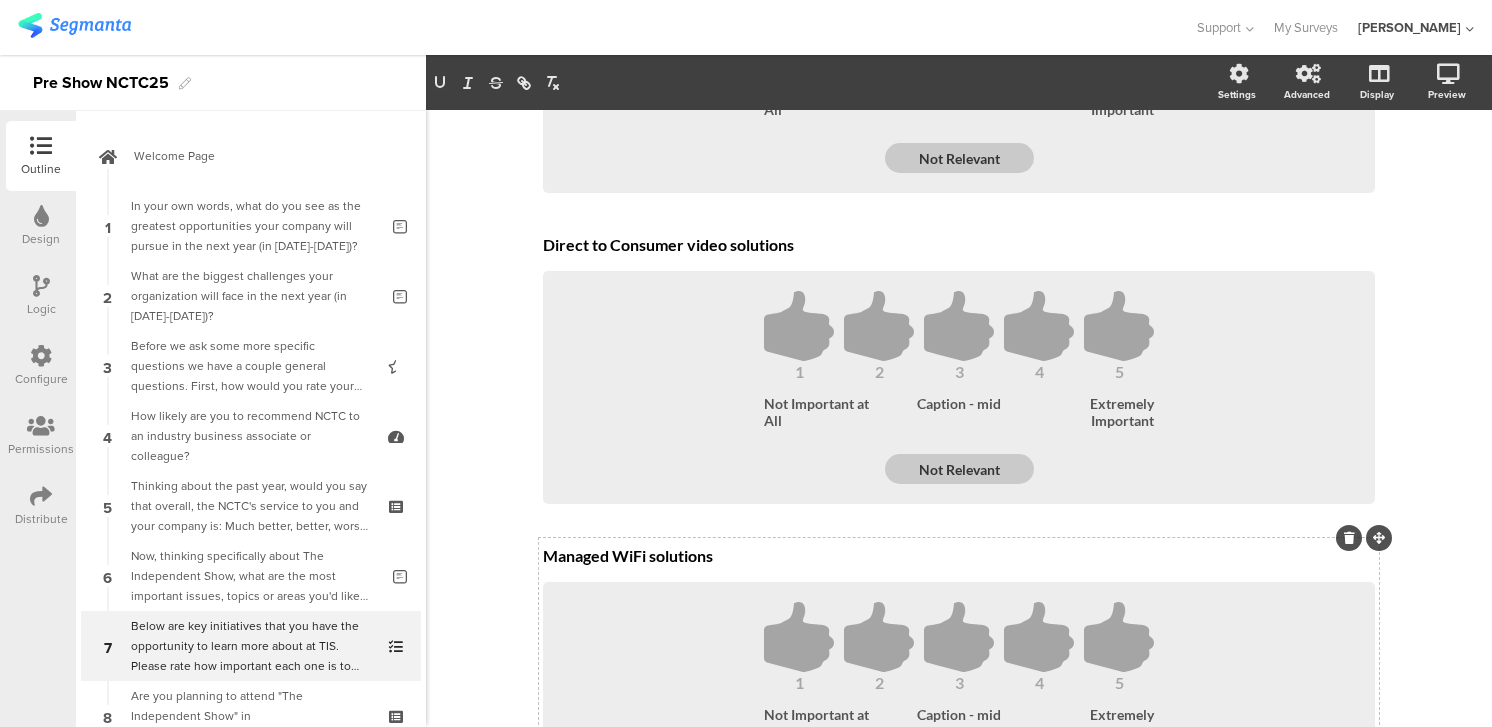 click on "Managed WiFi solutions" at bounding box center [959, 555] 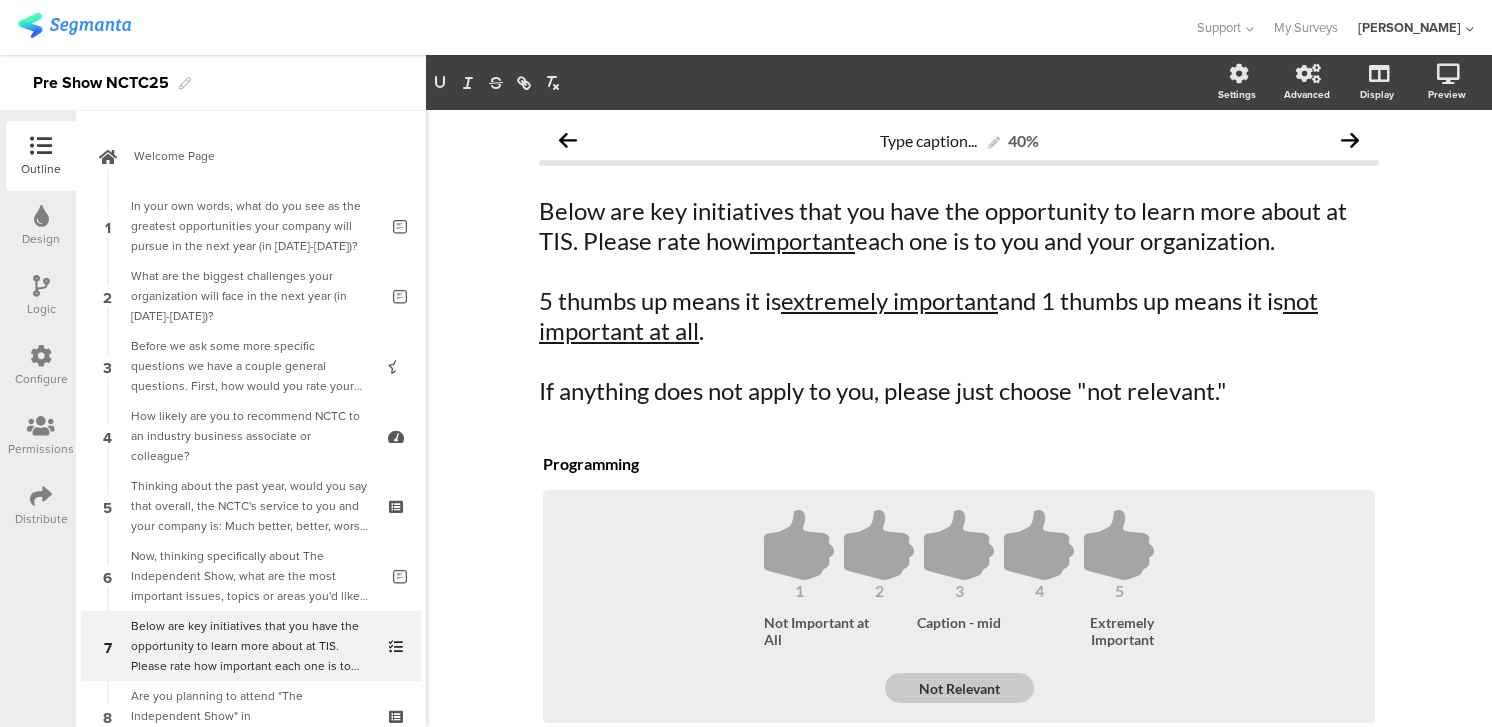 scroll, scrollTop: 2, scrollLeft: 0, axis: vertical 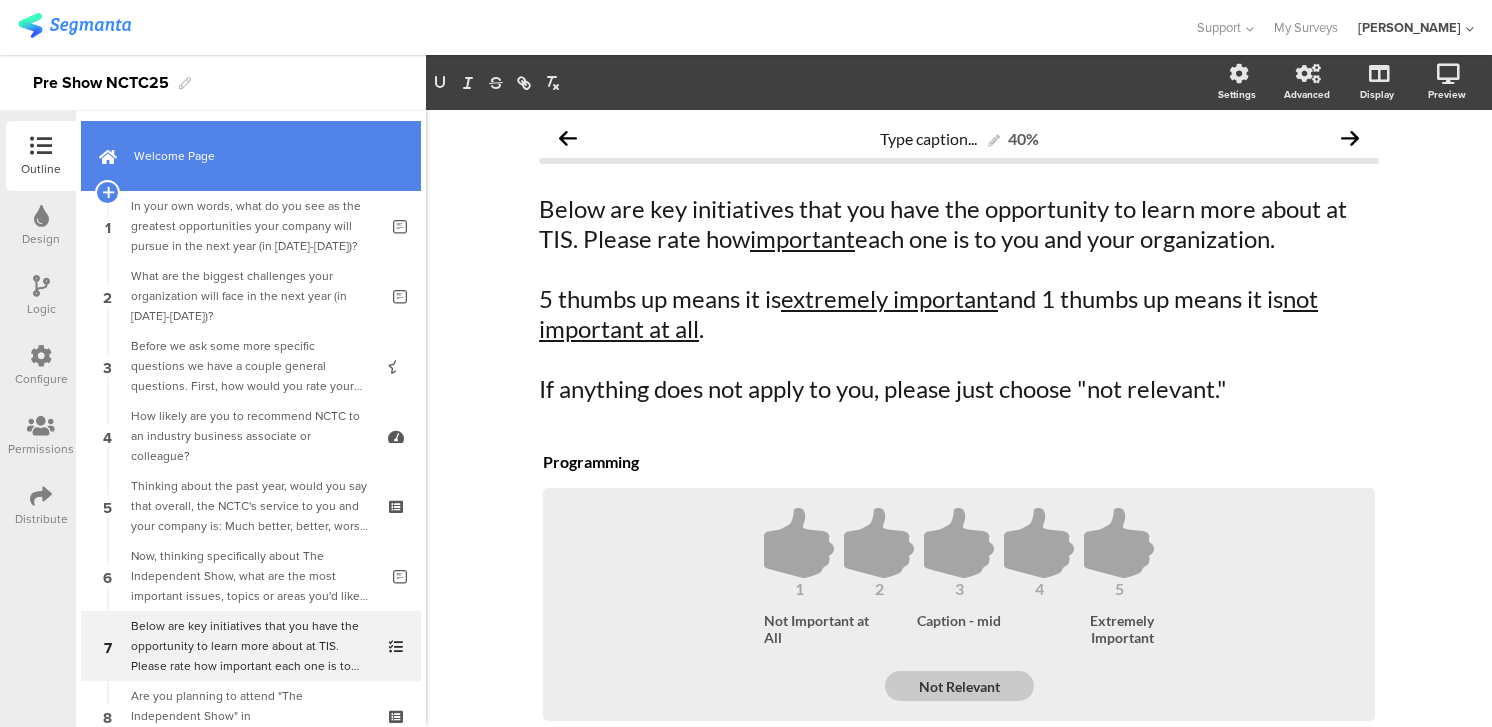click on "Welcome Page" at bounding box center [262, 156] 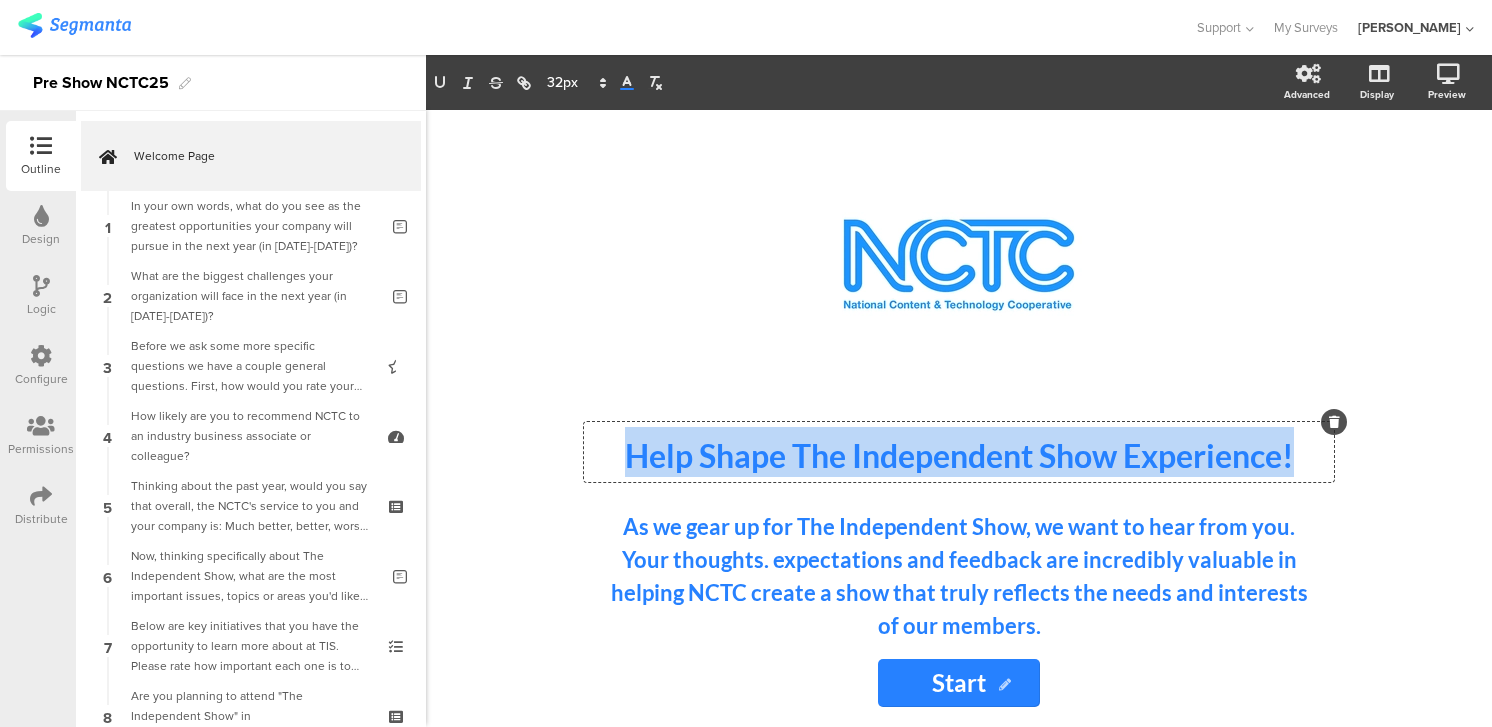 drag, startPoint x: 617, startPoint y: 456, endPoint x: 1322, endPoint y: 460, distance: 705.01135 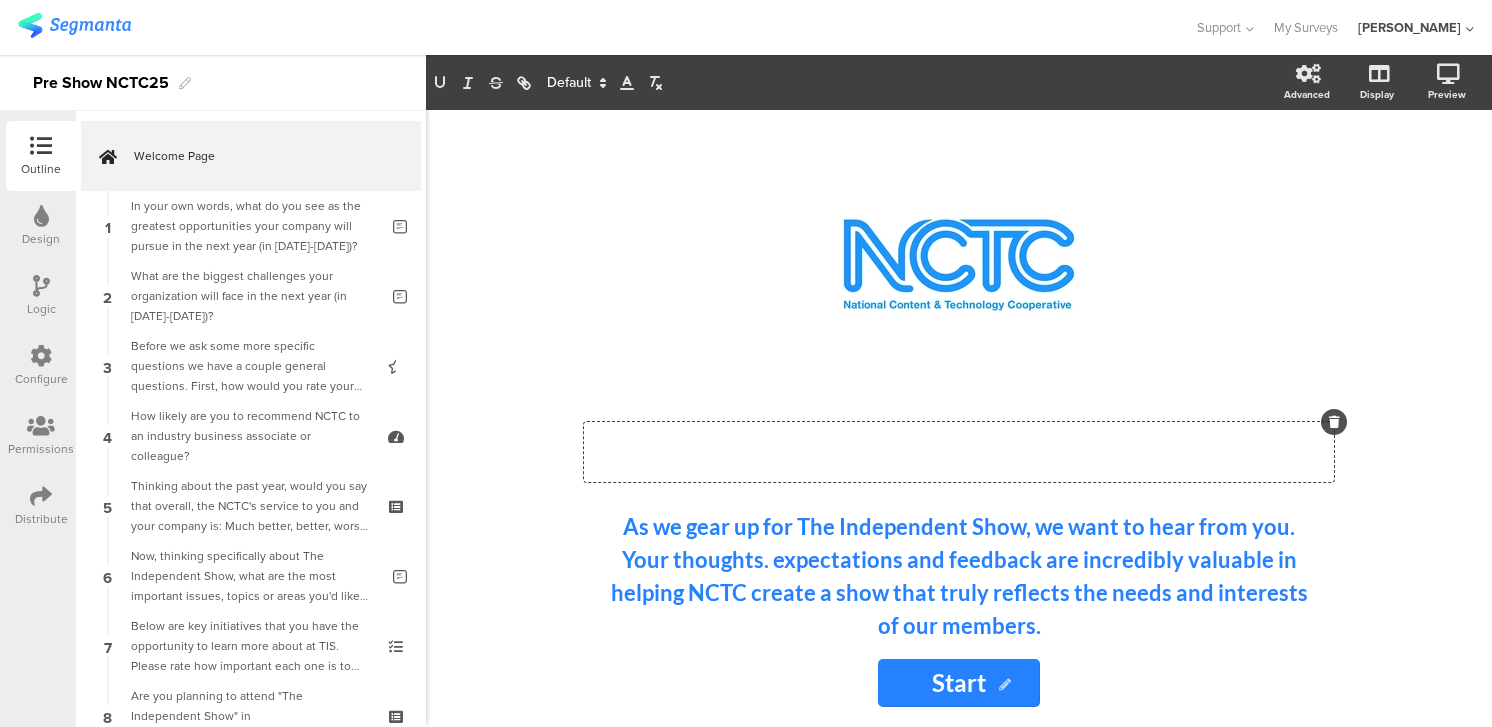 click 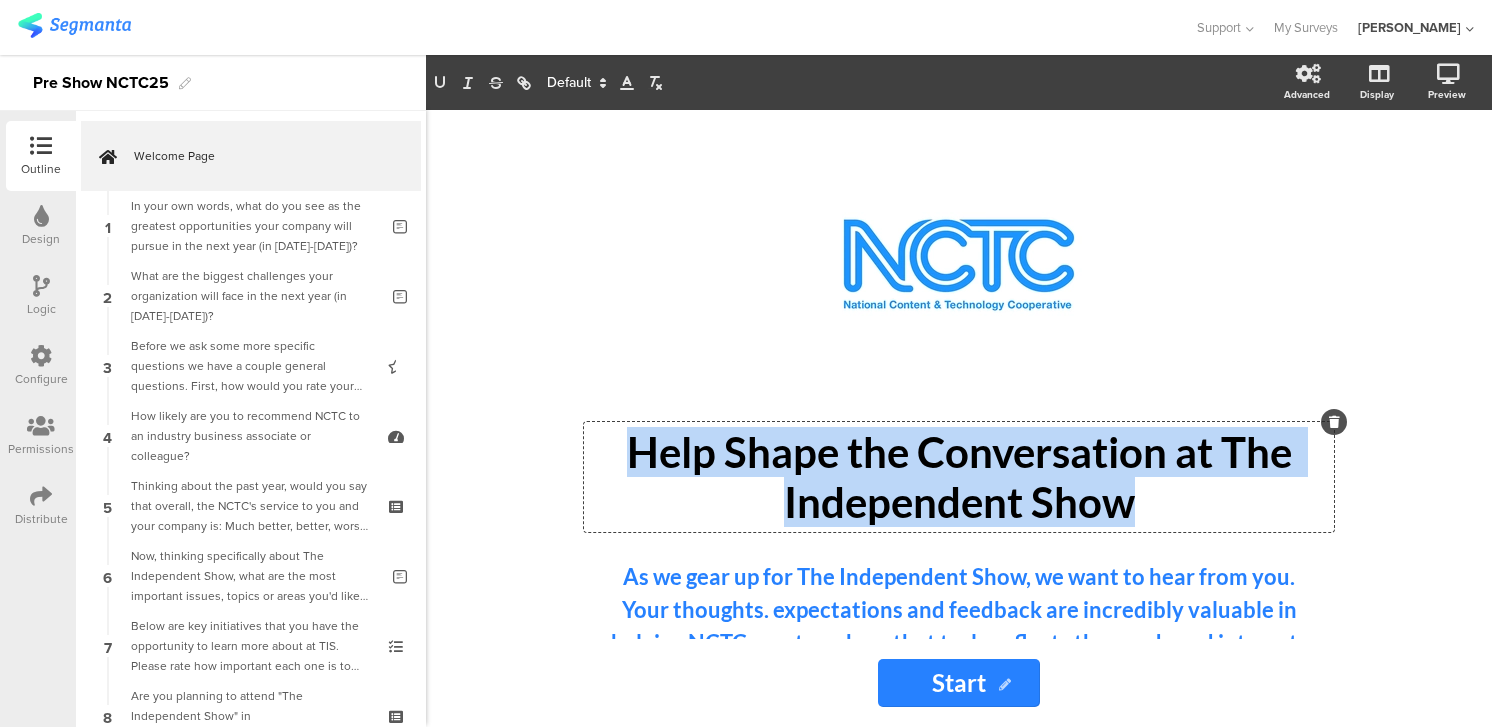 drag, startPoint x: 1142, startPoint y: 508, endPoint x: 610, endPoint y: 453, distance: 534.8355 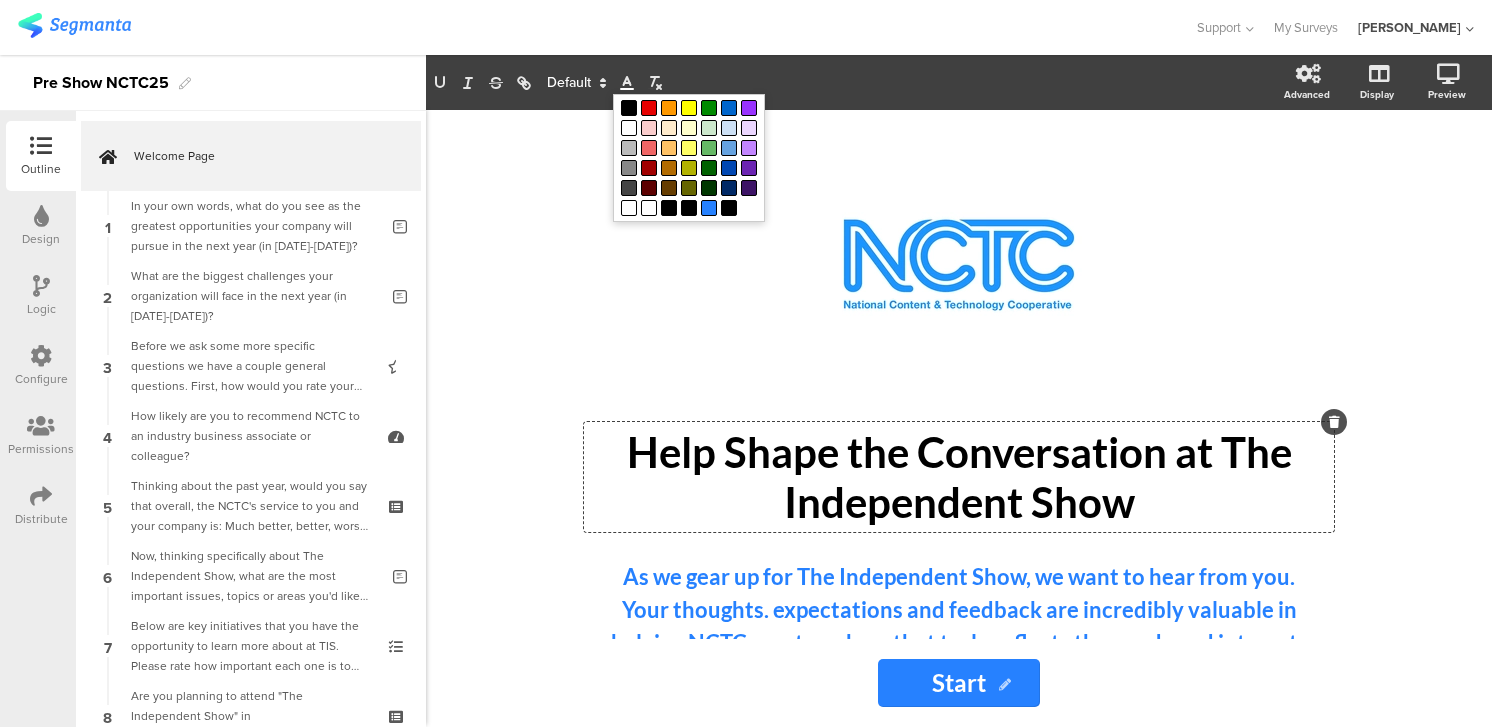 click 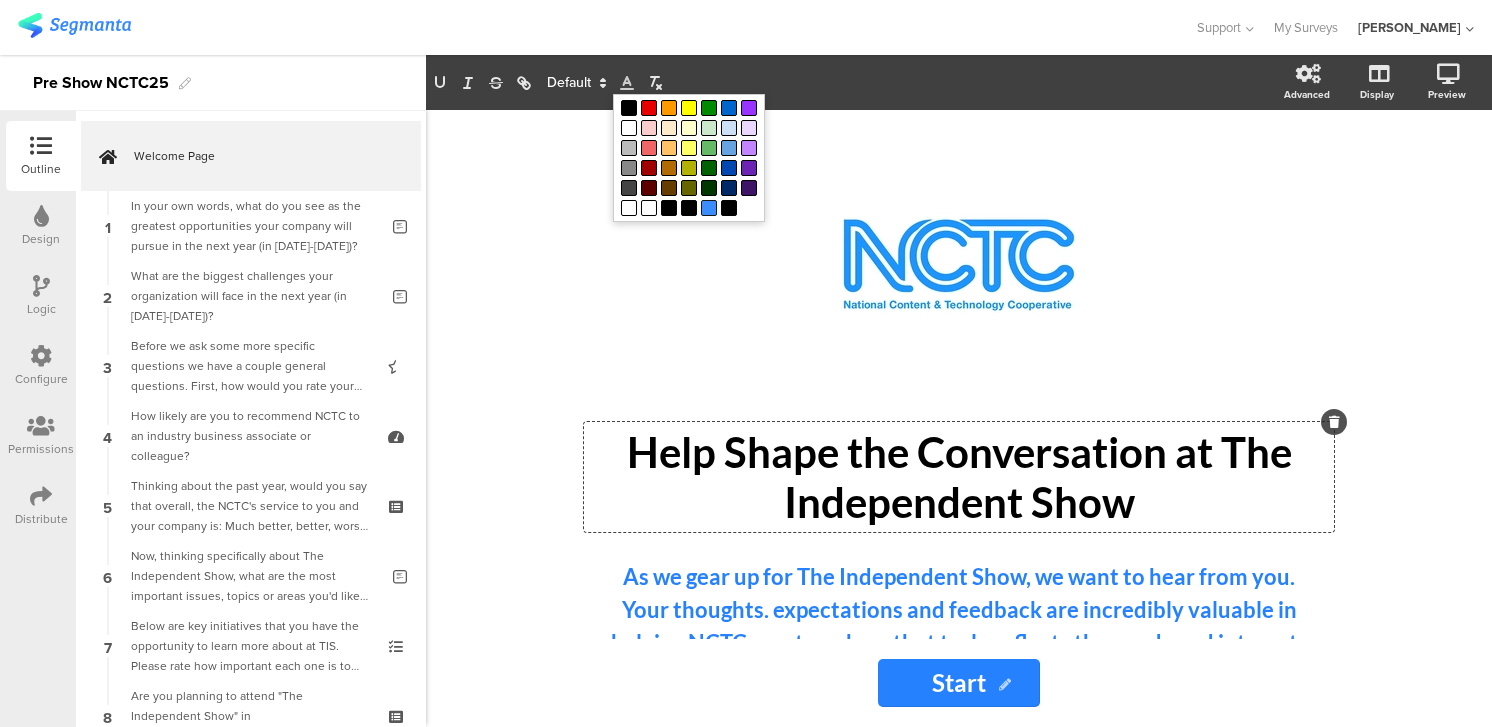click at bounding box center [709, 208] 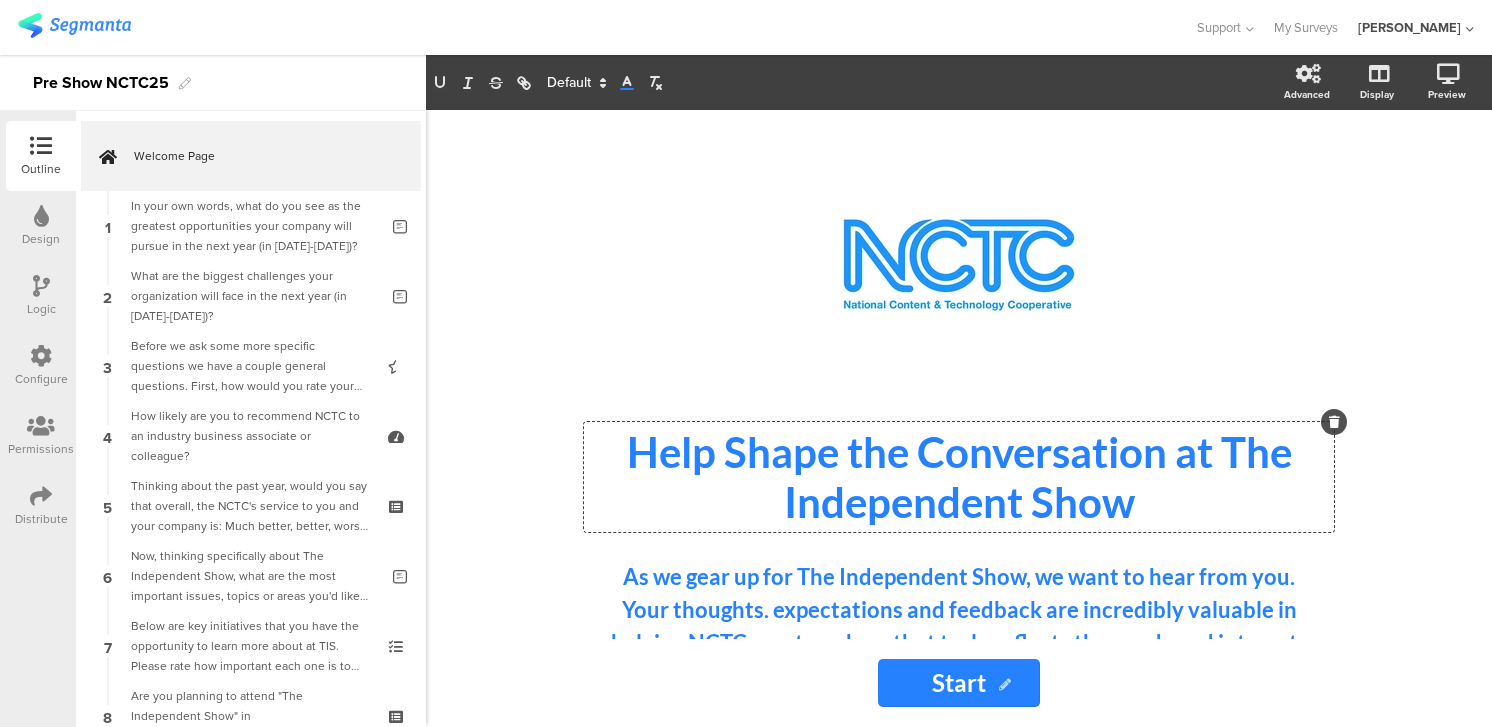 click 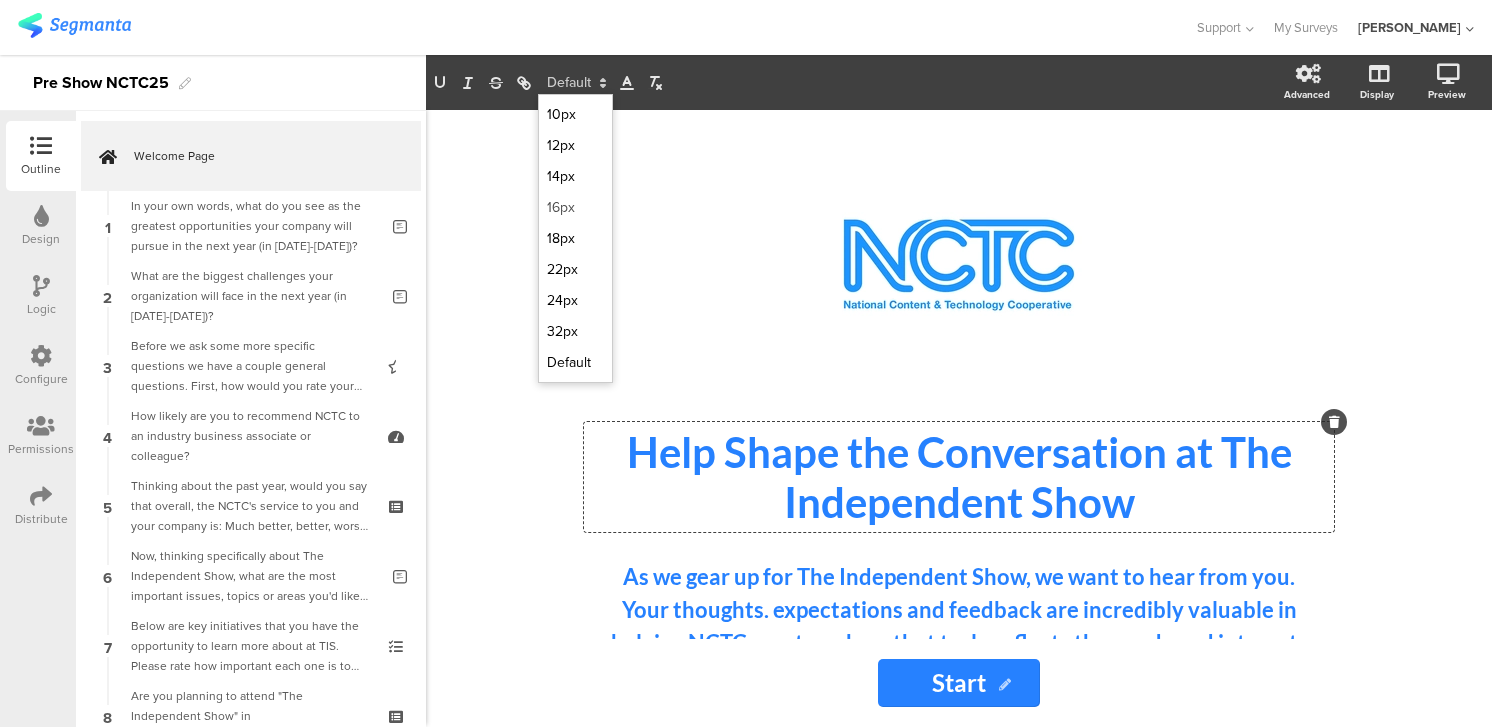 click at bounding box center [575, 207] 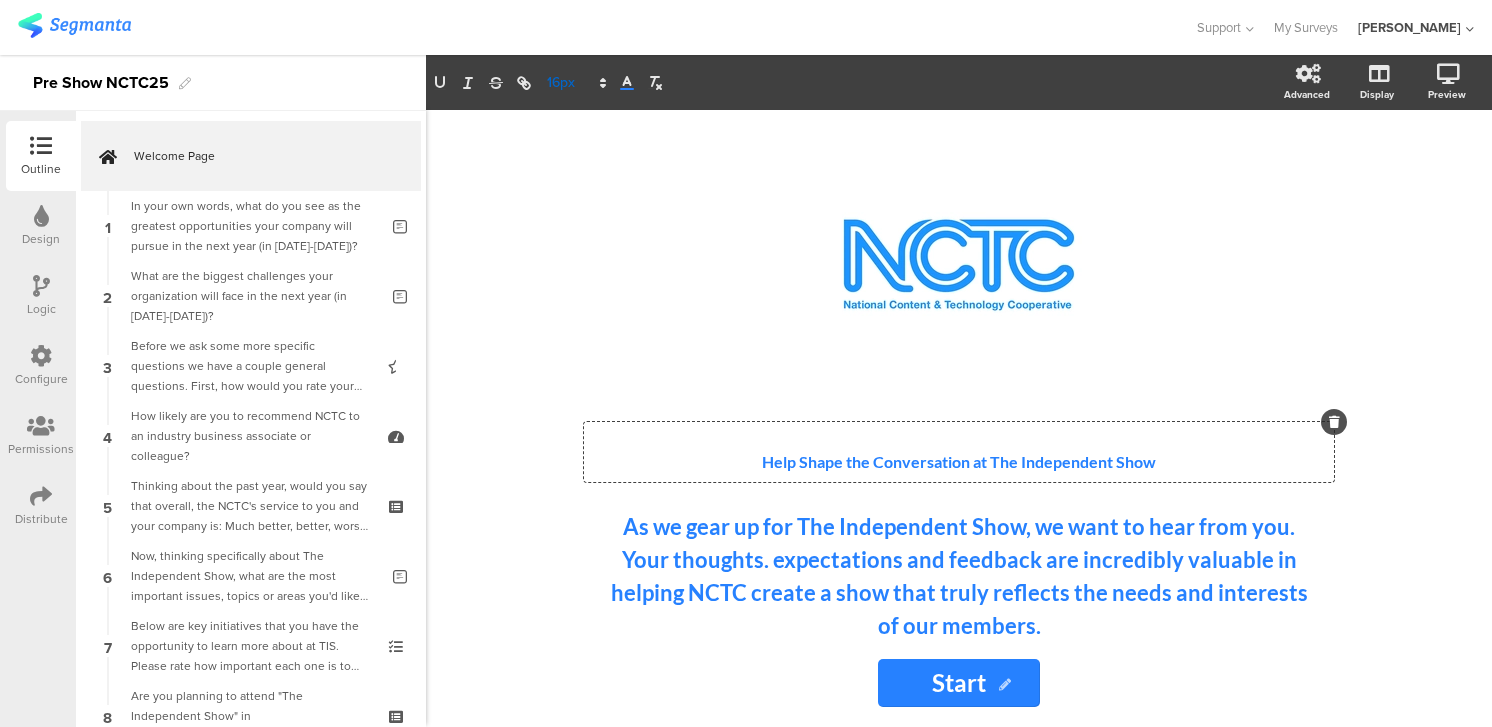 click 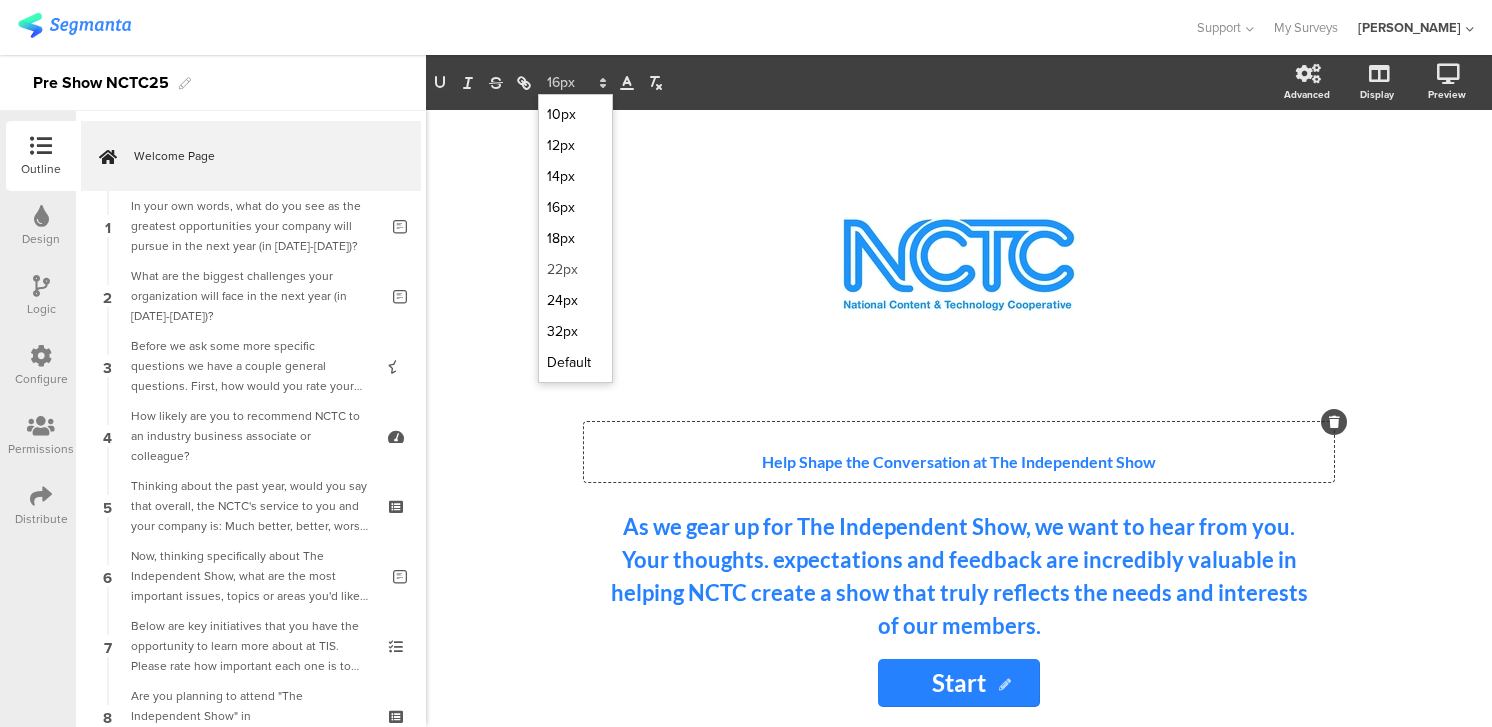 click at bounding box center (575, 269) 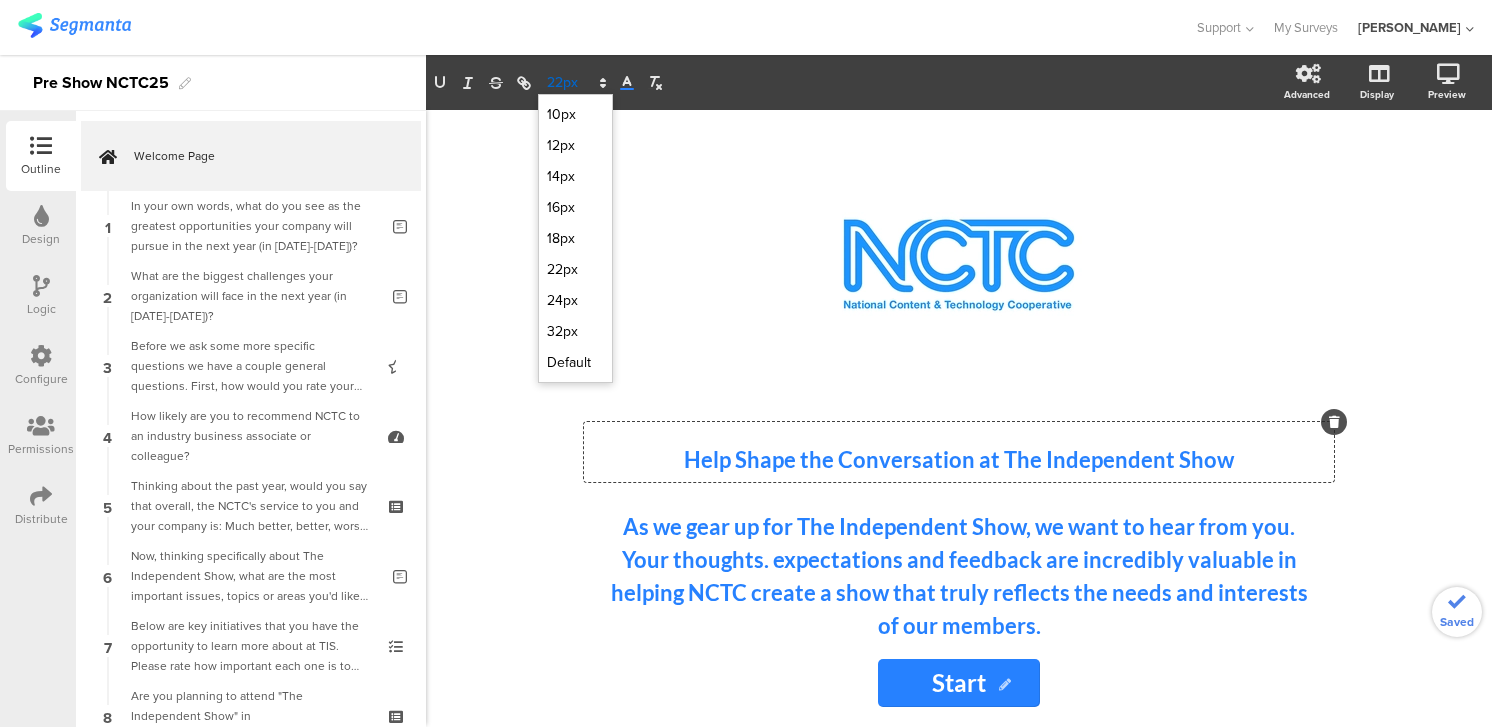 click 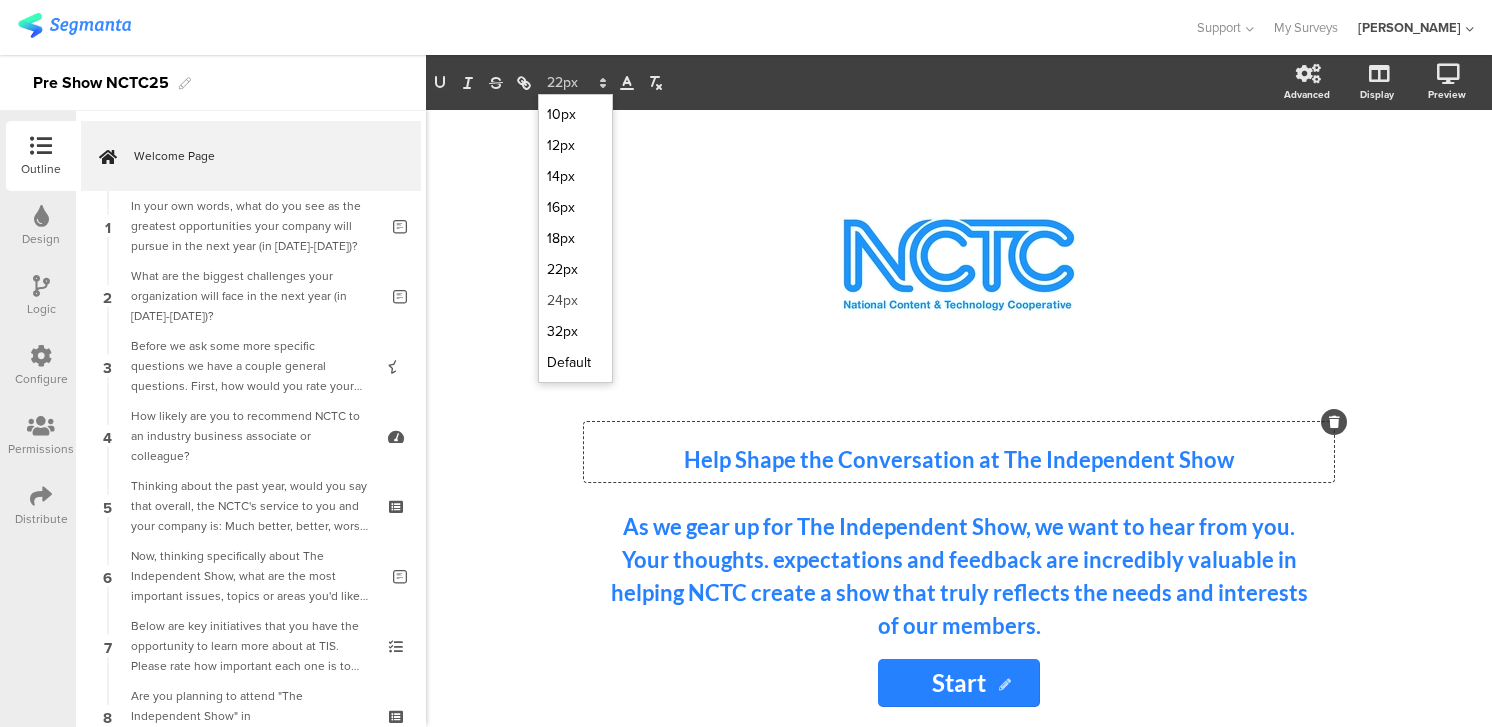 click at bounding box center (575, 300) 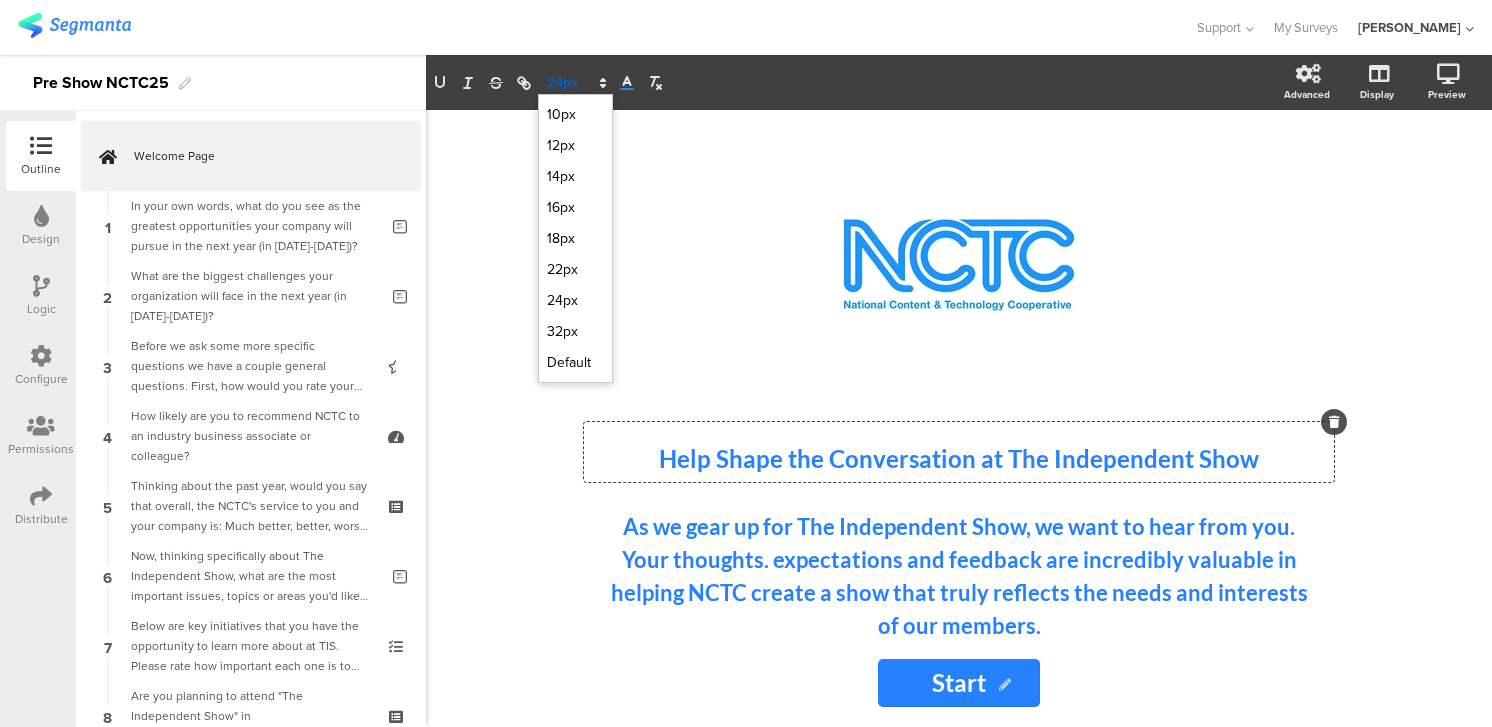 click 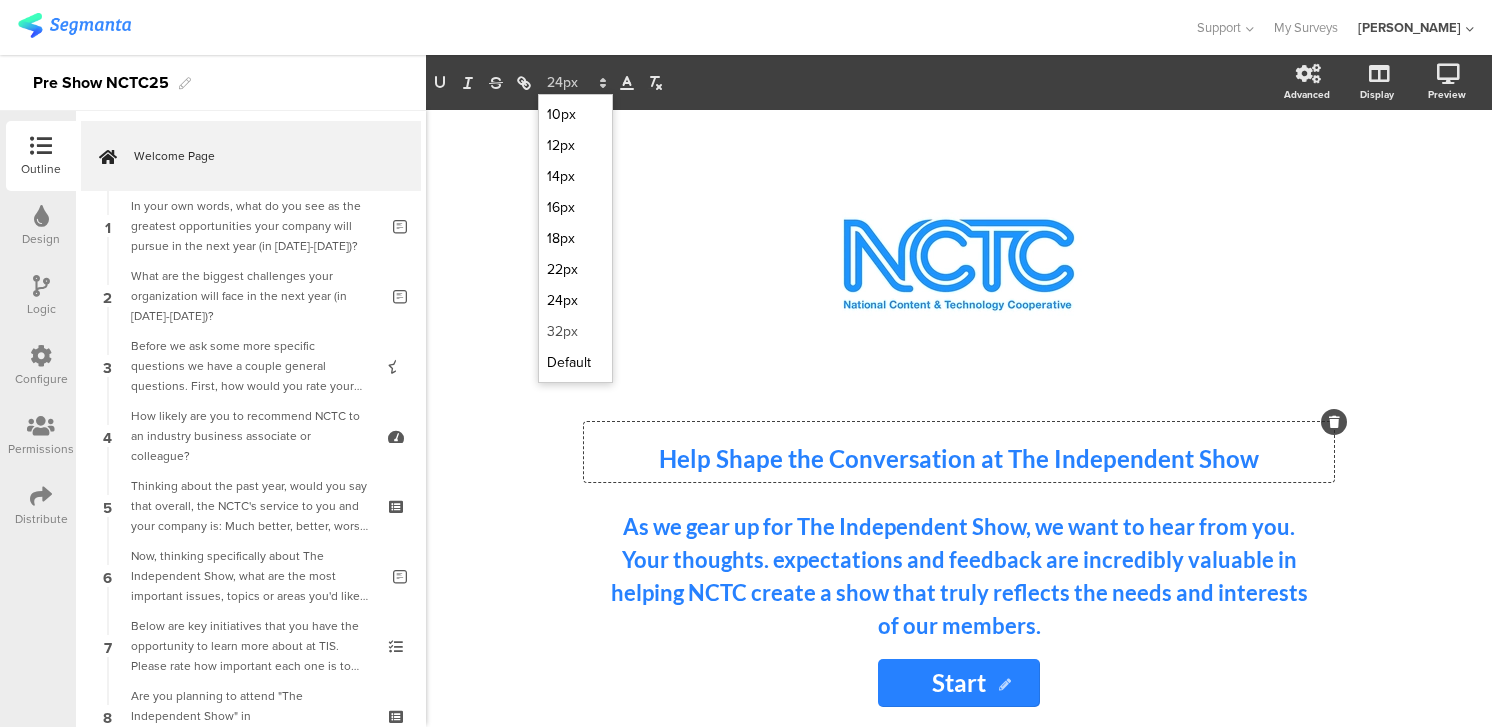 click at bounding box center [575, 331] 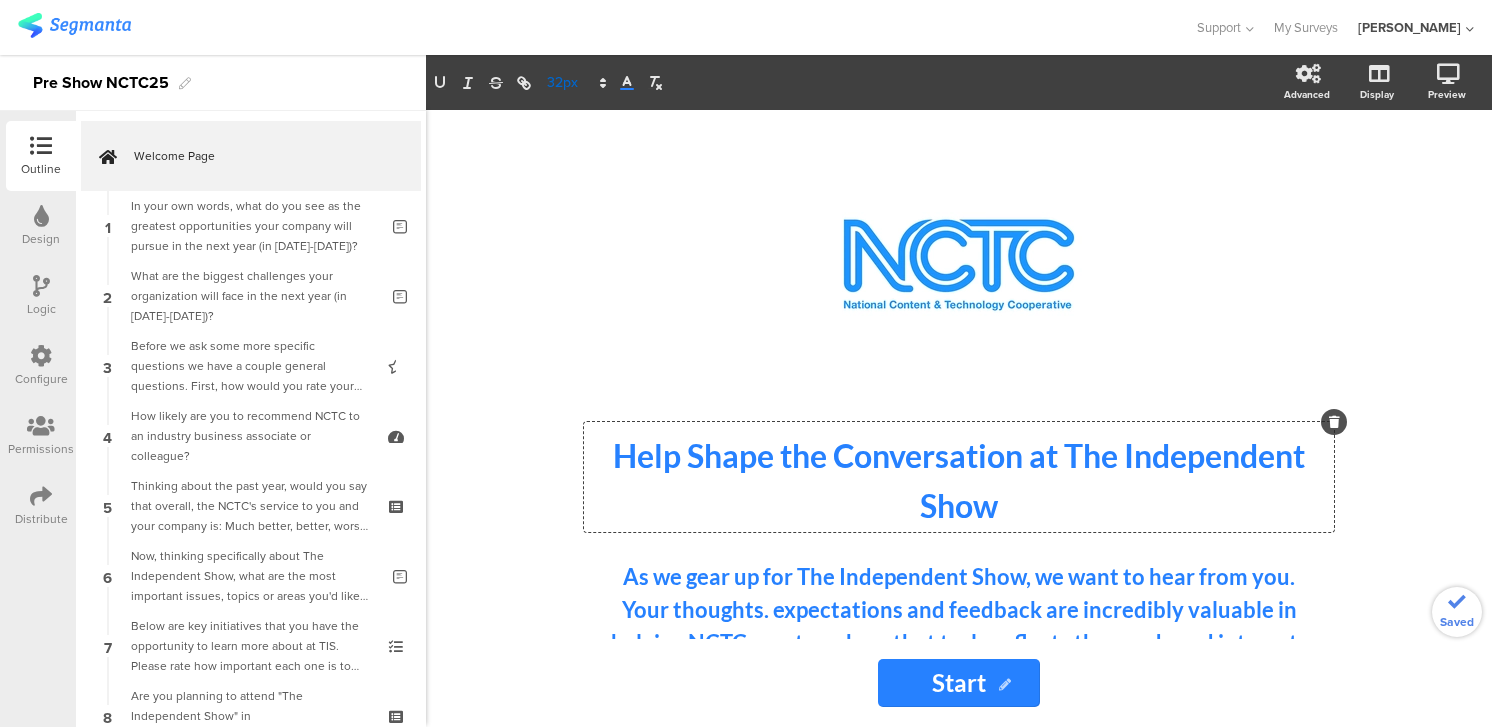 click 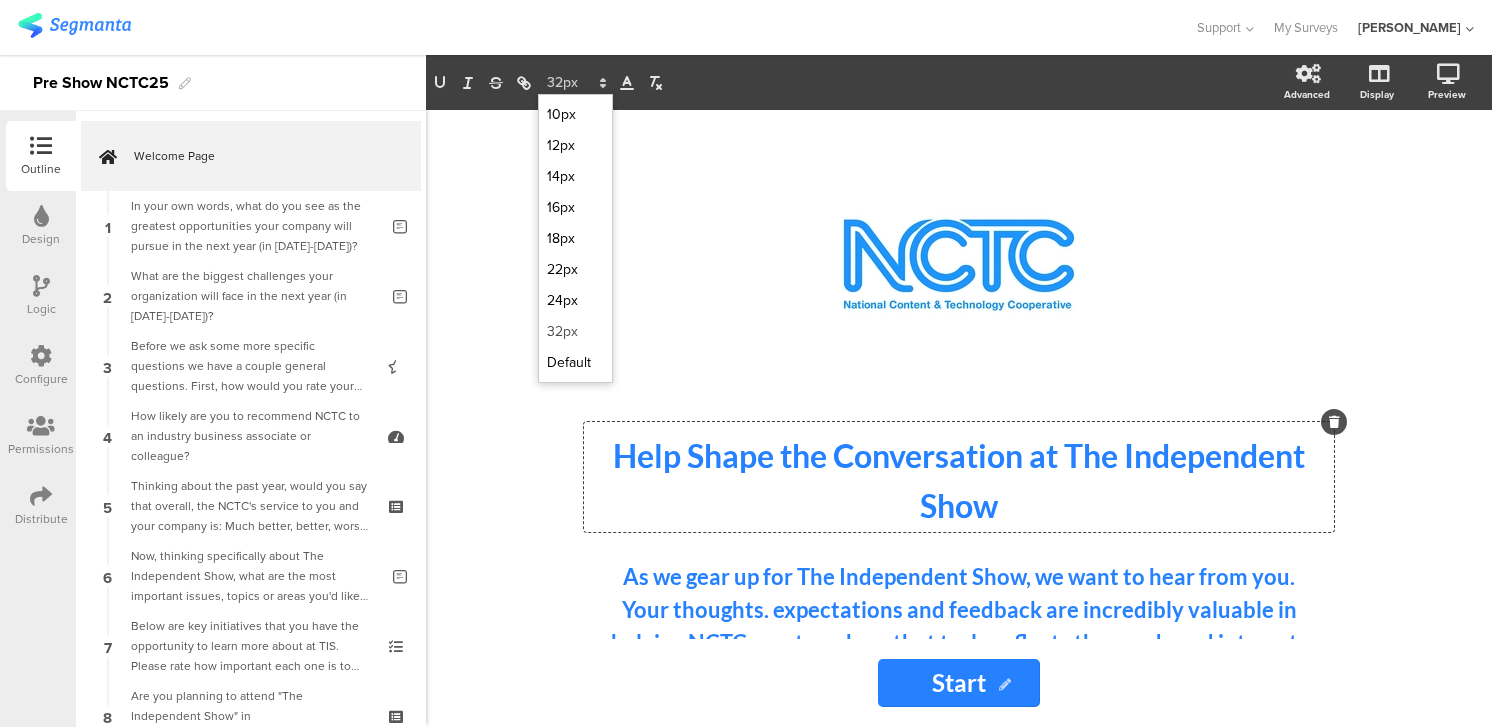 click at bounding box center (575, 331) 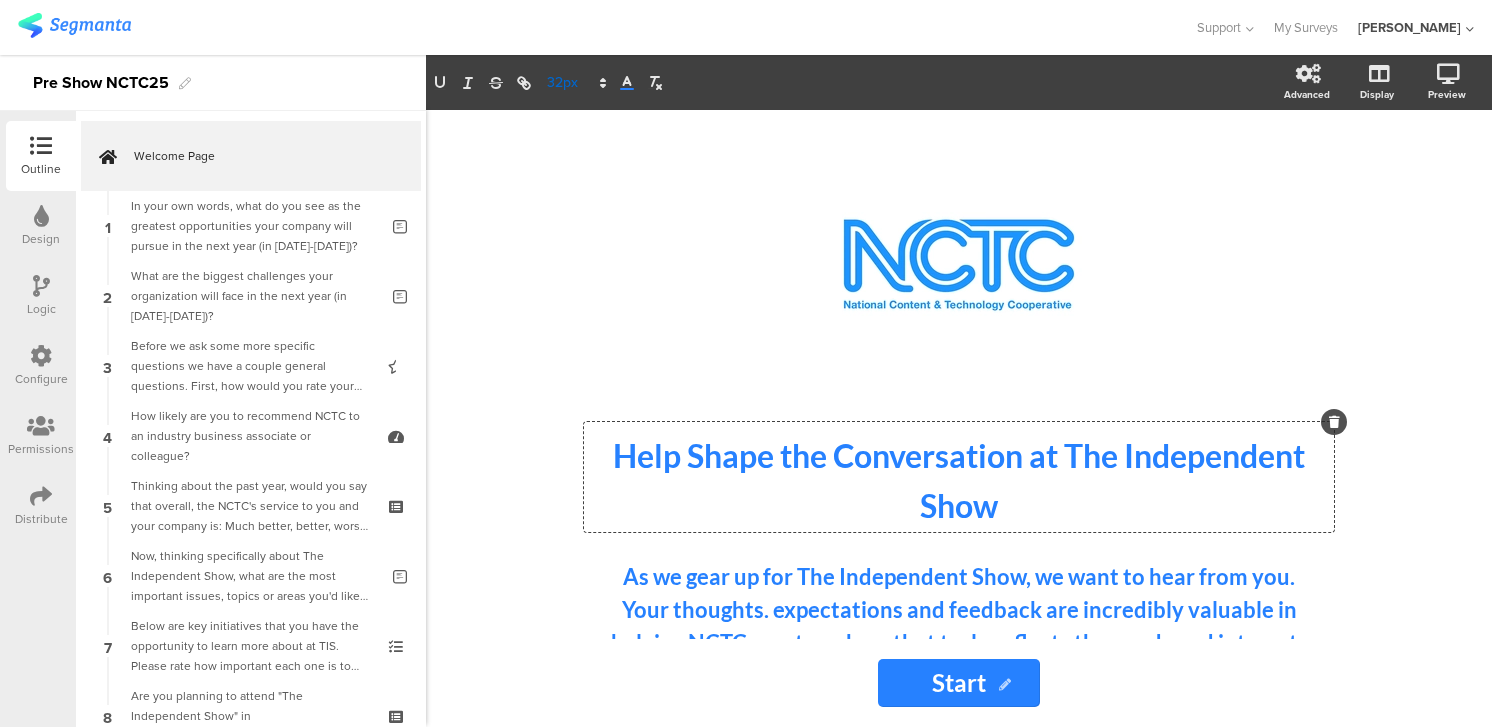 click 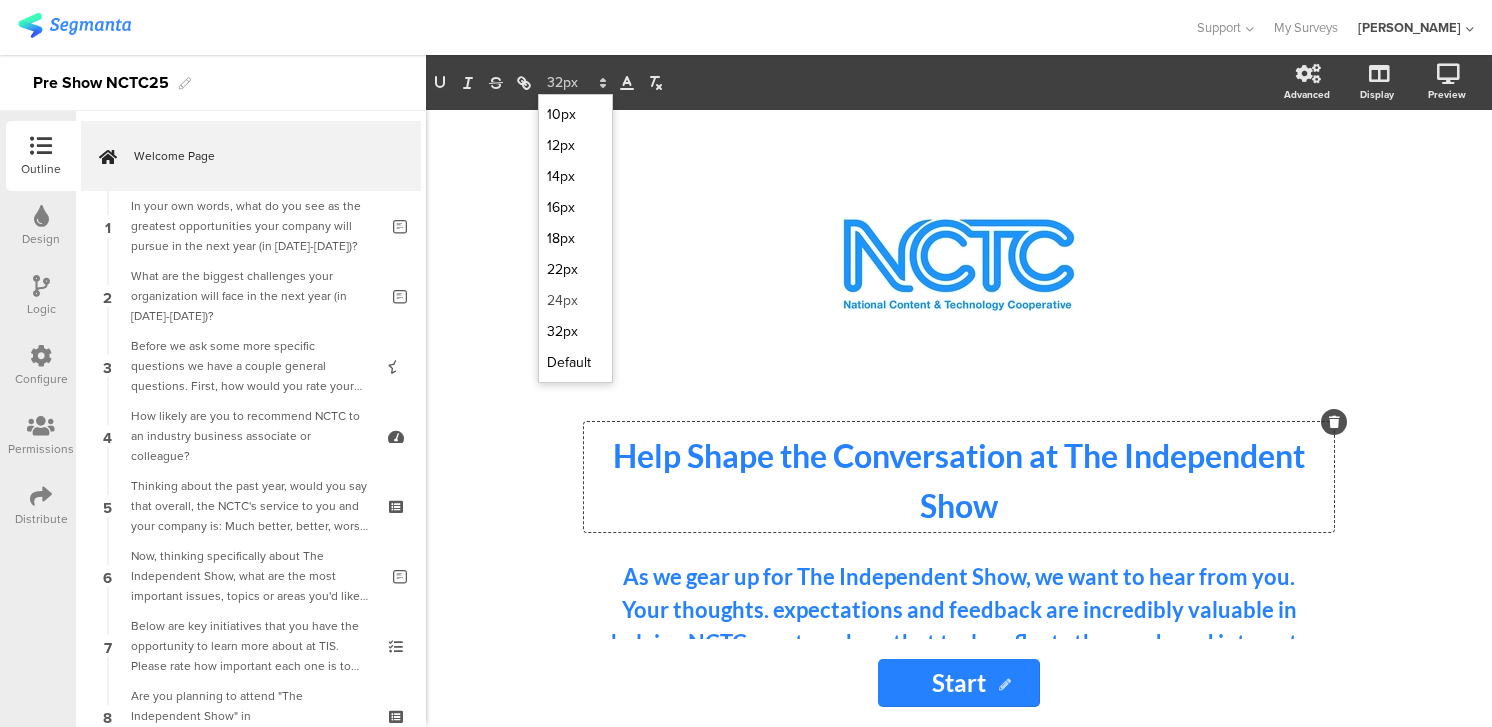 click at bounding box center [575, 300] 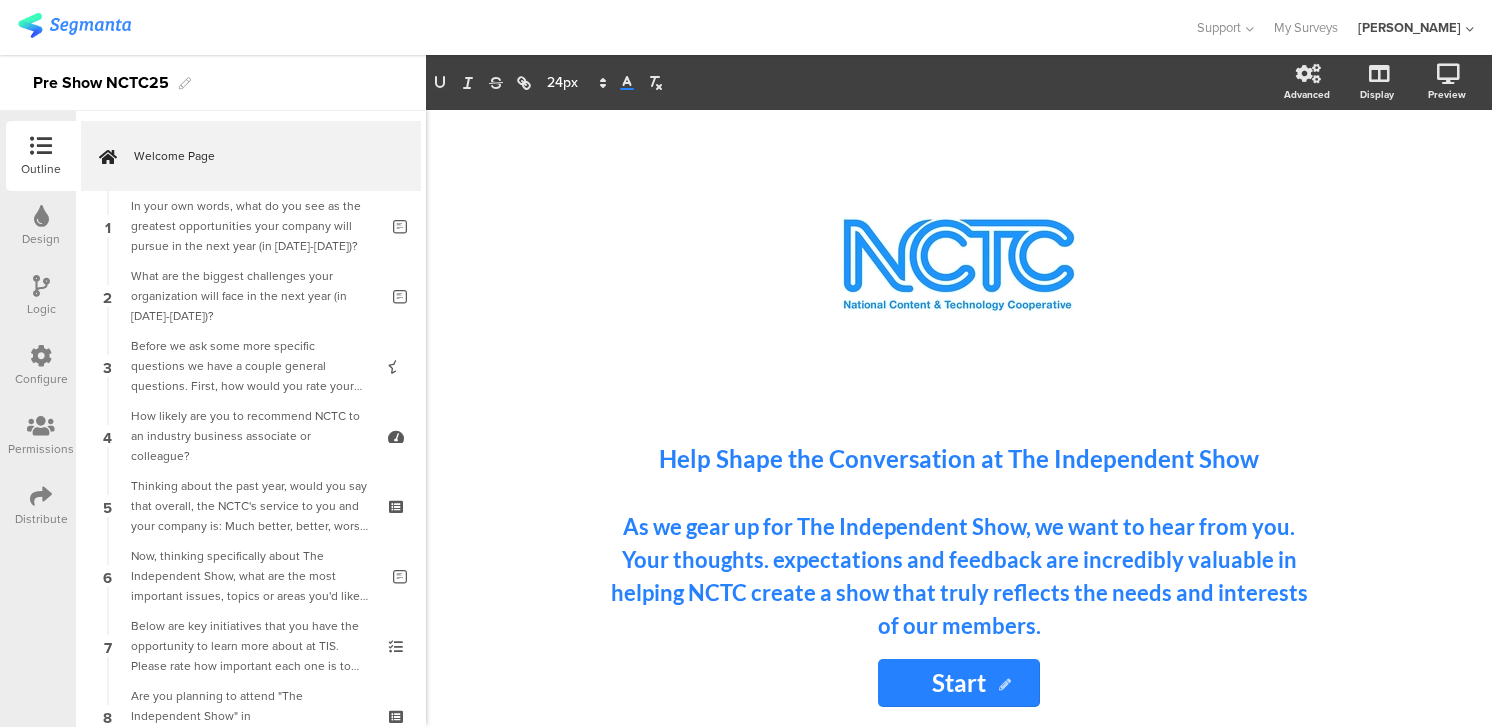 click on "/
Help Shape the Conversation at The Independent Show
Help Shape the Conversation at The Independent Show
As we gear up for The Independent Show, we want to hear from you. Your thoughts. expectations and feedback are incredibly valuable in helping NCTC create a show that truly reflects the needs and interests of our members. This quick pre-show survey will just take a few minutes -- and your input will help us make the event even better for everyone. Thank you for being part of the NCTC community. We can't wait to see you in Salt Lake City. And even if you cannot attend this year, we need your opinions, so please please complete this quick survey now! All responses are only analyzed in the aggregate.
All responses are only analyzed in the aggregate." 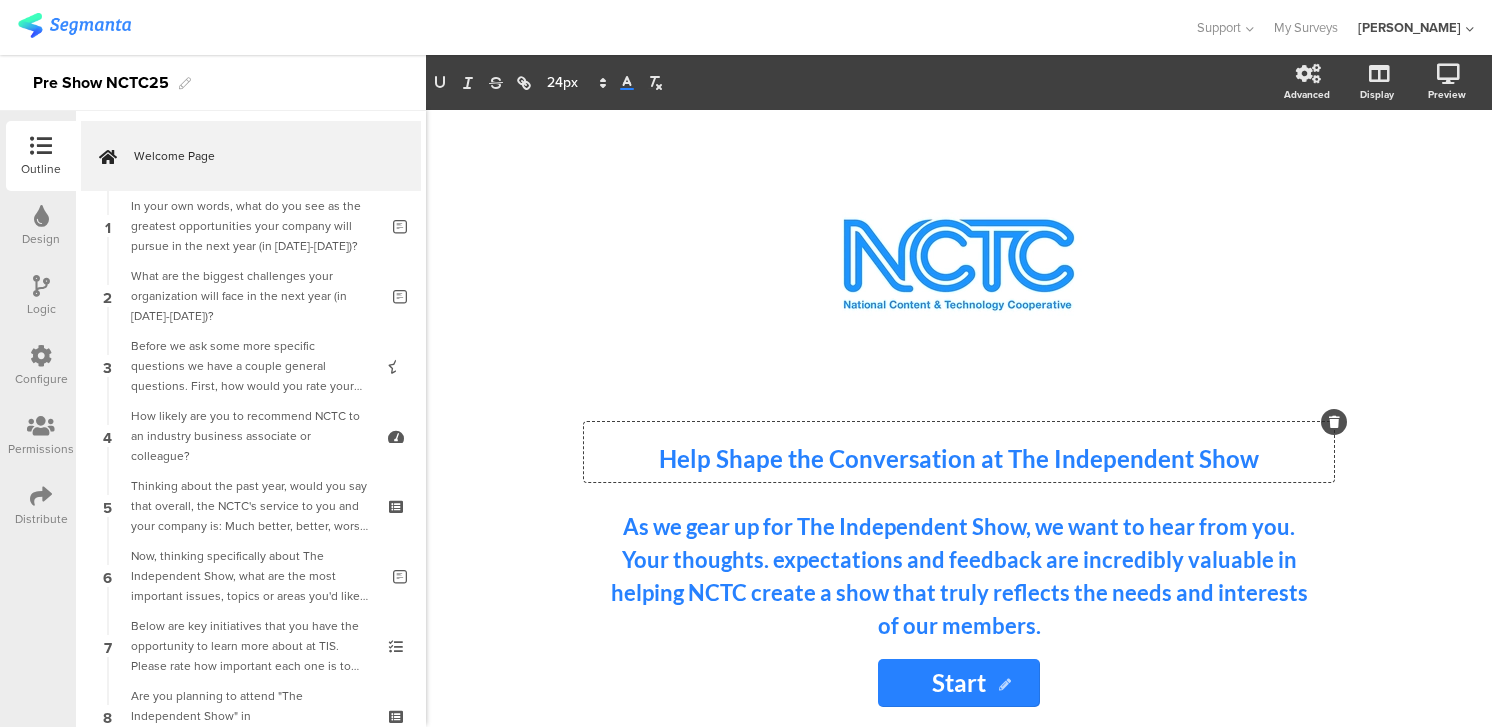 click on "Help Shape the Conversation at The Independent Show
Help Shape the Conversation at The Independent Show
Help Shape the Conversation at The Independent Show" 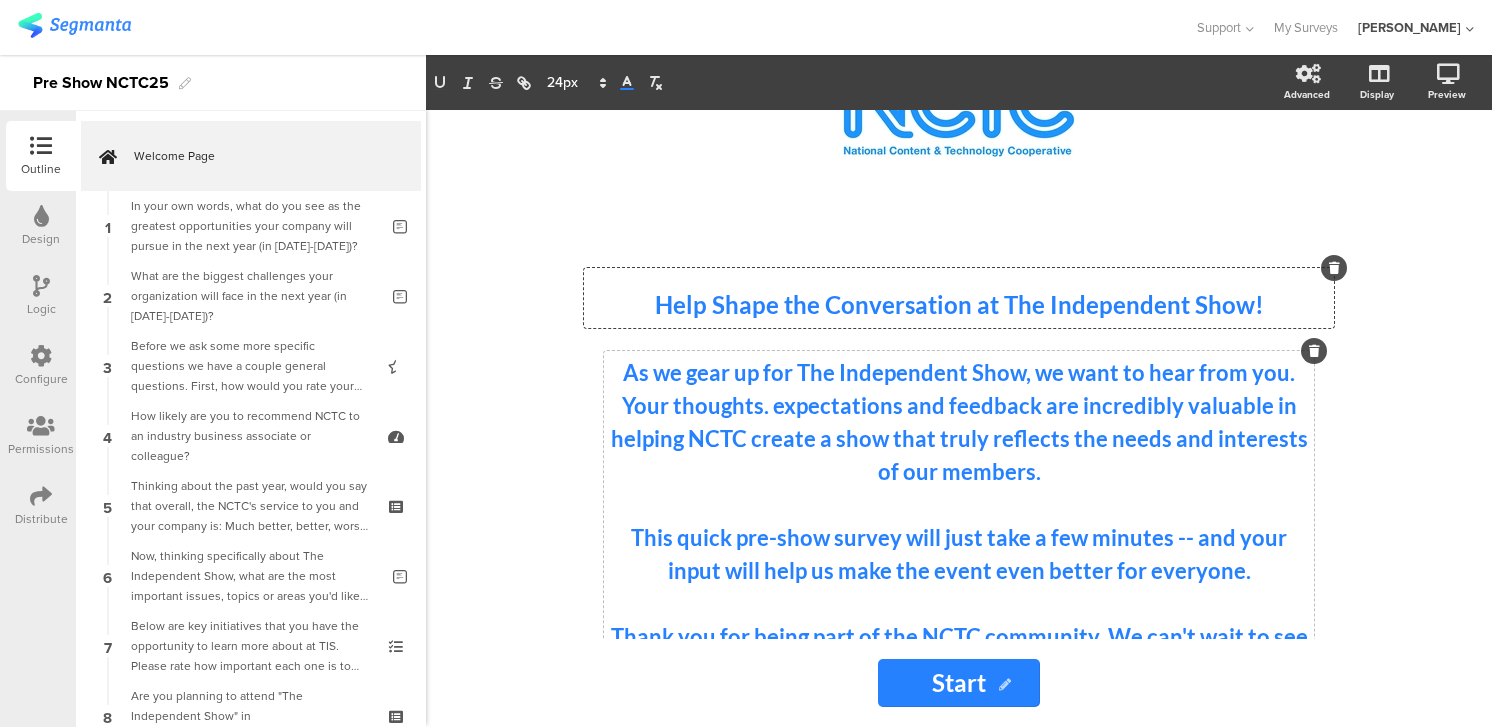 scroll, scrollTop: 156, scrollLeft: 0, axis: vertical 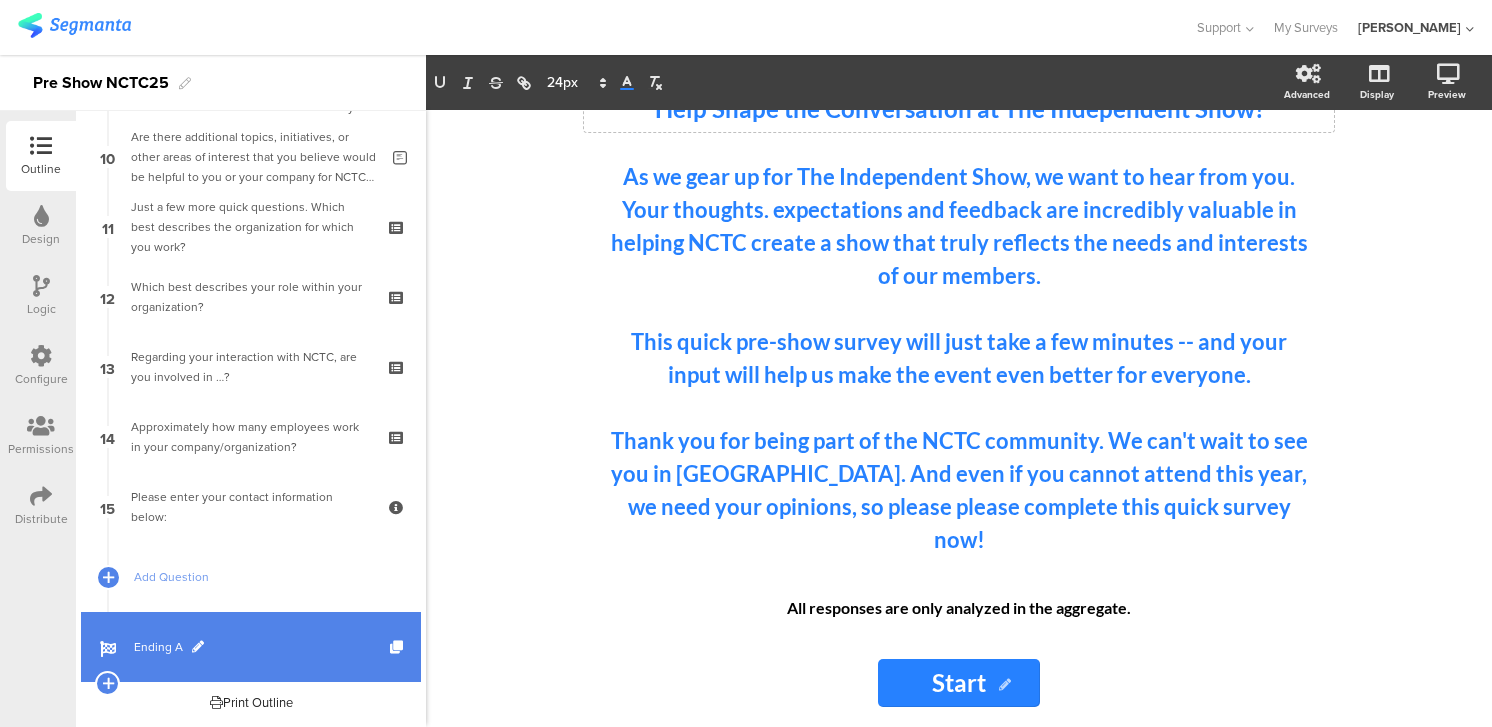 click on "Ending A" at bounding box center [262, 647] 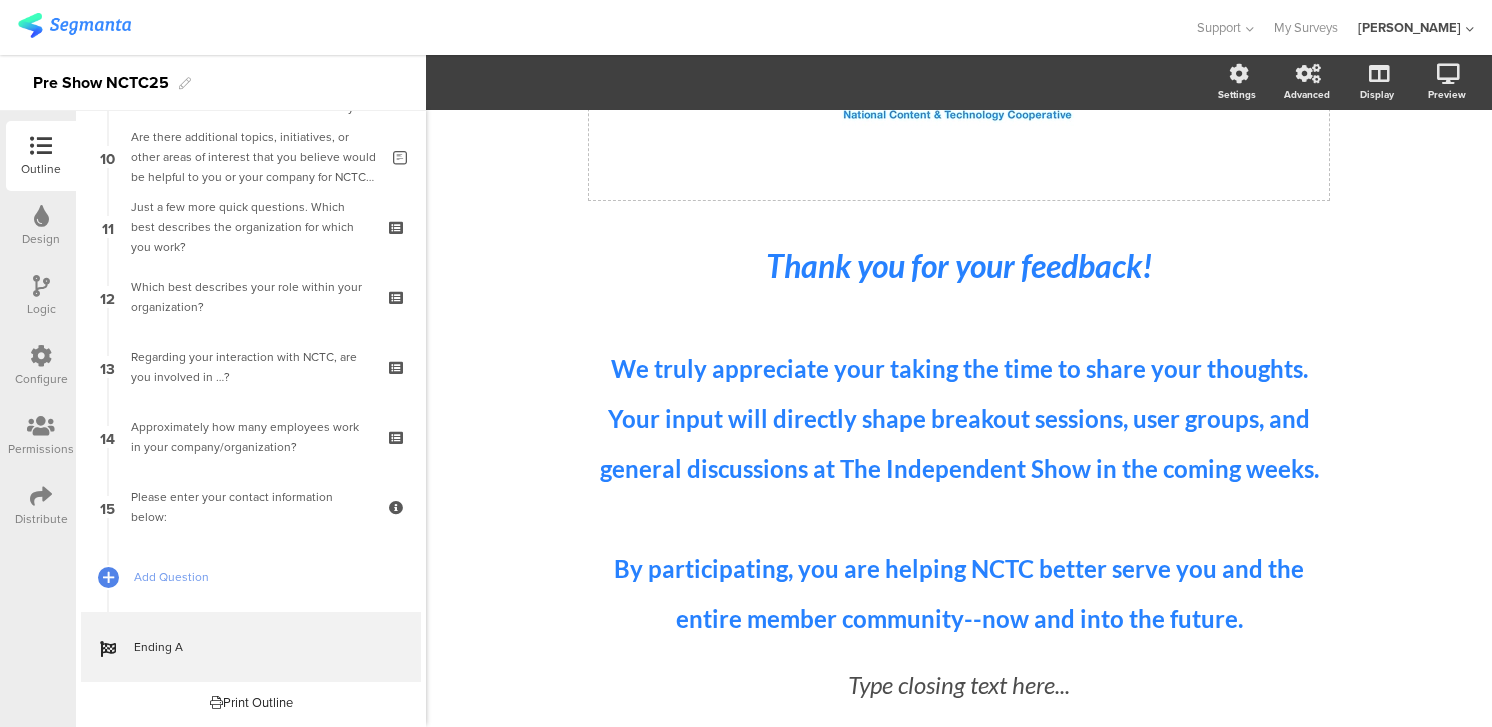 scroll, scrollTop: 240, scrollLeft: 0, axis: vertical 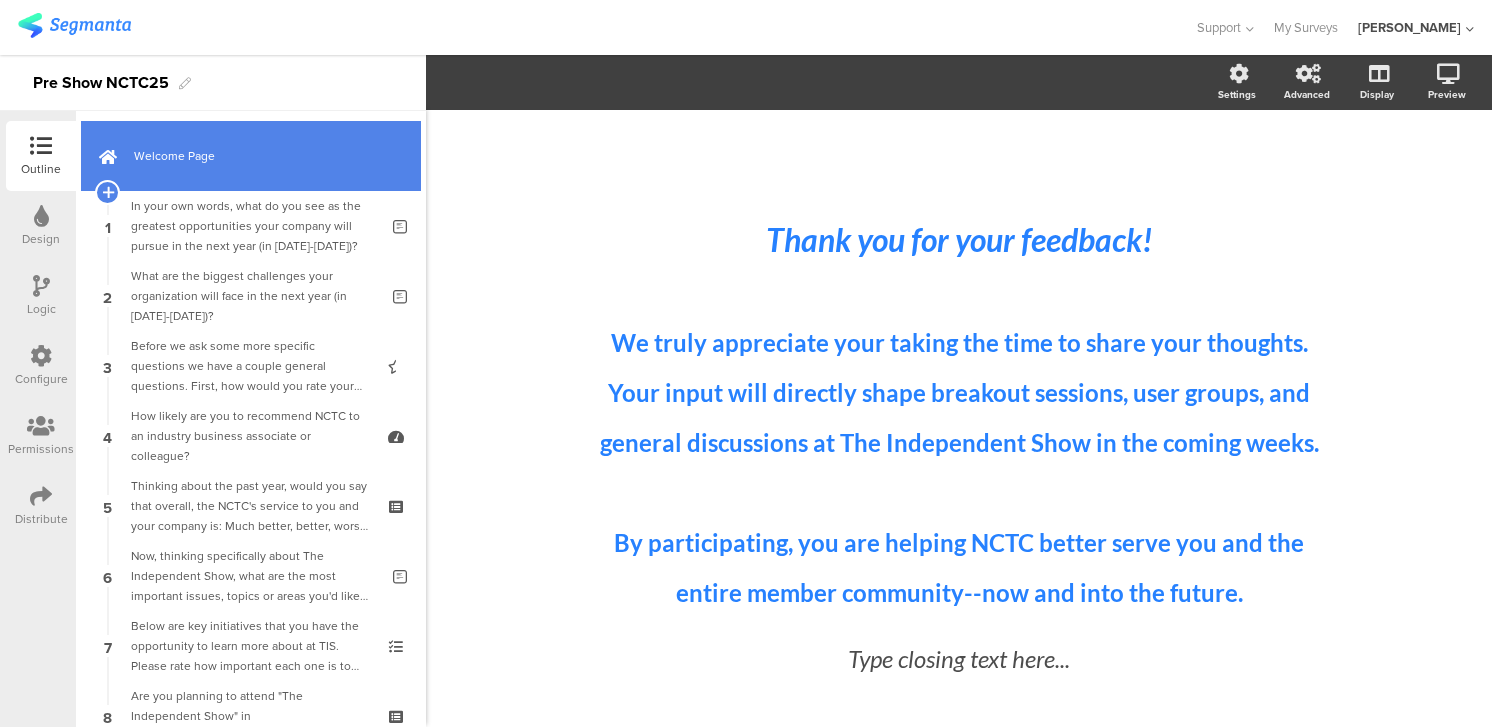 click on "Welcome Page" at bounding box center (262, 156) 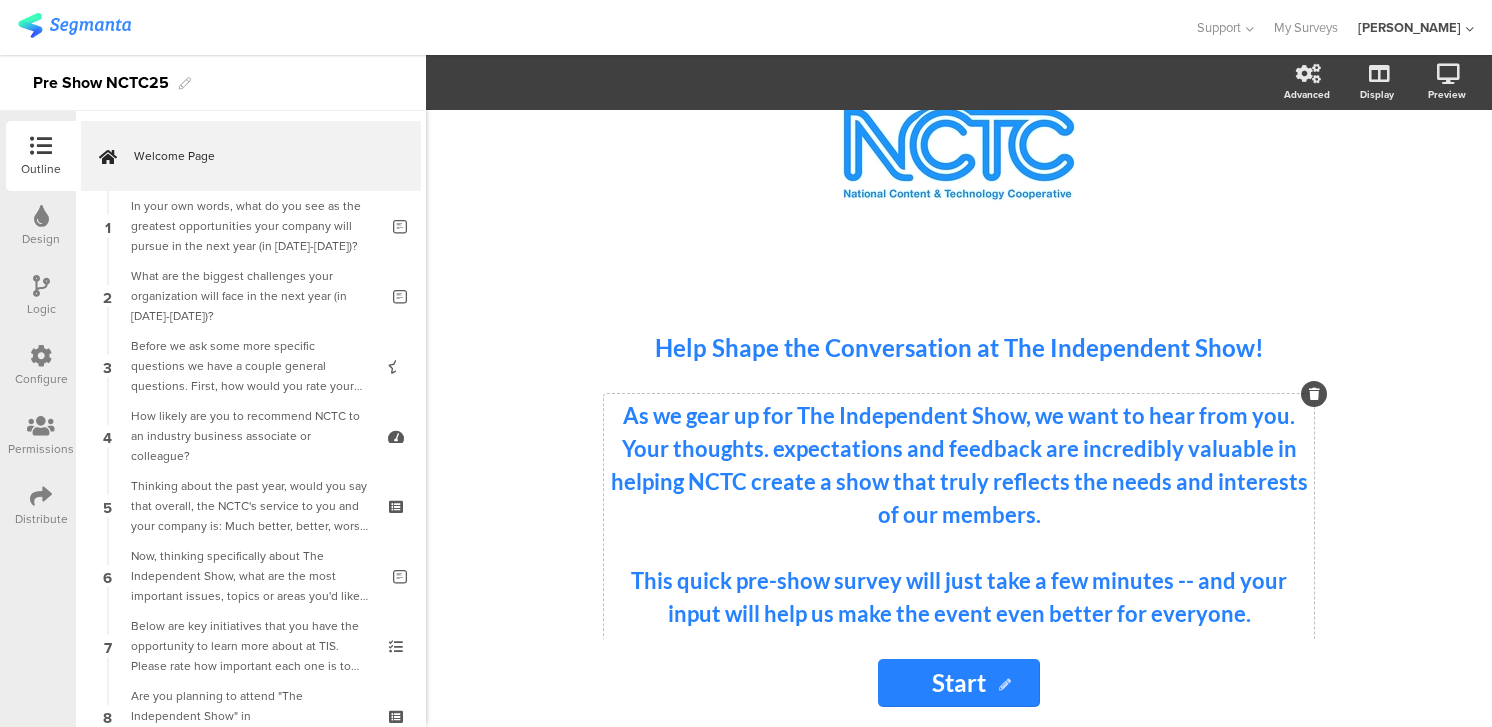 scroll, scrollTop: 116, scrollLeft: 0, axis: vertical 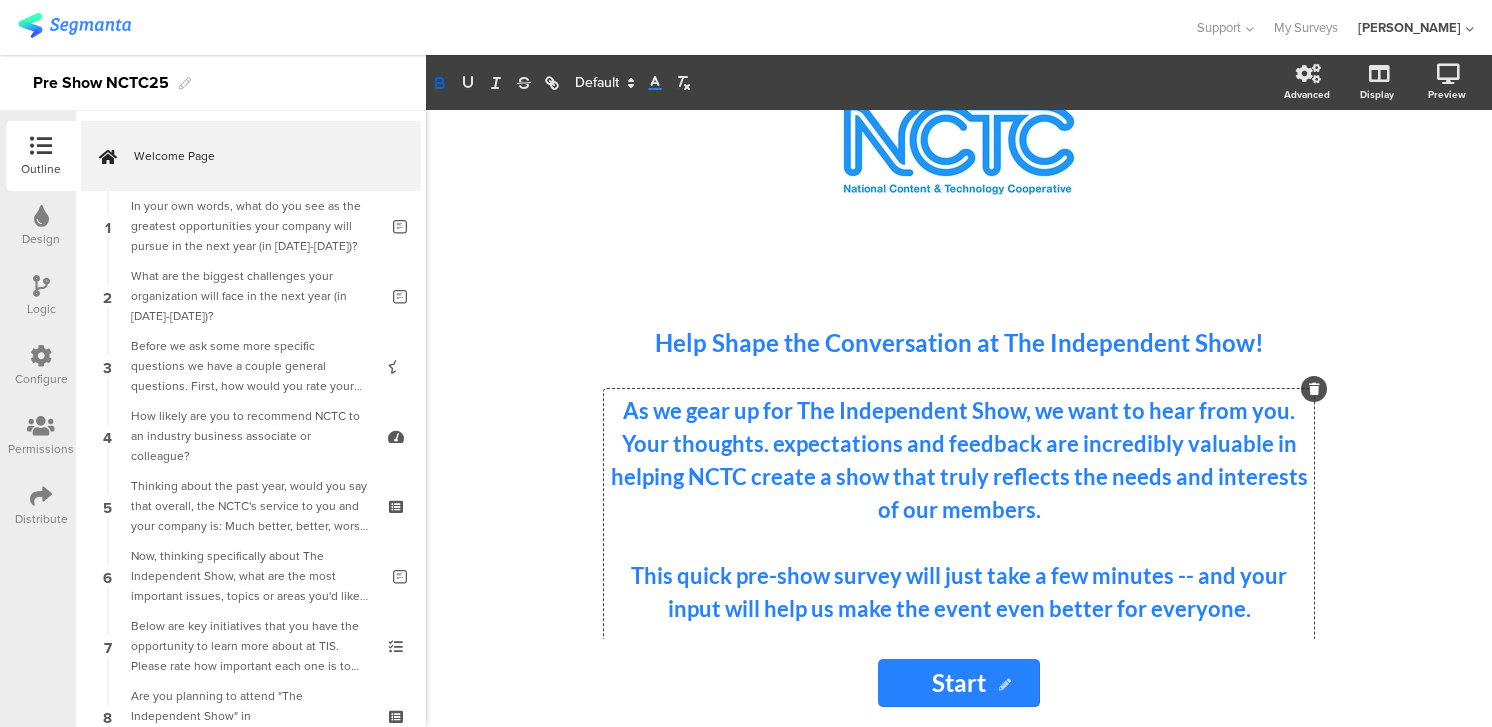 click on "As we gear up for The Independent Show, we want to hear from you. Your thoughts. expectations and feedback are incredibly valuable in helping NCTC create a show that truly reflects the needs and interests of our members. This quick pre-show survey will just take a few minutes -- and your input will help us make the event even better for everyone. Thank you for being part of the NCTC community. We can't wait to see you in Salt Lake City. And even if you cannot attend this year, we need your opinions, so please please complete this quick survey now! All responses are only analyzed in the aggregate.
As we gear up for The Independent Show, we want to hear from you. Your thoughts. expectations and feedback are incredibly valuable in helping NCTC create a show that truly reflects the needs and interests of our members. This quick pre-show survey will just take a few minutes -- and your input will help us make the event even better for everyone. All responses are only analyzed in the aggregate." 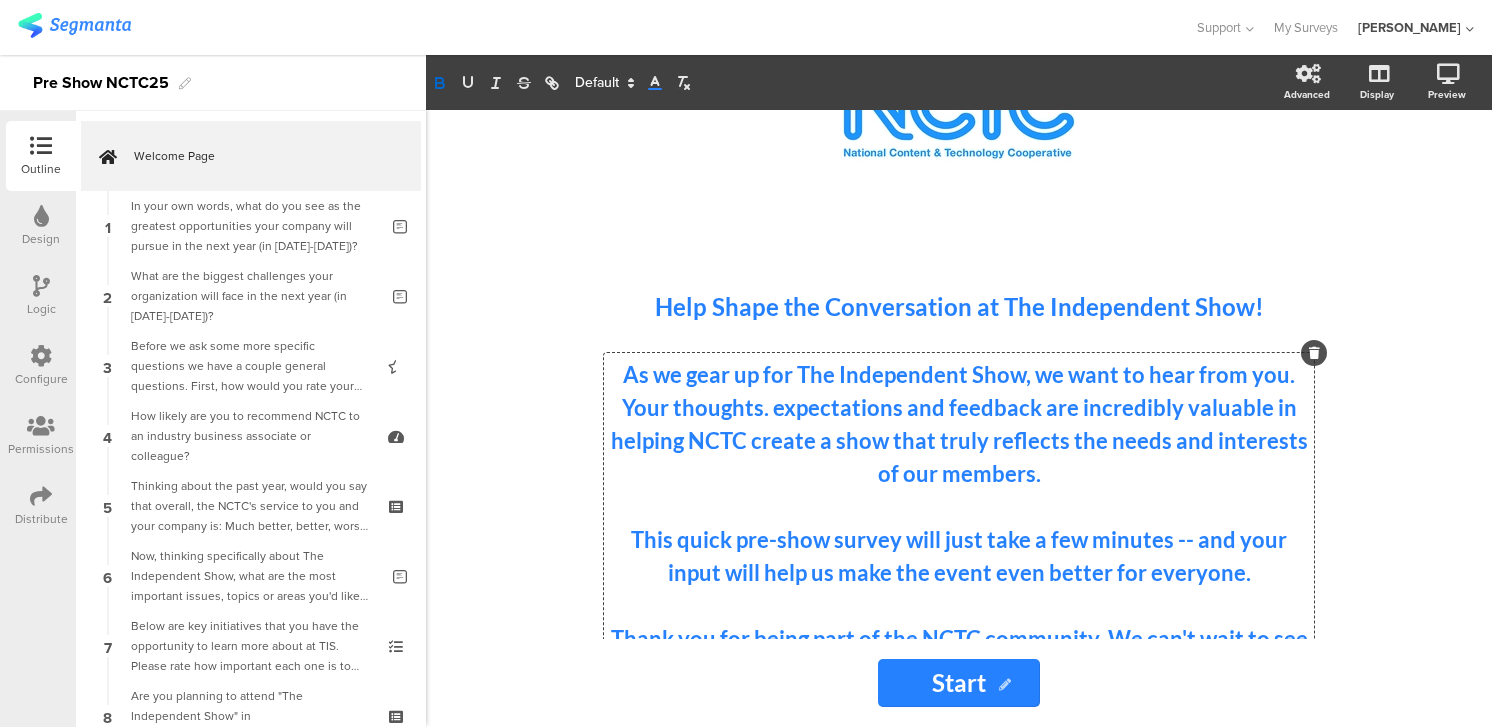 type 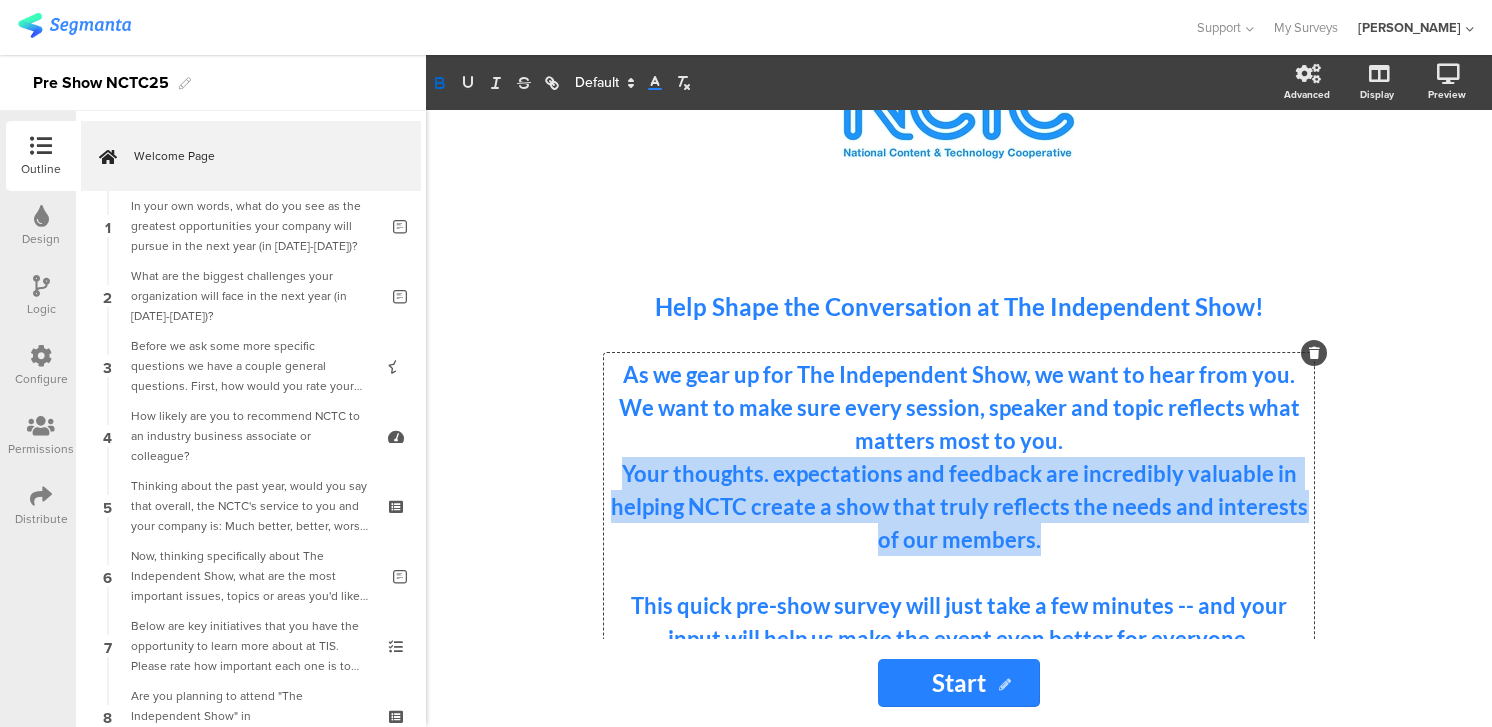 drag, startPoint x: 632, startPoint y: 471, endPoint x: 1067, endPoint y: 543, distance: 440.91837 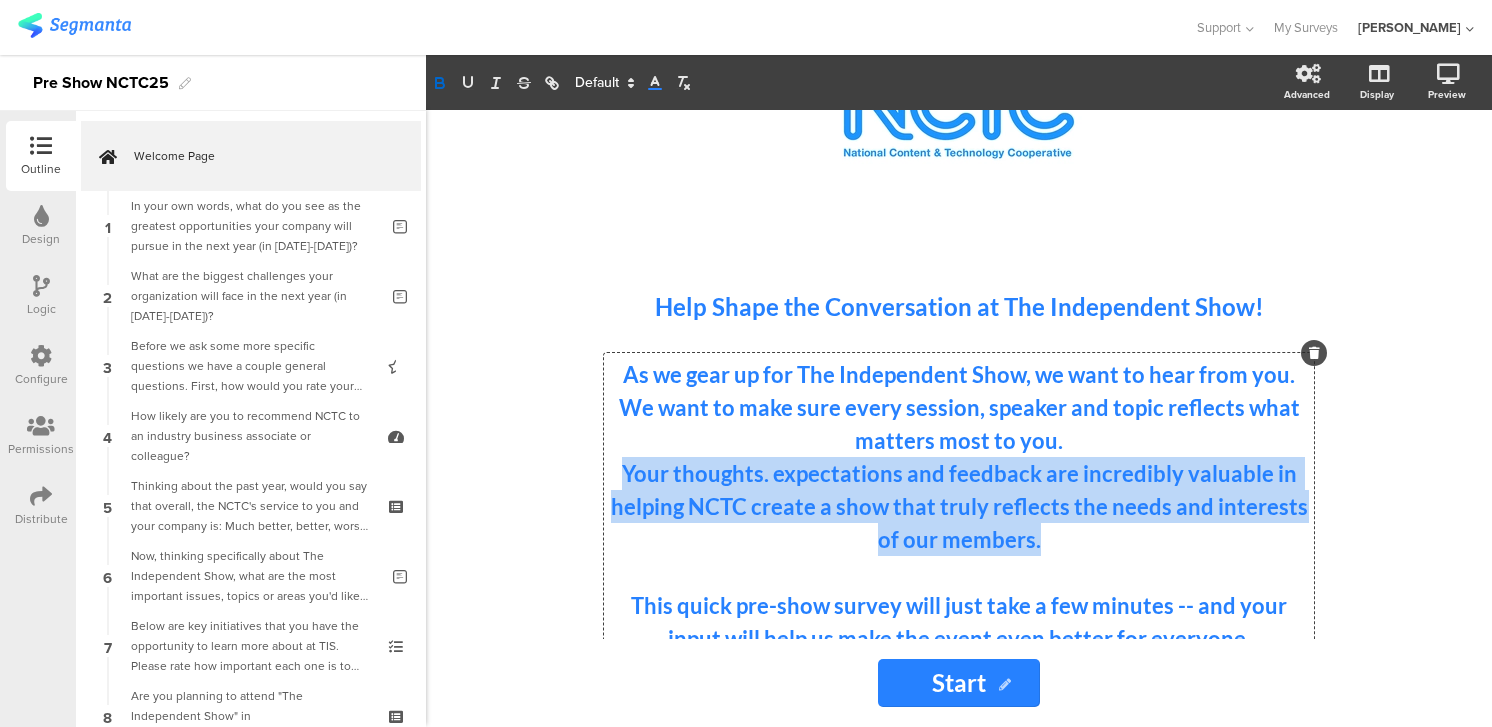 click on "﻿ Your thoughts. expectations and feedback are incredibly valuable in helping NCTC create a show that truly reflects the needs and interests of our members." 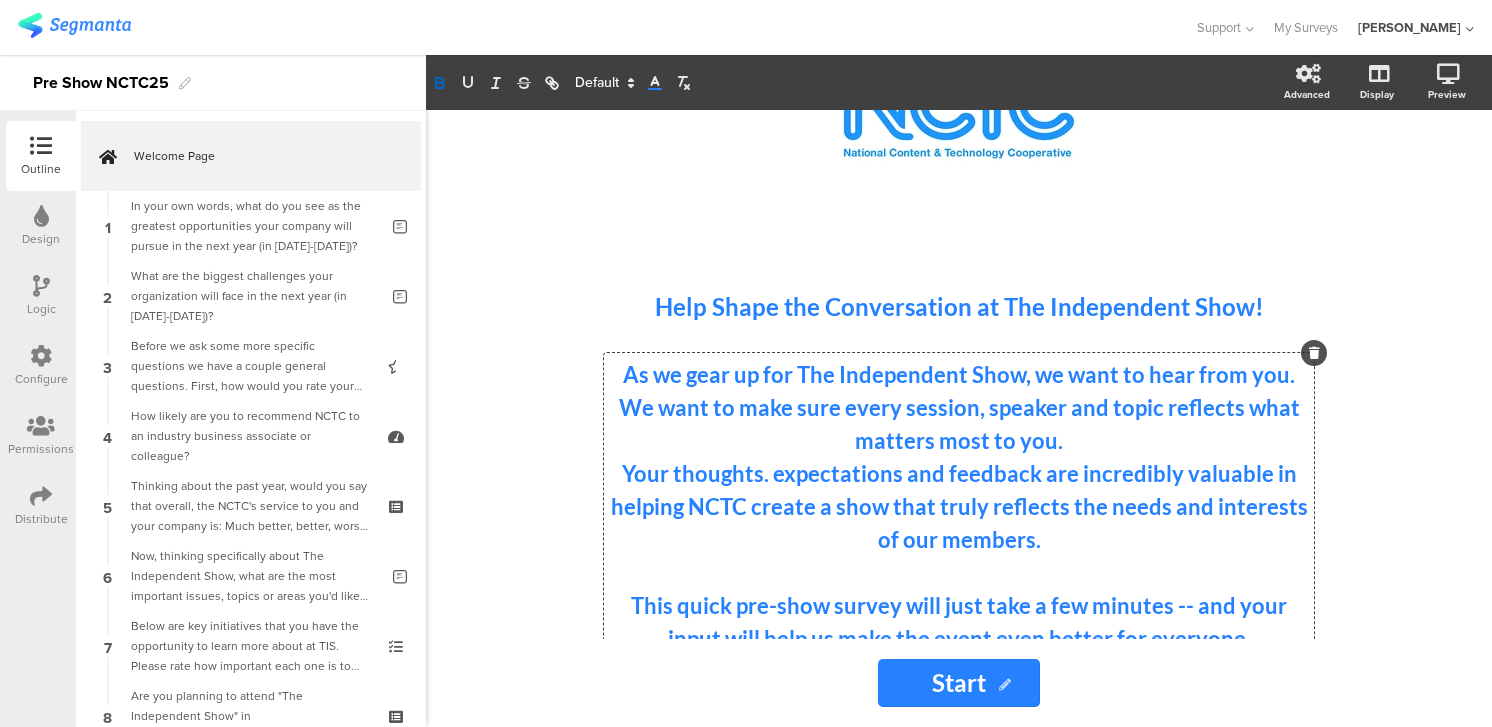 click on "As we gear up for The Independent Show, we want to hear from you. We want to make sure every session, speaker and topic reflects what matters most to you." 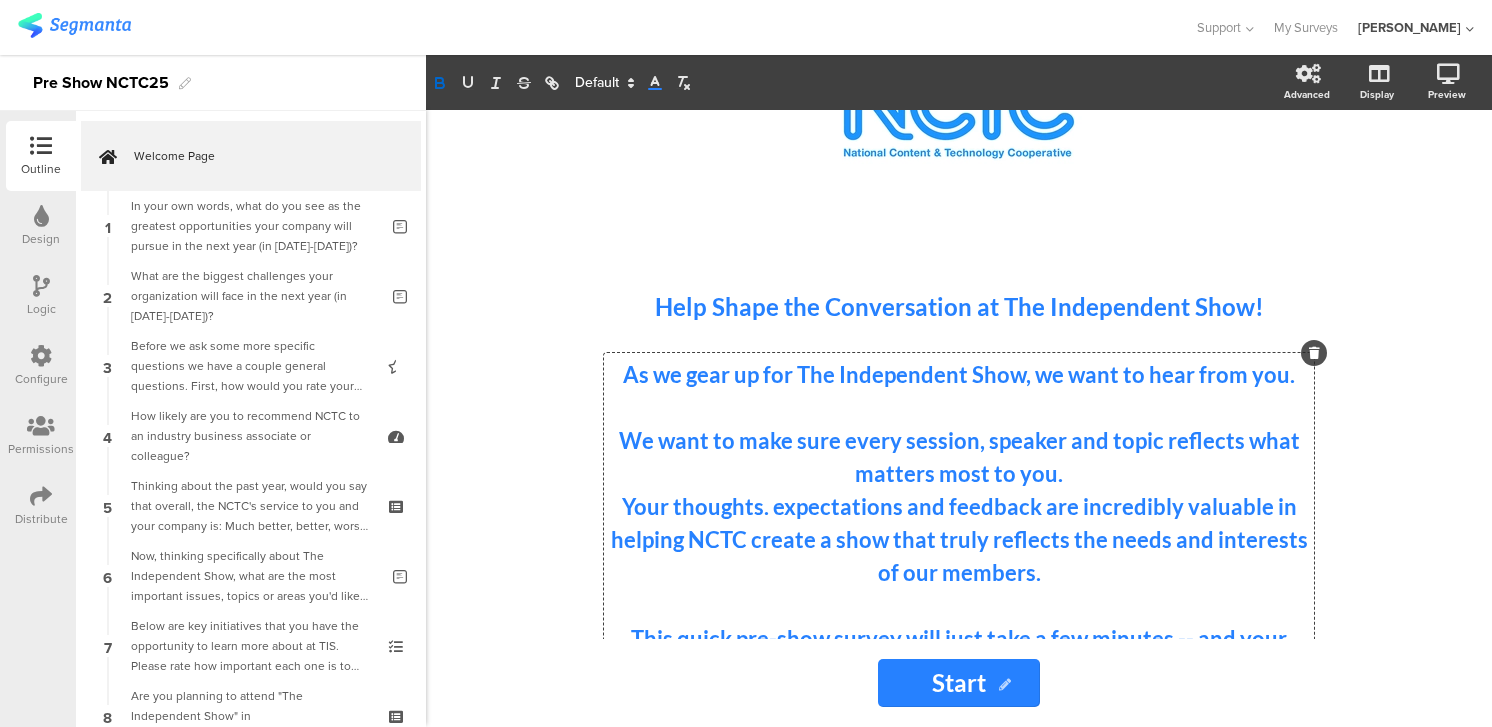 click 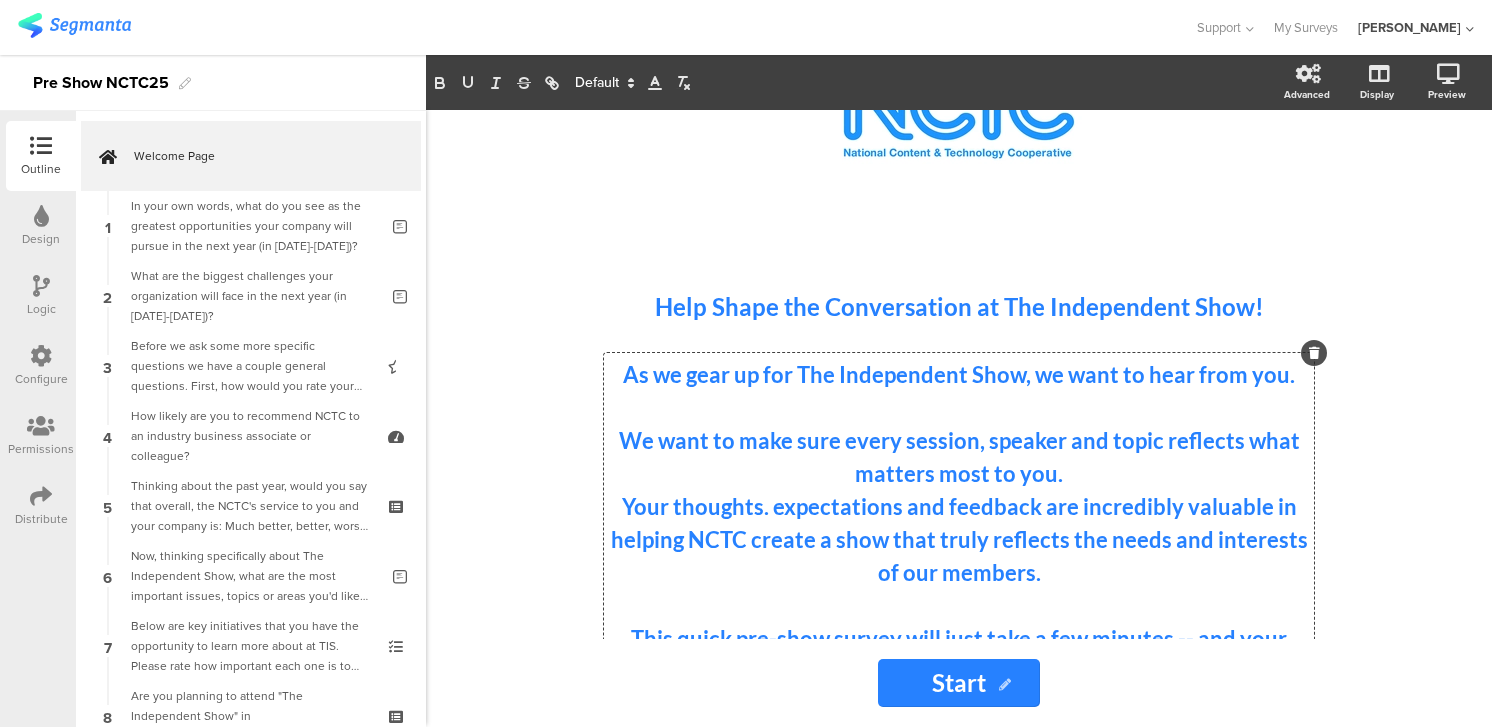click on "Your thoughts. expectations and feedback are incredibly valuable in helping NCTC create a show that truly reflects the needs and interests of our members." 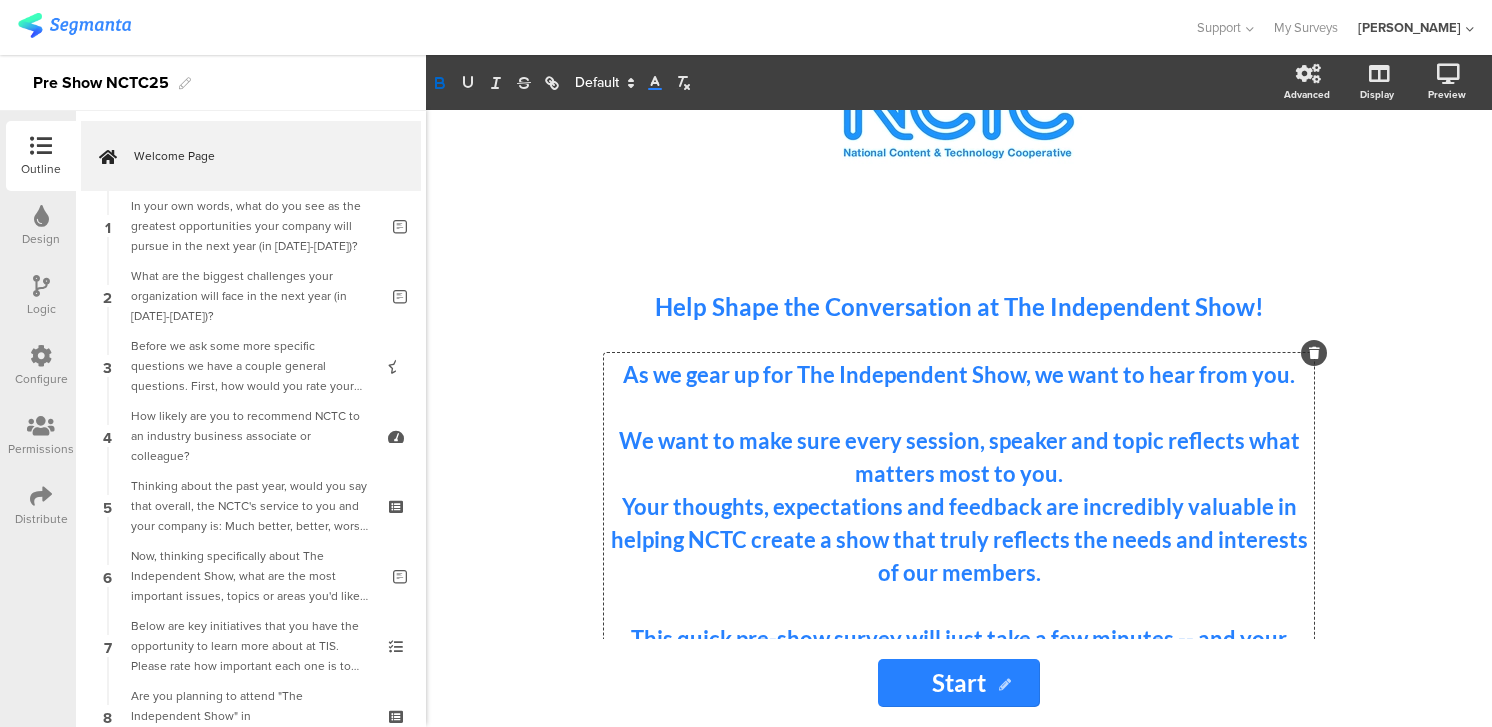 click on "Your thoughts, expectations and feedback are incredibly valuable in helping NCTC create a show that truly reflects the needs and interests of our members." 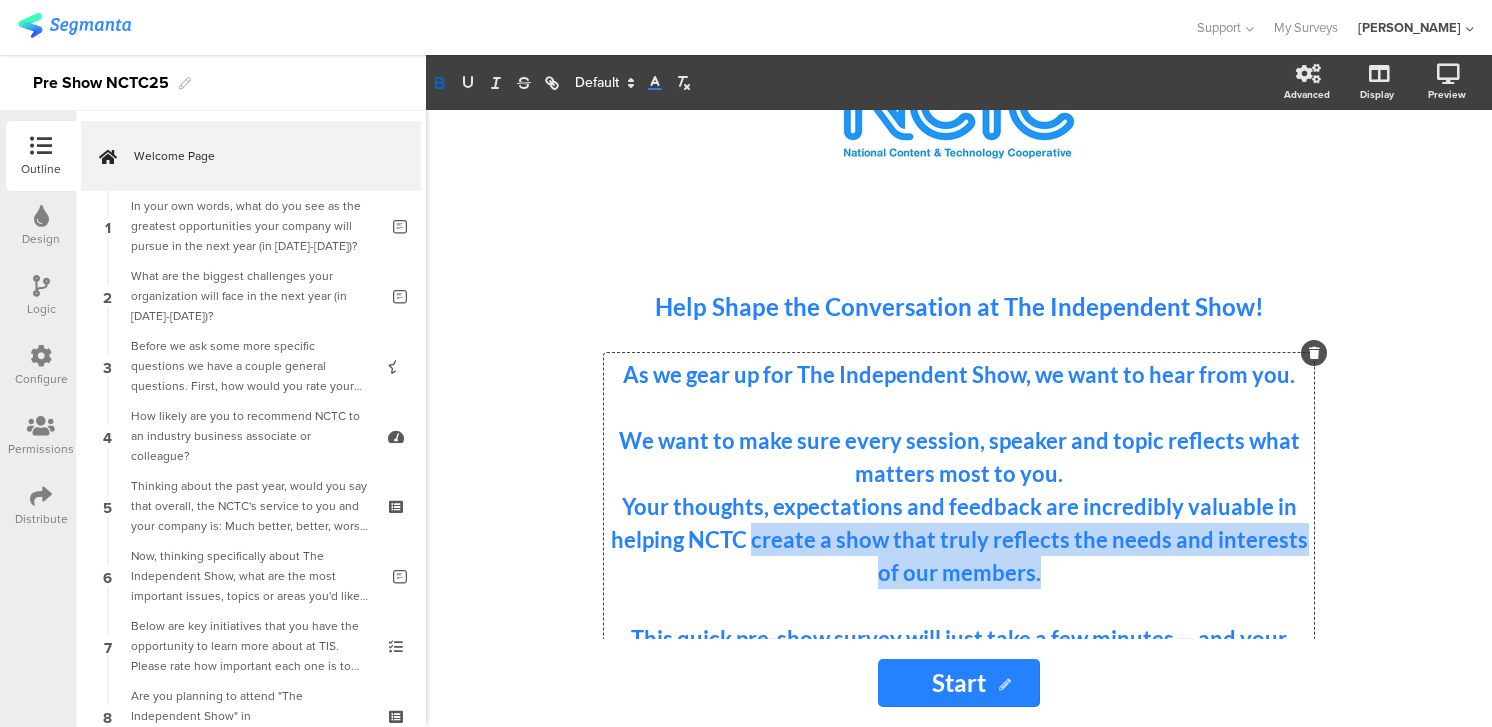 drag, startPoint x: 761, startPoint y: 543, endPoint x: 1058, endPoint y: 574, distance: 298.61346 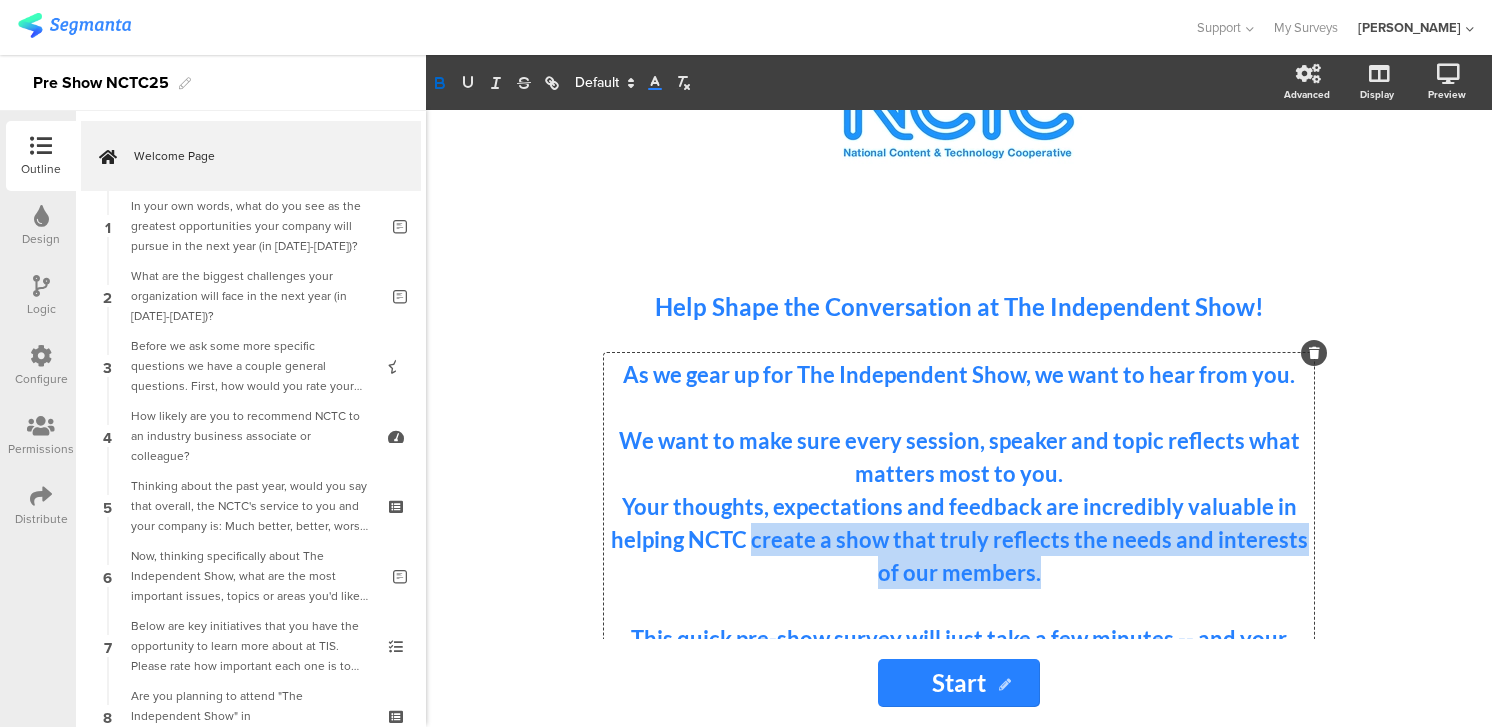 click on "Your thoughts, expectations and feedback are incredibly valuable in helping NCTC create a show that truly reflects the needs and interests of our members." 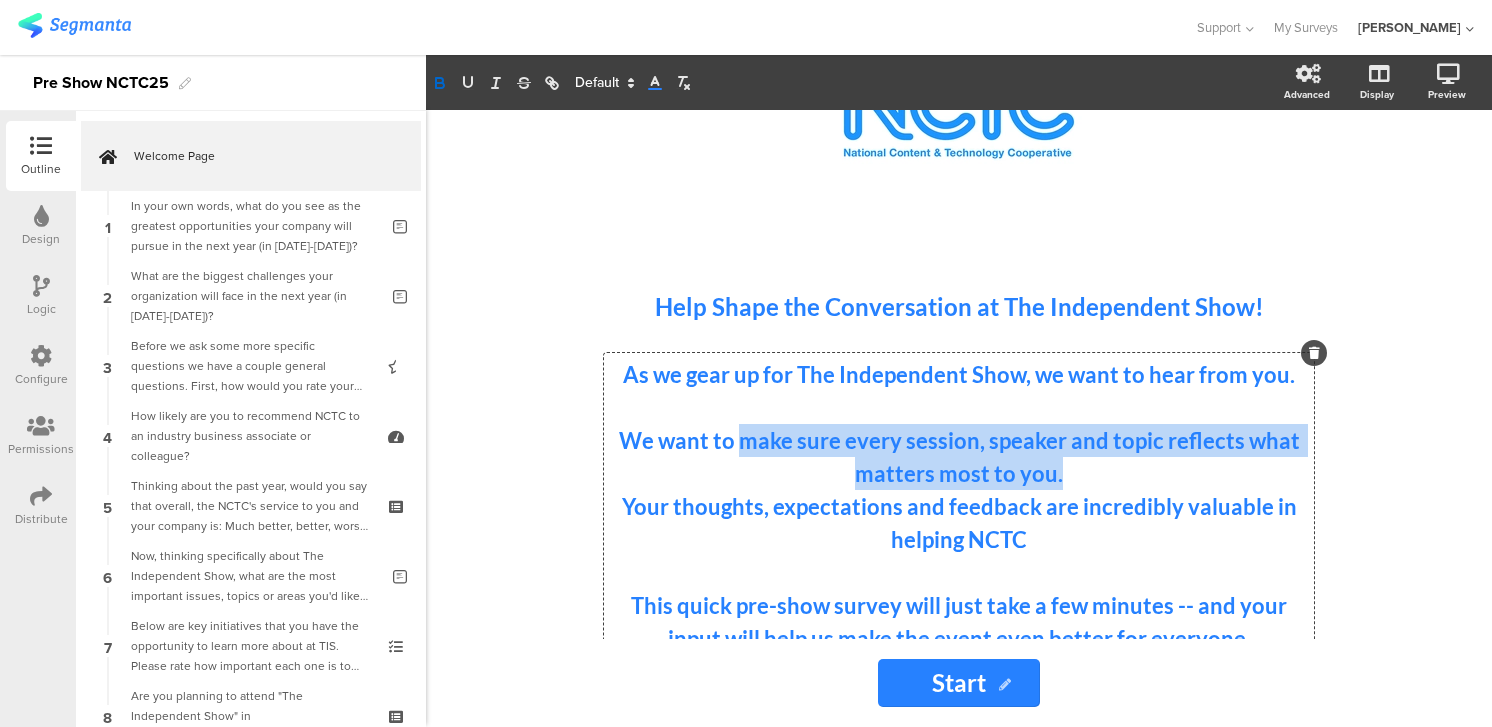 drag, startPoint x: 745, startPoint y: 442, endPoint x: 1096, endPoint y: 483, distance: 353.38647 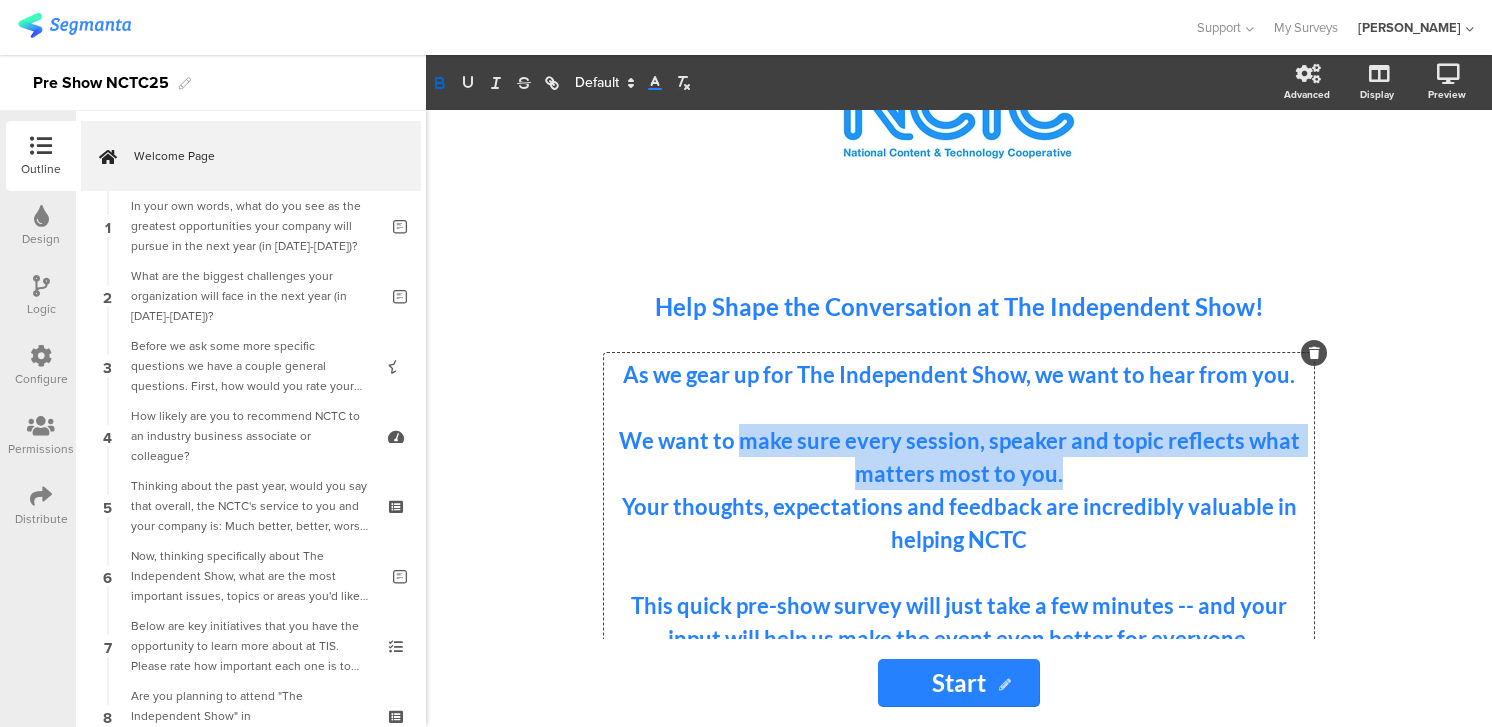 click on "We want to make sure every session, speaker and topic reflects what matters most to you." 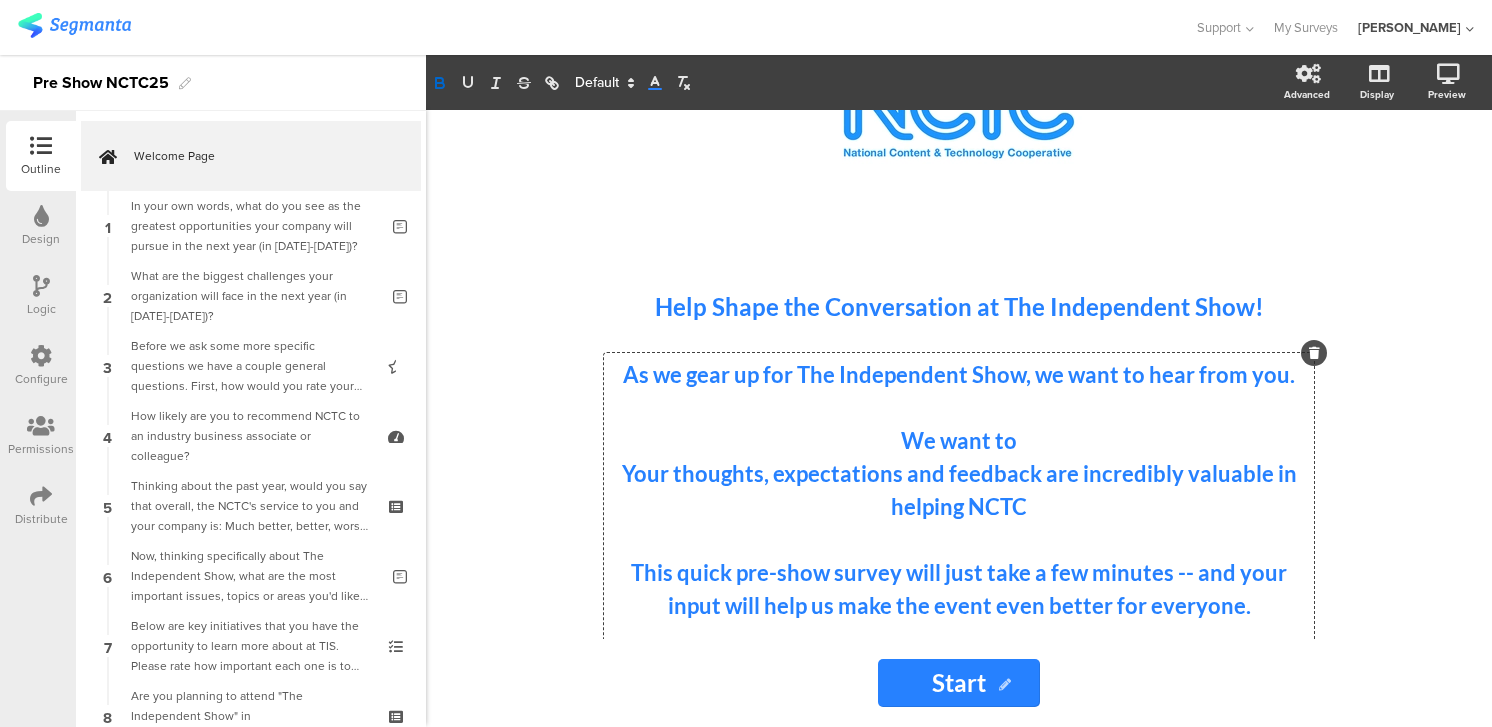 drag, startPoint x: 892, startPoint y: 441, endPoint x: 1090, endPoint y: 444, distance: 198.02272 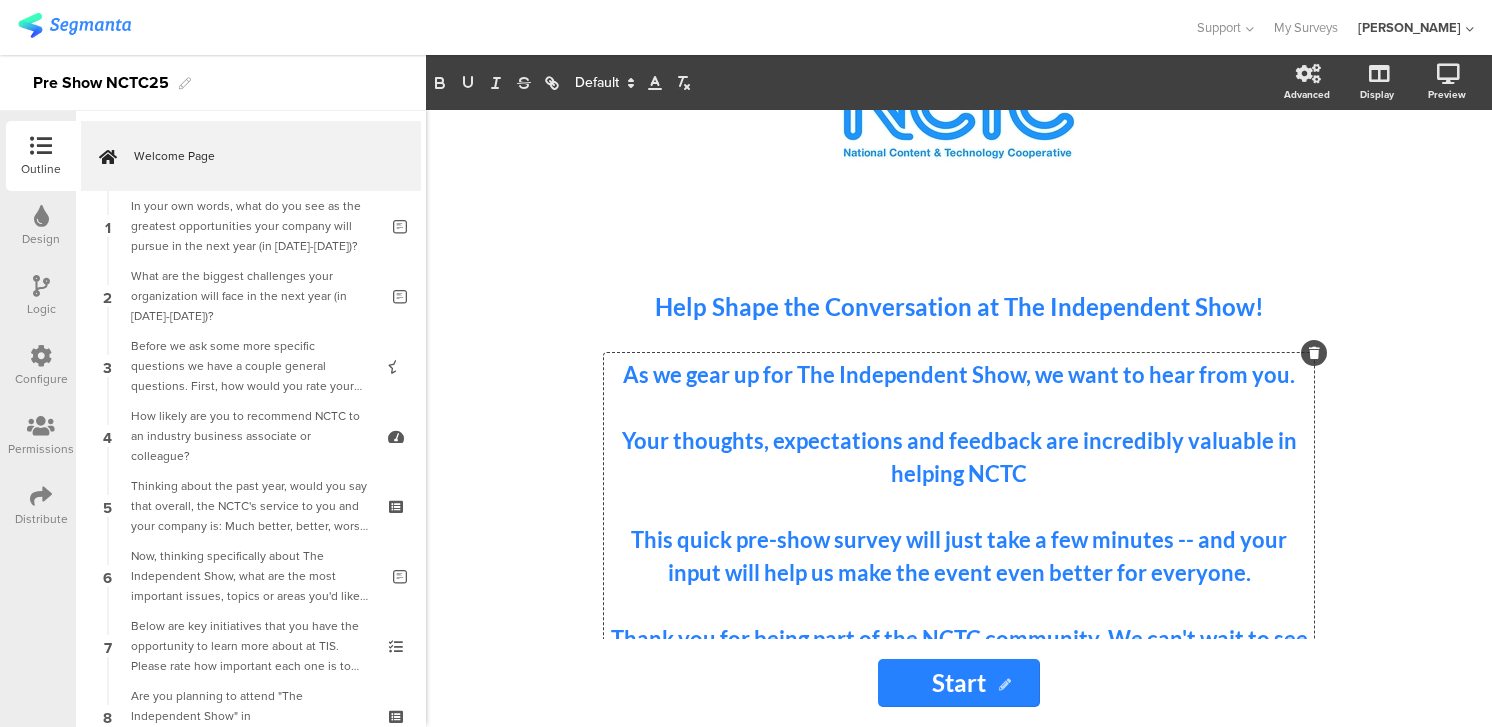 click on "Your thoughts, expectations and feedback are incredibly valuable in helping NCTC" 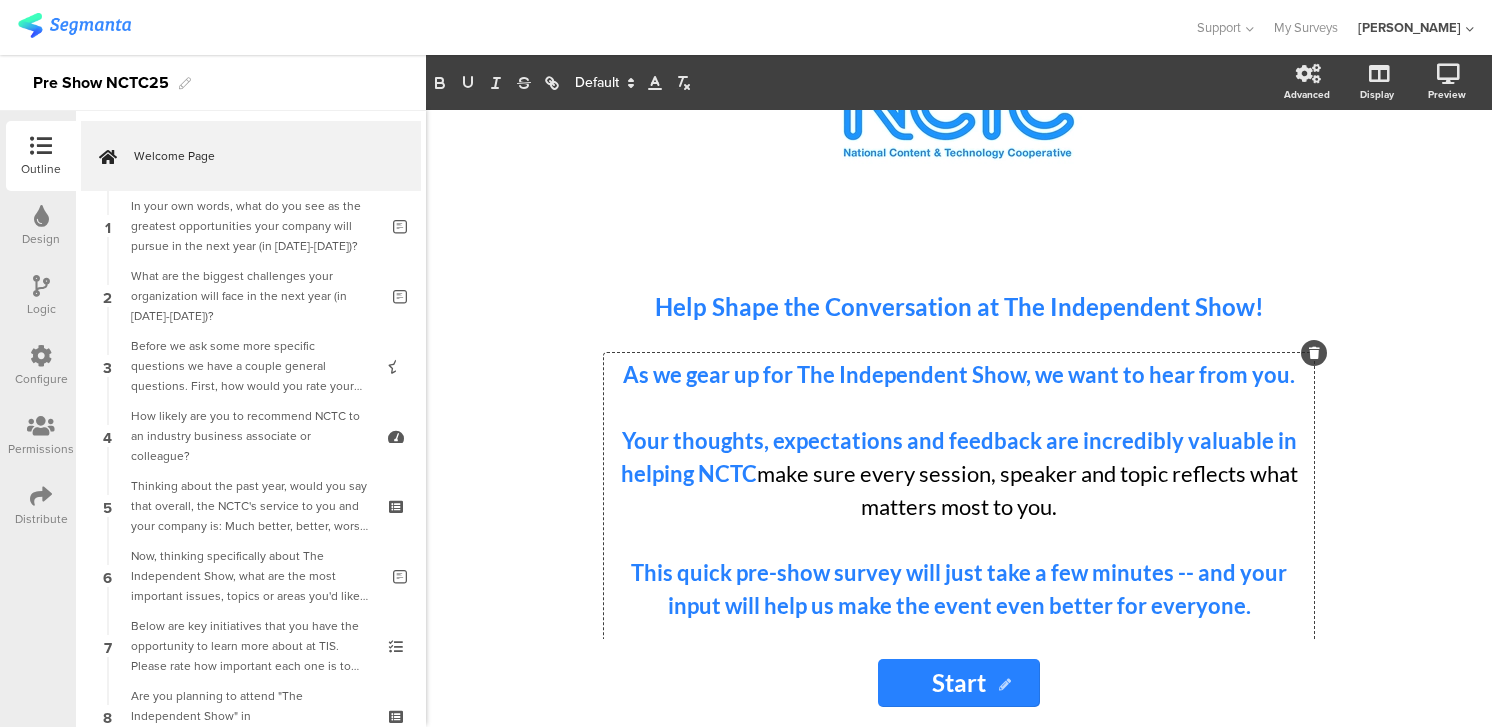 drag, startPoint x: 757, startPoint y: 475, endPoint x: 780, endPoint y: 468, distance: 24.04163 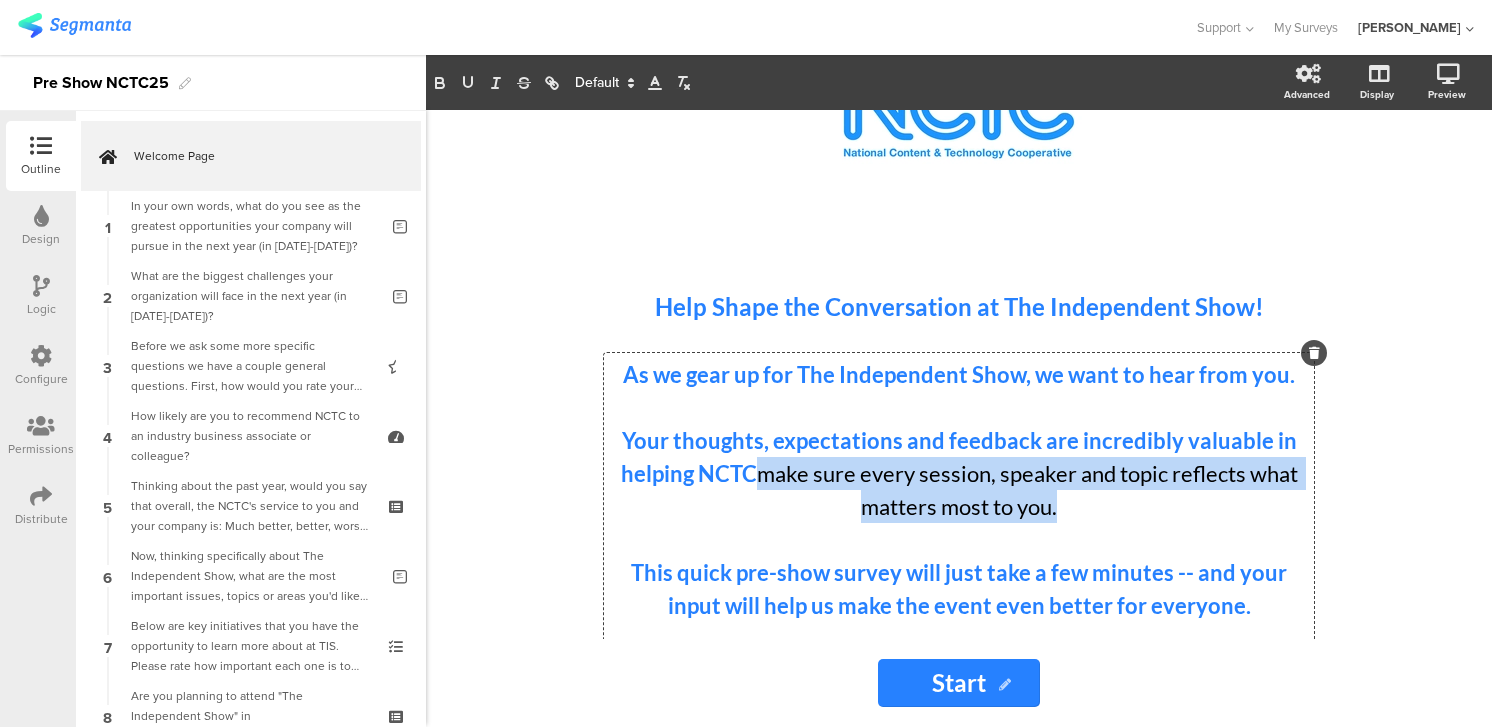 drag, startPoint x: 763, startPoint y: 474, endPoint x: 1087, endPoint y: 520, distance: 327.24915 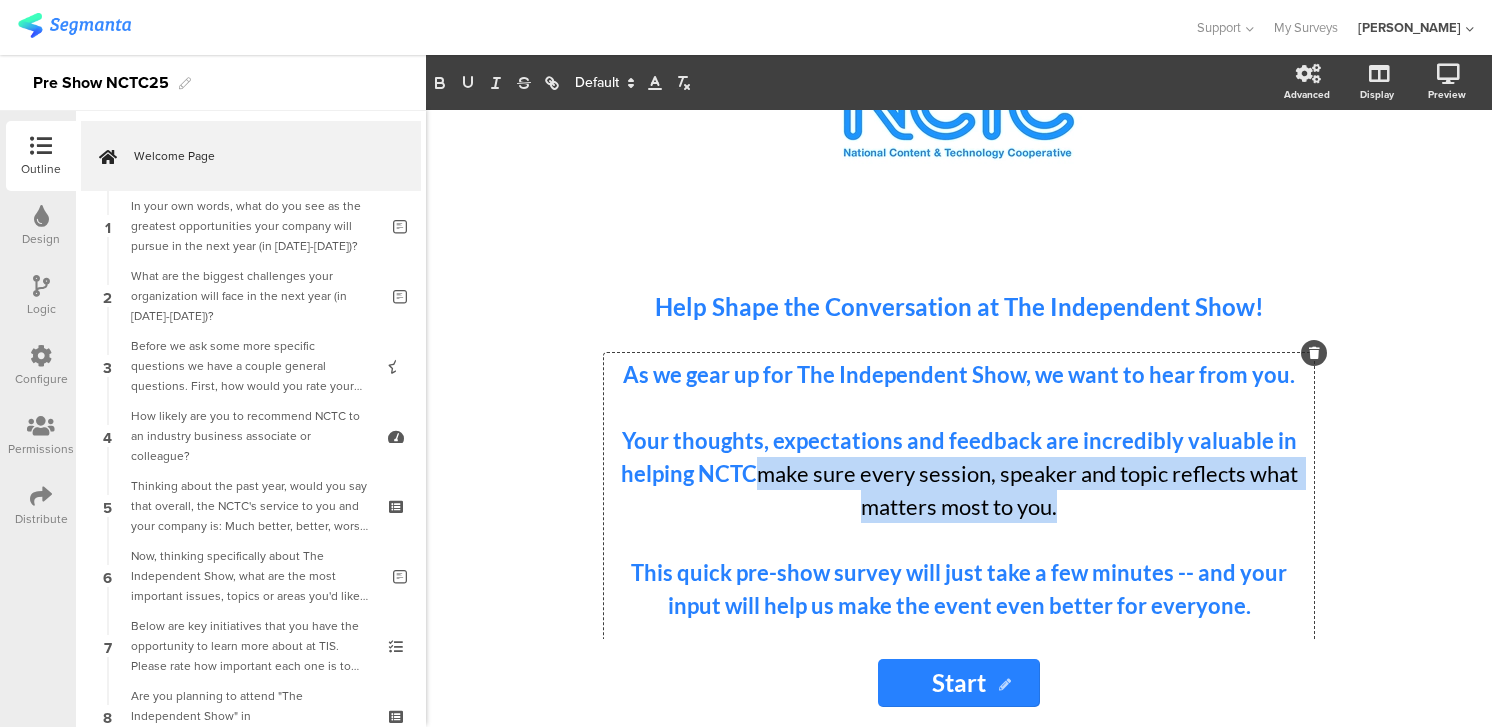 click on "Your thoughts, expectations and feedback are incredibly valuable in helping NCTC  make sure every session, speaker and topic reflects what matters most to you." 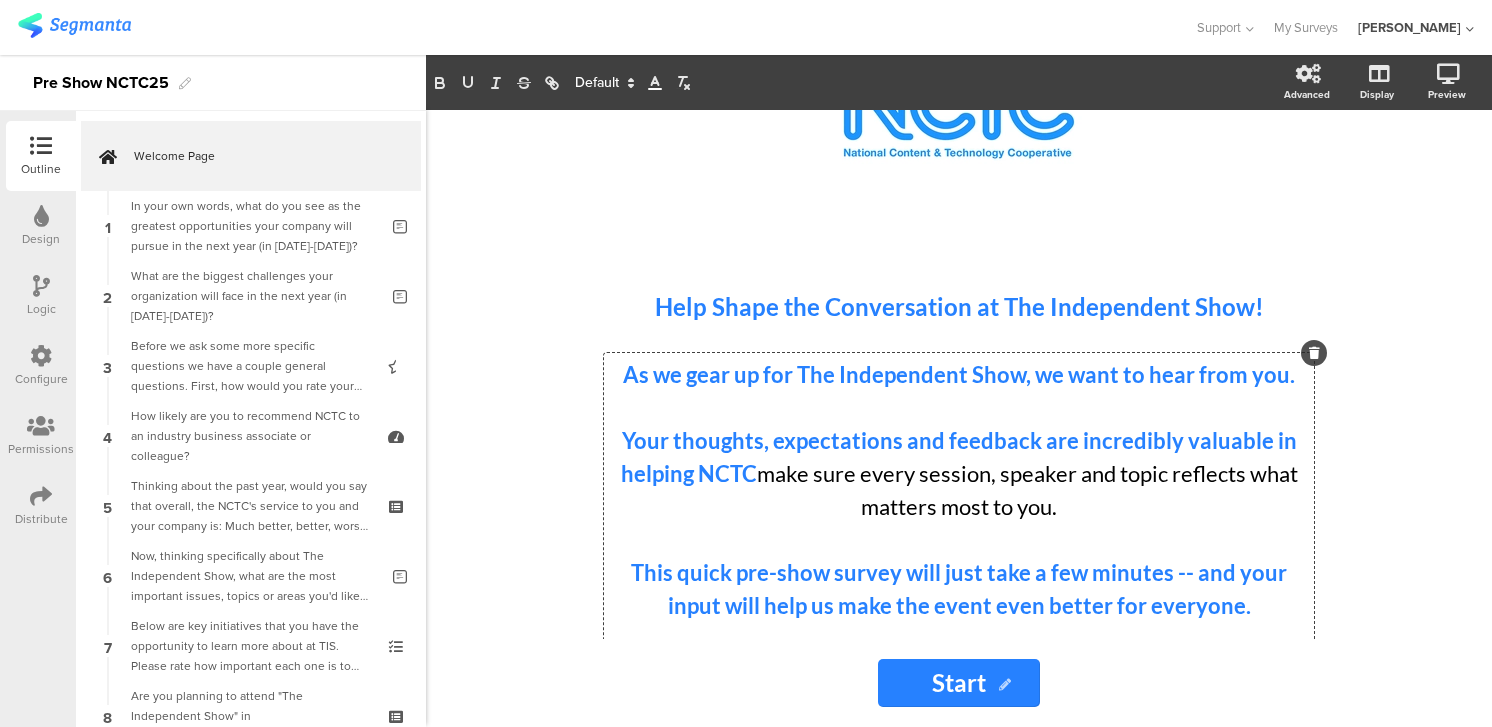 click 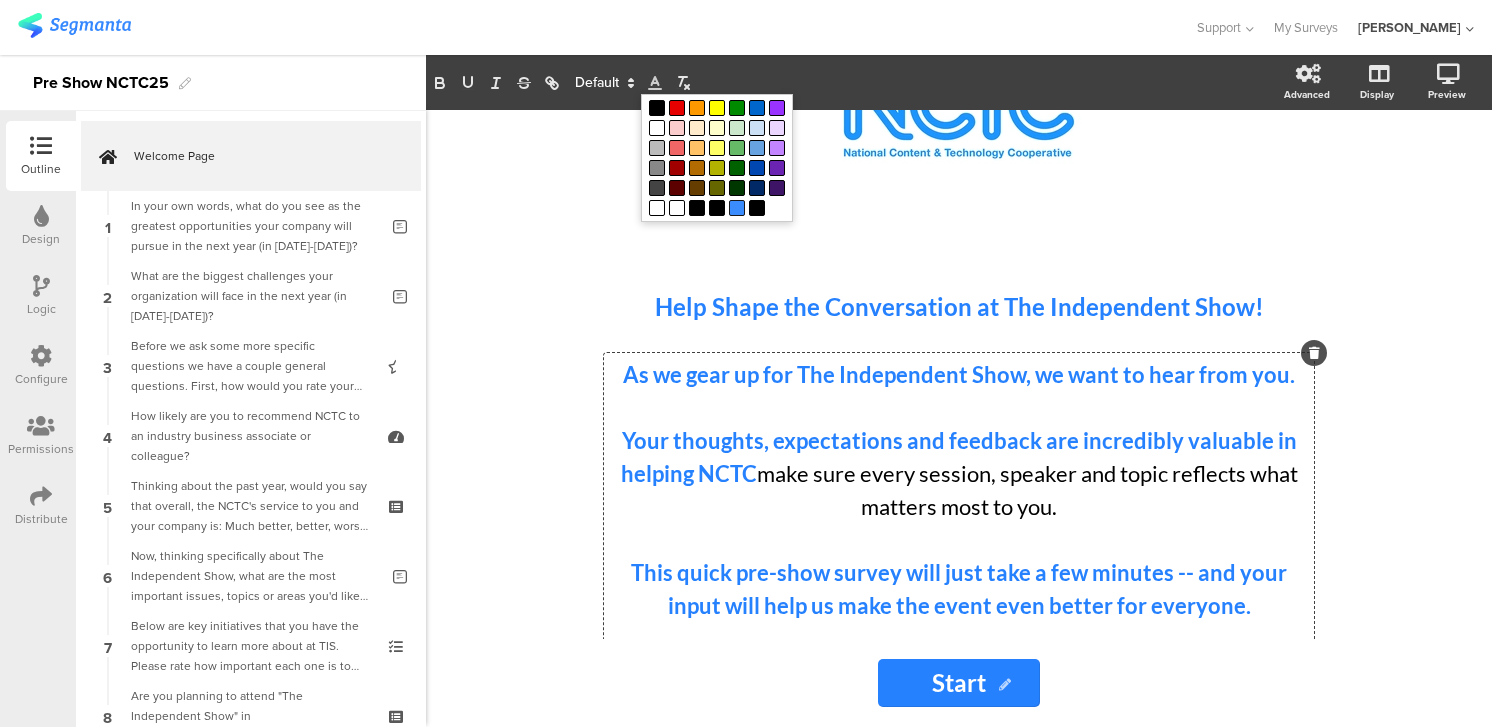 click at bounding box center (737, 208) 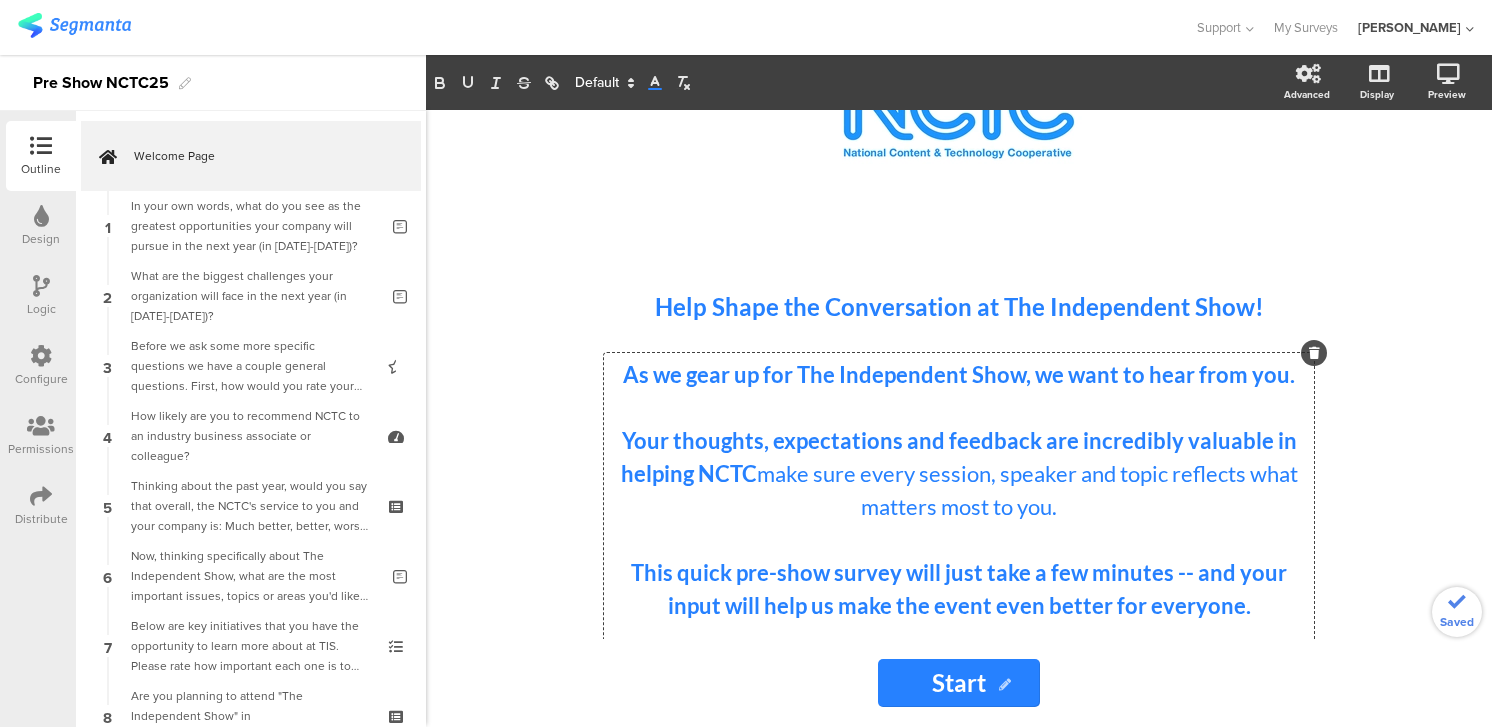 click on "/
Help Shape the Conversation at The Independent Show!
Help Shape the Conversation at The Independent Show!
As we gear up for The Independent Show, we want to hear from you.  Your thoughts, expectations and feedback are incredibly valuable in helping NCTC  make sure every session, speaker and topic reflects what matters most to you. This quick pre-show survey will just take a few minutes -- and your input will help us make the event even better for everyone. Thank you for being part of the NCTC community. We can't wait to see you in Salt Lake City. And even if you cannot attend this year, we need your opinions, so please please complete this quick survey now! All responses are only analyzed in the aggregate.
As we gear up for The Independent Show, we want to hear from you.  All responses are only analyzed in the aggregate." 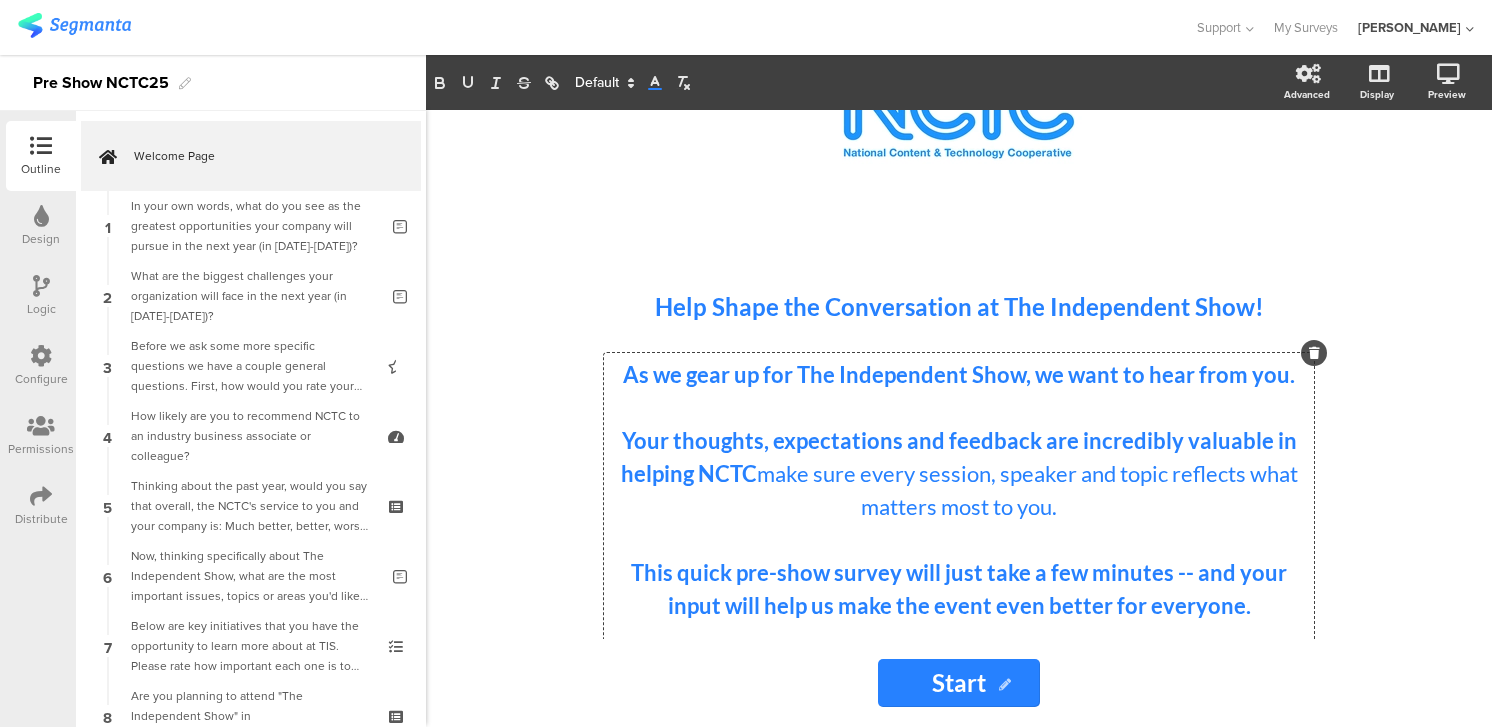scroll, scrollTop: 152, scrollLeft: 0, axis: vertical 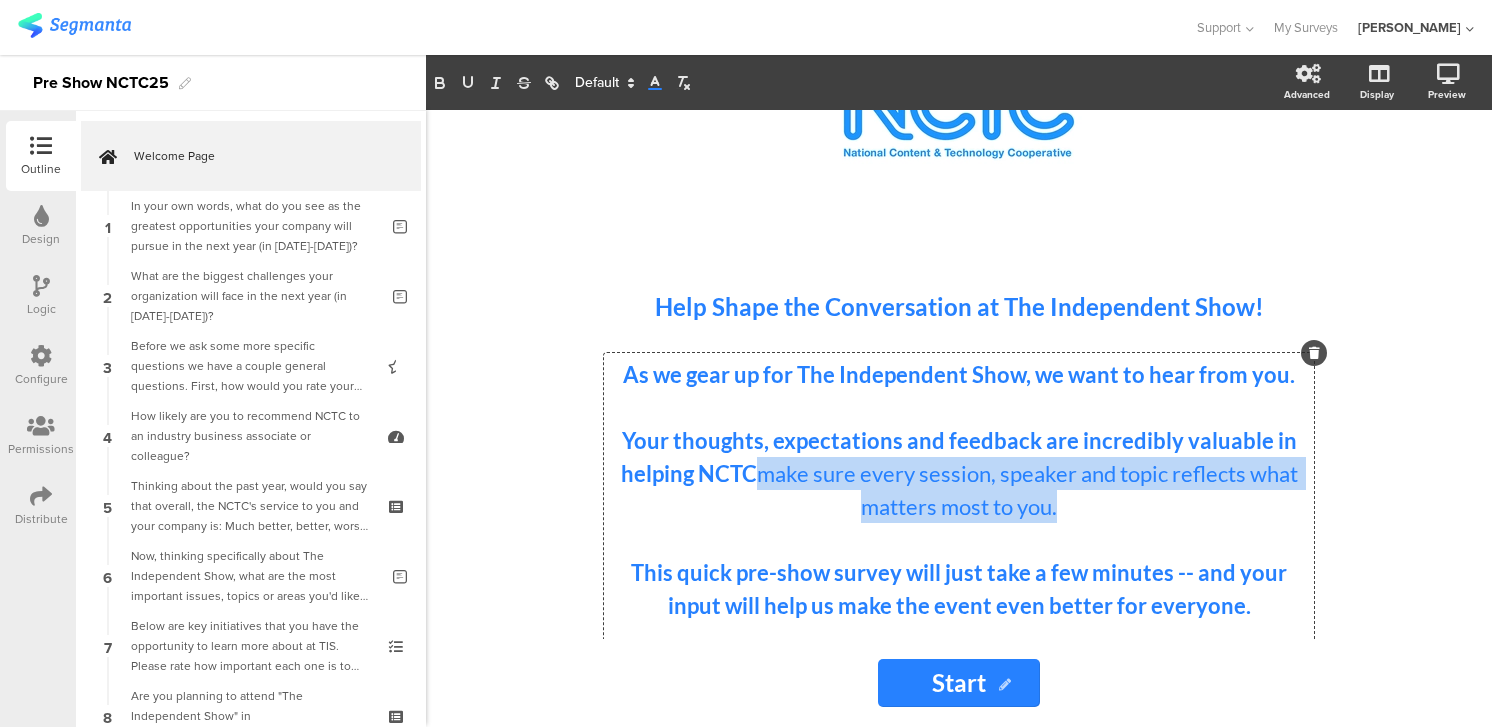 drag, startPoint x: 1070, startPoint y: 516, endPoint x: 766, endPoint y: 474, distance: 306.8876 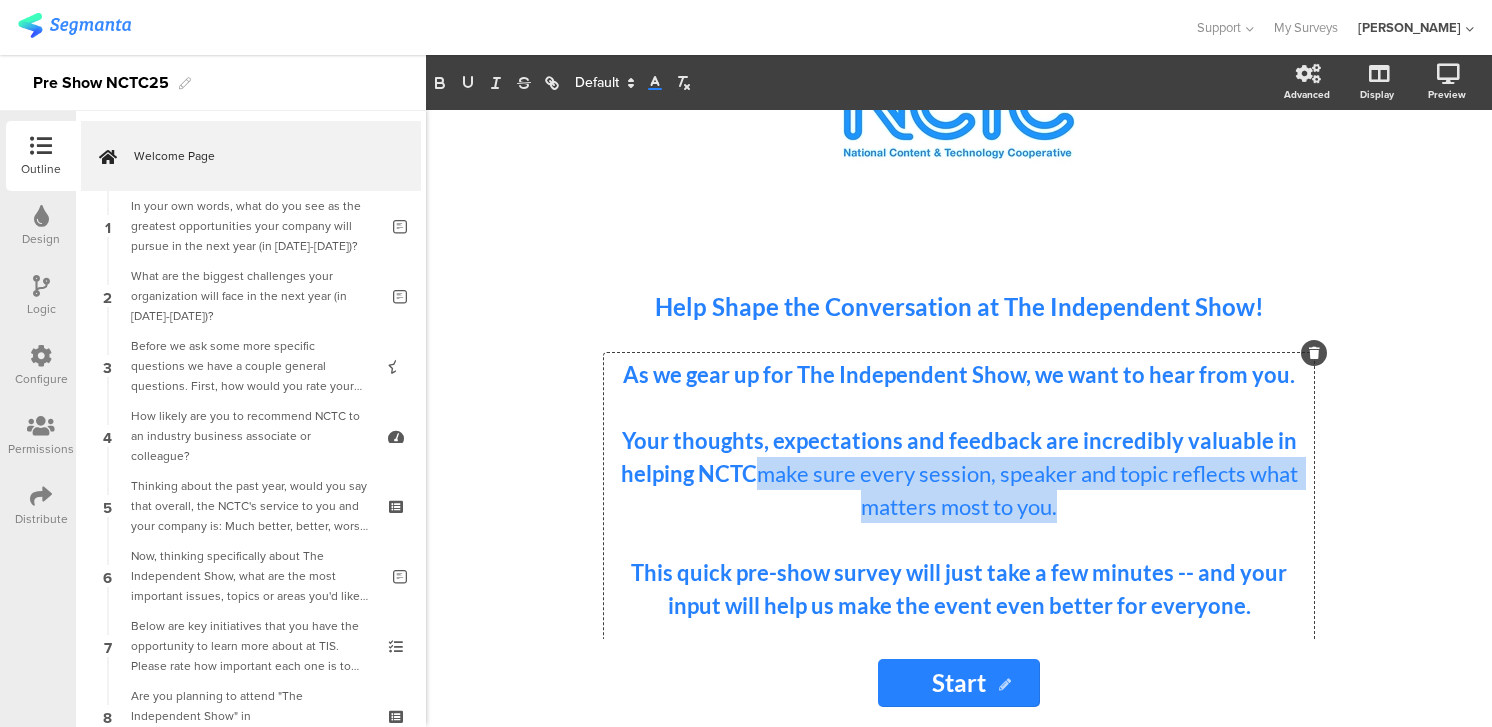 click on "As we gear up for The Independent Show, we want to hear from you.  Your thoughts, expectations and feedback are incredibly valuable in helping NCTC  make sure every session, speaker and topic reflects what matters most to you. This quick pre-show survey will just take a few minutes -- and your input will help us make the event even better for everyone. Thank you for being part of the NCTC community. We can't wait to see you in Salt Lake City. And even if you cannot attend this year, we need your opinions, so please please complete this quick survey now! All responses are only analyzed in the aggregate.
As we gear up for The Independent Show, we want to hear from you.  Your thoughts, expectations and feedback are incredibly valuable in helping NCTC  make sure every session, speaker and topic reflects what matters most to you. This quick pre-show survey will just take a few minutes -- and your input will help us make the event even better for everyone. All responses are only analyzed in the aggregate." 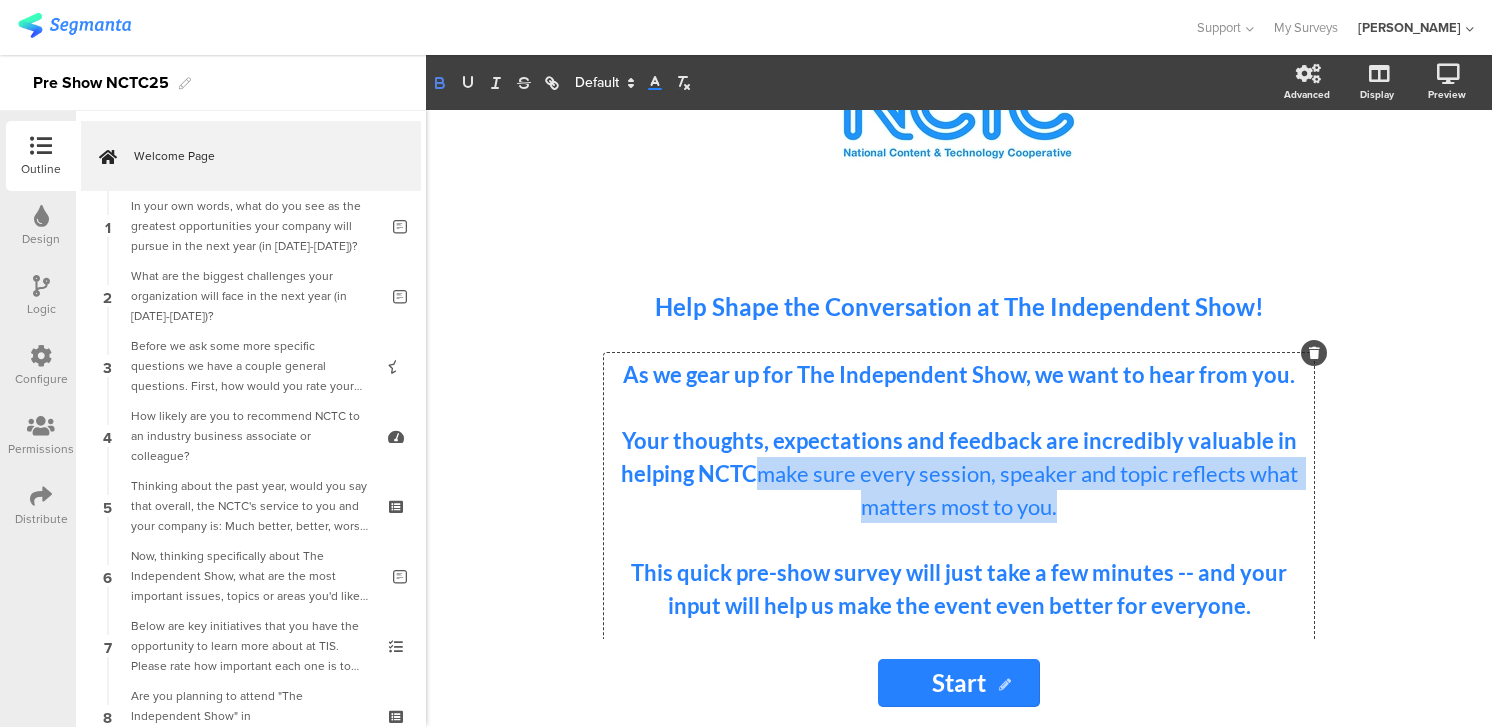 click 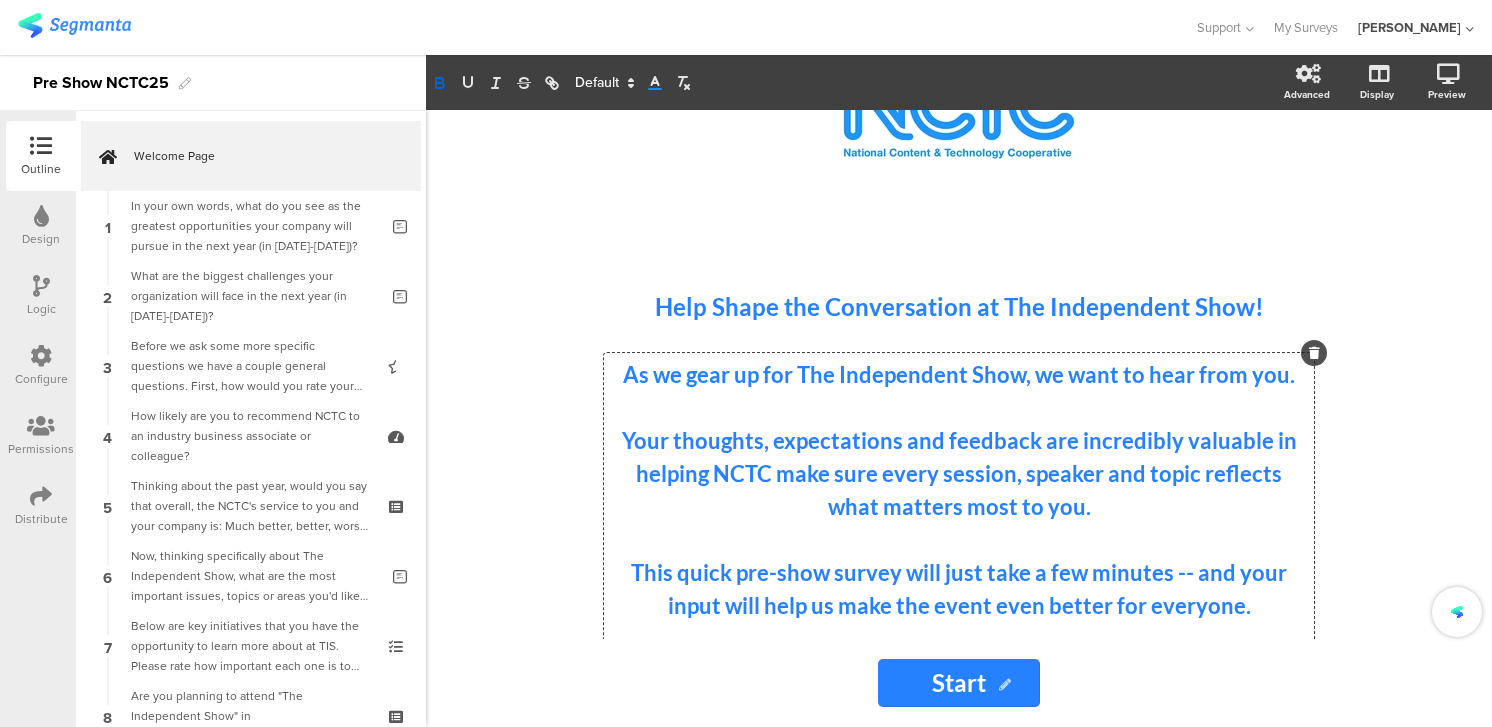 click on "/
Help Shape the Conversation at The Independent Show!
Help Shape the Conversation at The Independent Show!
As we gear up for The Independent Show, we want to hear from you.  Your thoughts, expectations and feedback are incredibly valuable in helping NCTC make sure every session, speaker and topic reflects what matters most to you. This quick pre-show survey will just take a few minutes -- and your input will help us make the event even better for everyone. Thank you for being part of the NCTC community. We can't wait to see you in Salt Lake City. And even if you cannot attend this year, we need your opinions, so please please complete this quick survey now! All responses are only analyzed in the aggregate.
As we gear up for The Independent Show, we want to hear from you." 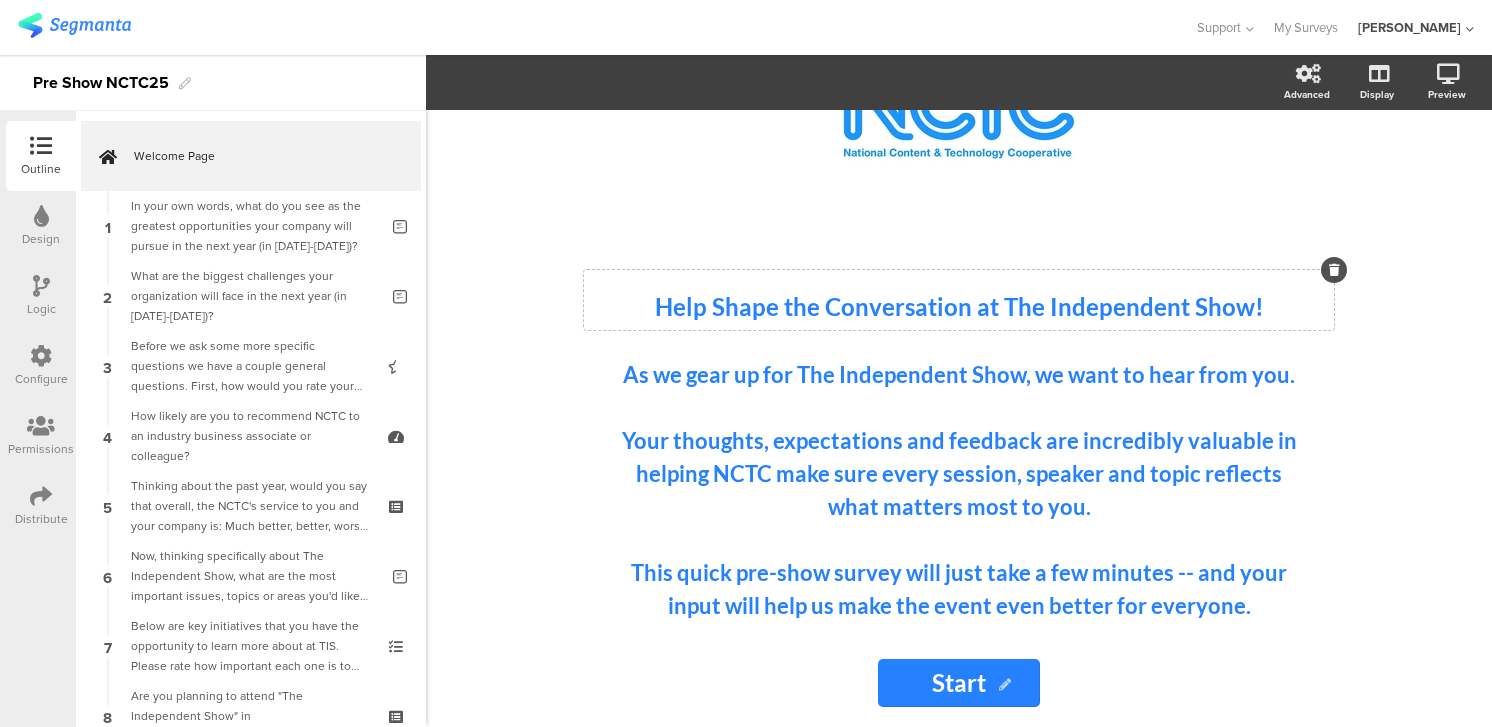 scroll, scrollTop: 102, scrollLeft: 0, axis: vertical 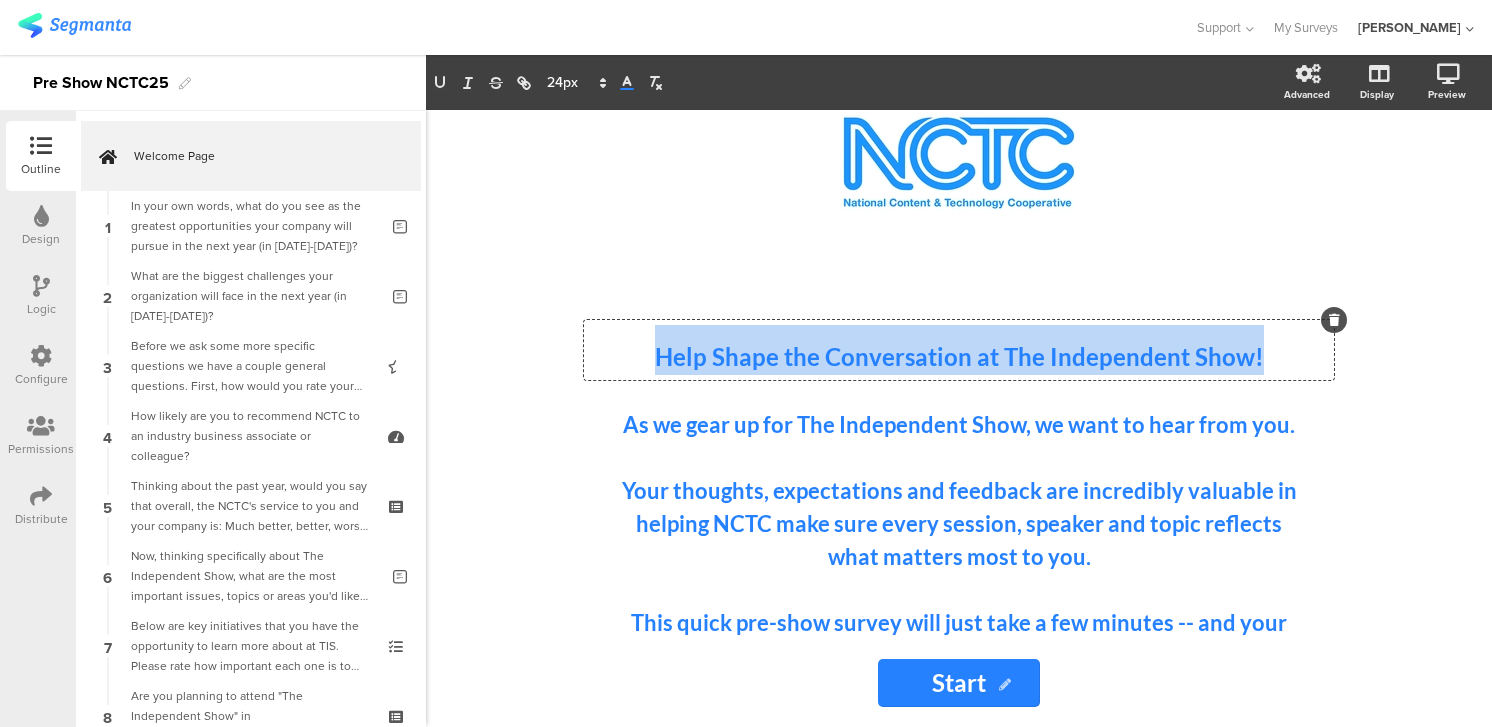 drag, startPoint x: 653, startPoint y: 307, endPoint x: 1272, endPoint y: 348, distance: 620.3563 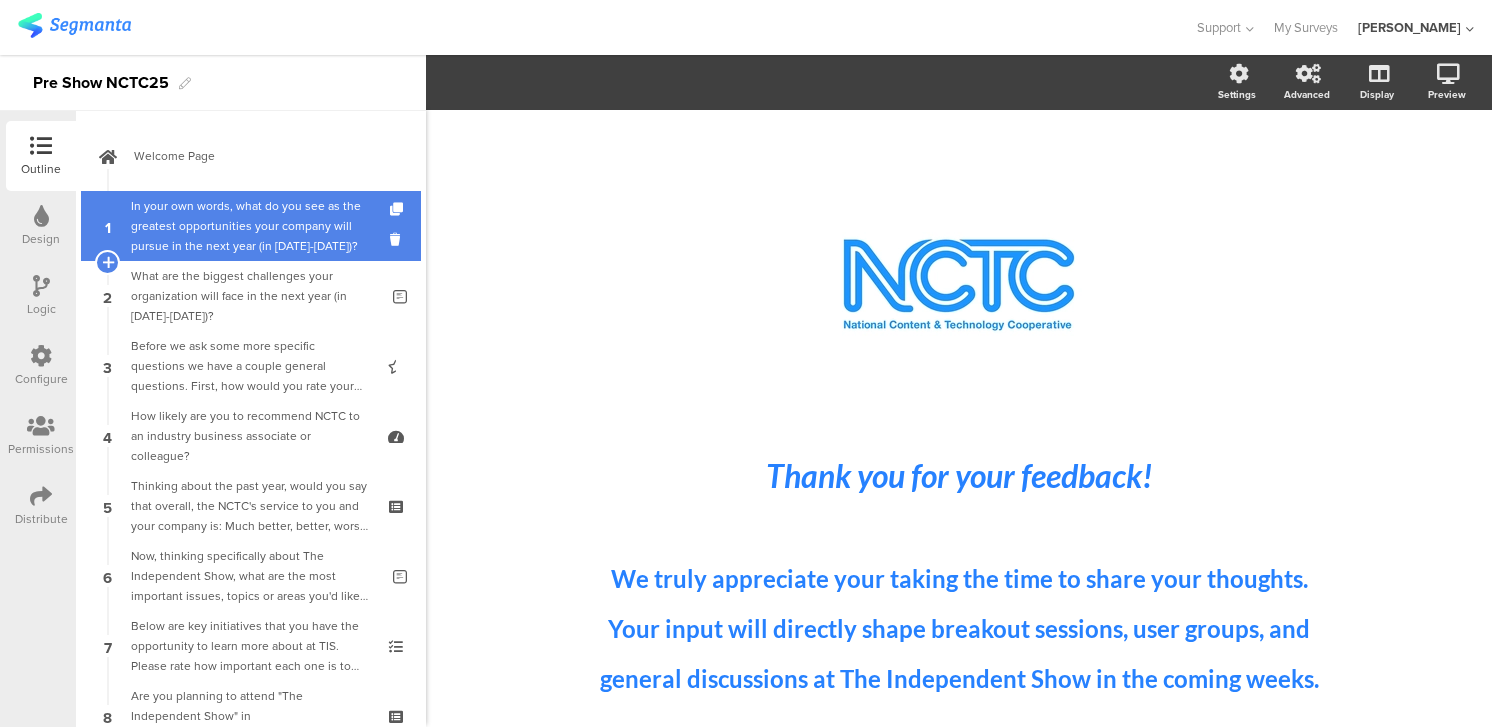 click on "In your own words, what do you see as the greatest opportunities your company will pursue in the next year (in 2025-2026)?" at bounding box center (254, 226) 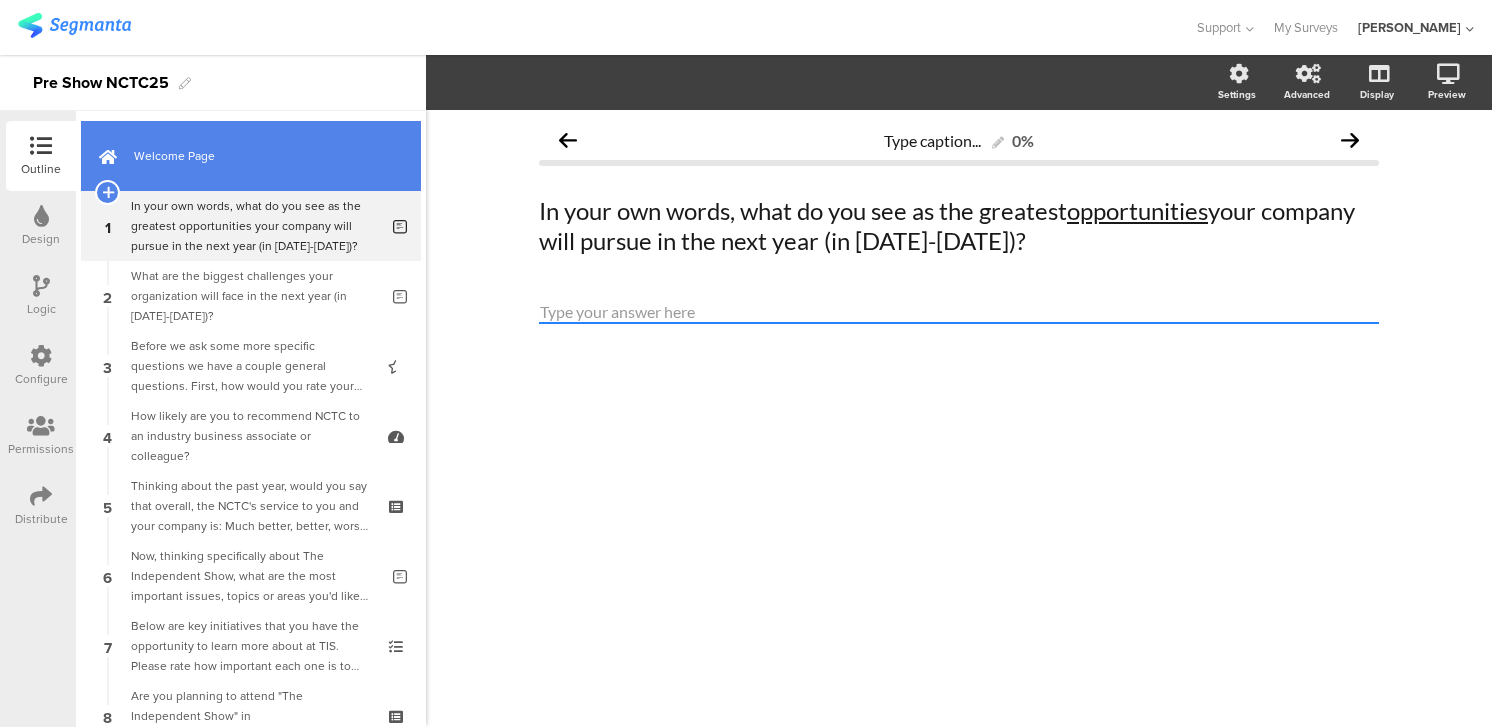 click on "Welcome Page" at bounding box center [251, 156] 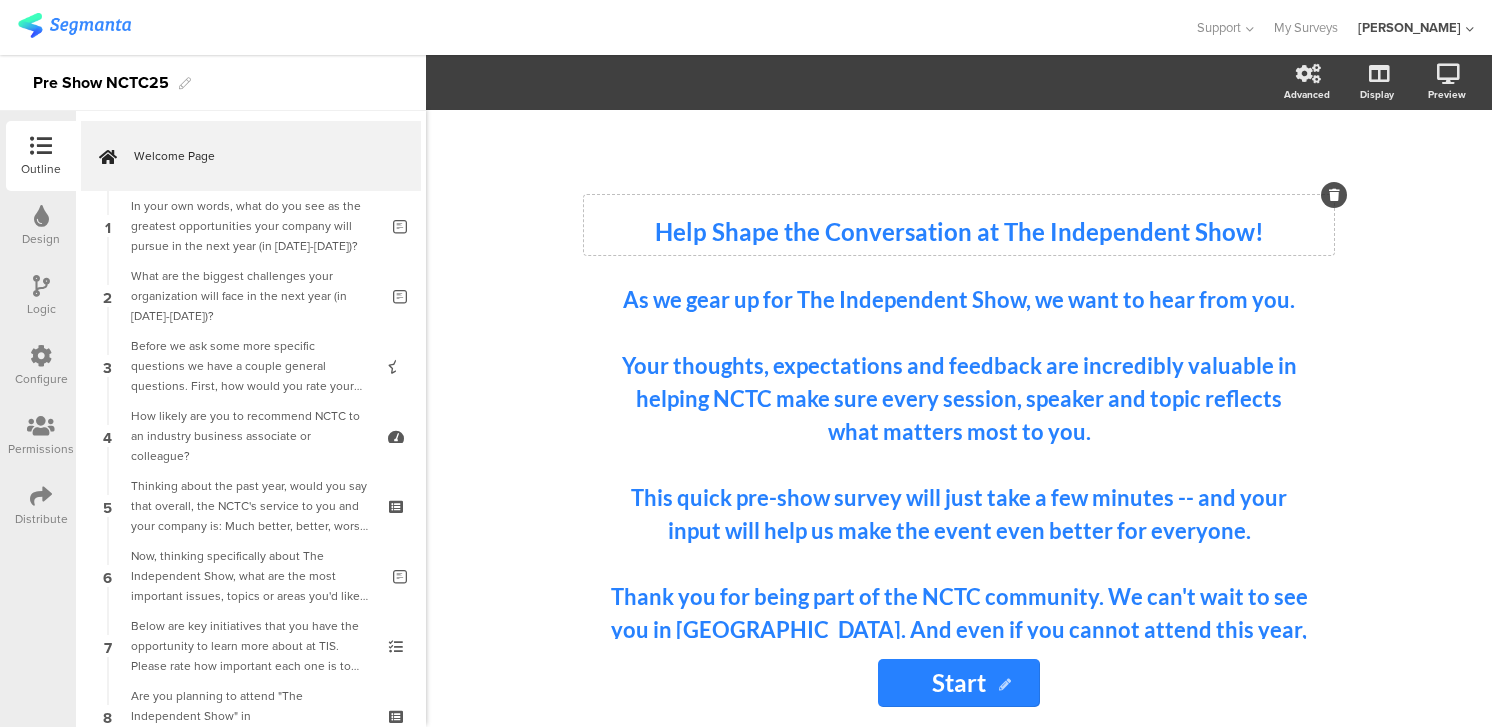 scroll, scrollTop: 237, scrollLeft: 0, axis: vertical 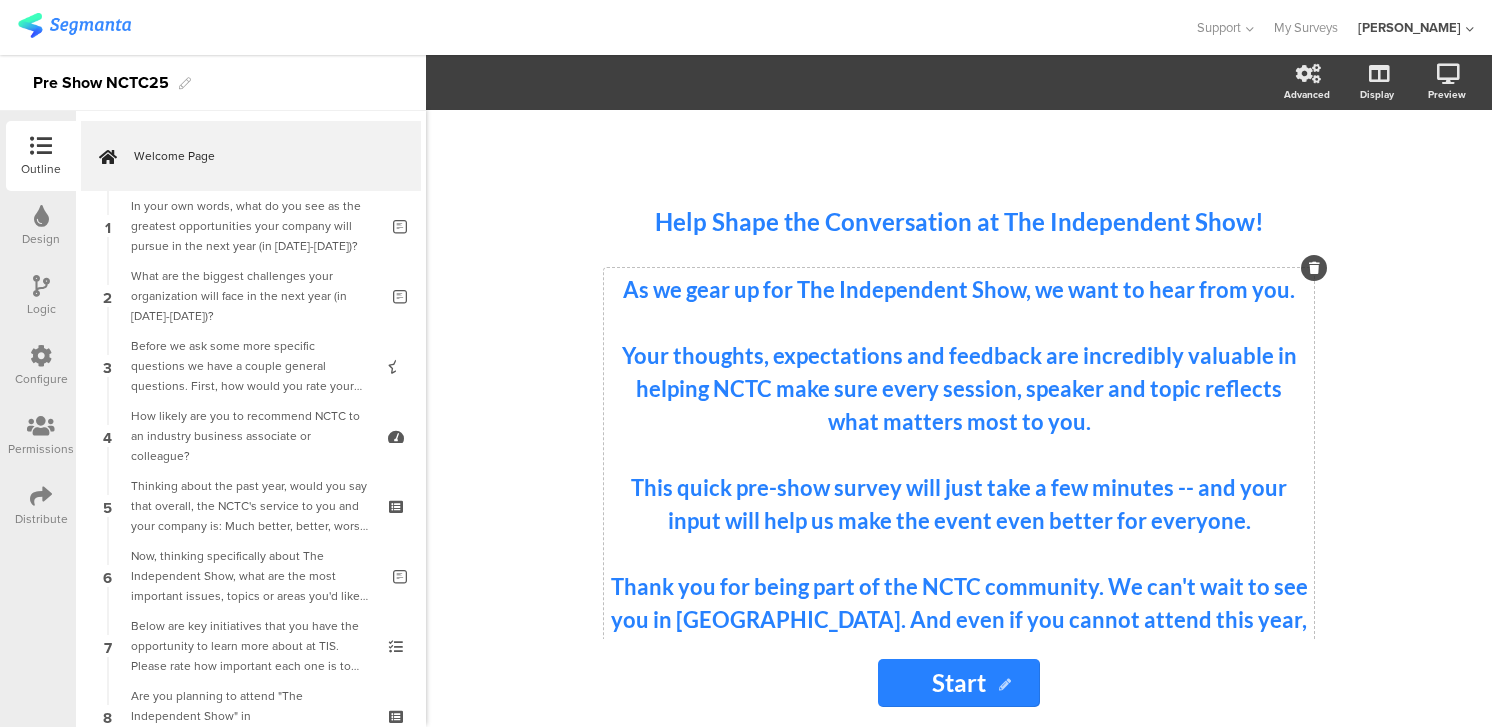 click on "As we gear up for The Independent Show, we want to hear from you.  Your thoughts, expectations and feedback are incredibly valuable in helping NCTC make sure every session, speaker and topic reflects what matters most to you. This quick pre-show survey will just take a few minutes -- and your input will help us make the event even better for everyone. Thank you for being part of the NCTC community. We can't wait to see you in Salt Lake City. And even if you cannot attend this year, we need your opinions, so please please complete this quick survey now! All responses are only analyzed in the aggregate.
As we gear up for The Independent Show, we want to hear from you.  Your thoughts, expectations and feedback are incredibly valuable in helping NCTC make sure every session, speaker and topic reflects what matters most to you. This quick pre-show survey will just take a few minutes -- and your input will help us make the event even better for everyone. All responses are only analyzed in the aggregate." 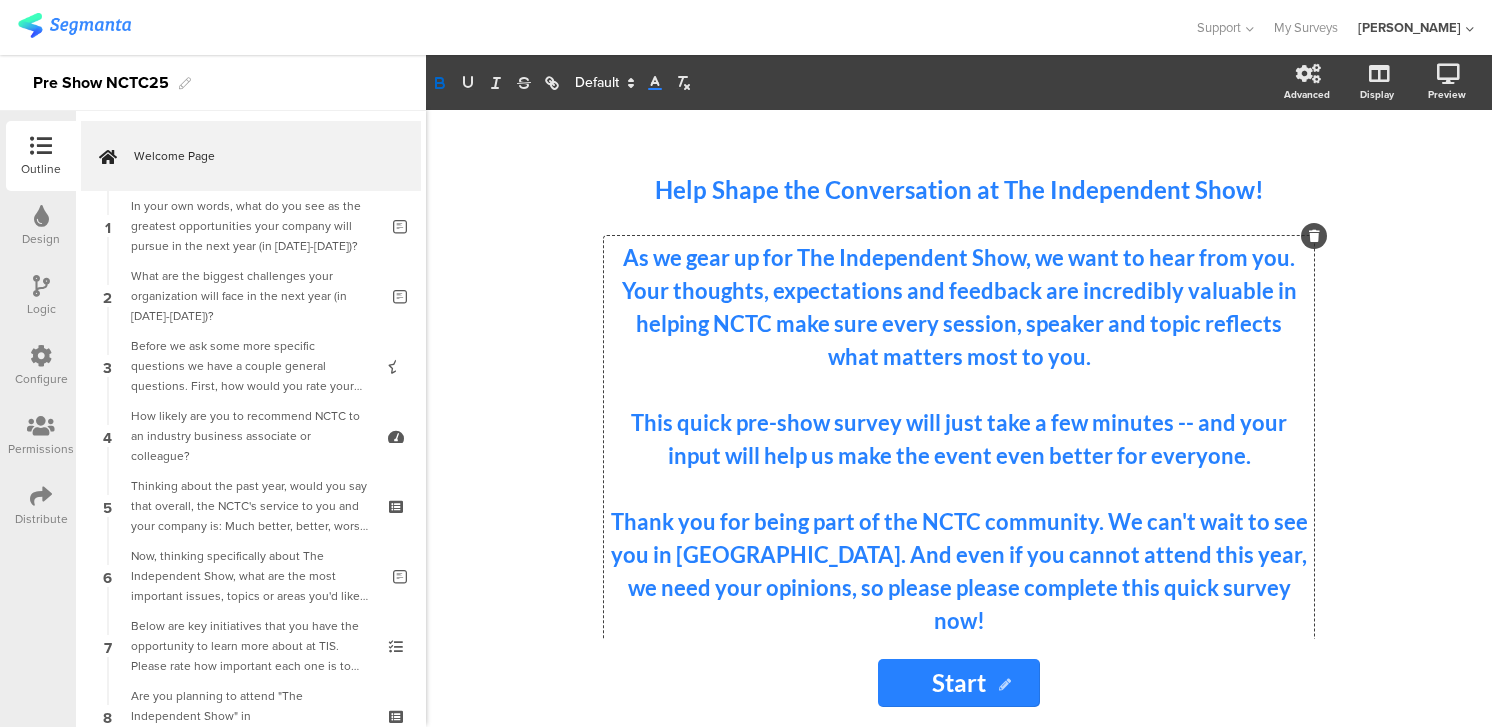 scroll, scrollTop: 264, scrollLeft: 0, axis: vertical 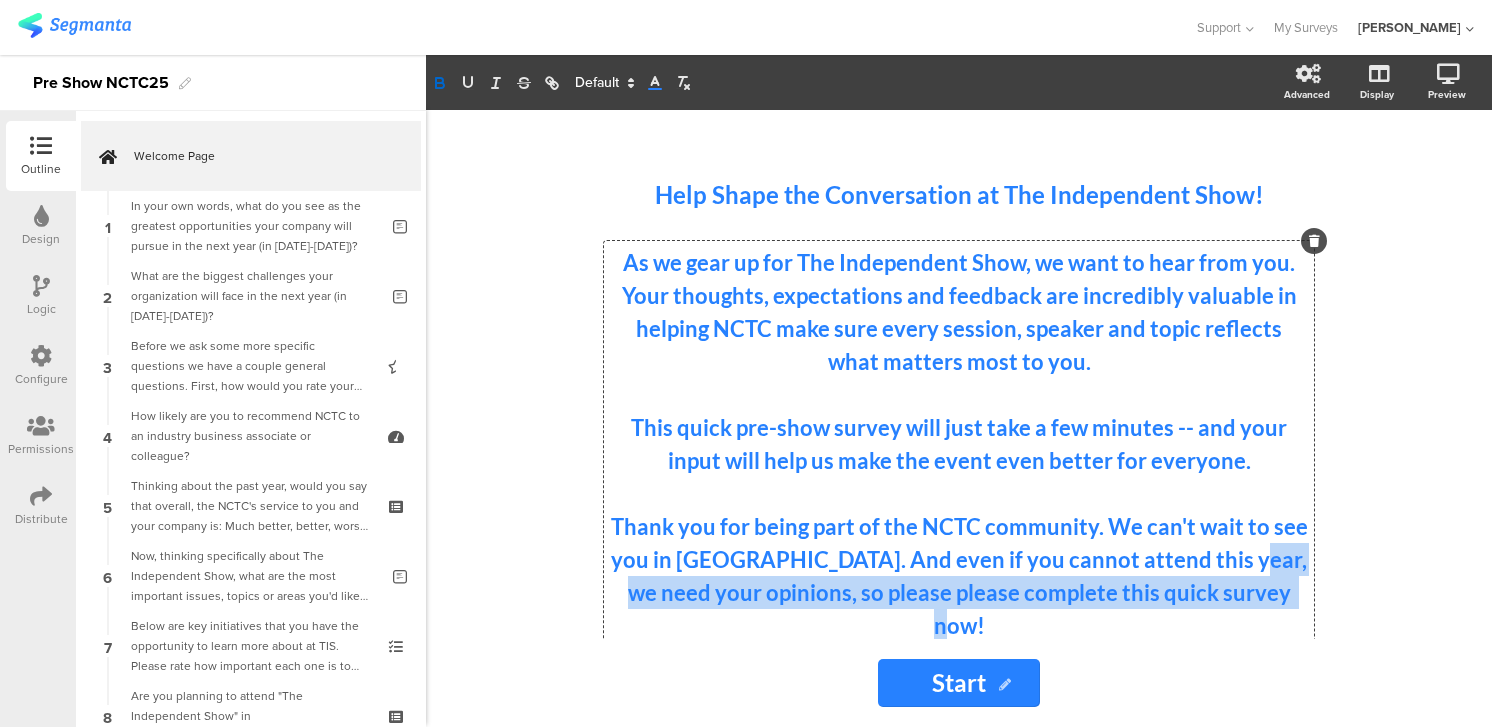 drag, startPoint x: 1202, startPoint y: 565, endPoint x: 1306, endPoint y: 576, distance: 104.58012 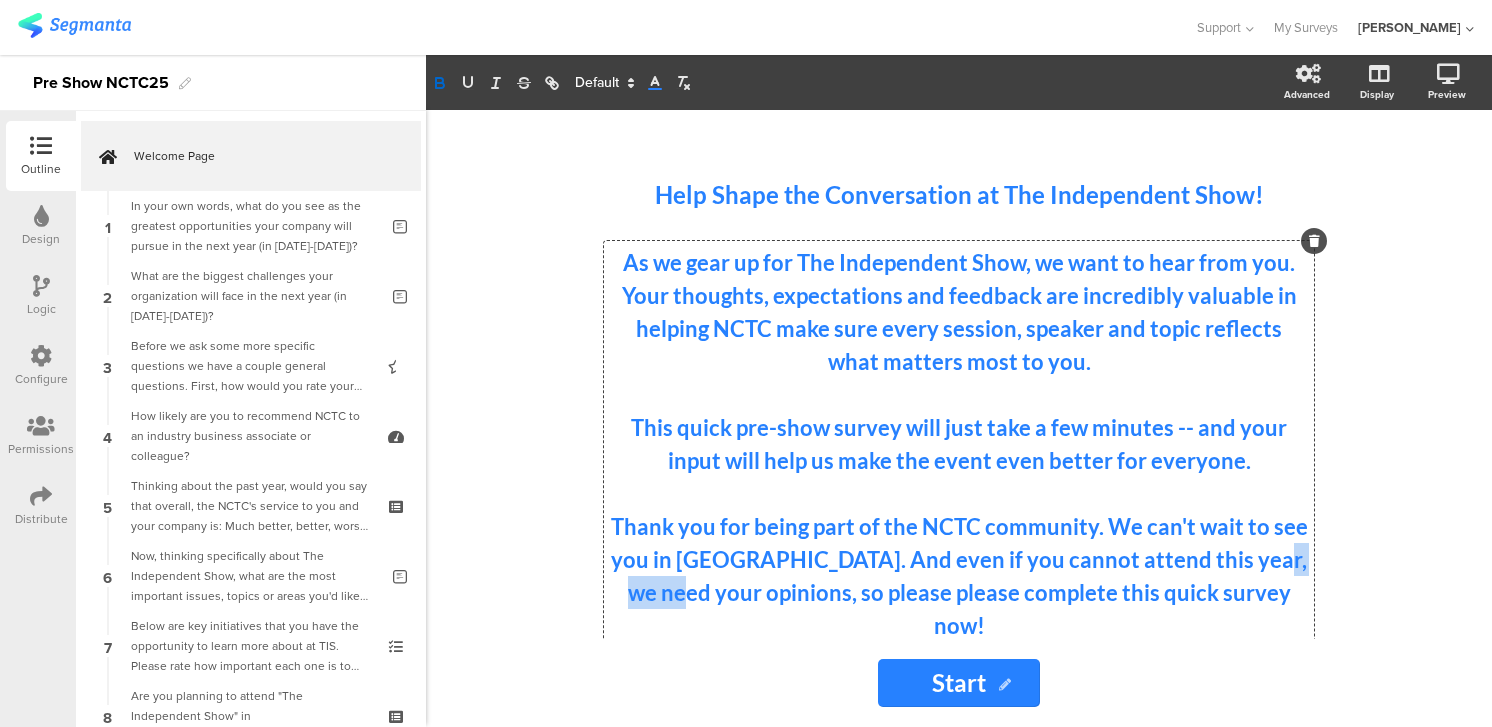 drag, startPoint x: 1215, startPoint y: 564, endPoint x: 1342, endPoint y: 568, distance: 127.06297 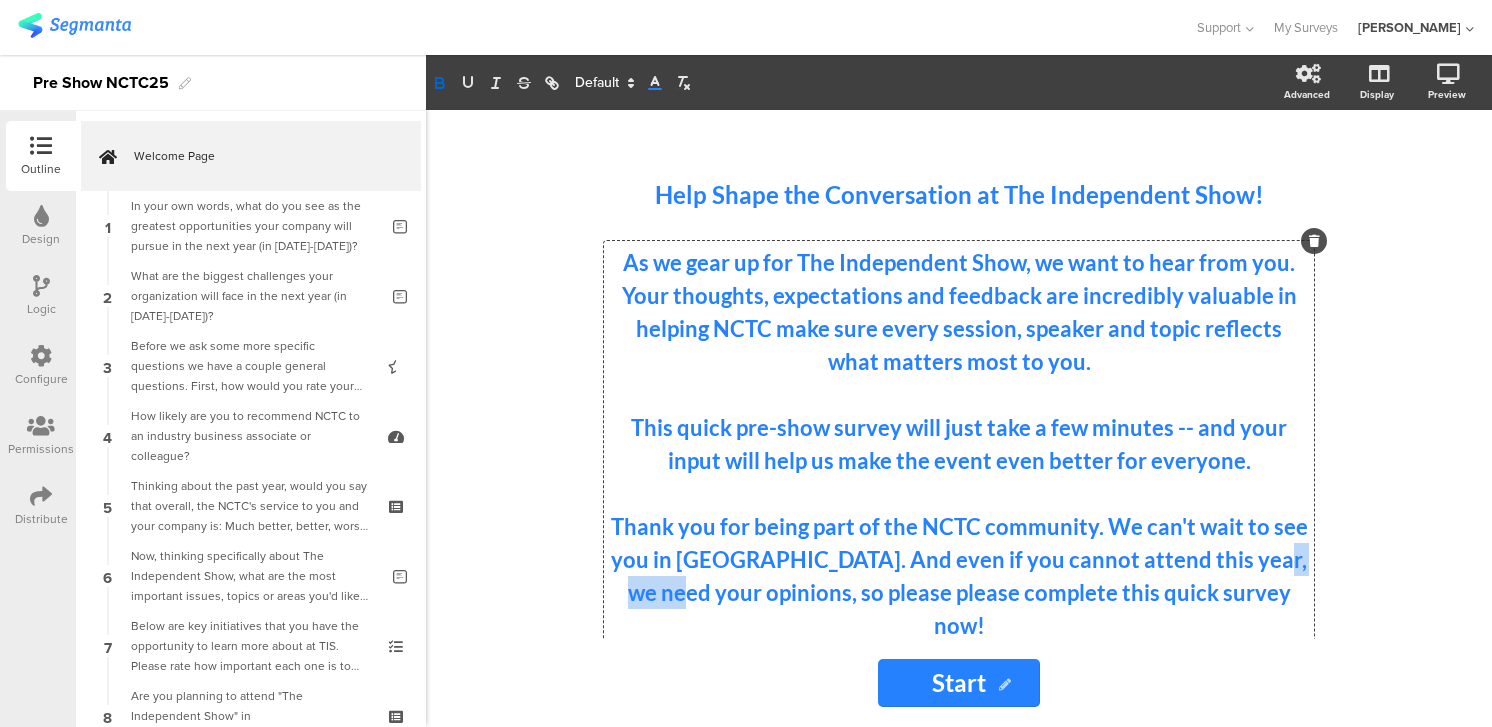 click on "/
Help Shape the Conversation at The Independent Show!
Help Shape the Conversation at The Independent Show!
As we gear up for The Independent Show, we want to hear from you.  Your thoughts, expectations and feedback are incredibly valuable in helping NCTC make sure every session, speaker and topic reflects what matters most to you. This quick pre-show survey will just take a few minutes -- and your input will help us make the event even better for everyone. Thank you for being part of the NCTC community. We can't wait to see you in Salt Lake City. And even if you cannot attend this year, we need your opinions, so please please complete this quick survey now! All responses are only analyzed in the aggregate.
As we gear up for The Independent Show, we want to hear from you." 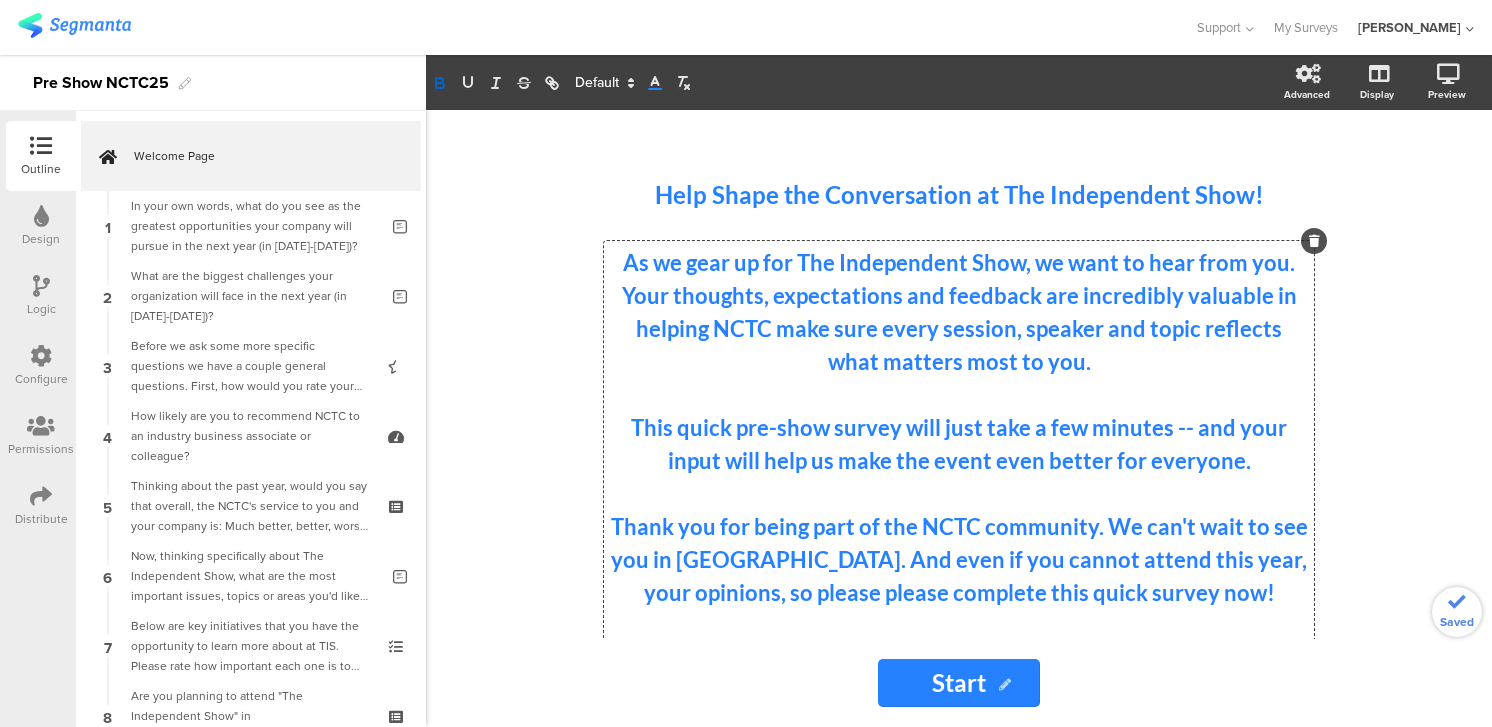 click on "Thank you for being part of the NCTC community. We can't wait to see you in Salt Lake City. And even if you cannot attend this year, your opinions, so please please complete this quick survey now!" 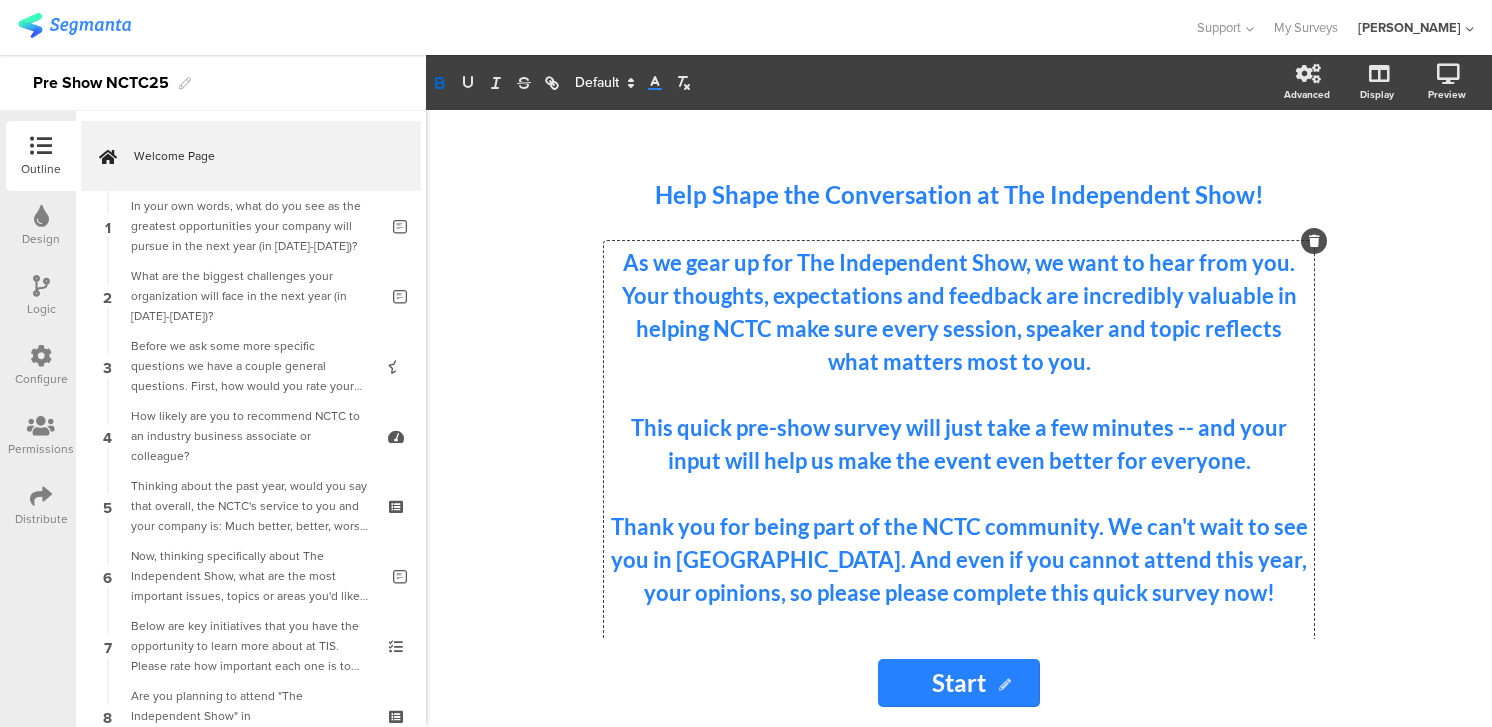 type 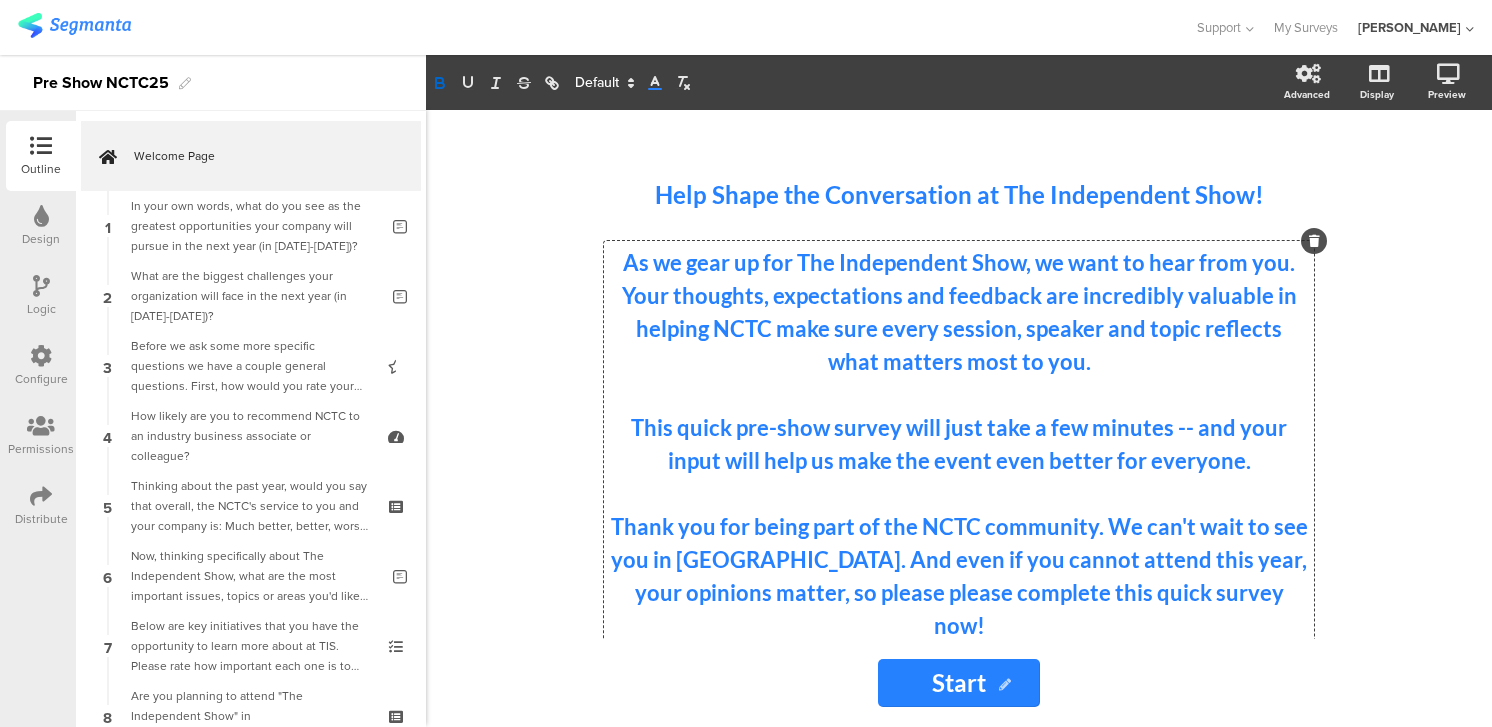 click on "Thank you for being part of the NCTC community. We can't wait to see you in Salt Lake City. And even if you cannot attend this year, your opinions matter, so please please complete this quick survey now!" 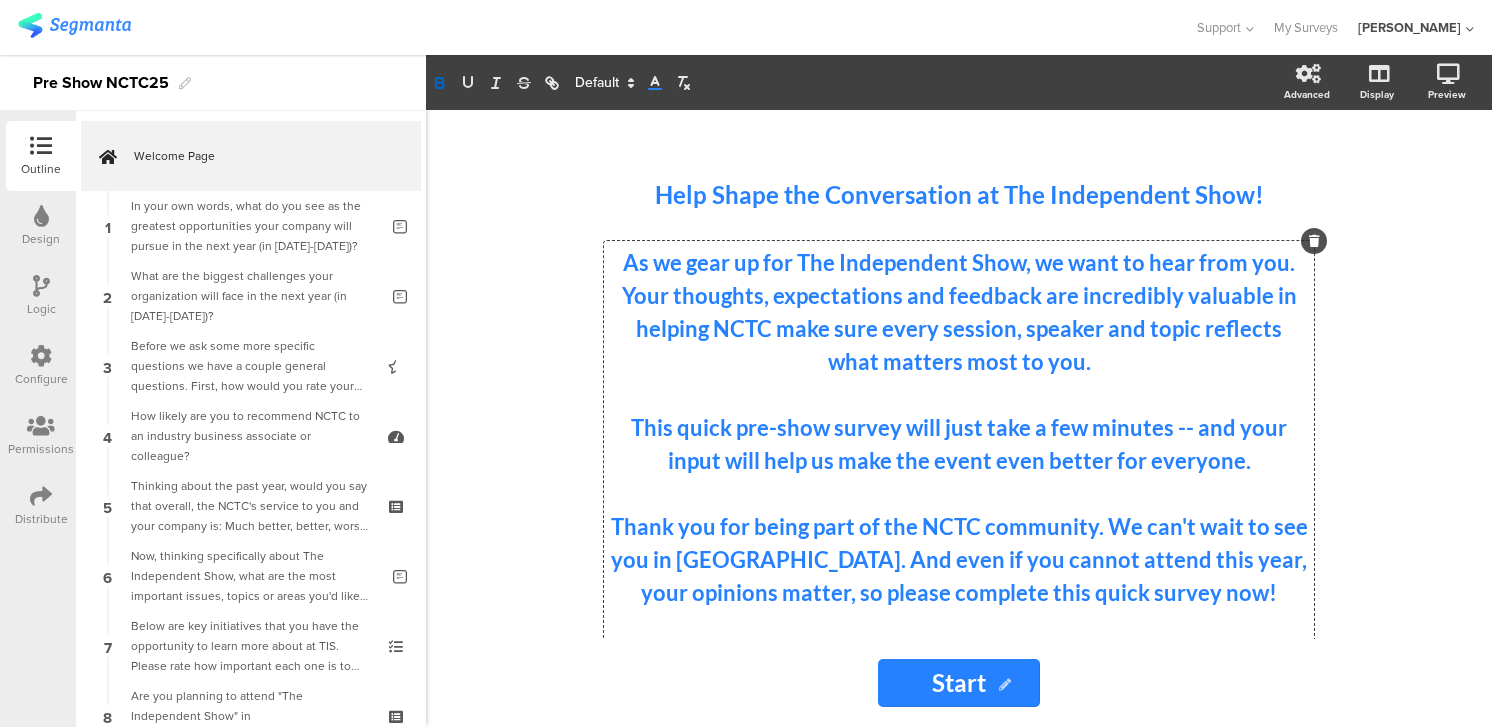 click on "Thank you for being part of the NCTC community. We can't wait to see you in Salt Lake City. And even if you cannot attend this year, your opinions matter, so please complete this quick survey now!" 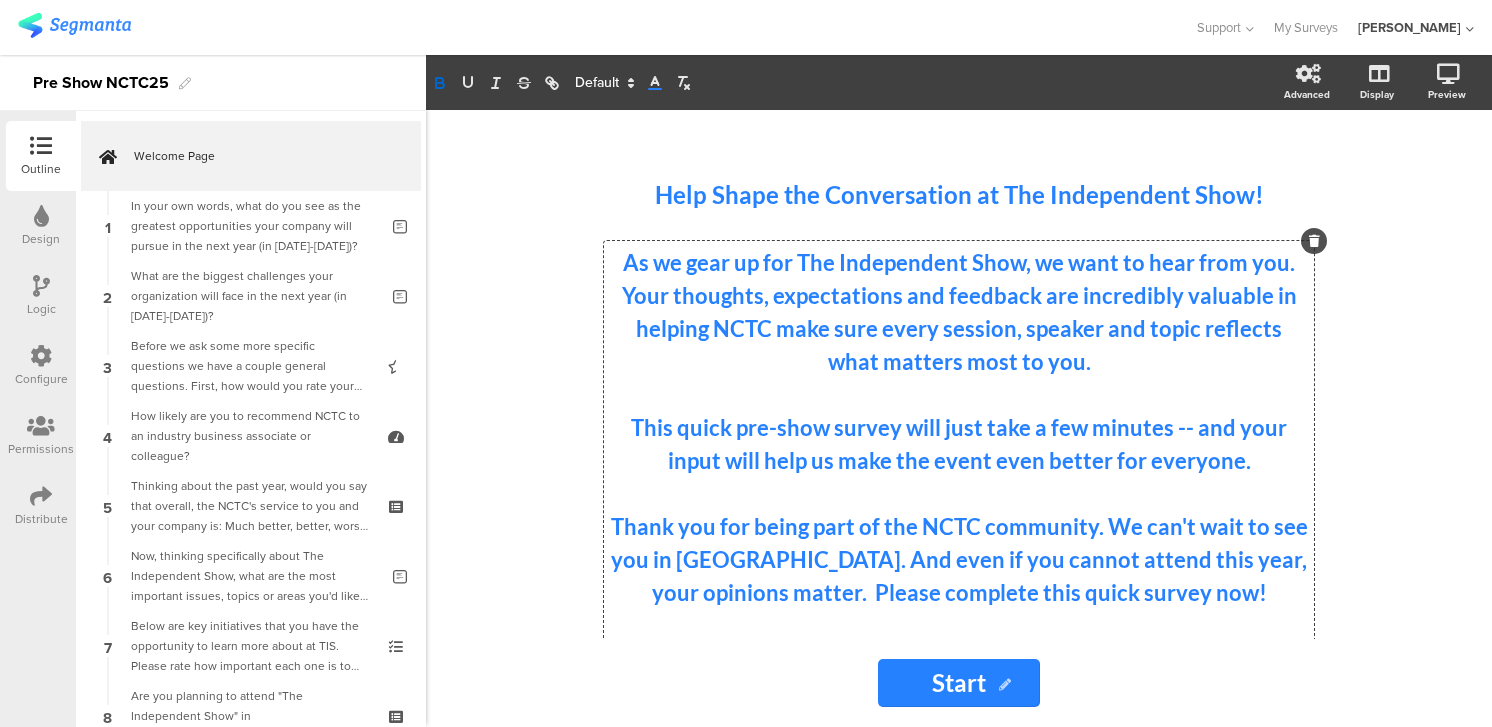 click on "Thank you for being part of the NCTC community. We can't wait to see you in Salt Lake City. And even if you cannot attend this year, your opinions matter.  Please complete this quick survey now!" 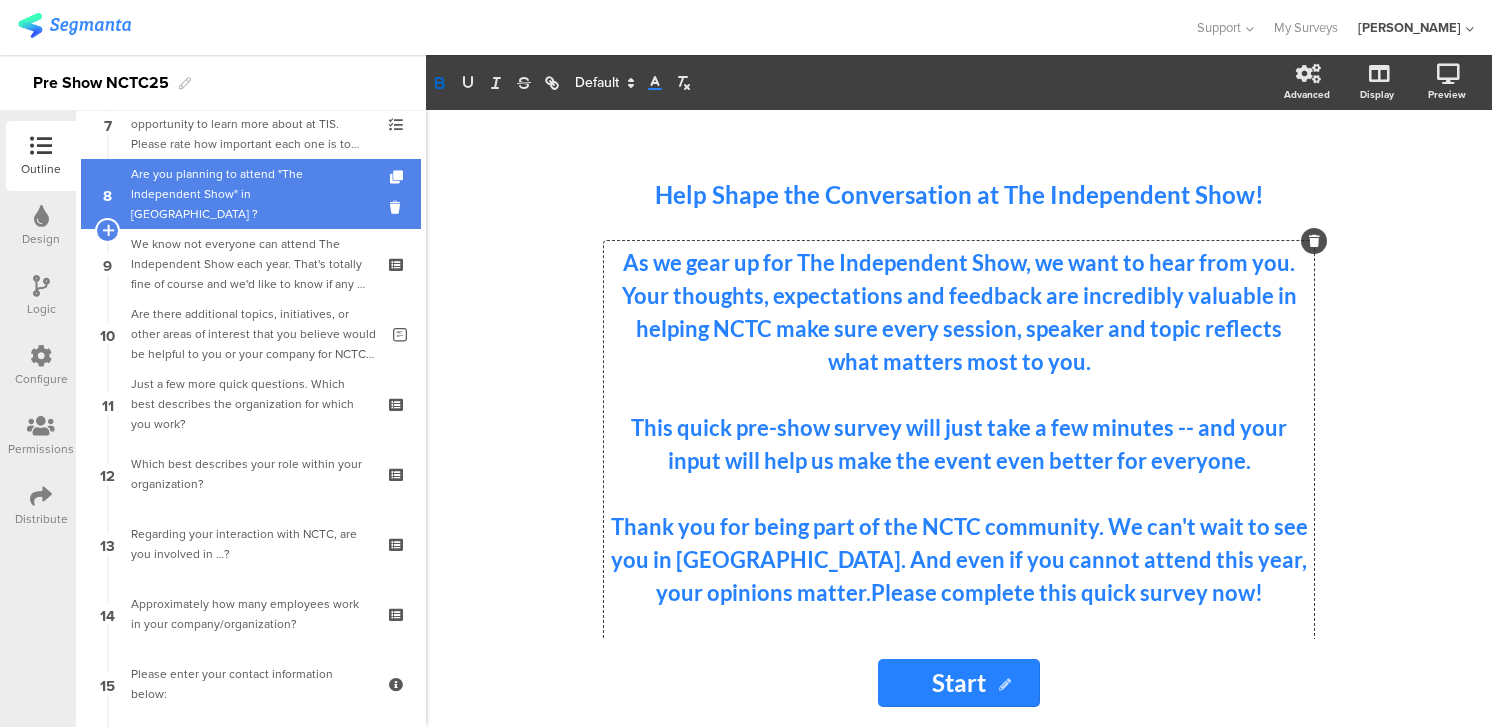 scroll, scrollTop: 533, scrollLeft: 0, axis: vertical 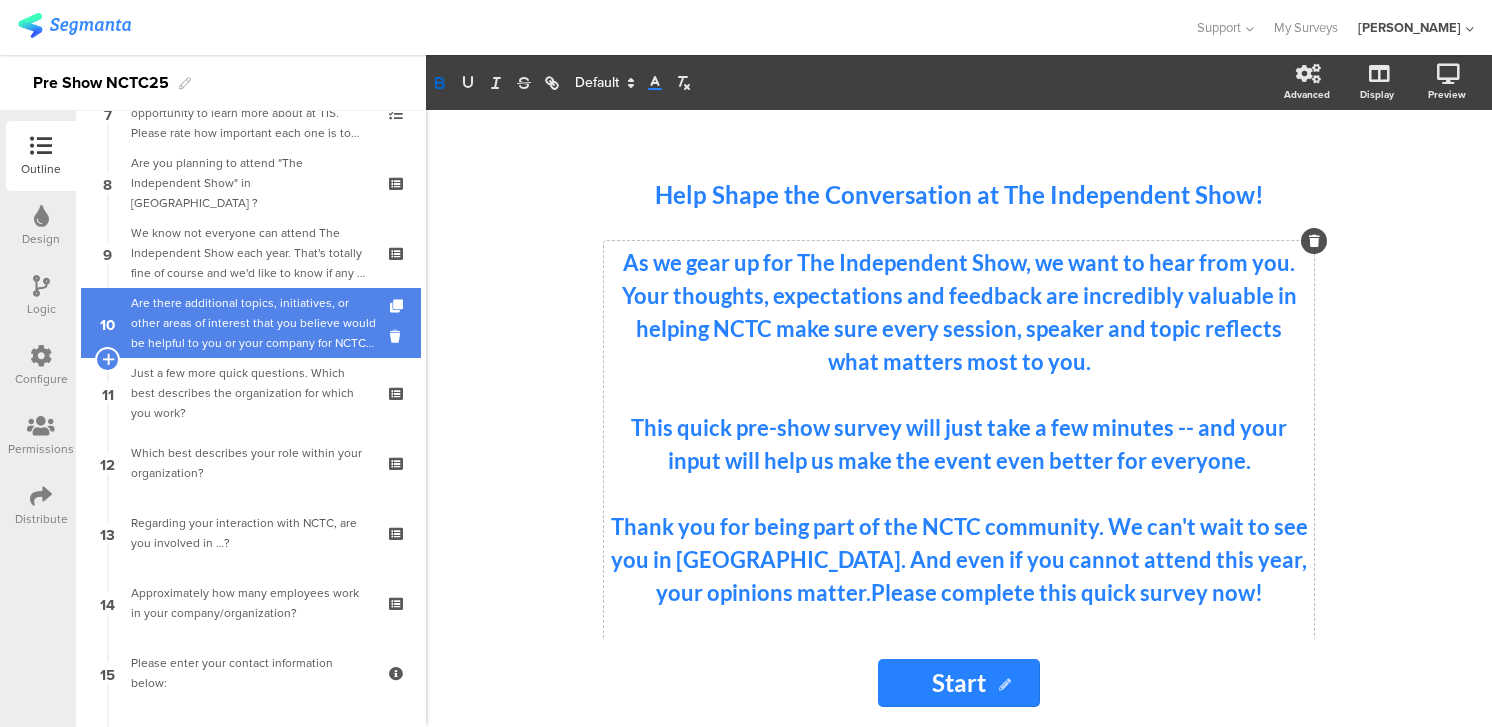 click on "Are there additional topics, initiatives, or other areas of interest that you believe would be helpful to you or your company for NCTC to include at The Independent Show" at bounding box center (254, 323) 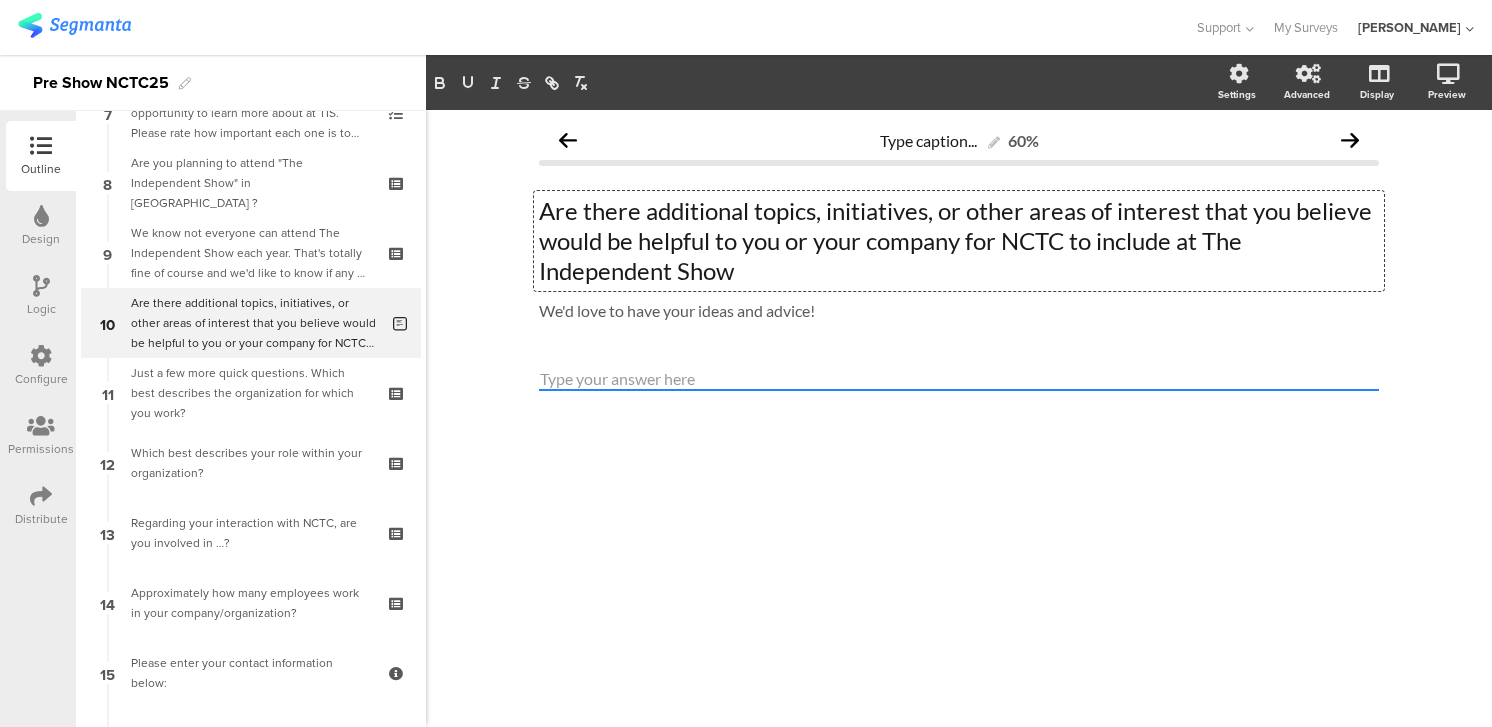 click on "Are there additional topics, initiatives, or other areas of interest that you believe would be helpful to you or your company for NCTC to include at The Independent Show
Are there additional topics, initiatives, or other areas of interest that you believe would be helpful to you or your company for NCTC to include at The Independent Show
Are there additional topics, initiatives, or other areas of interest that you believe would be helpful to you or your company for NCTC to include at The Independent Show" 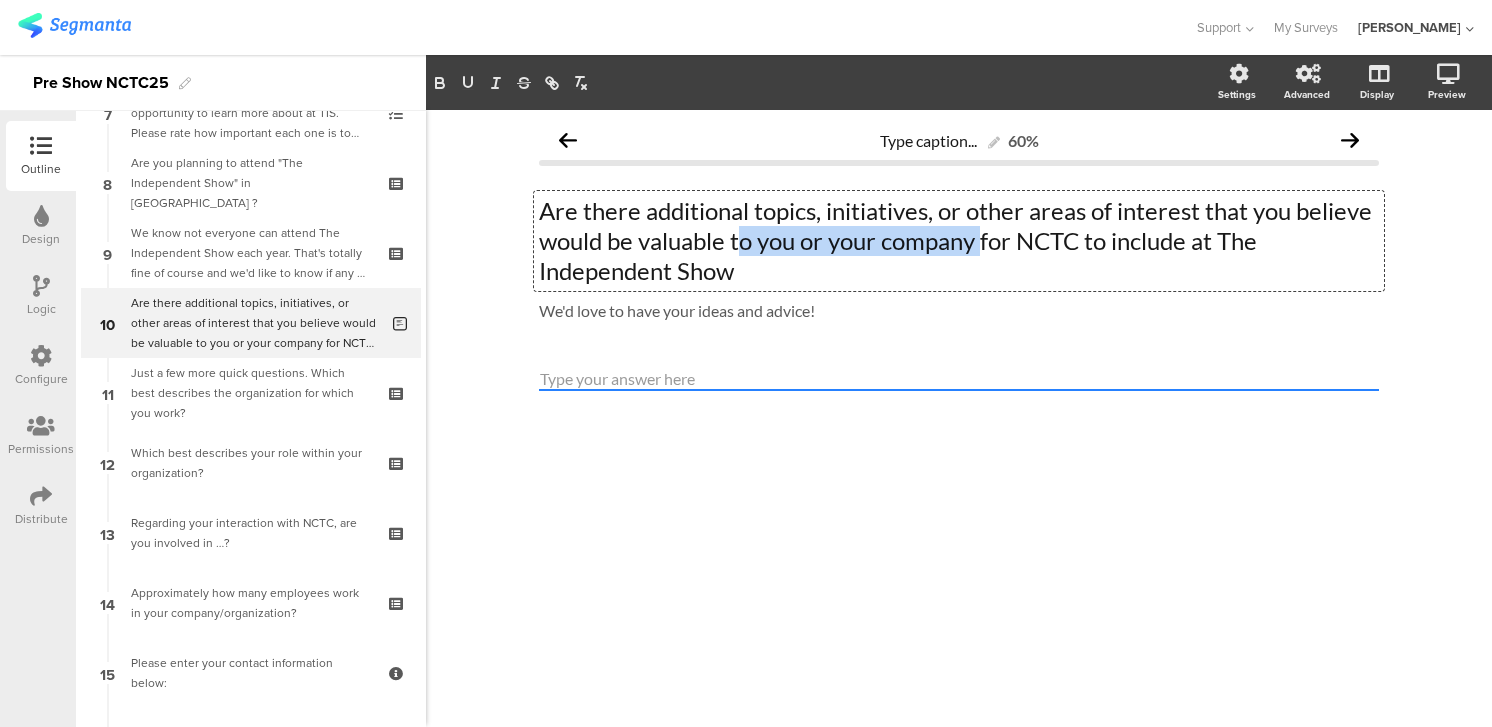 drag, startPoint x: 980, startPoint y: 240, endPoint x: 742, endPoint y: 241, distance: 238.0021 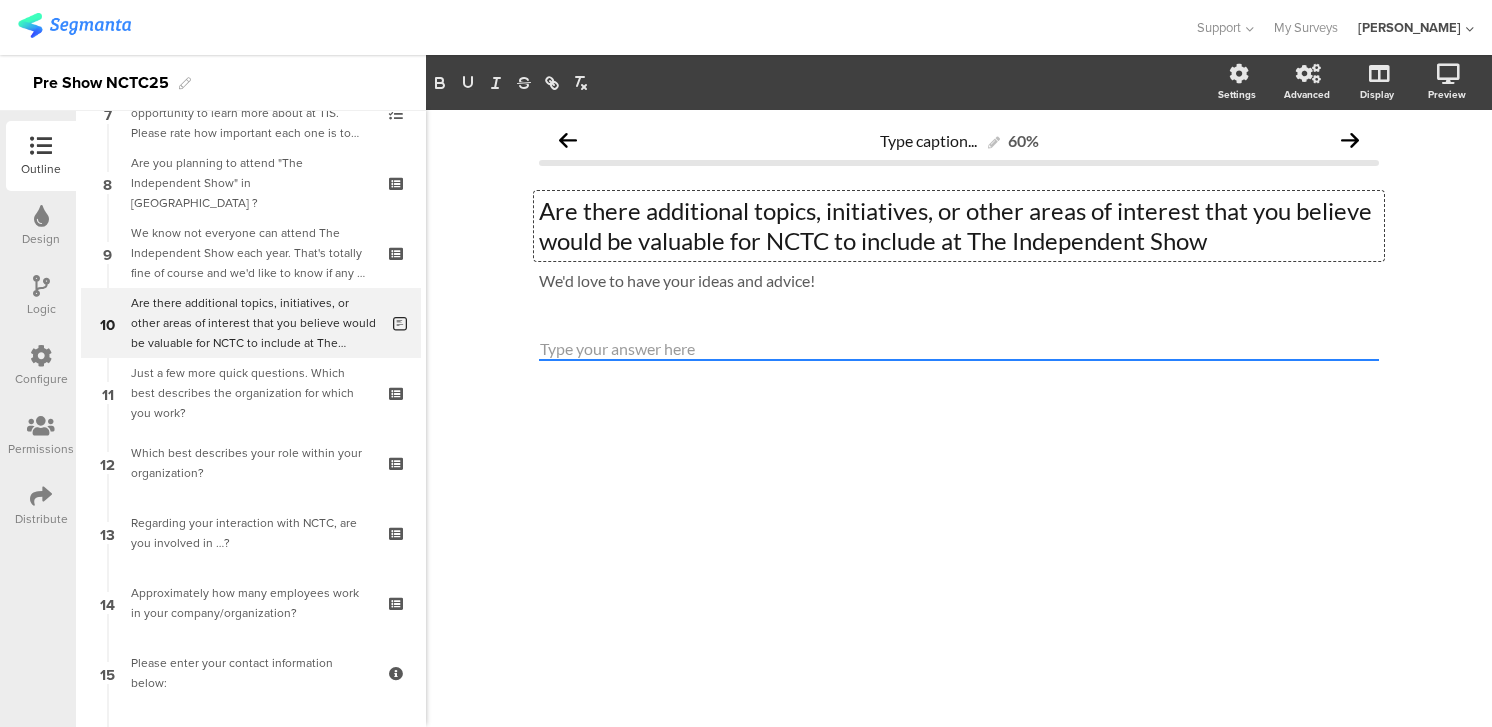 click on "Are there additional topics, initiatives, or other areas of interest that you believe would be valuable for NCTC to include at The Independent Show" 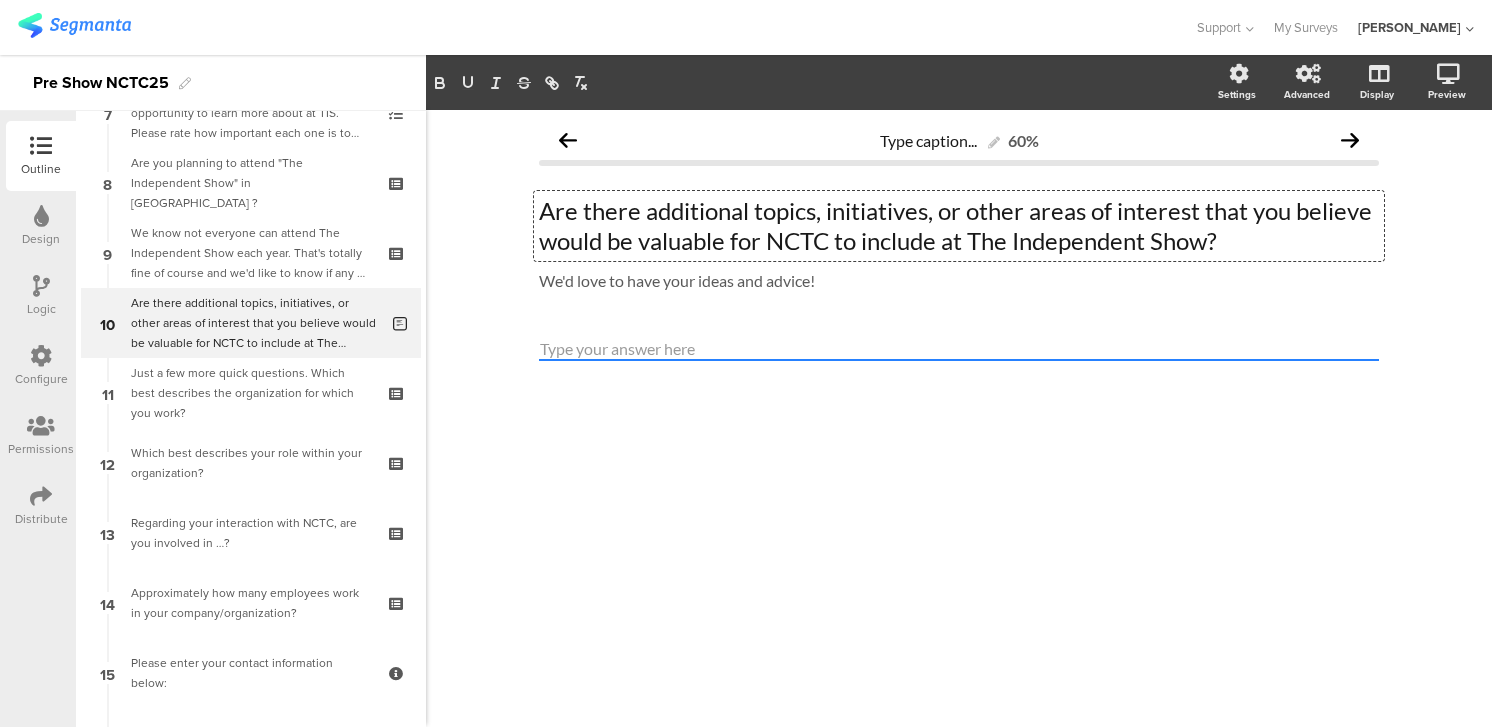 click on "Are there additional topics, initiatives, or other areas of interest that you believe would be valuable for NCTC to include at The Independent Show?" 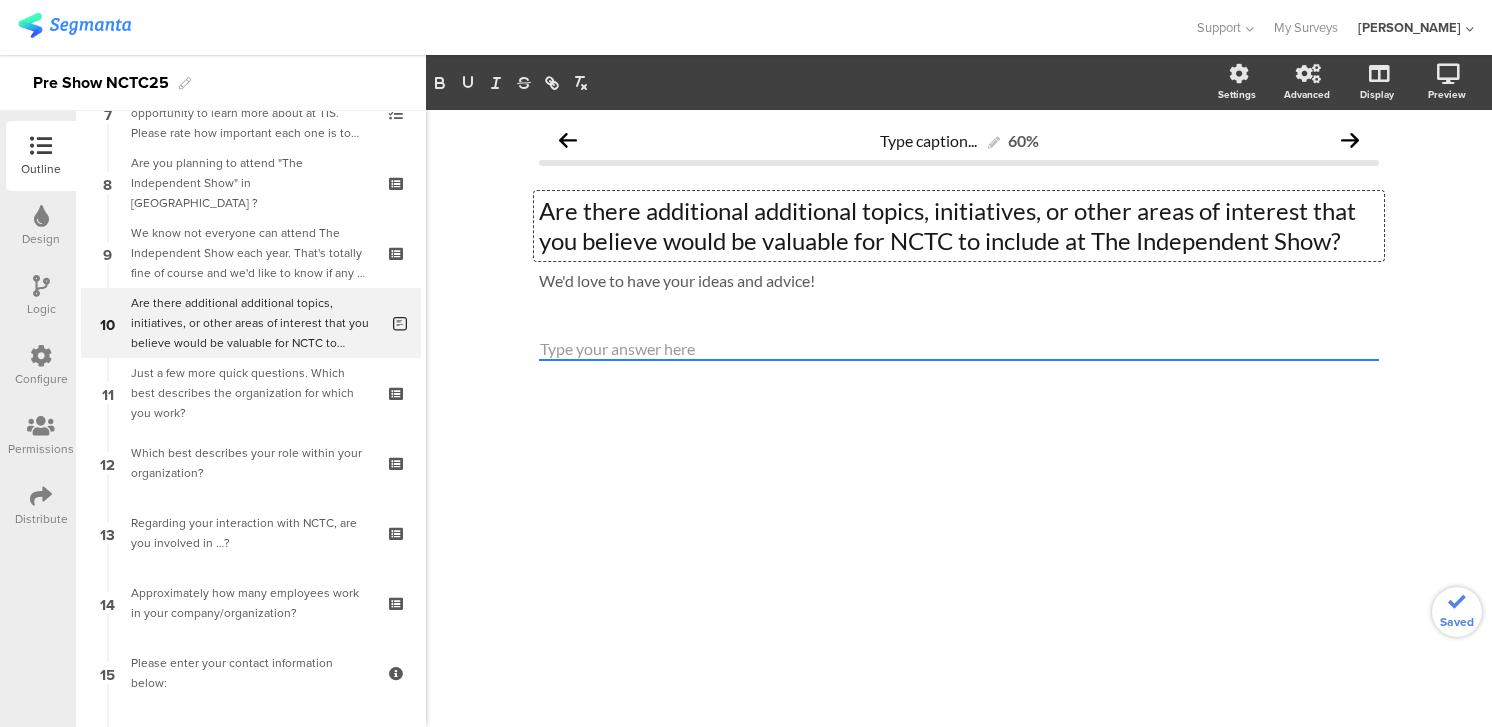 click on "Are there additional additional topics, initiatives, or other areas of interest that you believe would be valuable for NCTC to include at The Independent Show?" 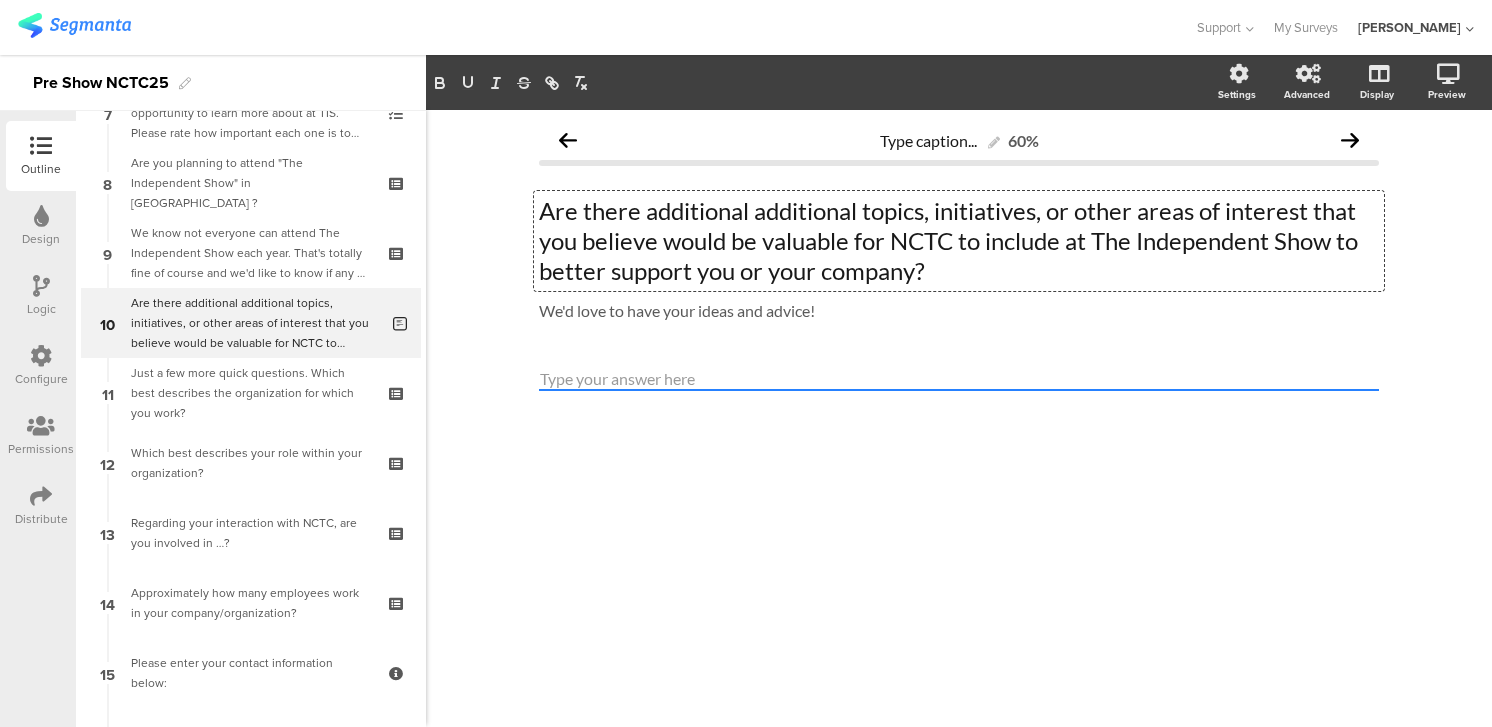 click on "Are there additional additional topics, initiatives, or other areas of interest that you believe would be valuable for NCTC to include at The Independent Show to better support you or your company?" 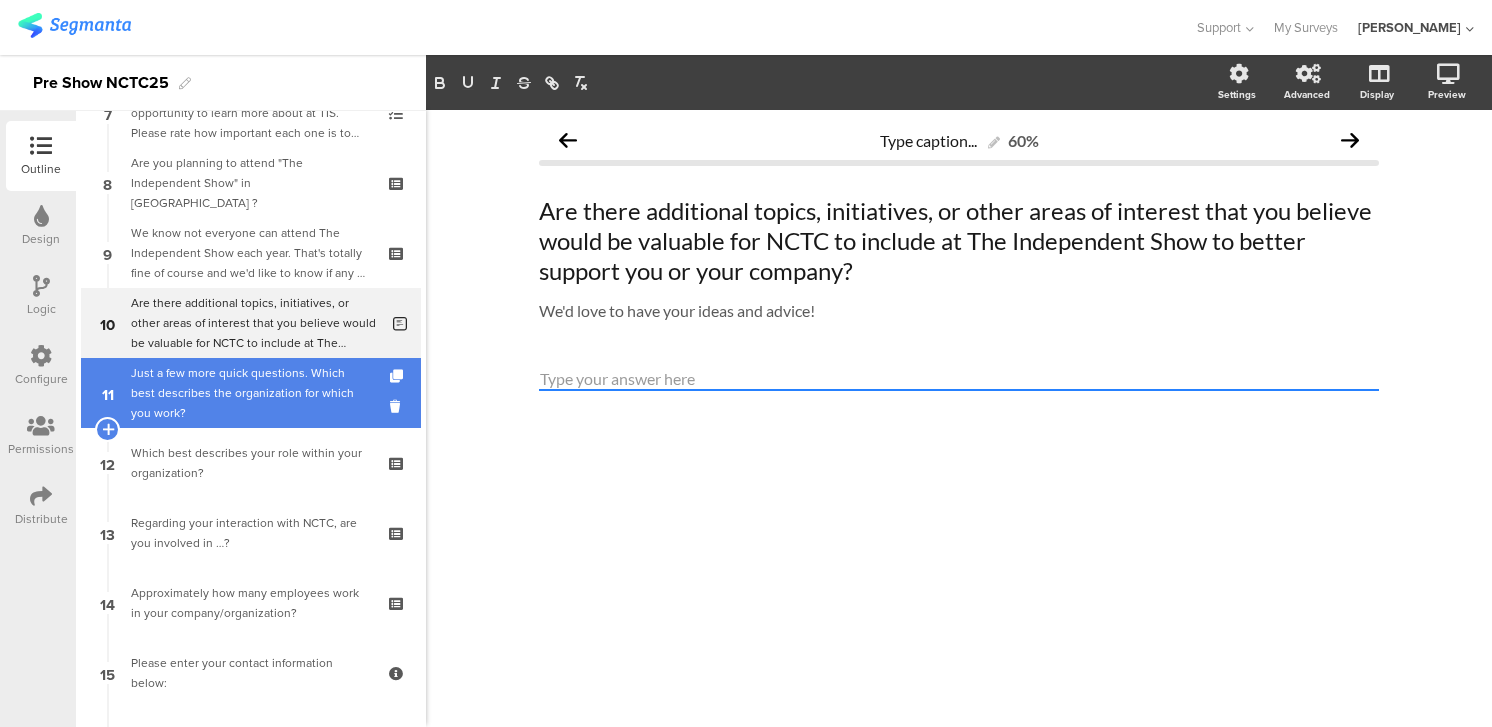 click on "Just a few more quick questions. Which best describes the organization for which you work?" at bounding box center [250, 393] 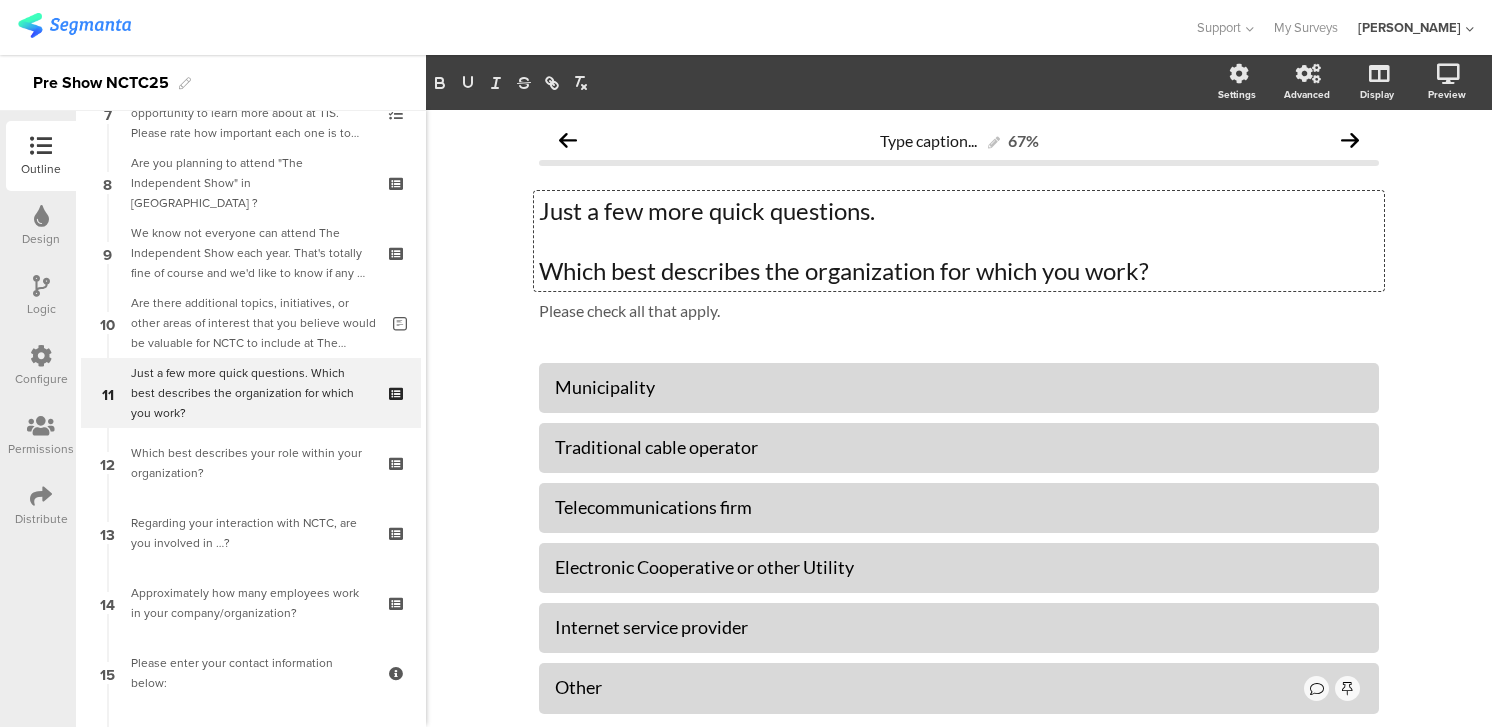 click on "Just a few more quick questions. Which best describes the organization for which you work?
Just a few more quick questions. Which best describes the organization for which you work?
Just a few more quick questions. Which best describes the organization for which you work?" 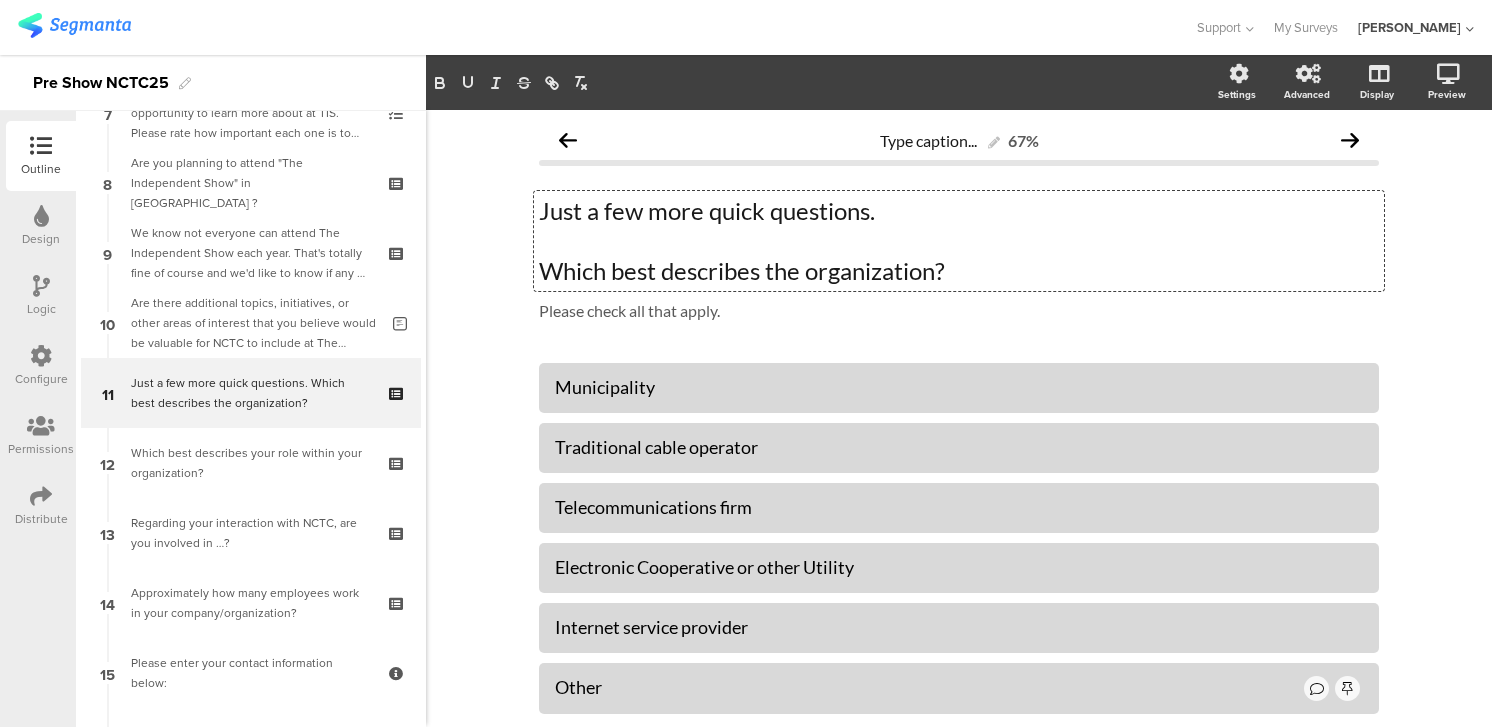 click on "Which best describes the organization?" 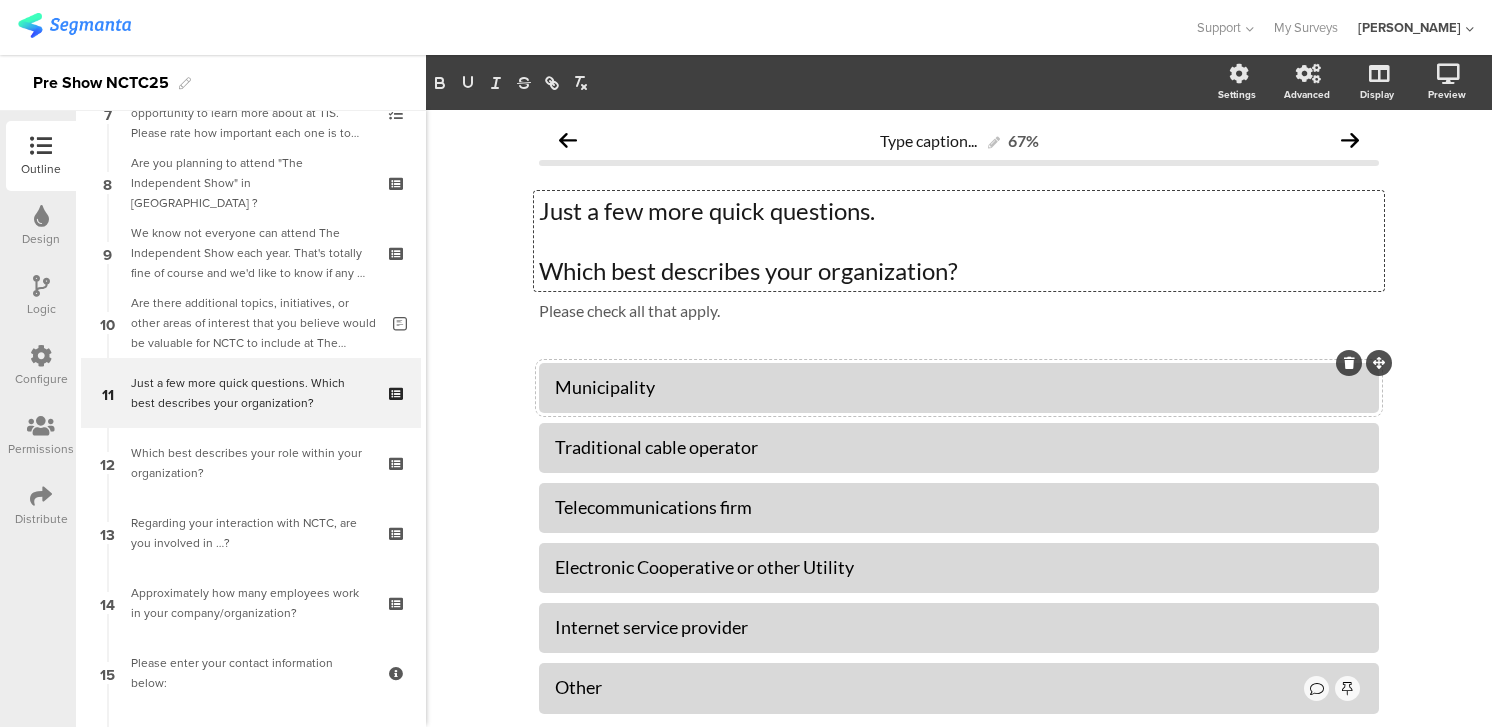 click on "Municipality" 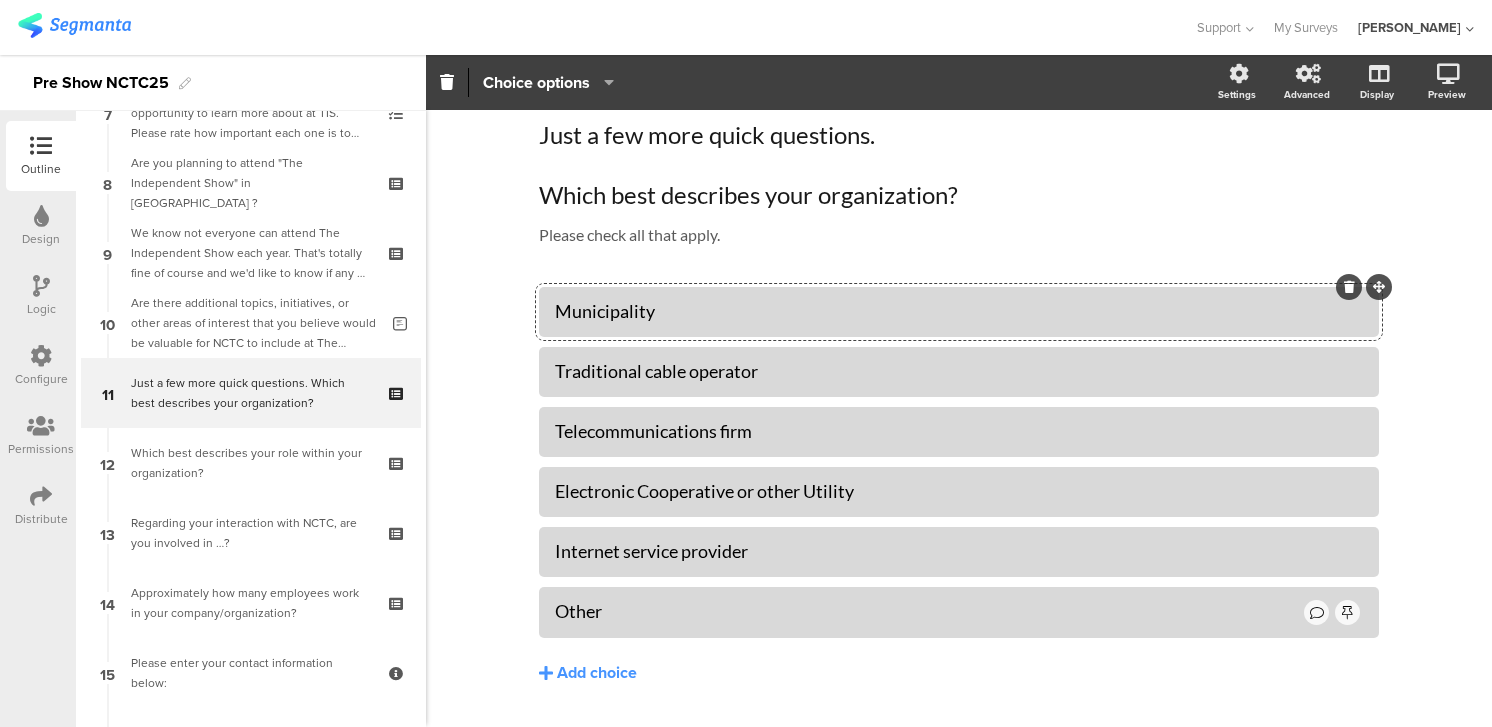 scroll, scrollTop: 78, scrollLeft: 0, axis: vertical 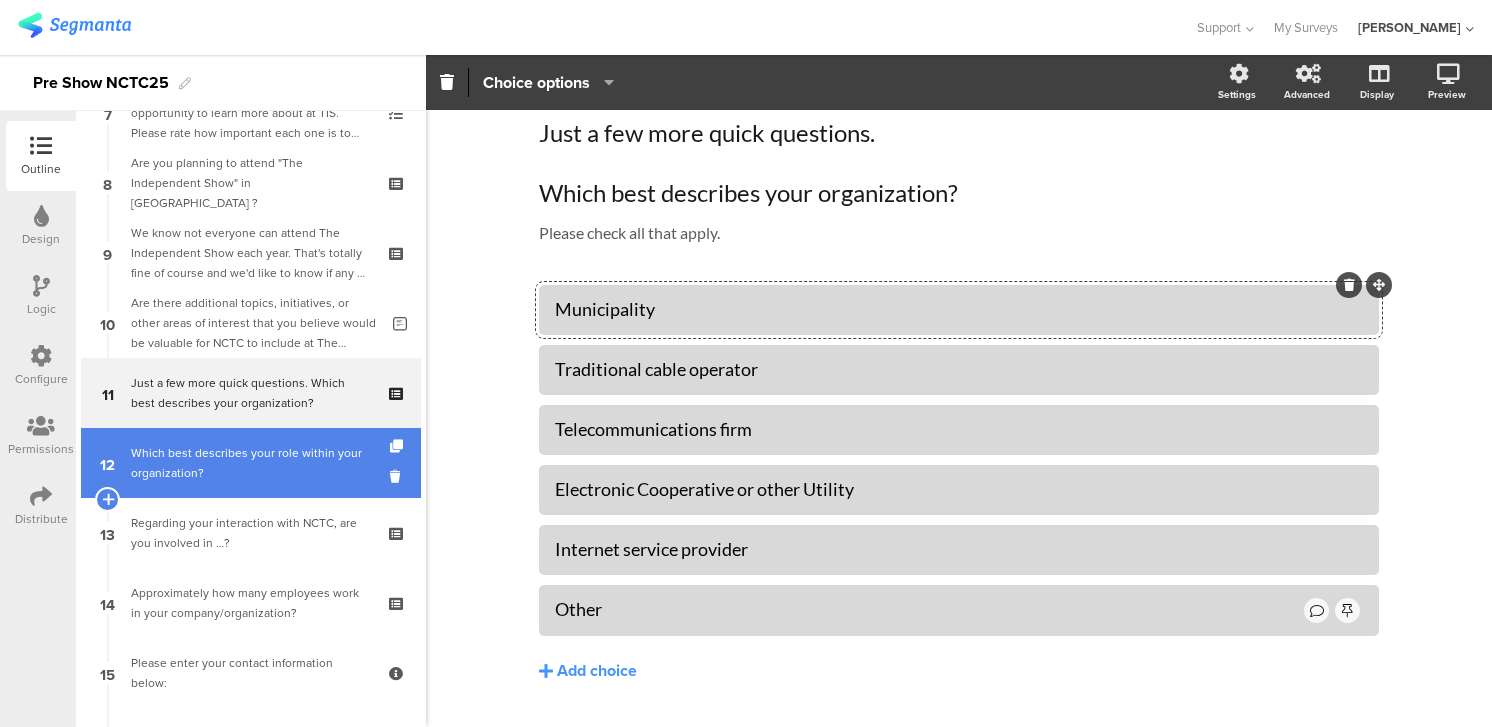 click on "Which best describes your role within your organization?" at bounding box center (250, 463) 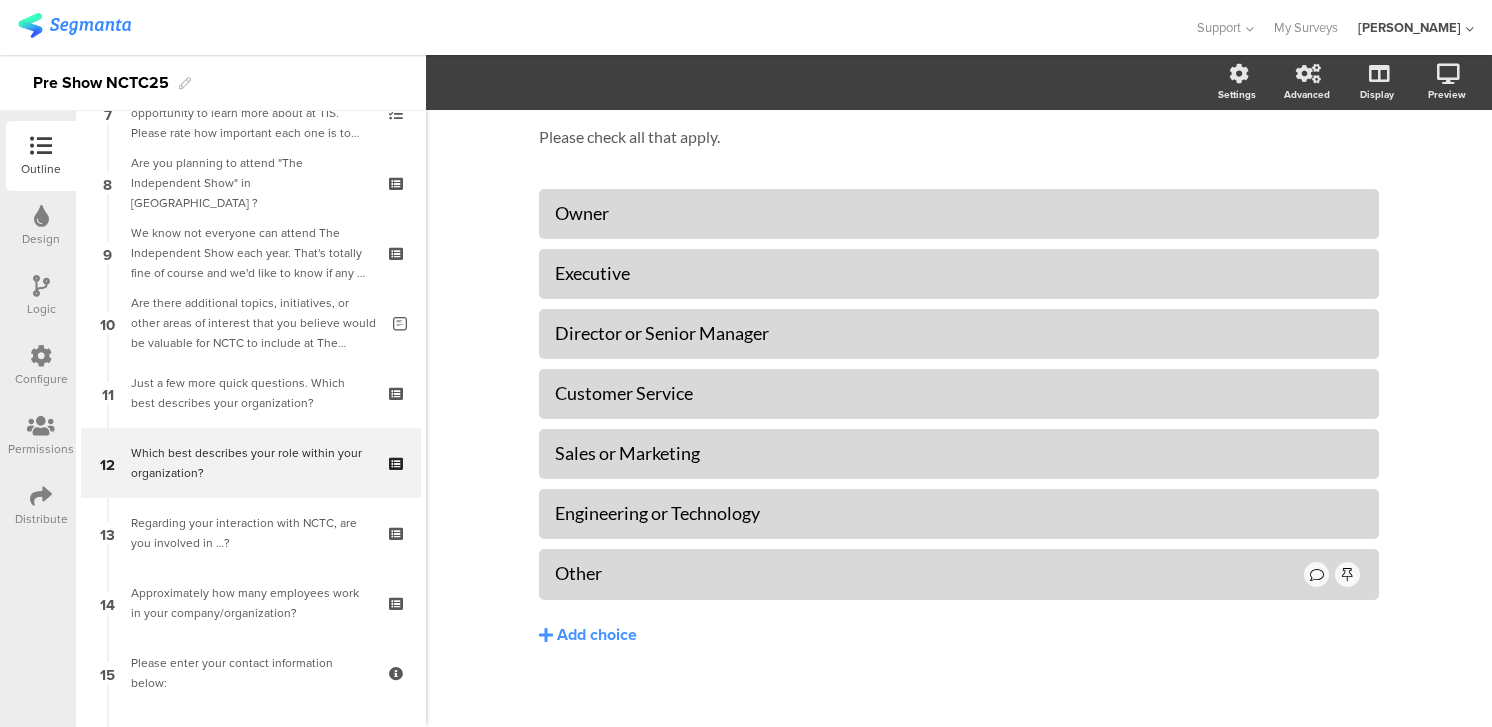 scroll, scrollTop: 127, scrollLeft: 0, axis: vertical 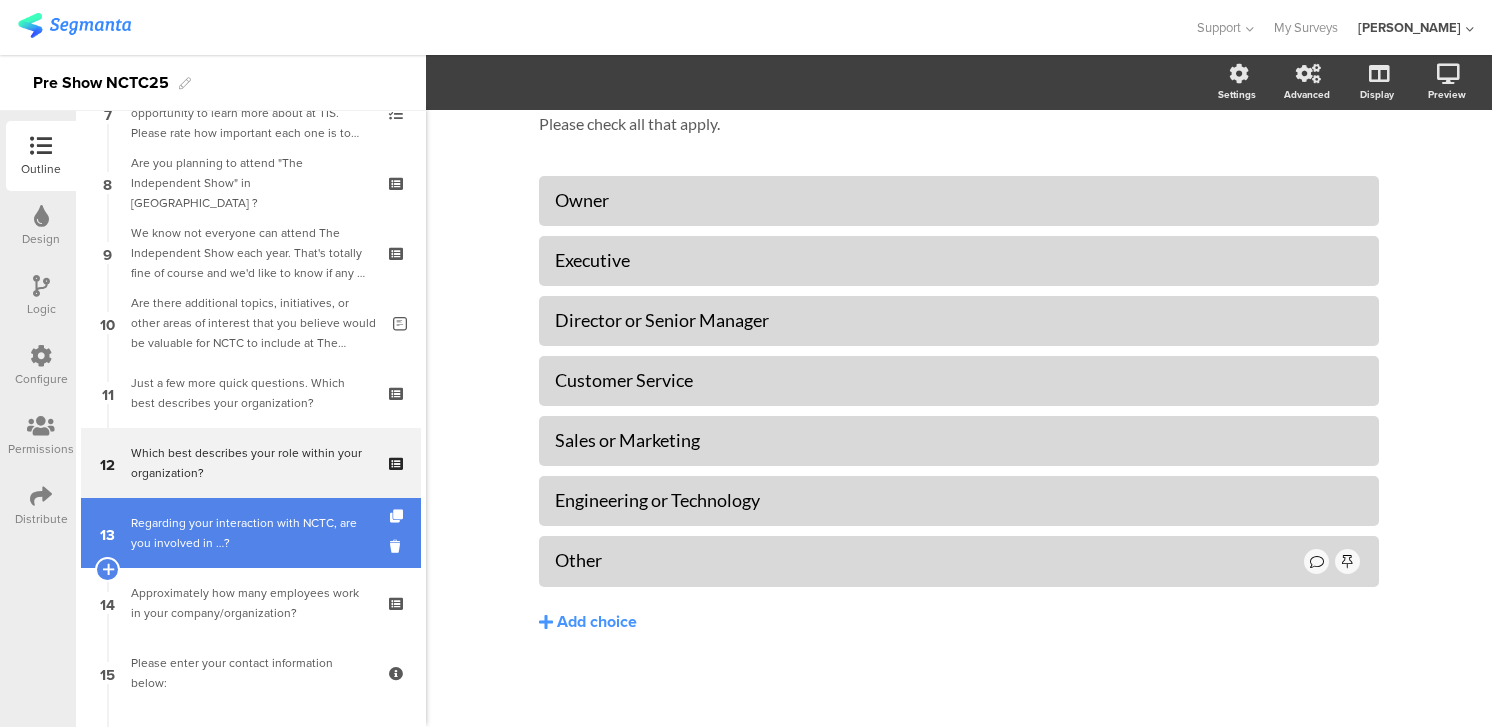 click on "Regarding your interaction with NCTC, are you involved in …?" at bounding box center [250, 533] 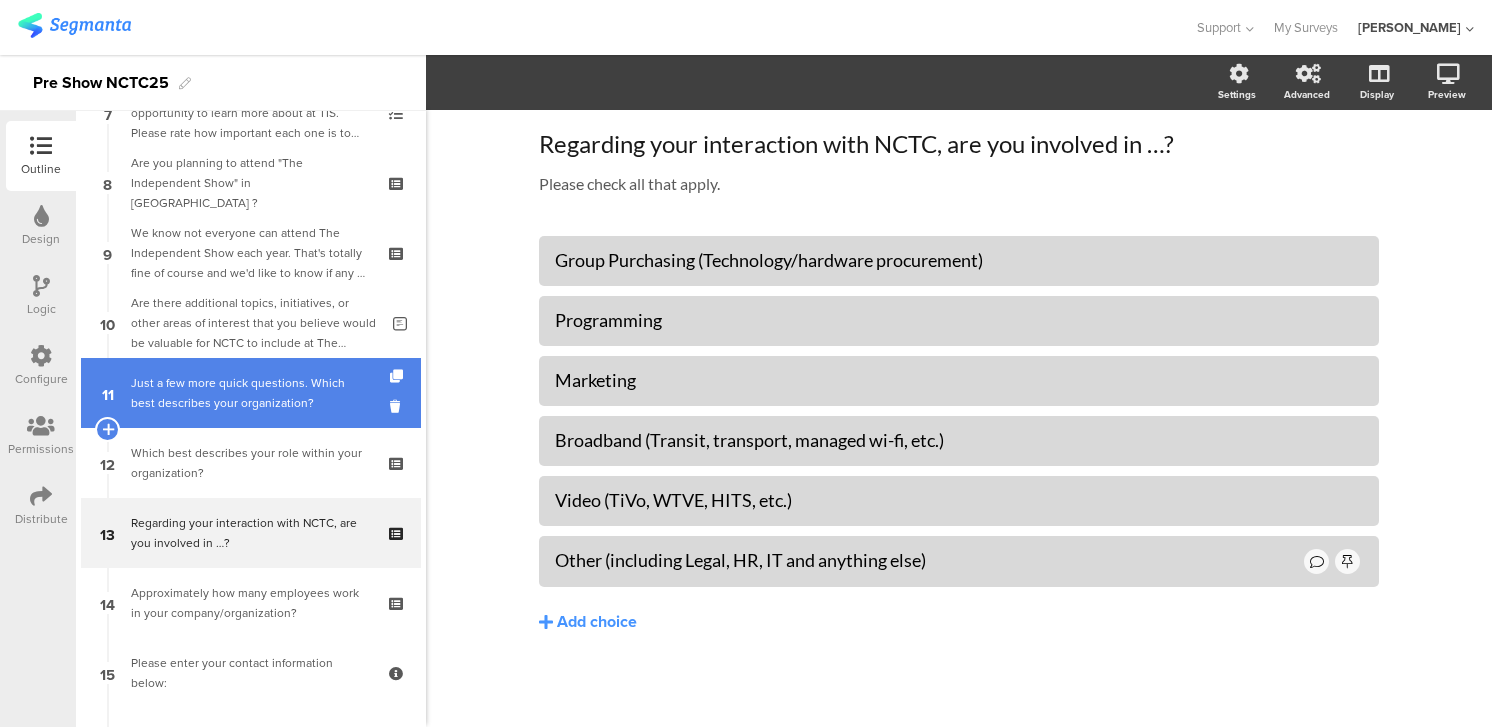 click on "Just a few more quick questions. Which best describes your organization?" at bounding box center [250, 393] 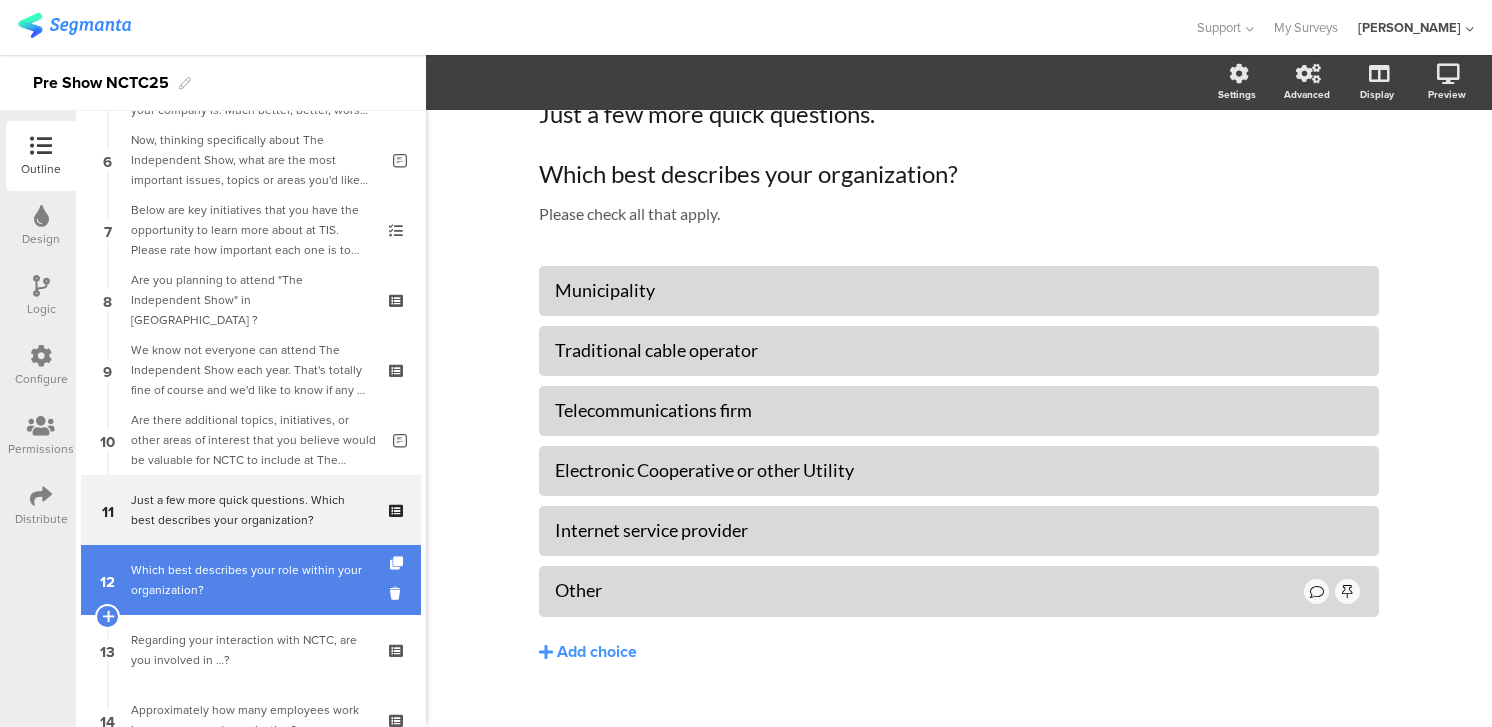 scroll, scrollTop: 420, scrollLeft: 0, axis: vertical 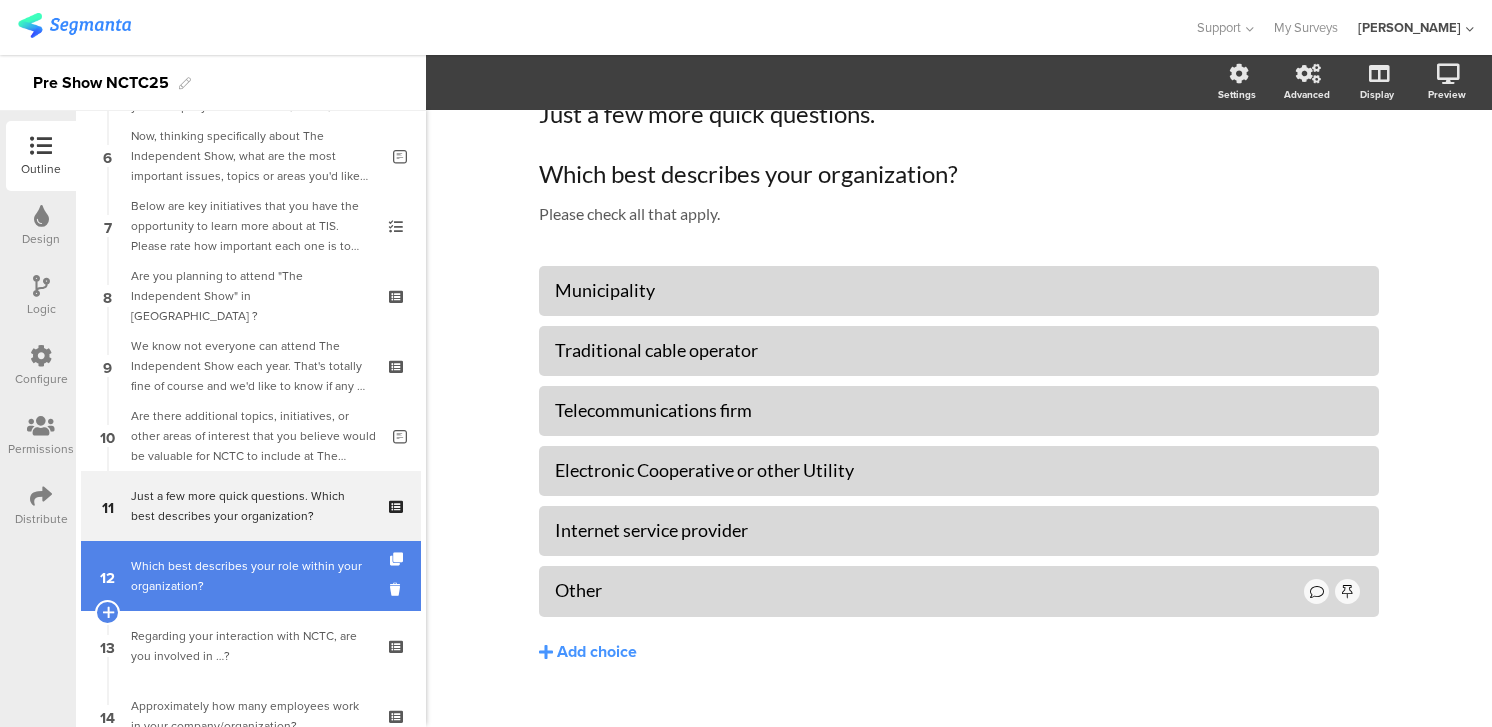 click on "Which best describes your role within your organization?" at bounding box center [250, 576] 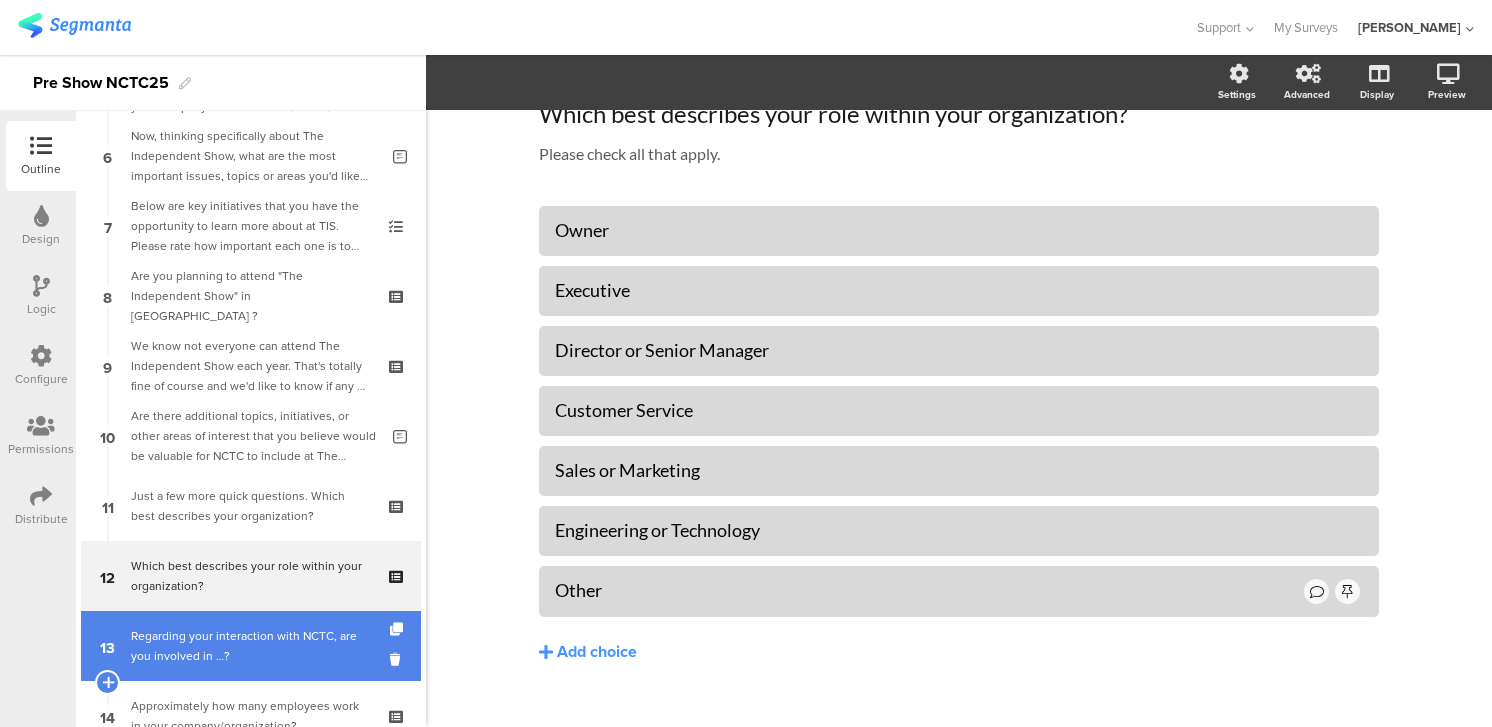 click on "Regarding your interaction with NCTC, are you involved in …?" at bounding box center (250, 646) 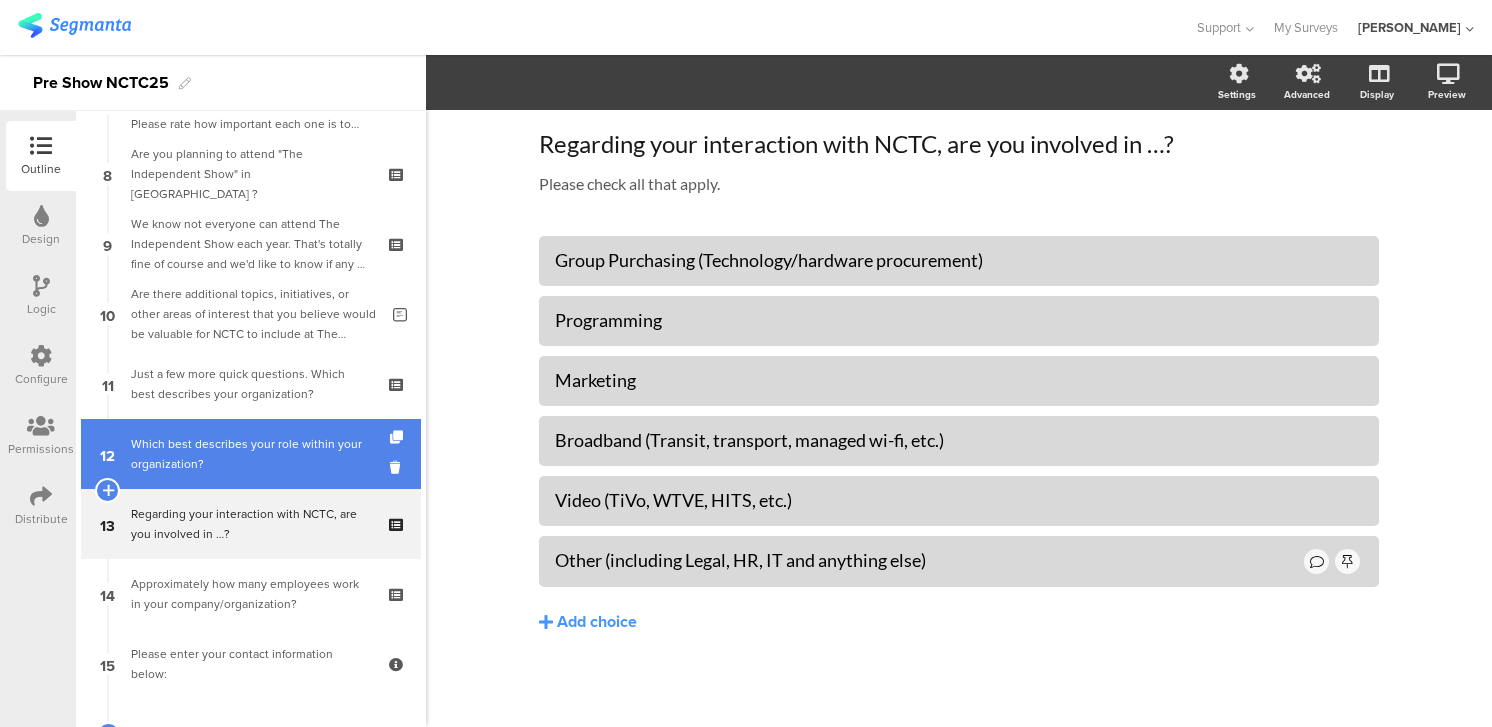 scroll, scrollTop: 550, scrollLeft: 0, axis: vertical 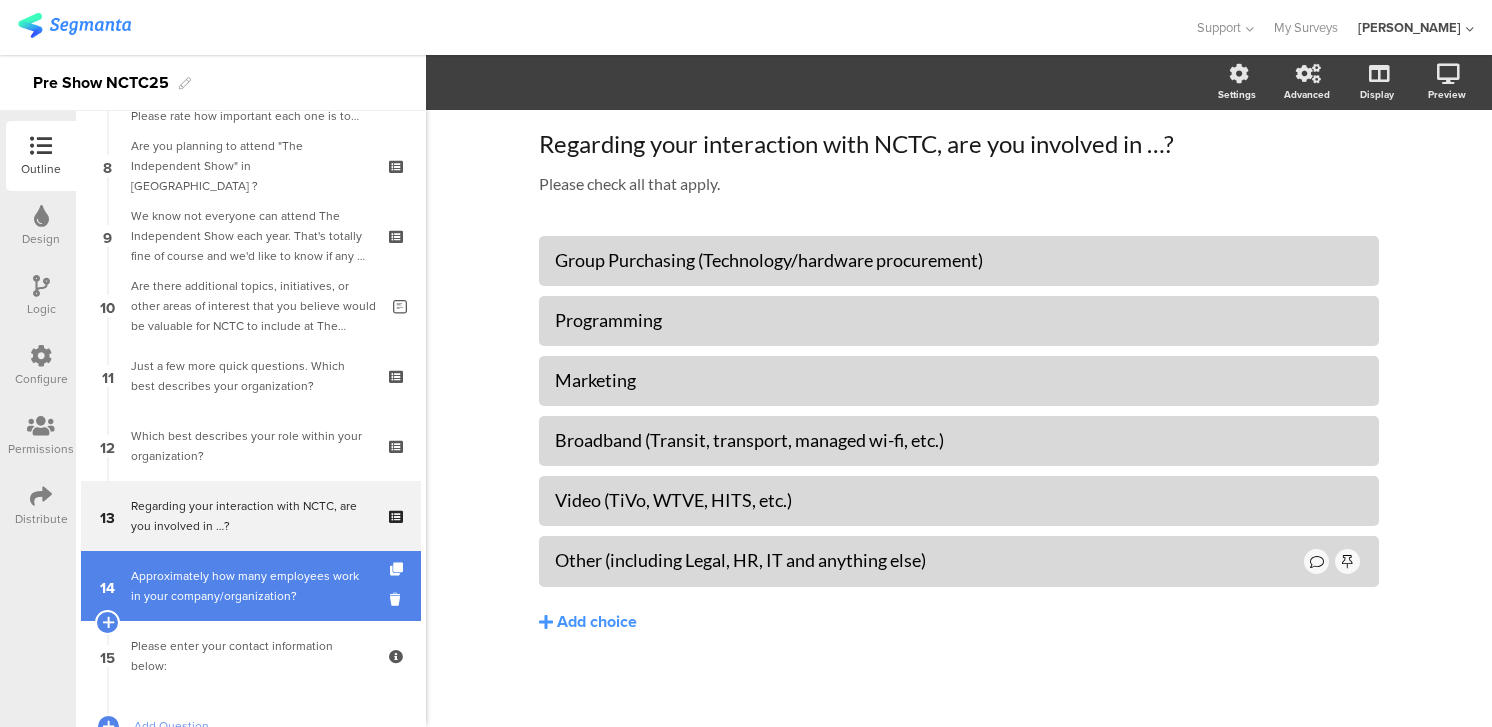 click on "Approximately how many employees work in your company/organization?" at bounding box center [250, 586] 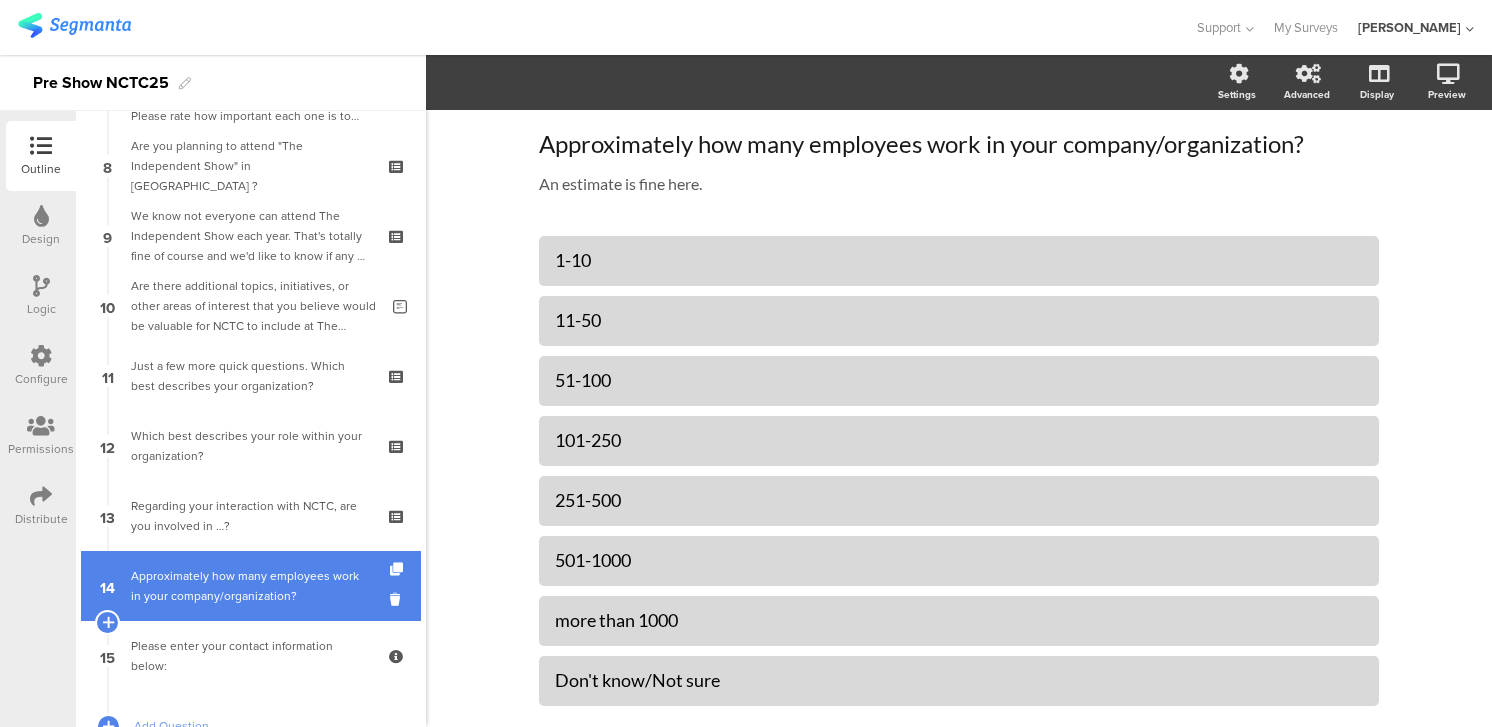 scroll, scrollTop: 97, scrollLeft: 0, axis: vertical 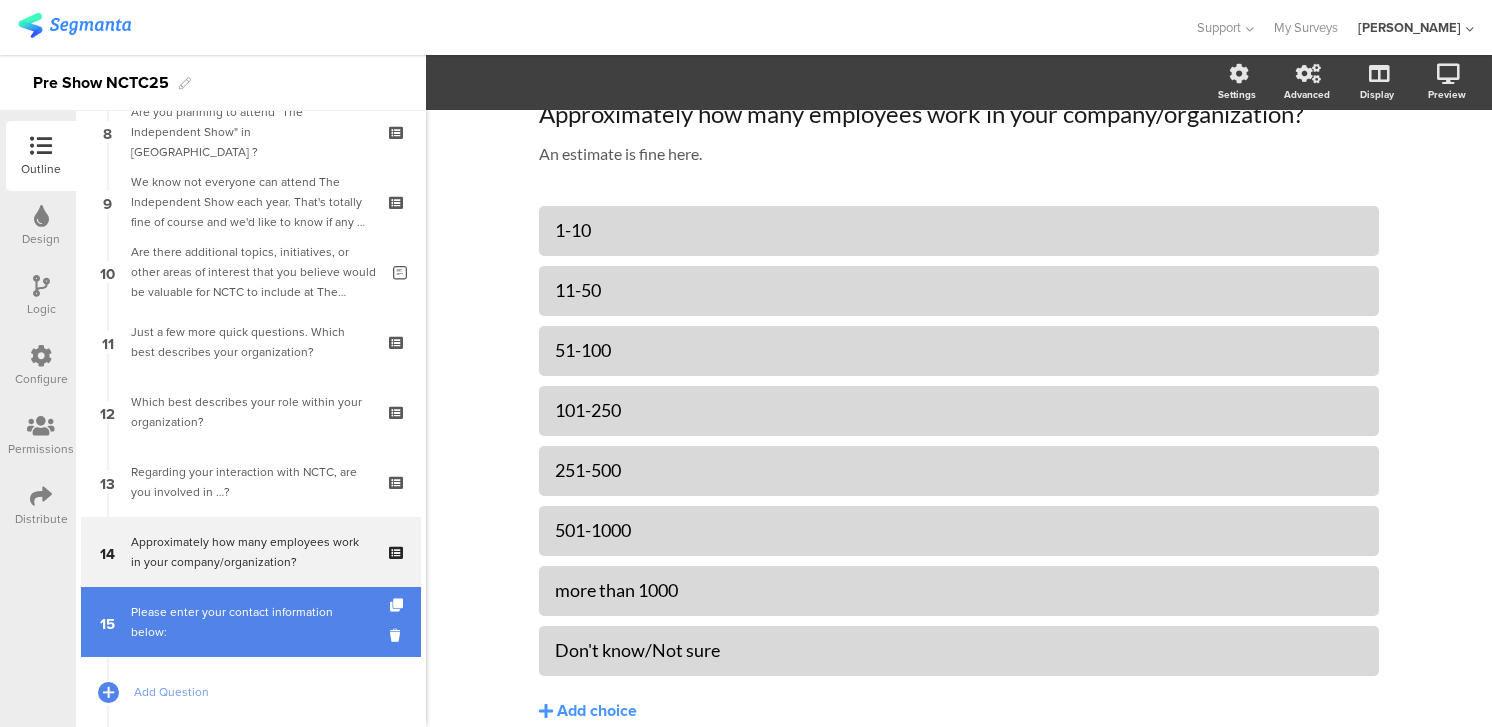 click on "Please enter your contact information below:" at bounding box center [250, 622] 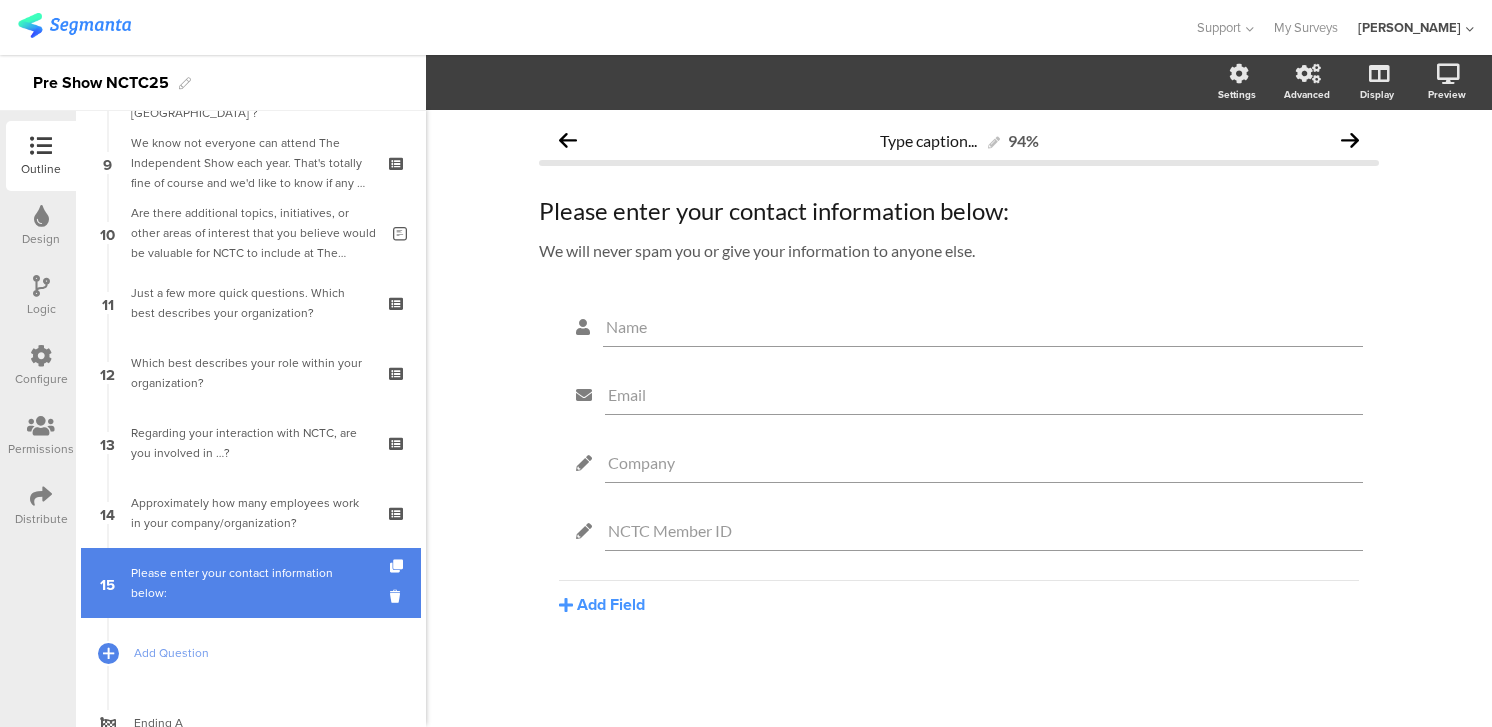 scroll, scrollTop: 630, scrollLeft: 0, axis: vertical 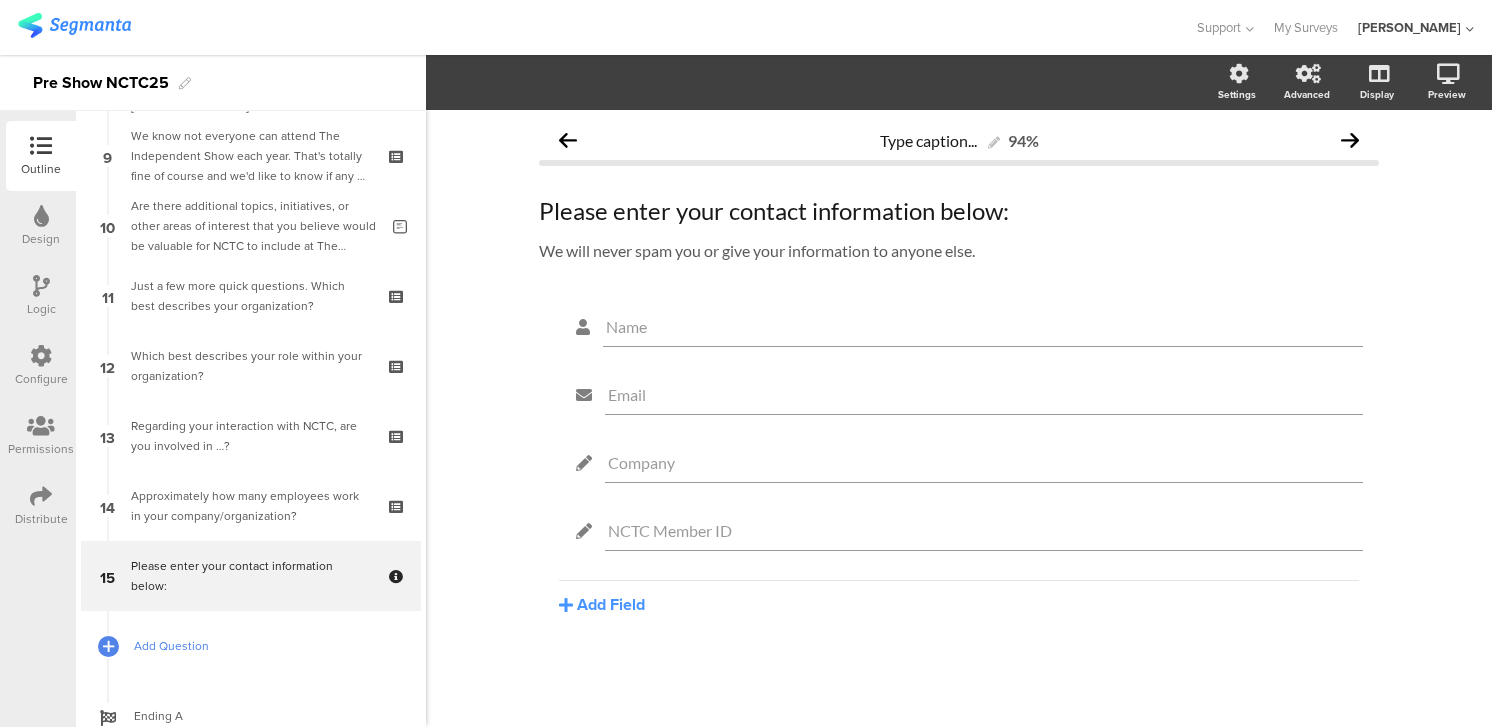 click on "Add Question" at bounding box center (251, 646) 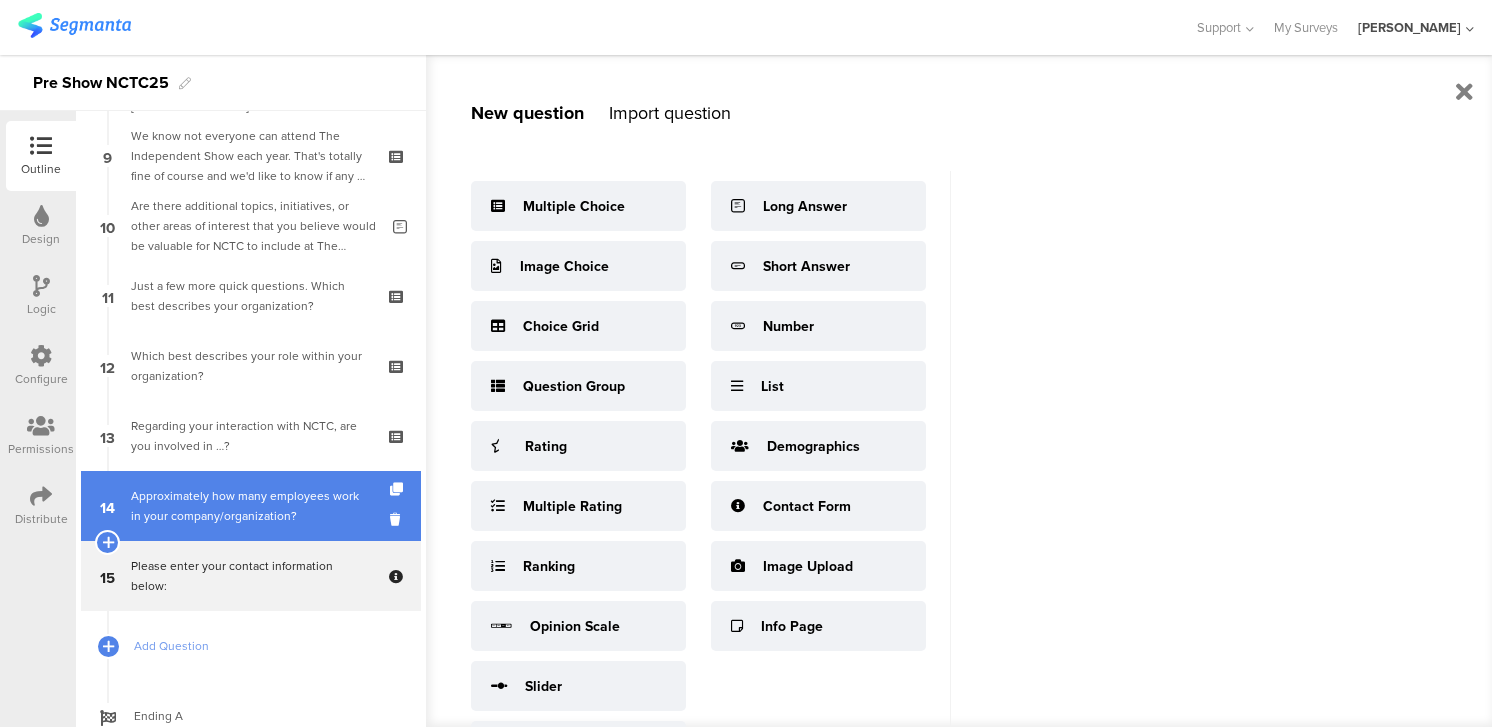 scroll, scrollTop: 699, scrollLeft: 0, axis: vertical 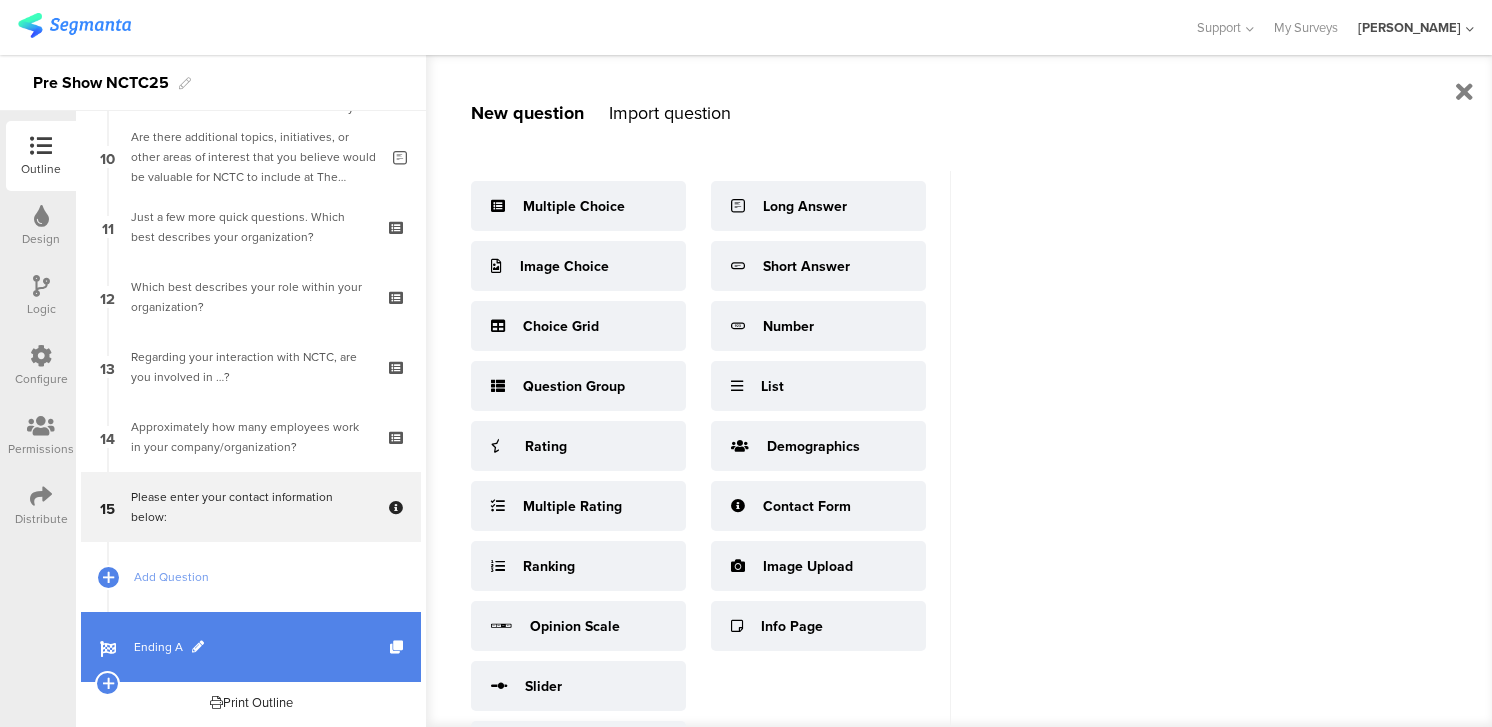 click on "Ending A" at bounding box center [262, 647] 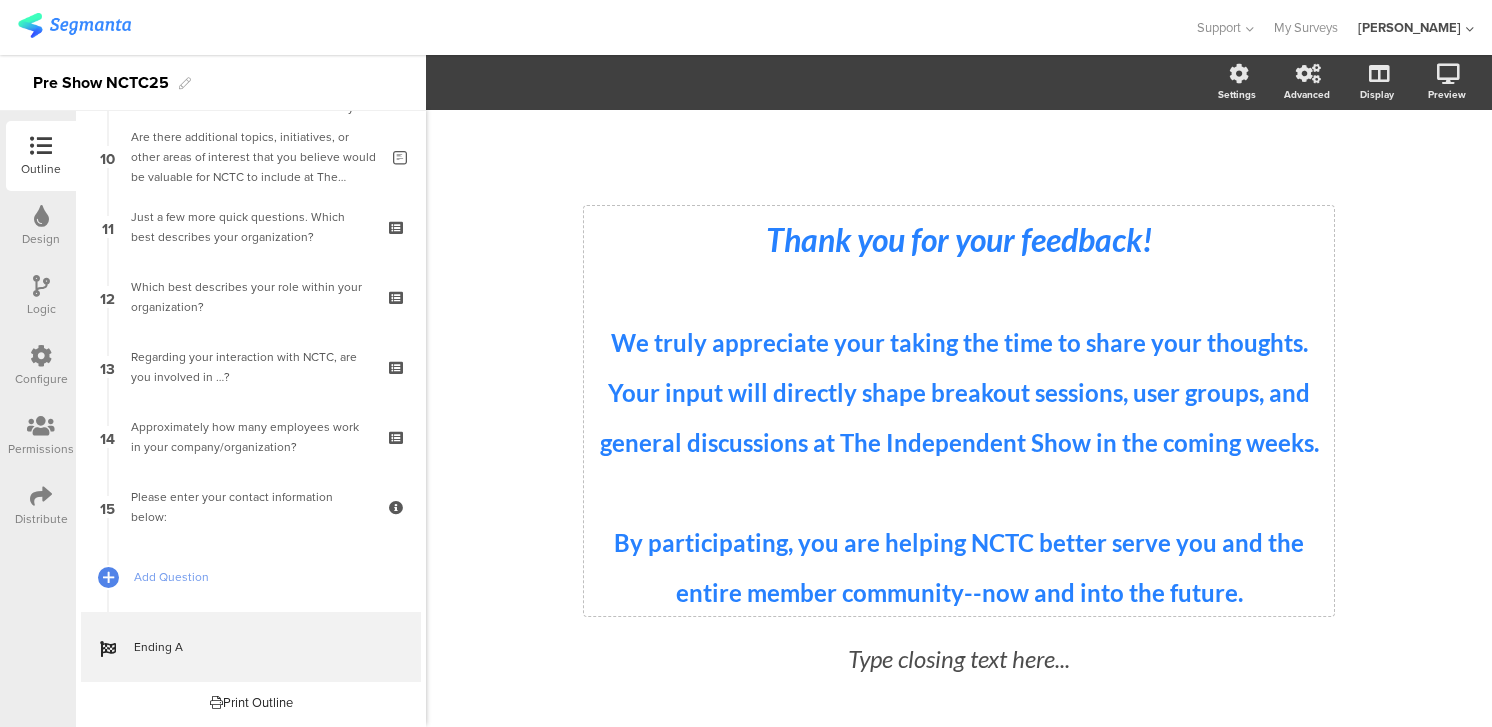 scroll, scrollTop: 240, scrollLeft: 0, axis: vertical 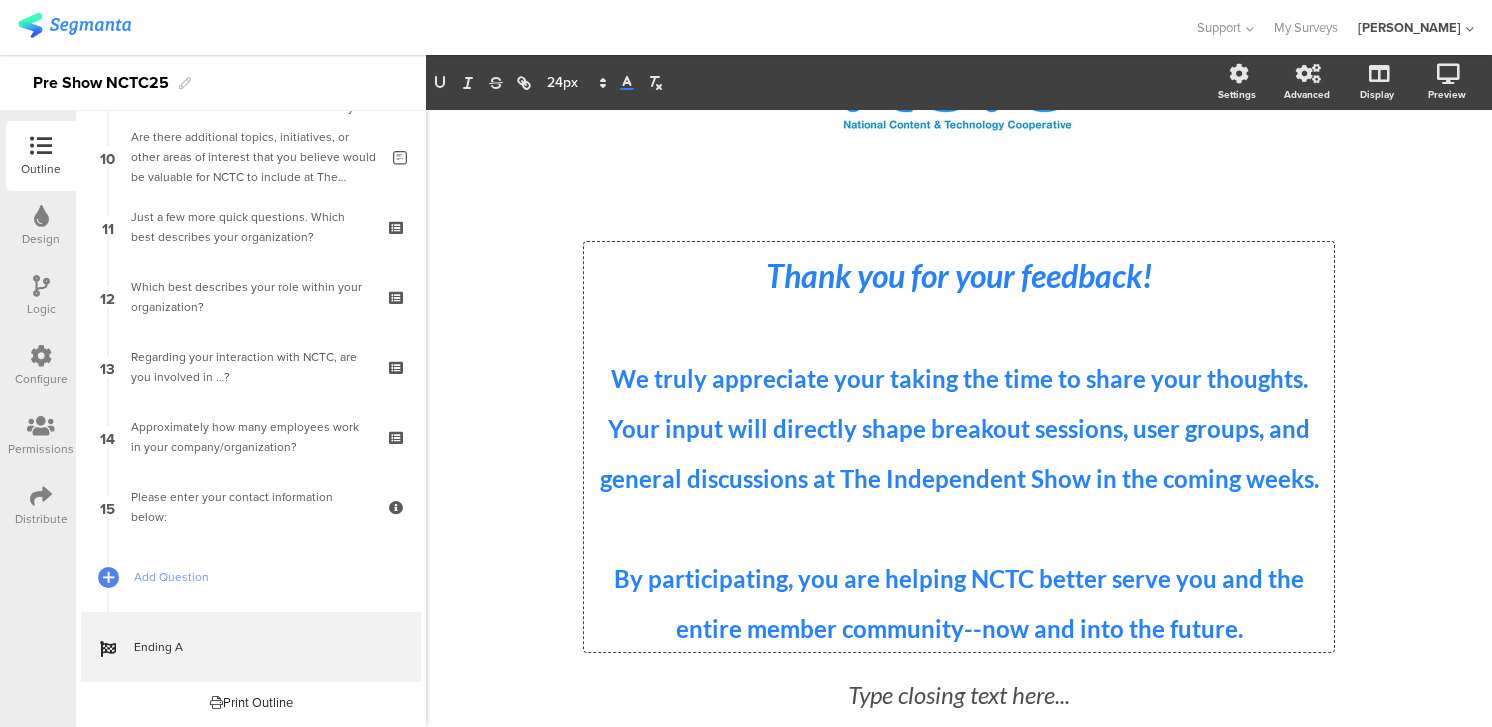 type 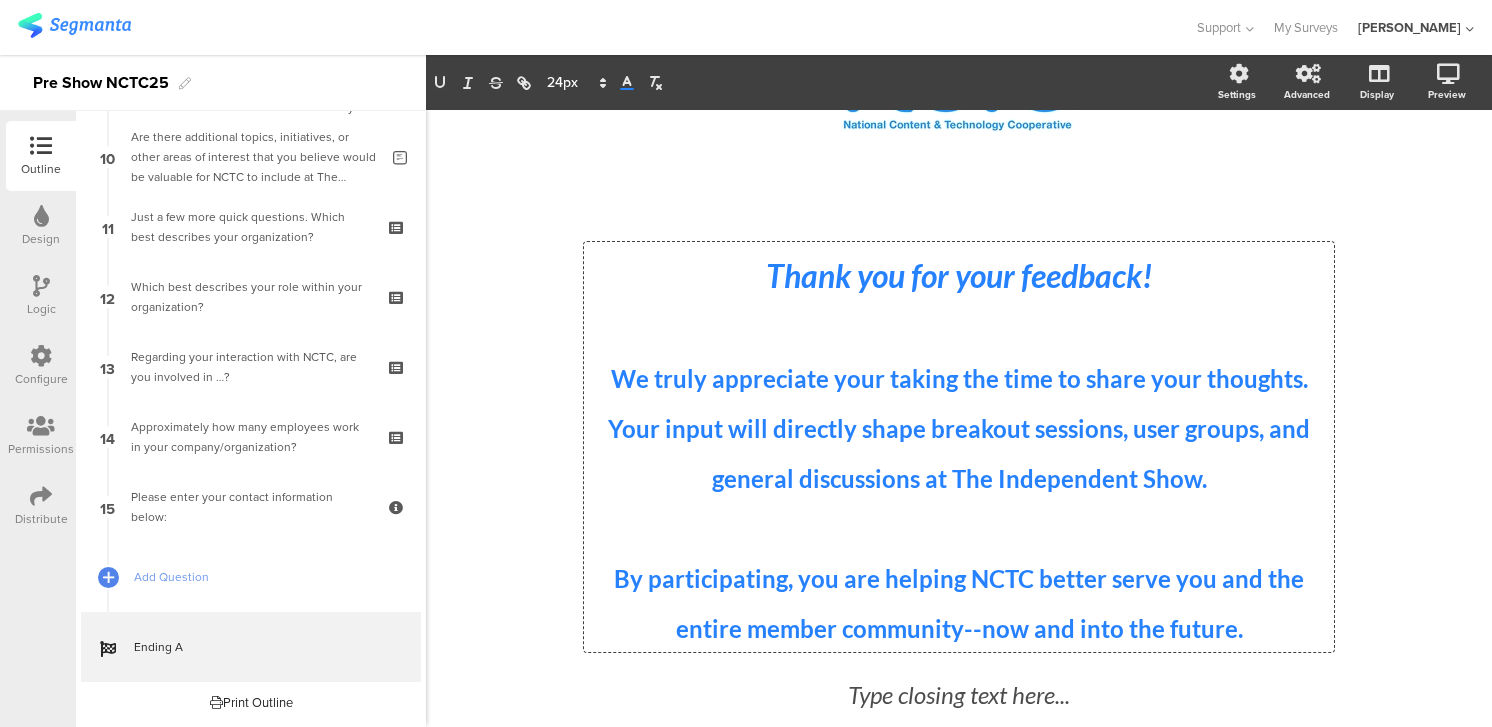 click on "By participating, you are helping NCTC better serve you and the entire member community--now and into the future." 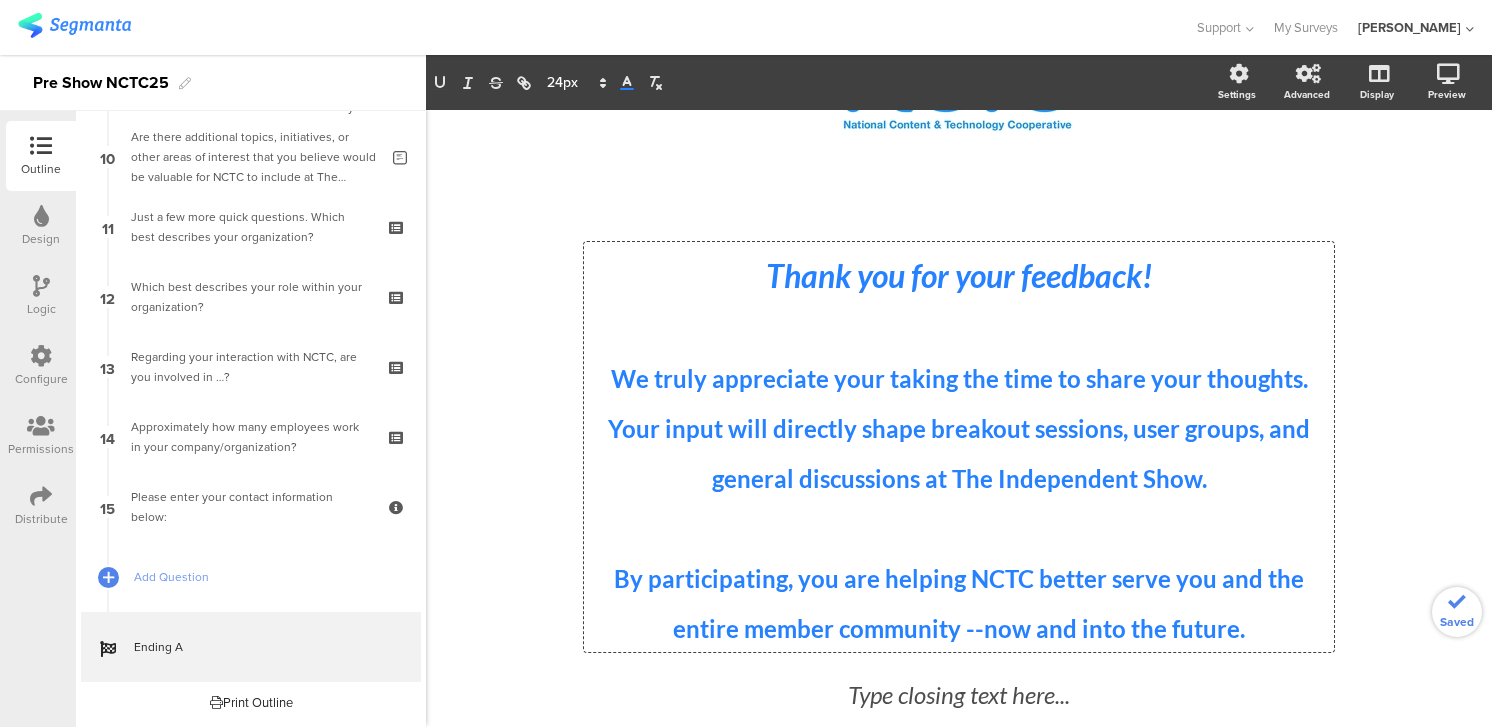 click on "By participating, you are helping NCTC better serve you and the entire member community --now and into the future." 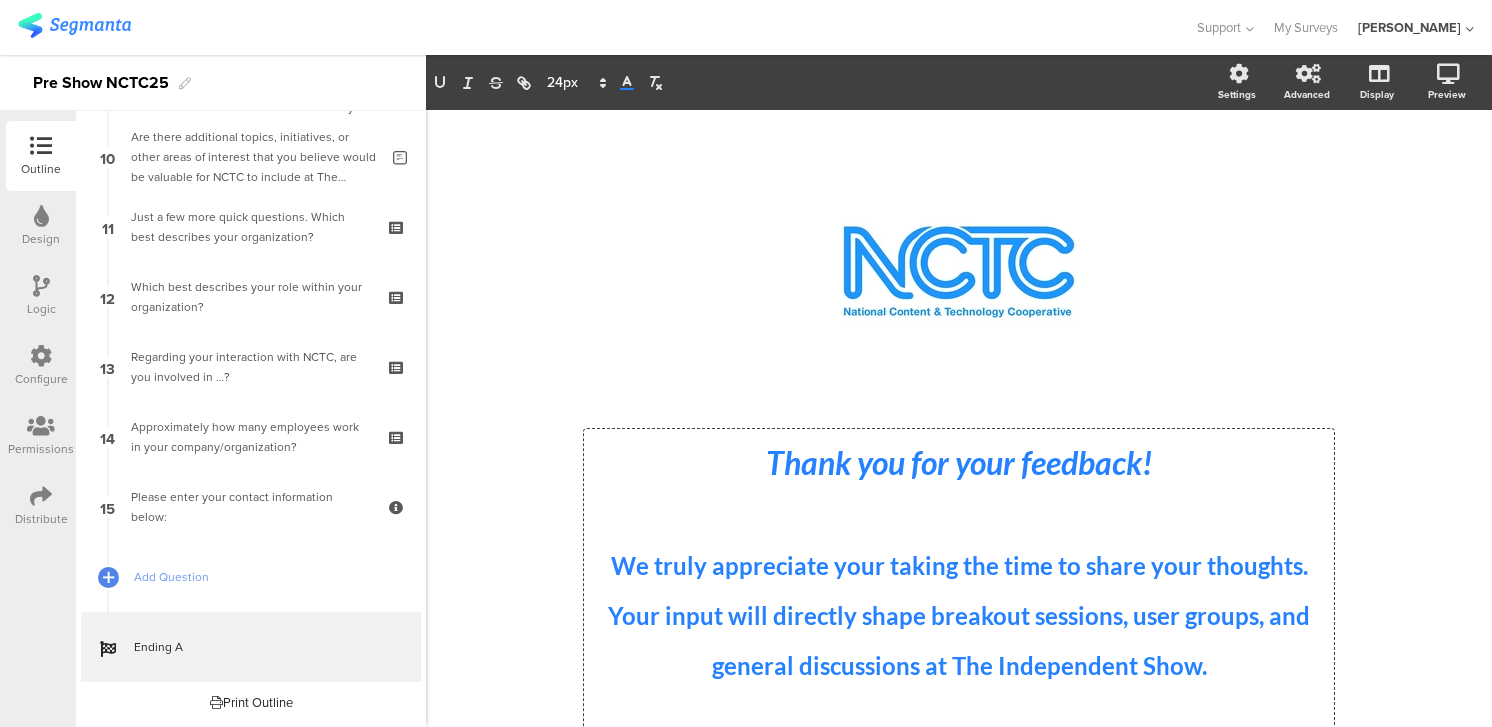 scroll, scrollTop: 0, scrollLeft: 0, axis: both 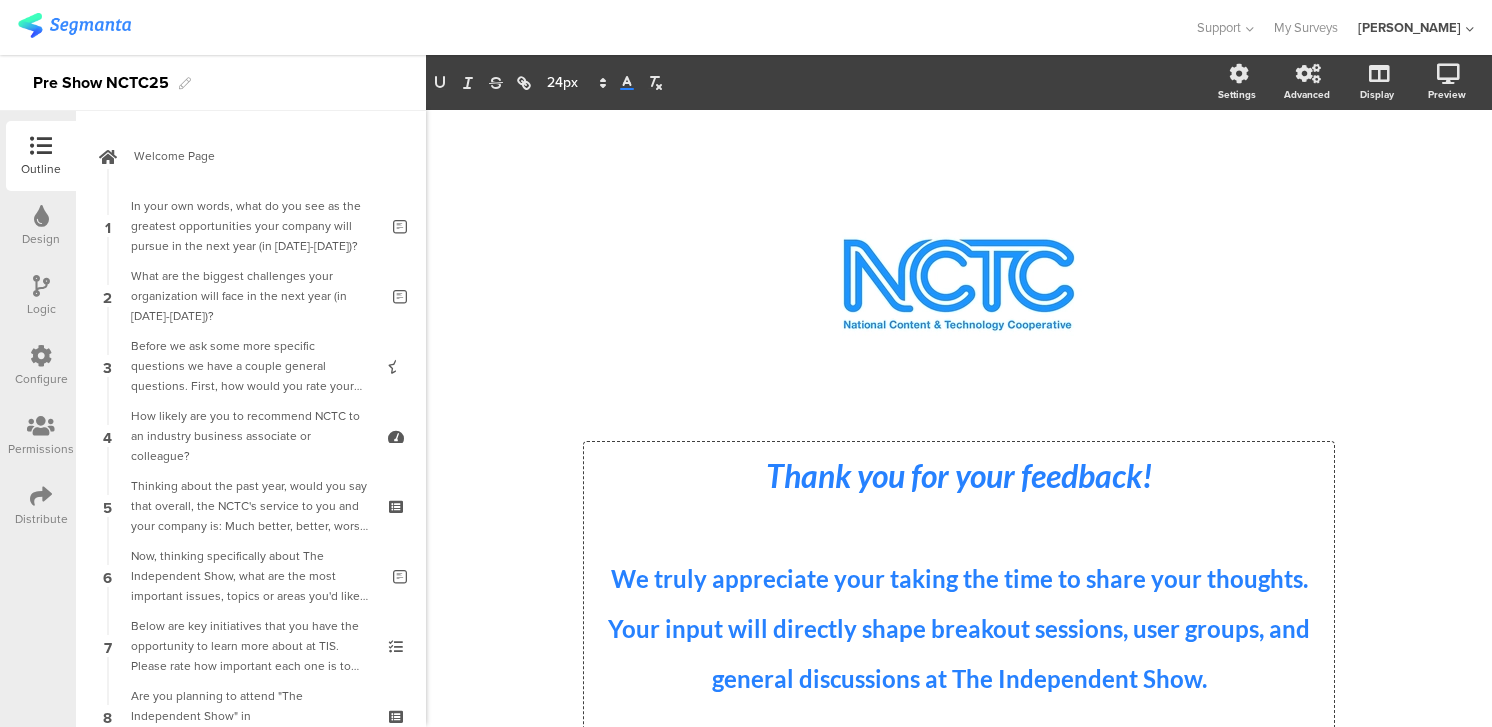 click 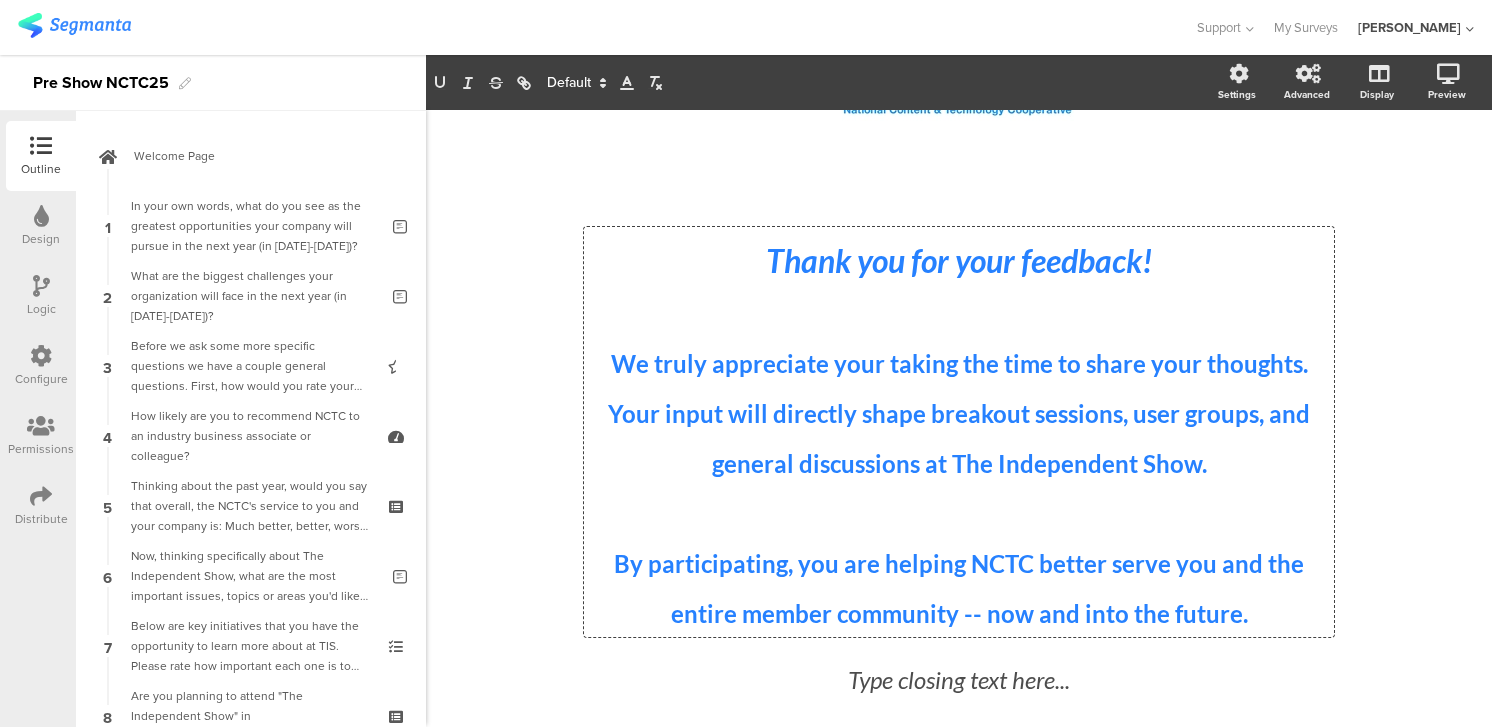 scroll, scrollTop: 226, scrollLeft: 0, axis: vertical 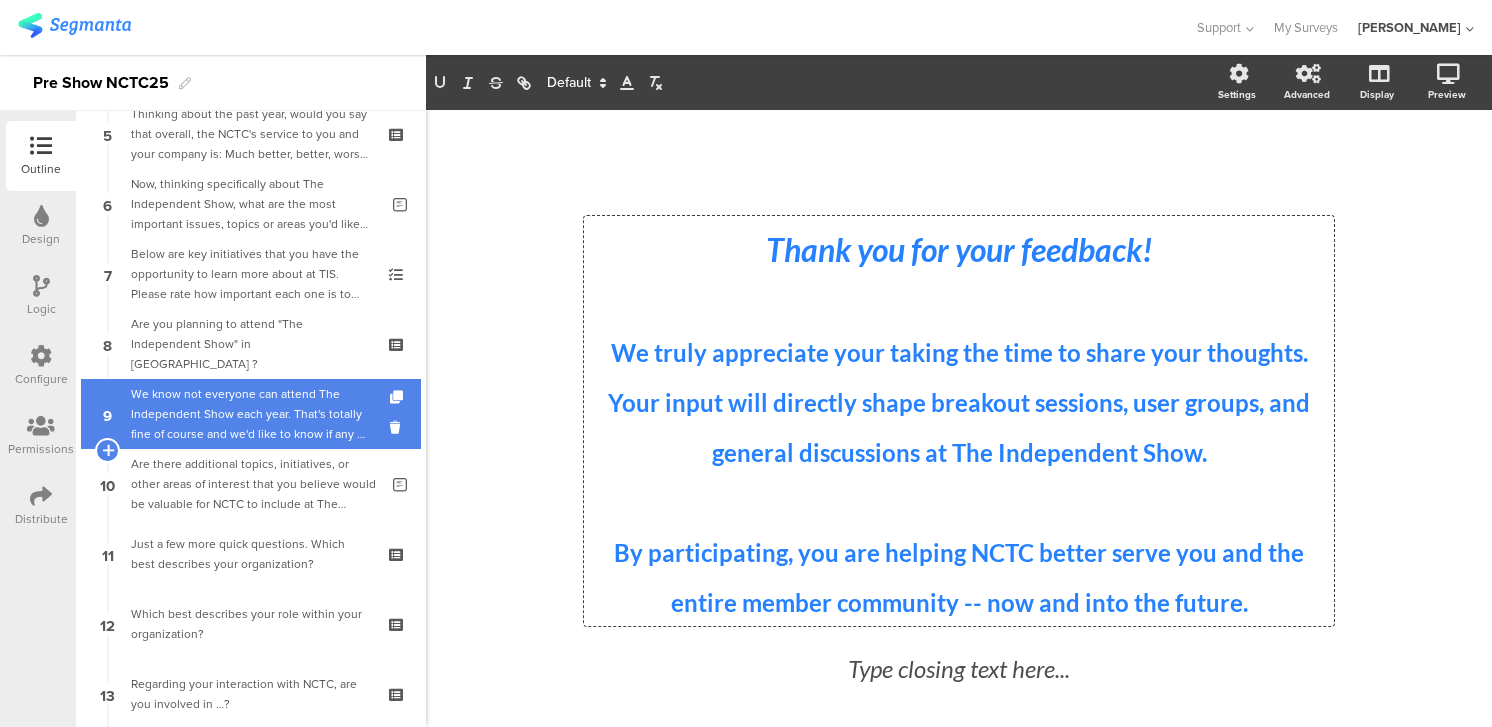 click on "We know not everyone can attend The Independent Show each year.  That's totally fine of course and we'd like to know if any of these reasons below apply to your decision this year? Please check all that apply to you." at bounding box center [250, 414] 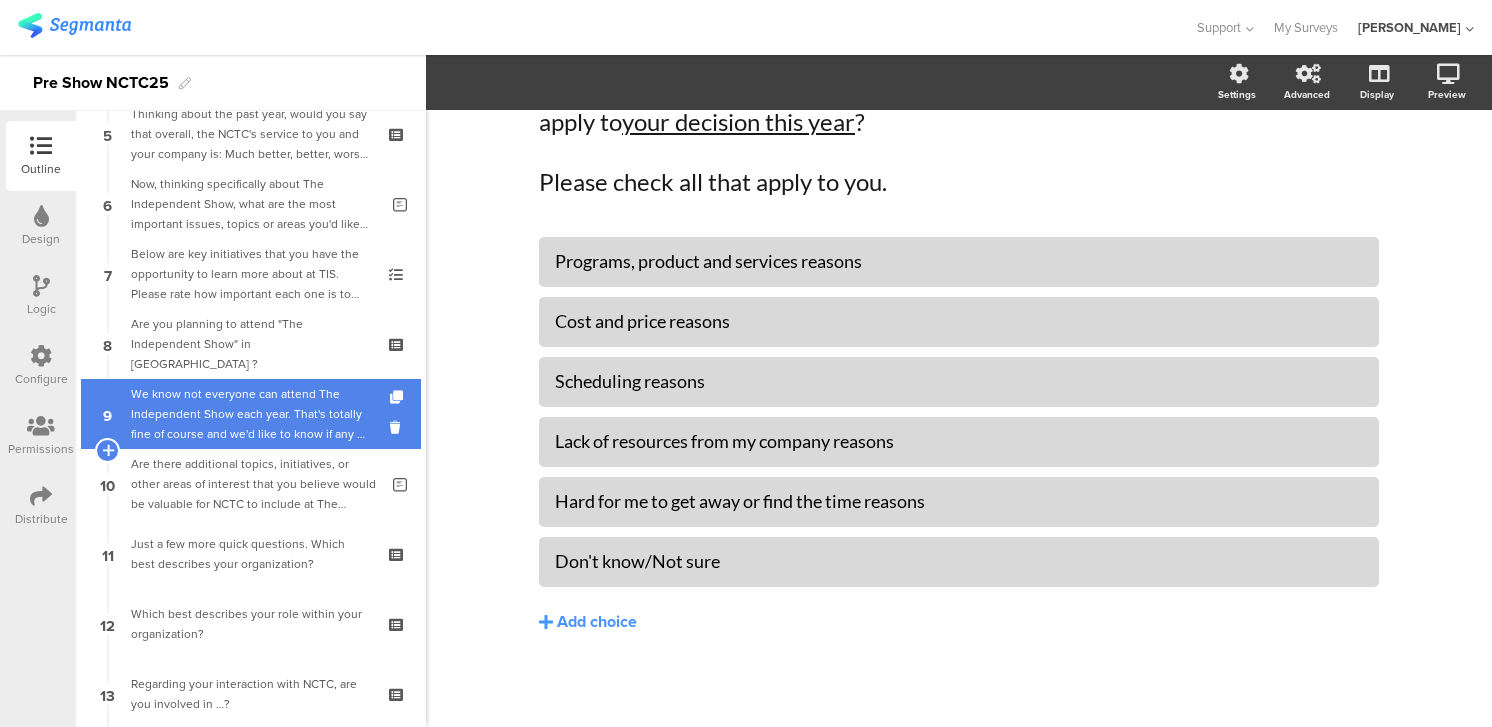 scroll, scrollTop: 179, scrollLeft: 0, axis: vertical 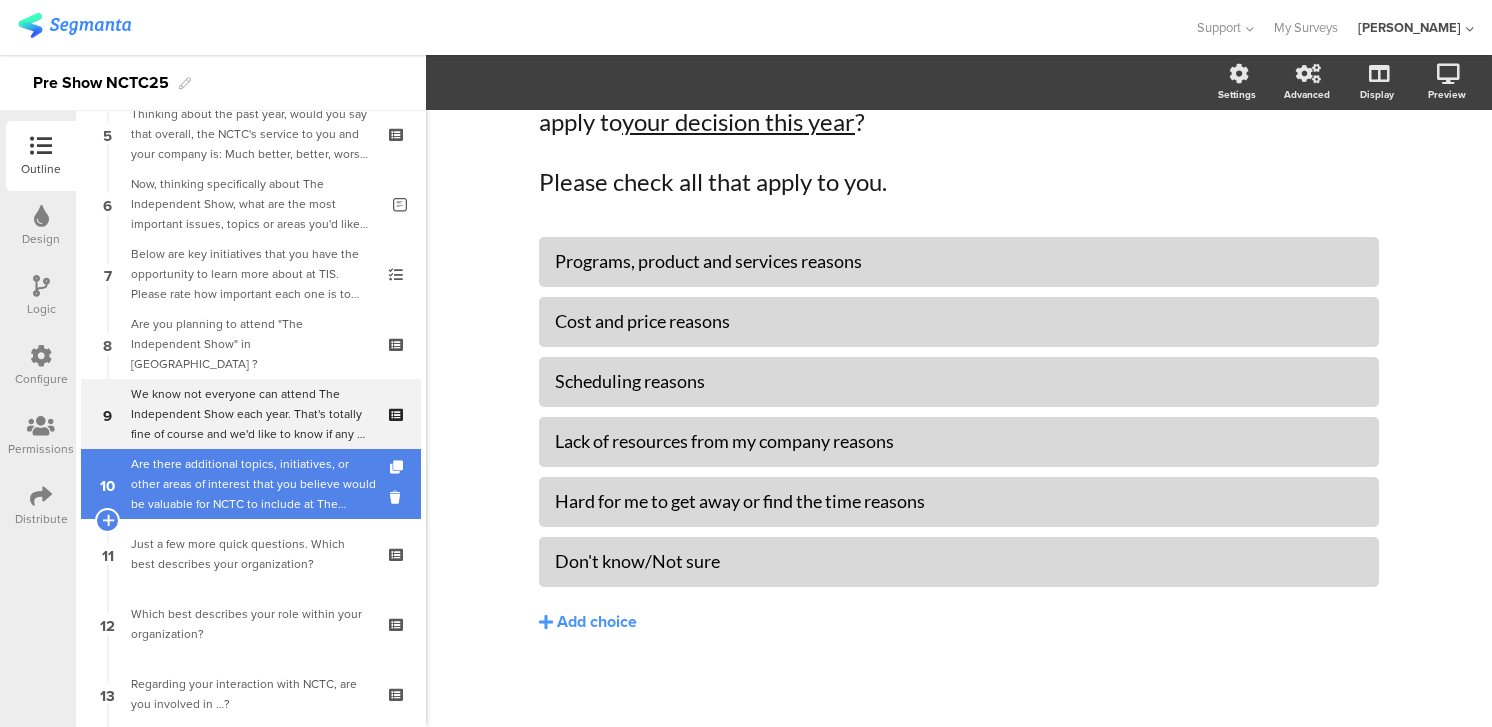 click on "Are there additional topics, initiatives, or other areas of interest that you believe would be valuable for NCTC to include at The Independent Show to better support you or your company?" at bounding box center (254, 484) 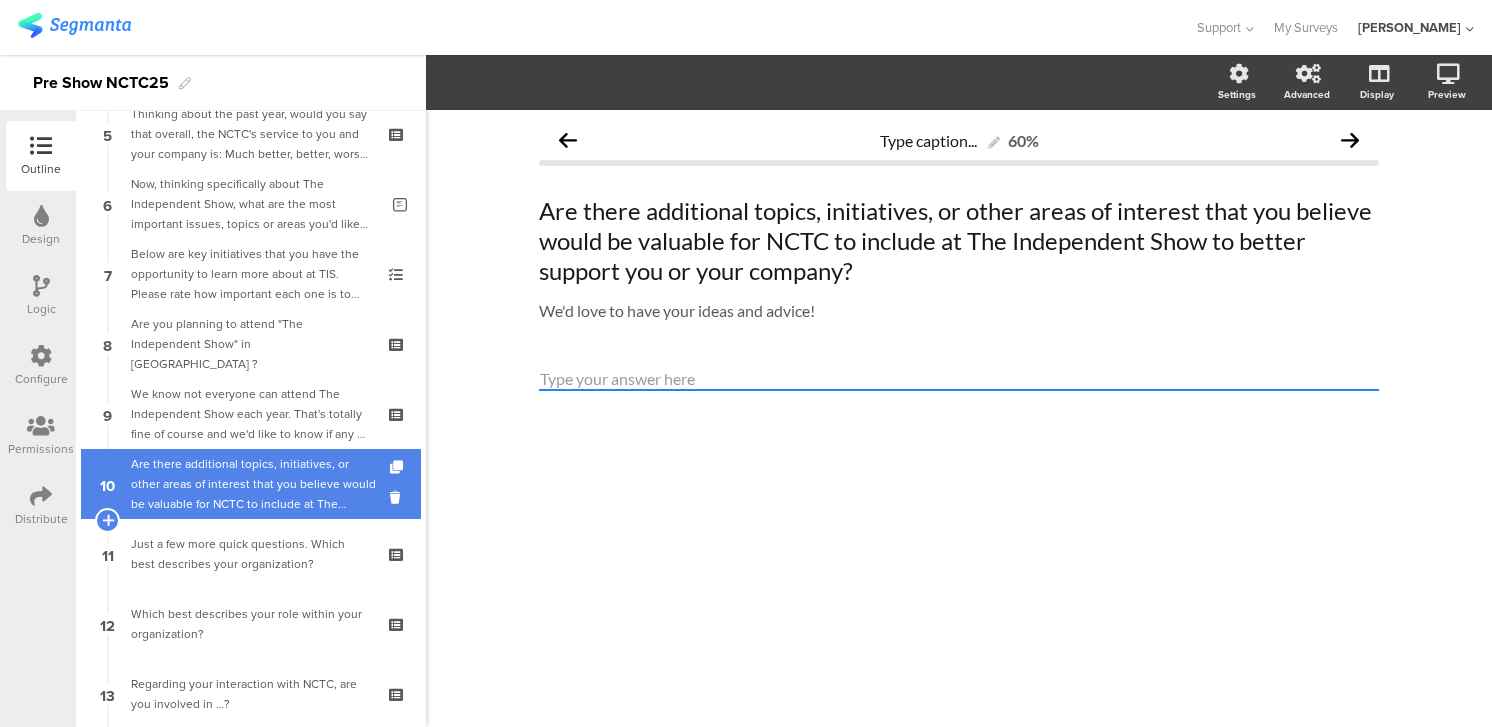 scroll, scrollTop: 0, scrollLeft: 0, axis: both 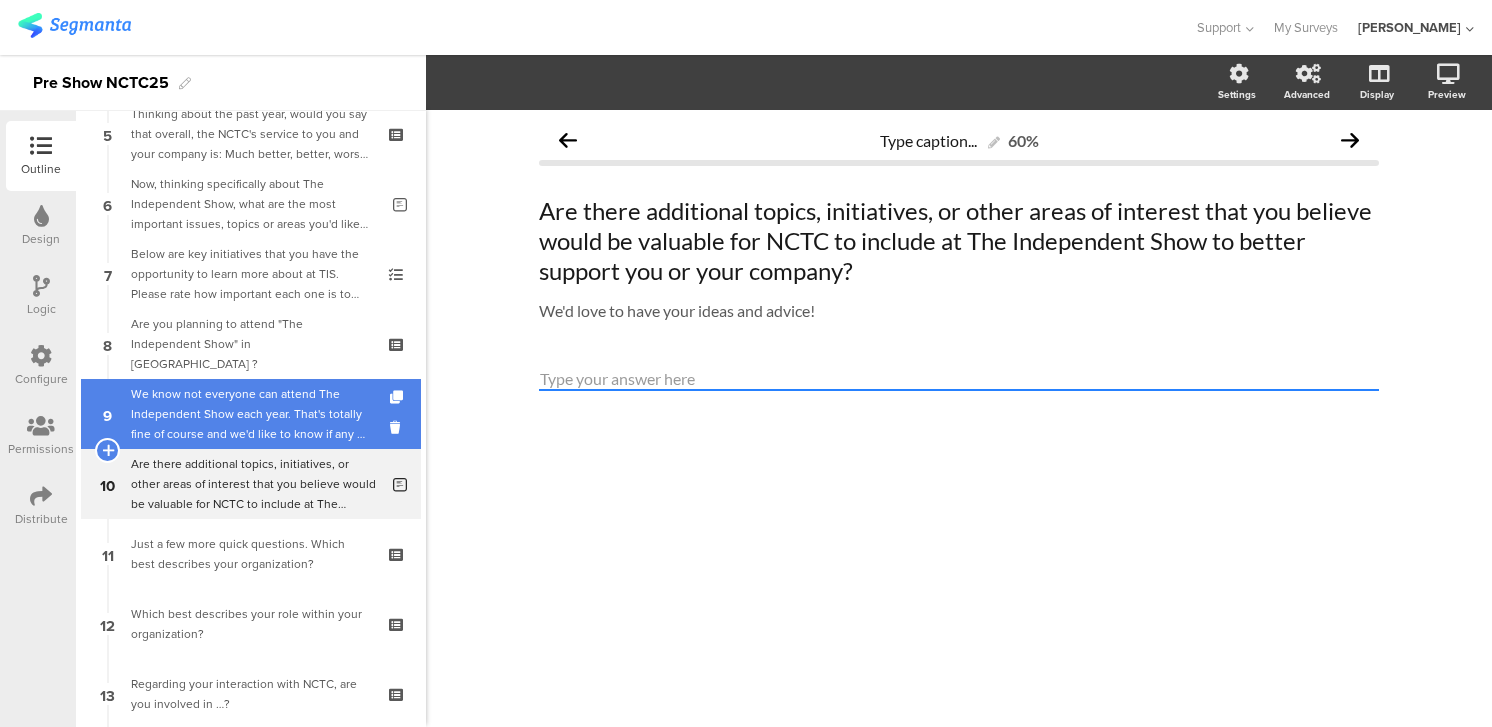 click on "We know not everyone can attend The Independent Show each year.  That's totally fine of course and we'd like to know if any of these reasons below apply to your decision this year? Please check all that apply to you." at bounding box center (250, 414) 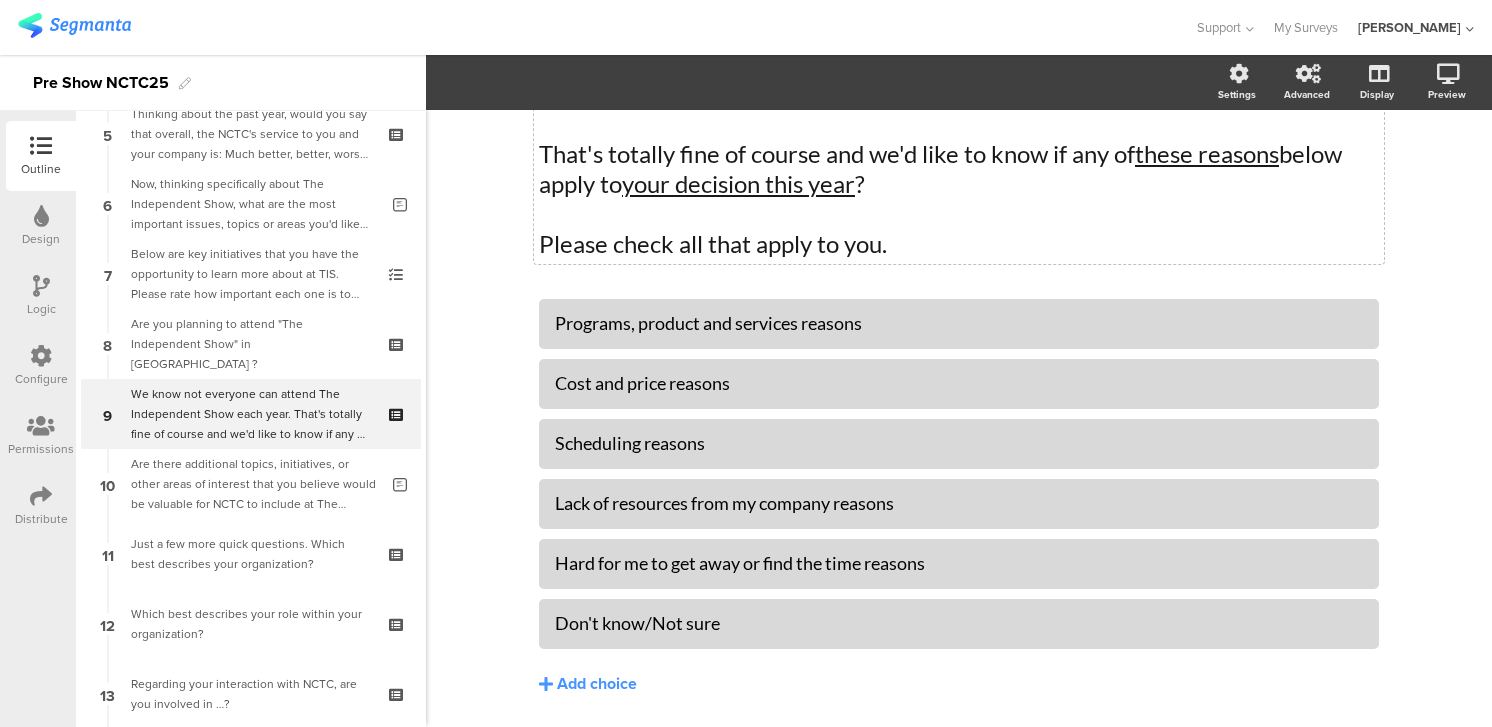 scroll, scrollTop: 120, scrollLeft: 0, axis: vertical 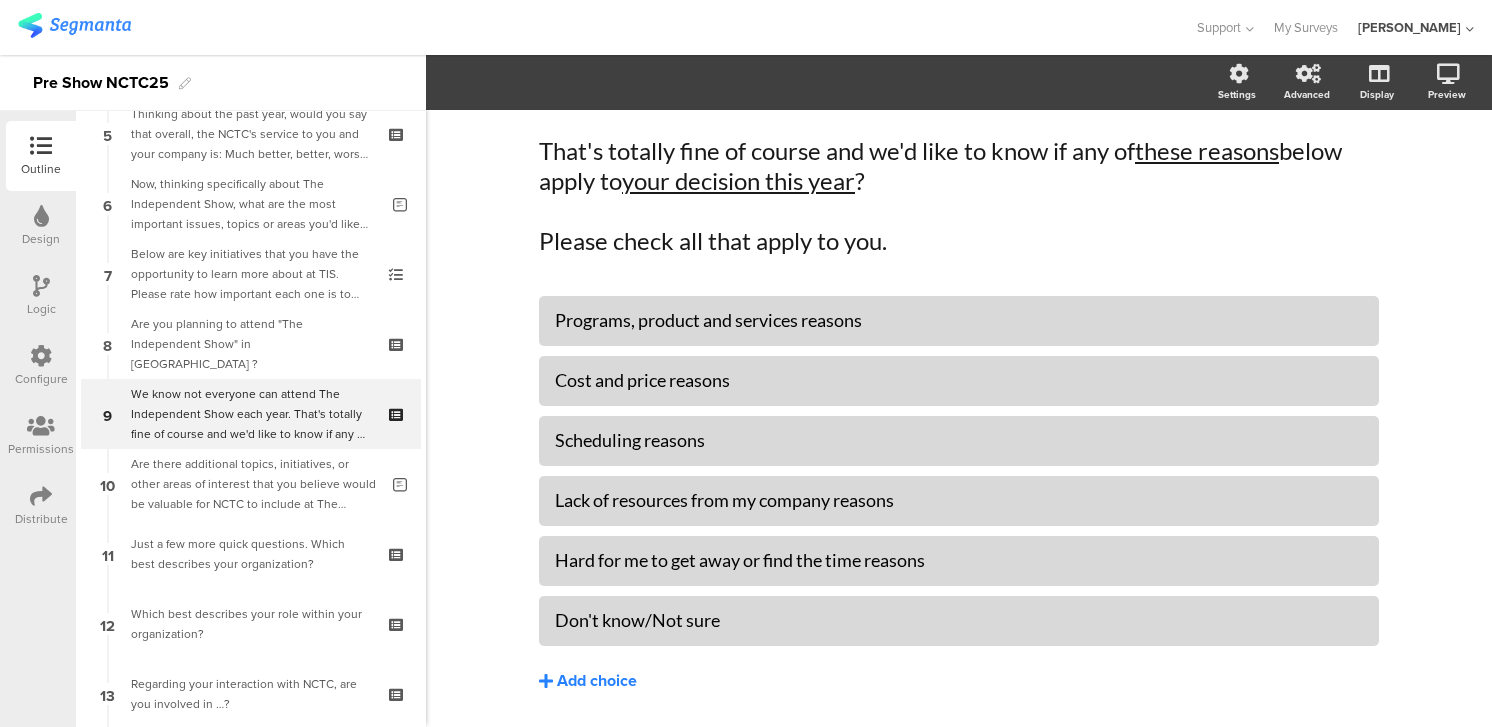 click on "Add choice" 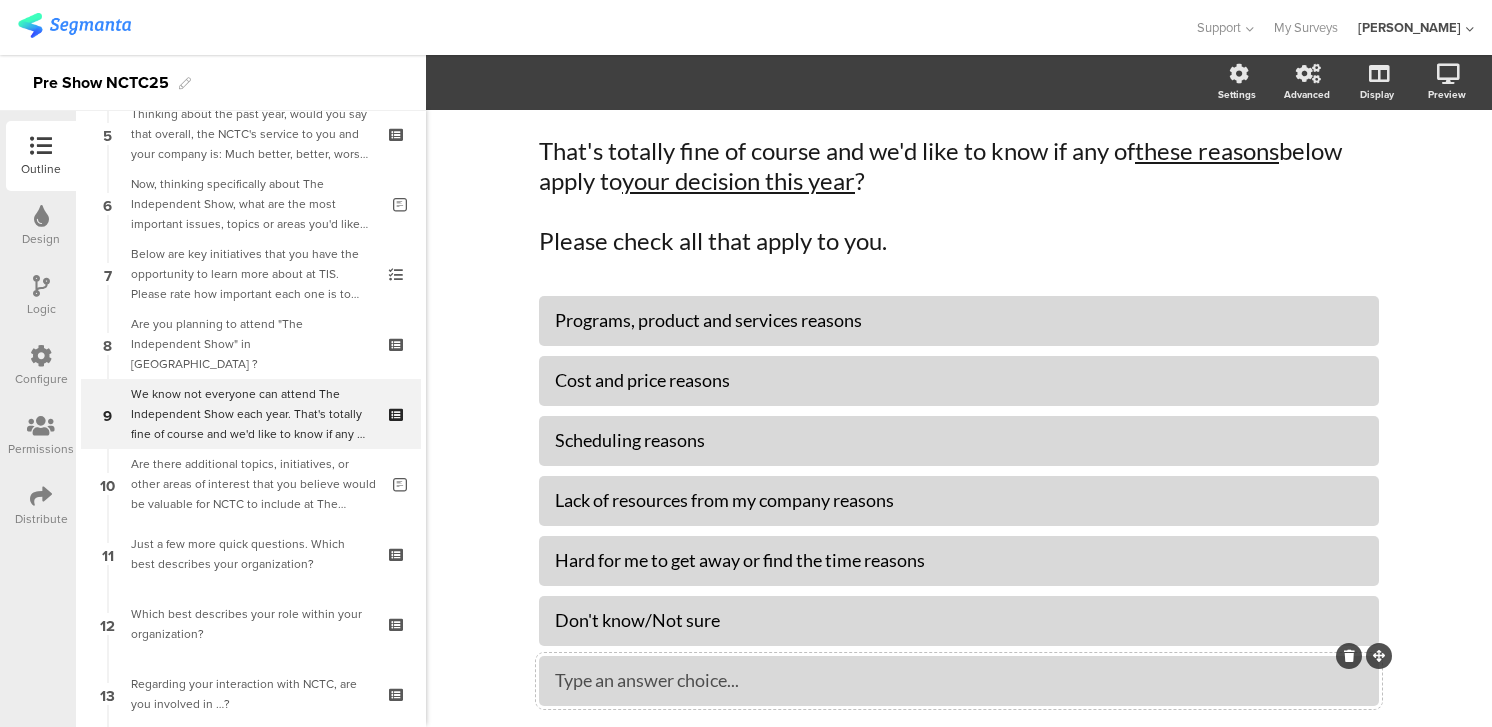 type 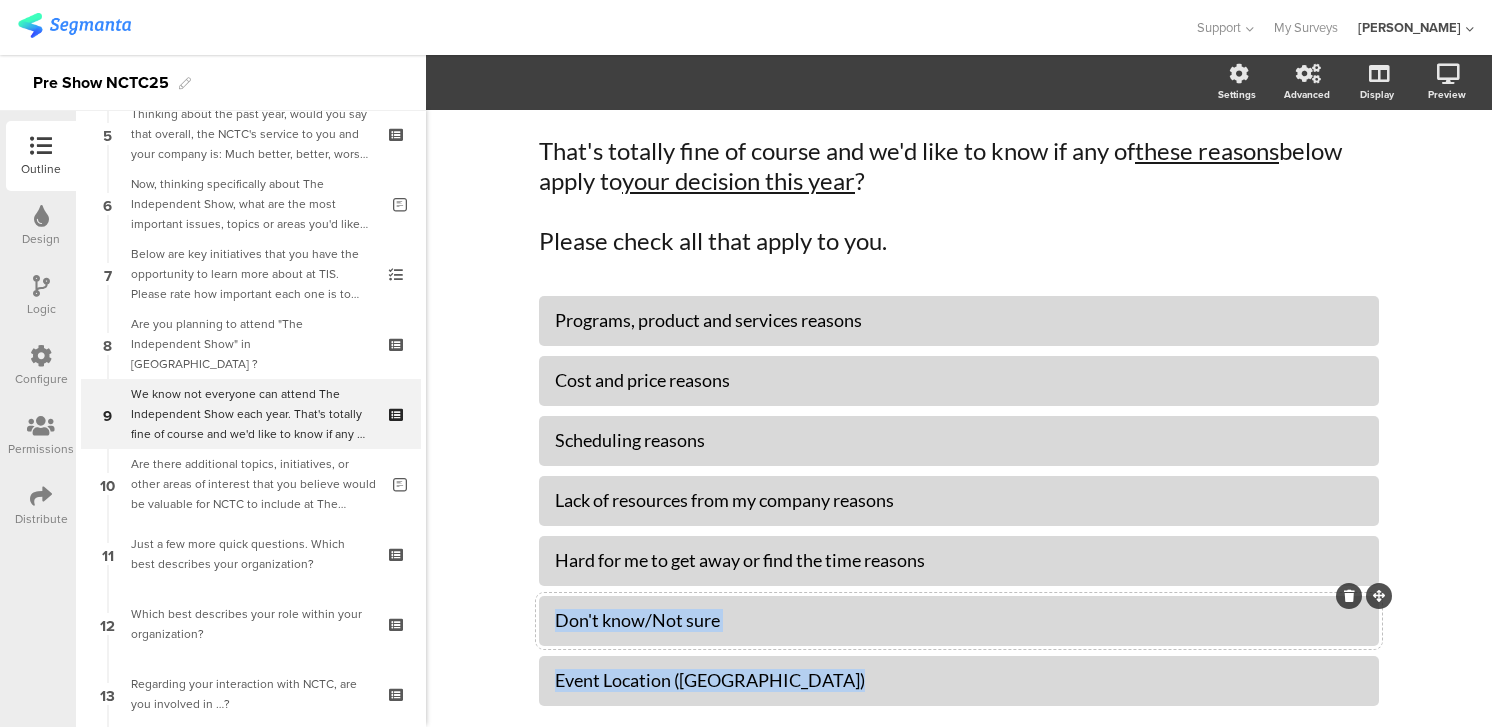 drag, startPoint x: 1386, startPoint y: 653, endPoint x: 1377, endPoint y: 600, distance: 53.75872 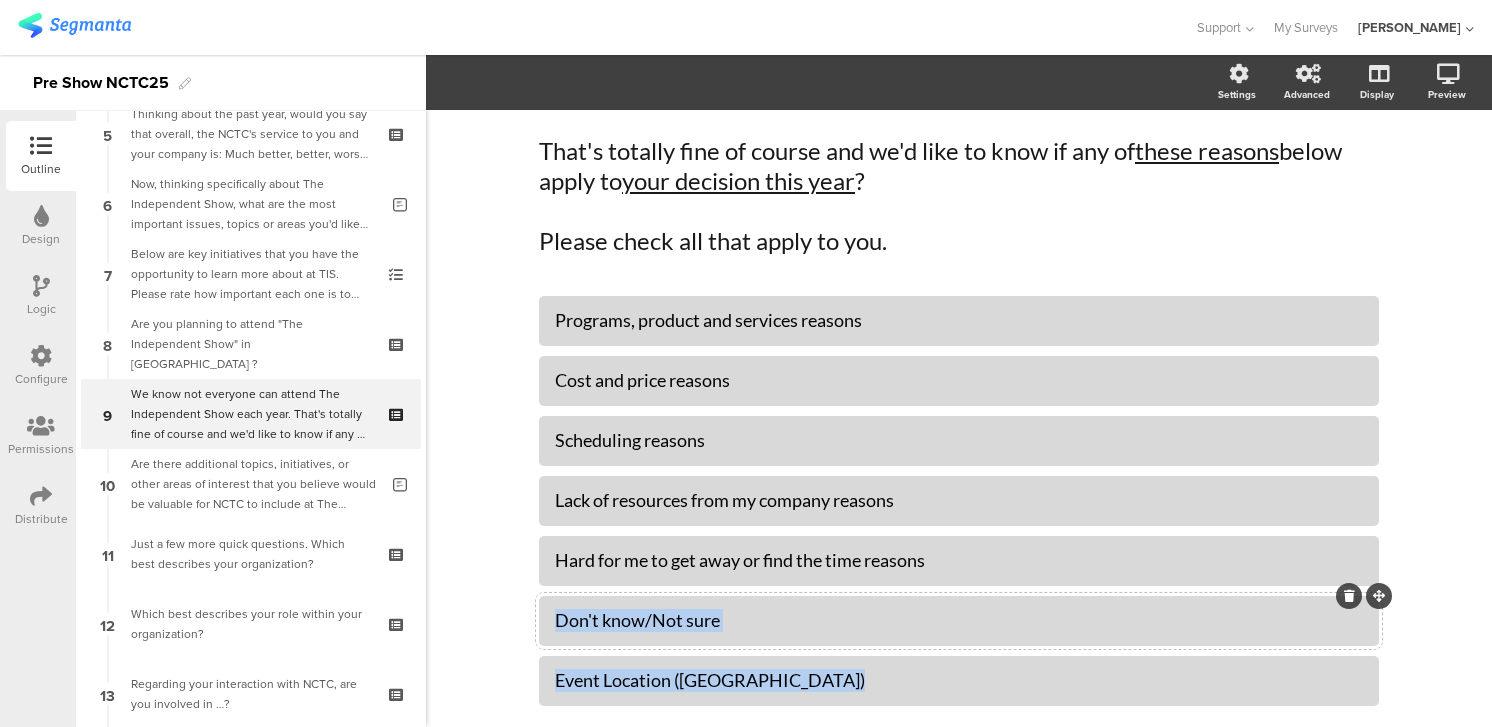 click on "Programs, product and services reasons
Cost and price reasons
Scheduling reasons" 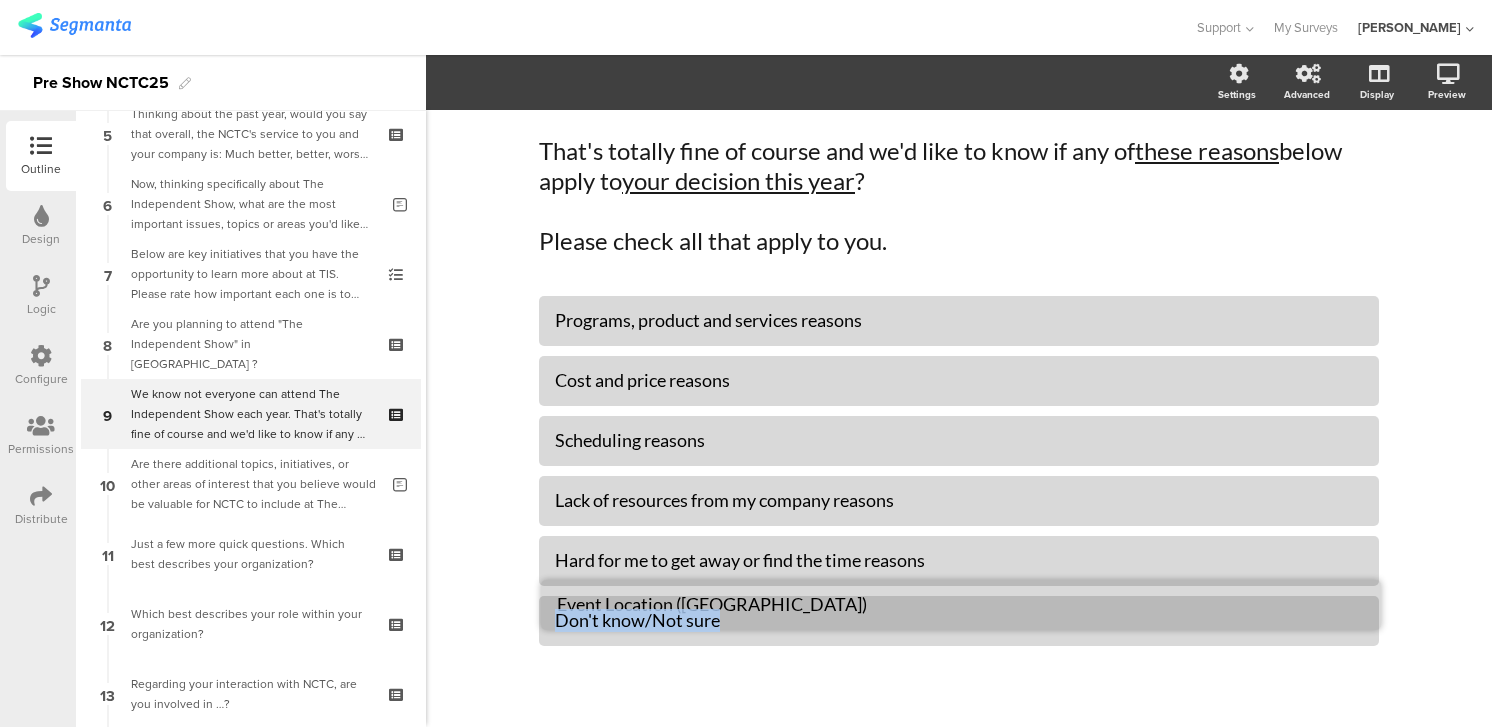 drag, startPoint x: 1379, startPoint y: 650, endPoint x: 1381, endPoint y: 577, distance: 73.02739 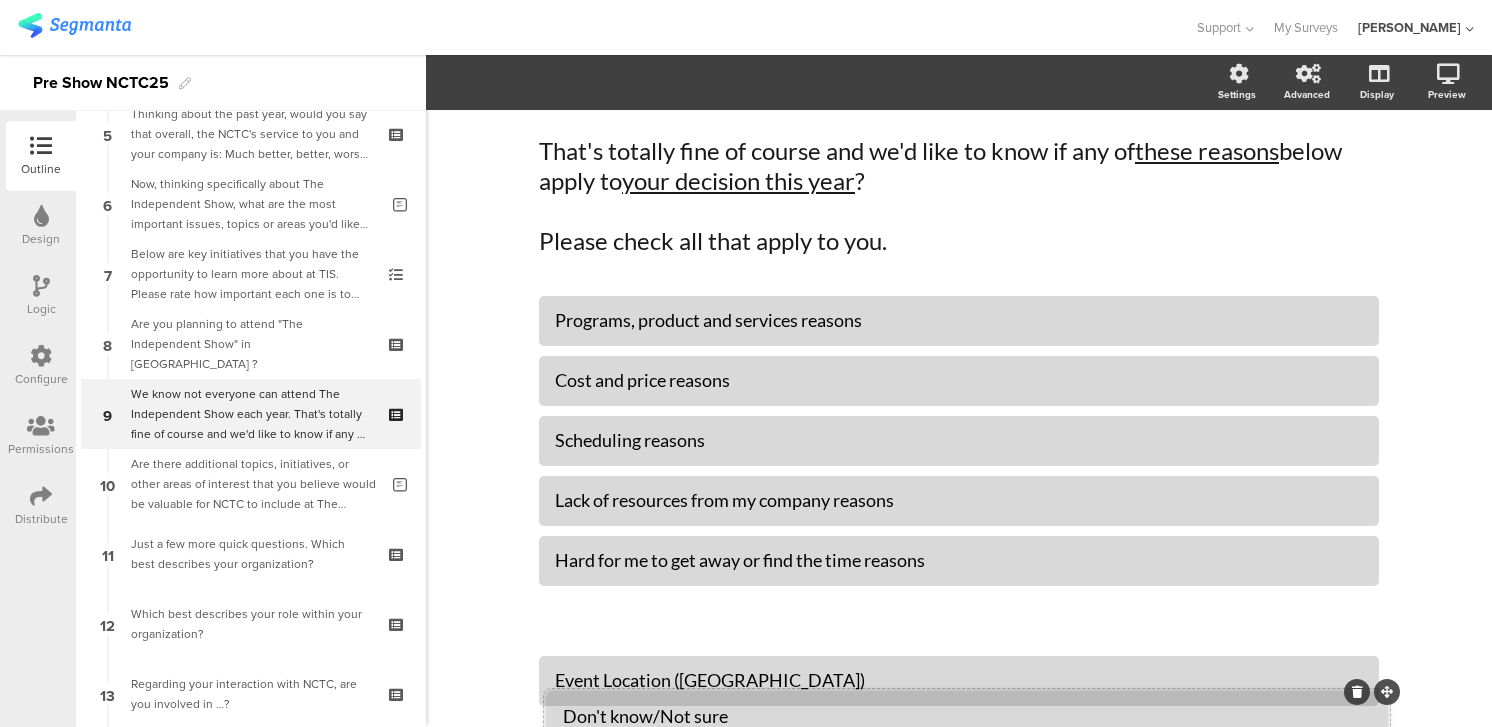 drag, startPoint x: 1372, startPoint y: 591, endPoint x: 1380, endPoint y: 687, distance: 96.332756 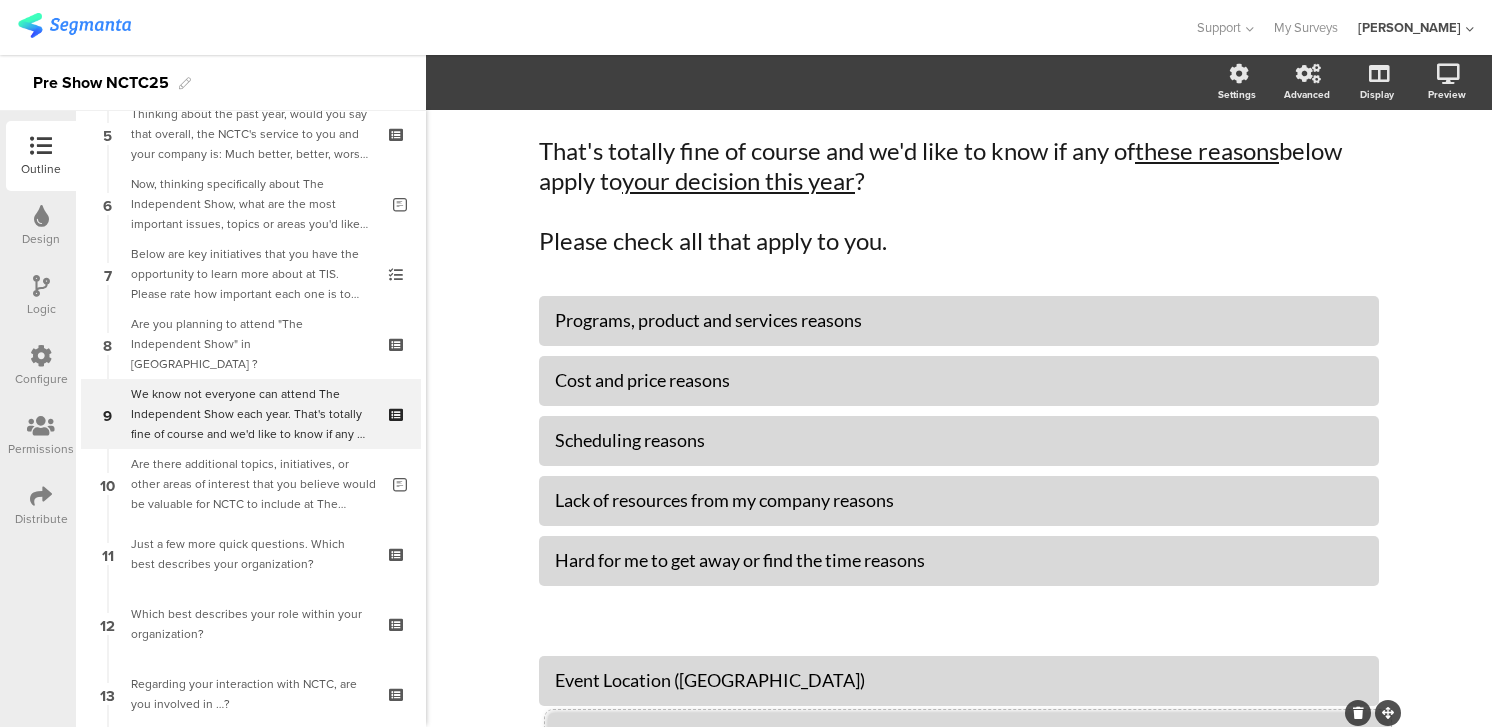 drag, startPoint x: 1380, startPoint y: 594, endPoint x: 1389, endPoint y: 711, distance: 117.34564 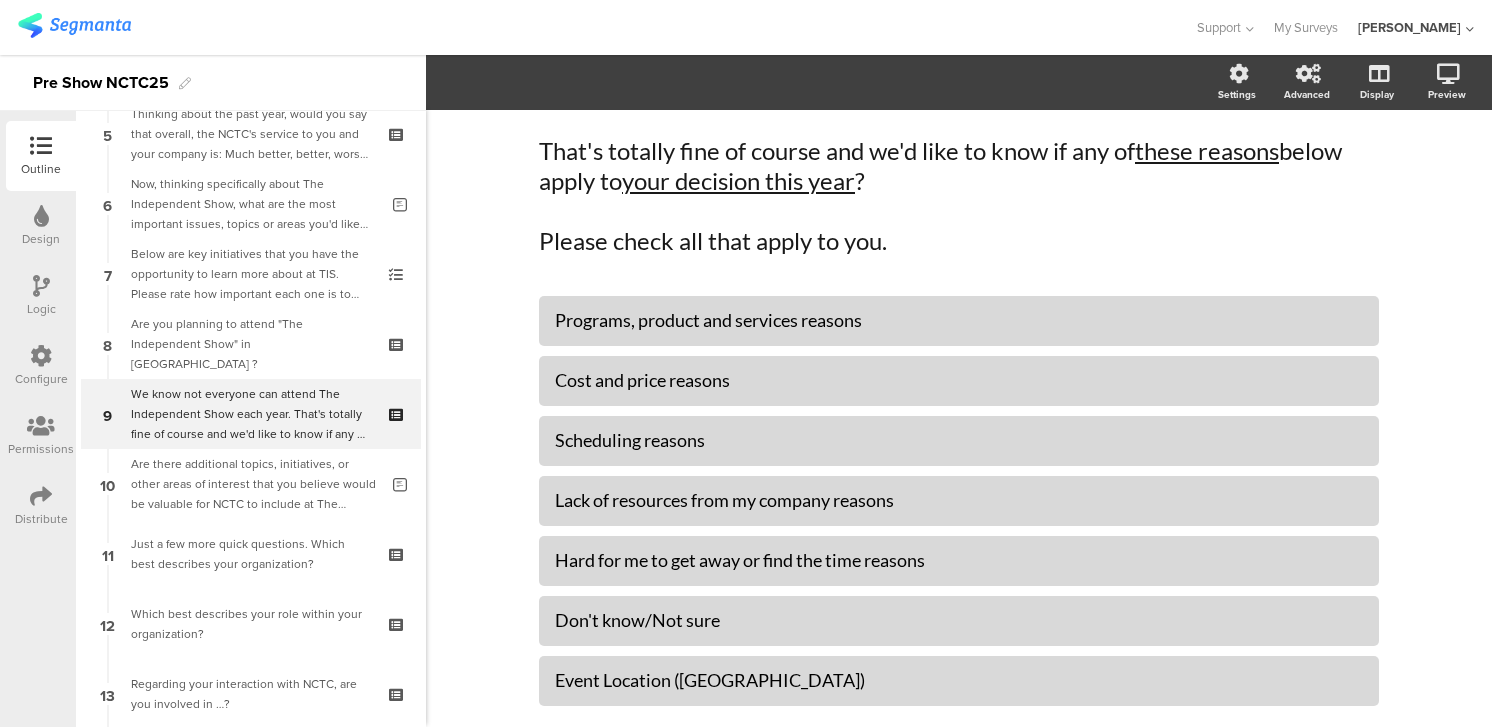 drag, startPoint x: 775, startPoint y: 204, endPoint x: 615, endPoint y: 6, distance: 254.5663 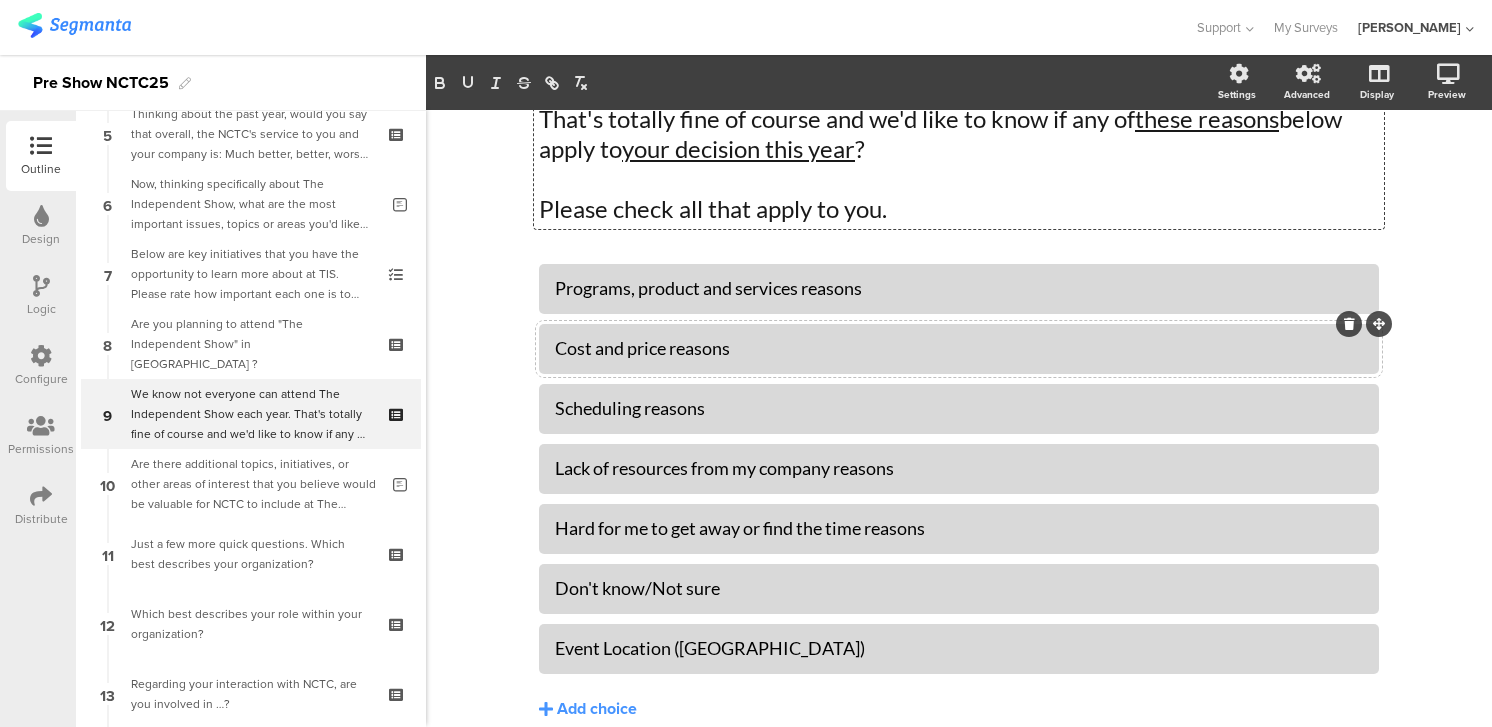 scroll, scrollTop: 239, scrollLeft: 0, axis: vertical 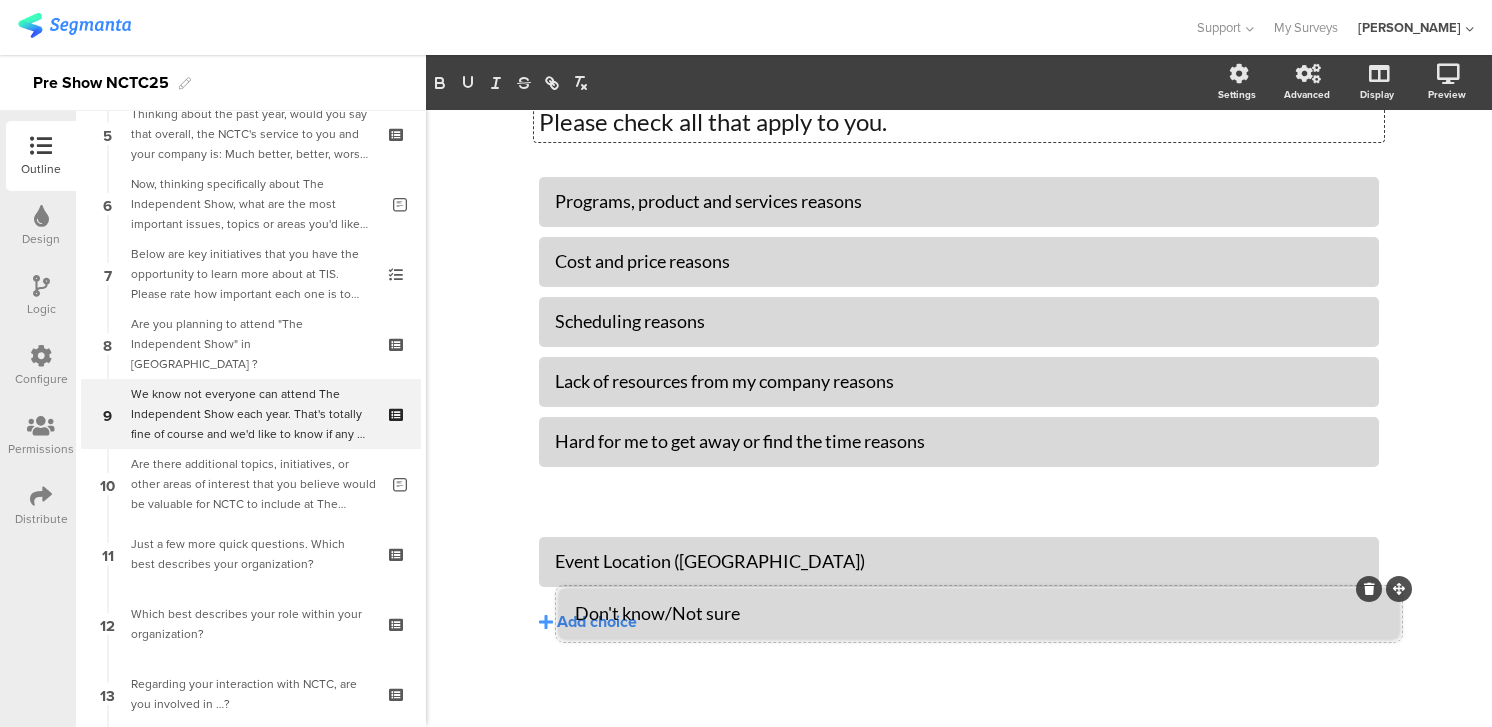 drag, startPoint x: 1377, startPoint y: 477, endPoint x: 1397, endPoint y: 589, distance: 113.7717 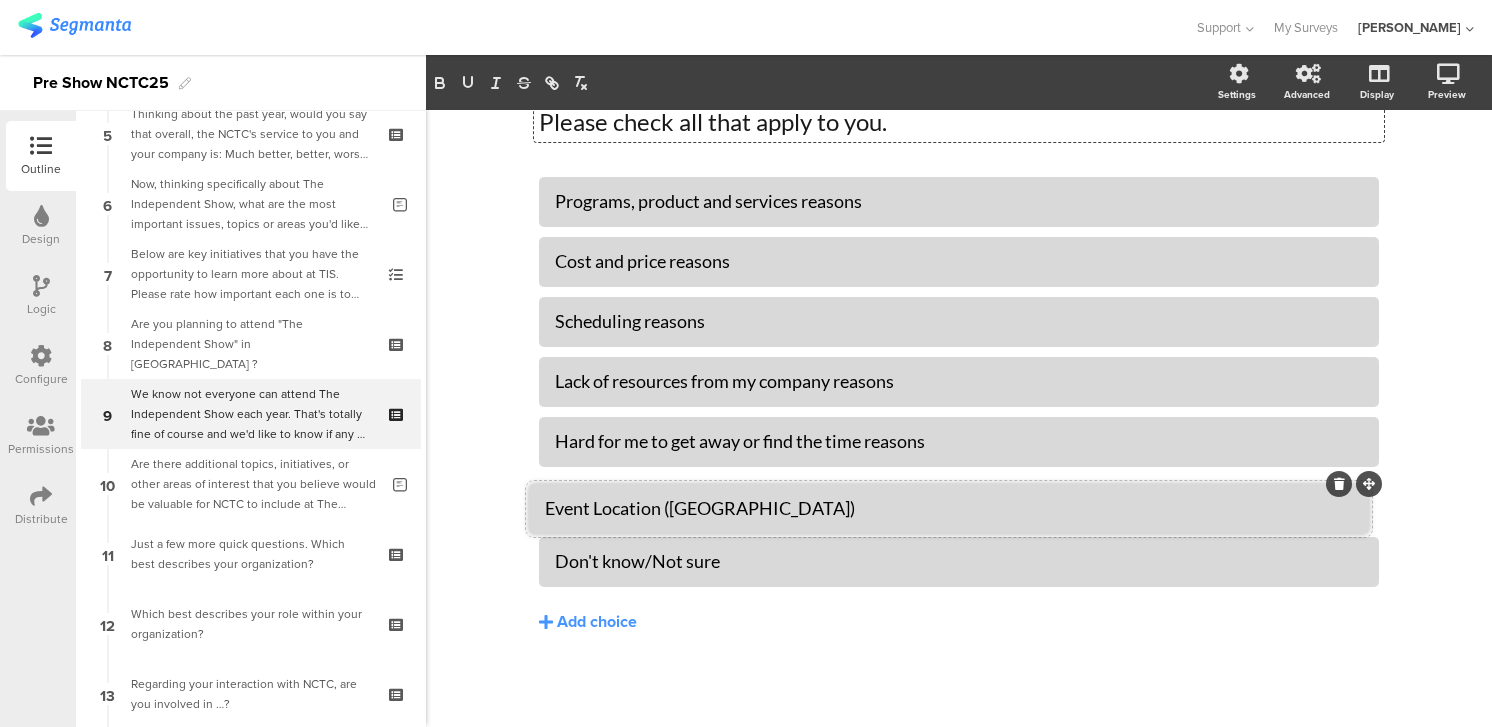 drag, startPoint x: 1377, startPoint y: 540, endPoint x: 1367, endPoint y: 487, distance: 53.935146 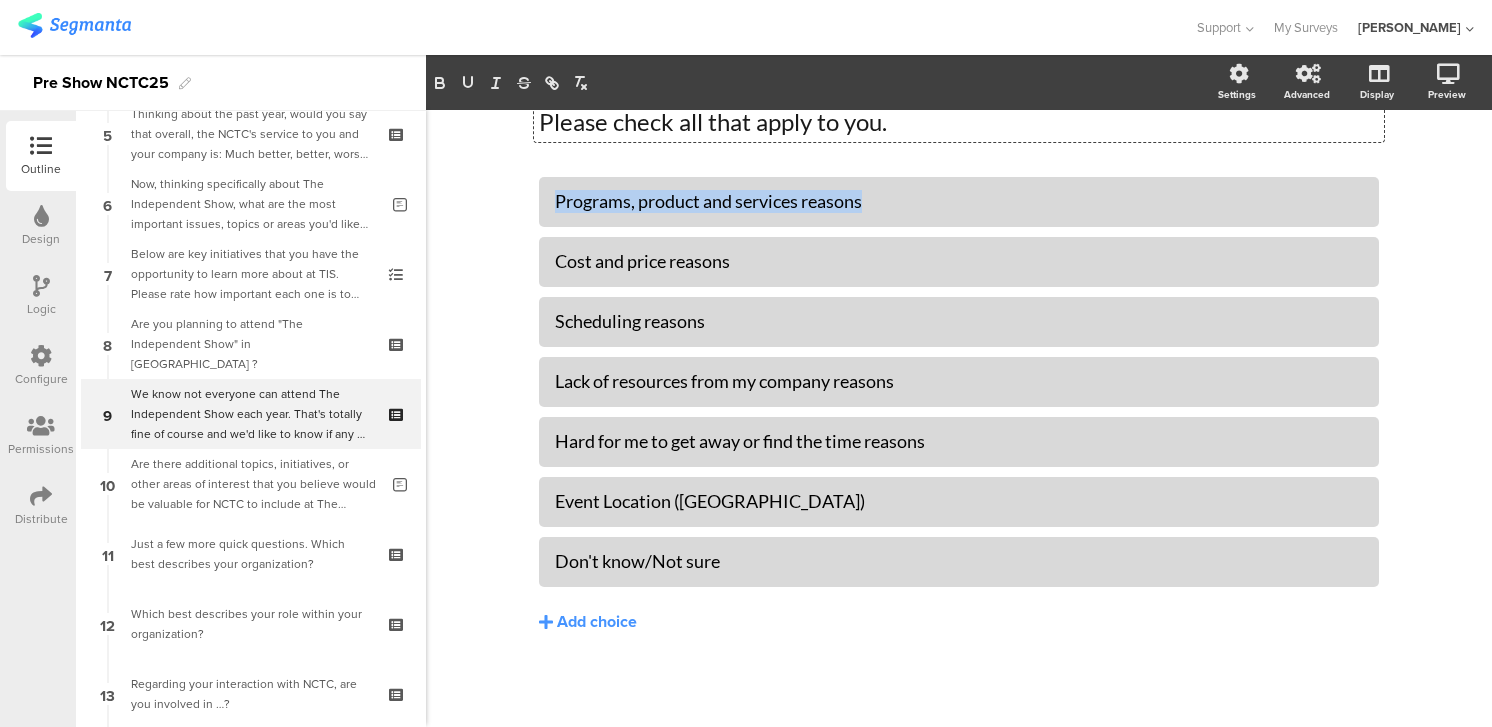 drag, startPoint x: 884, startPoint y: 204, endPoint x: 596, endPoint y: 170, distance: 290 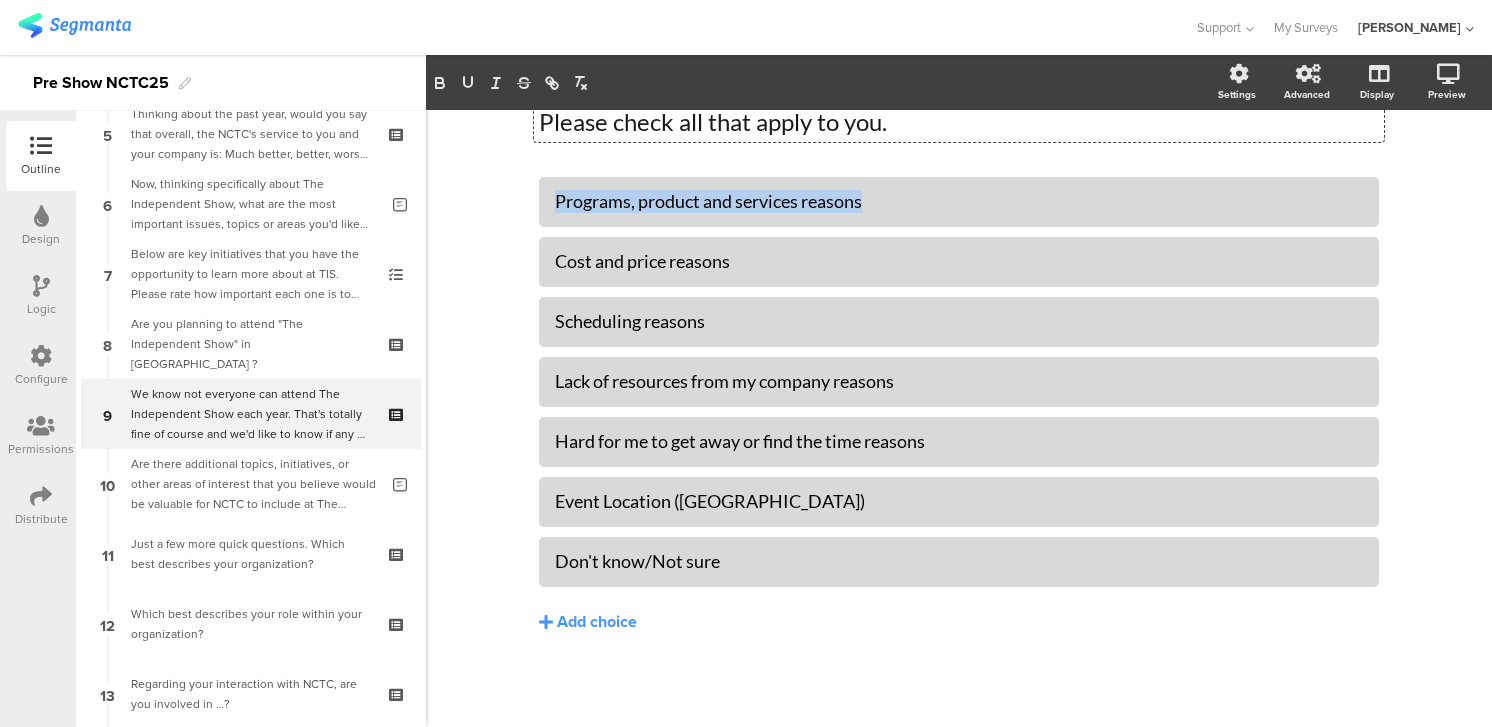 type 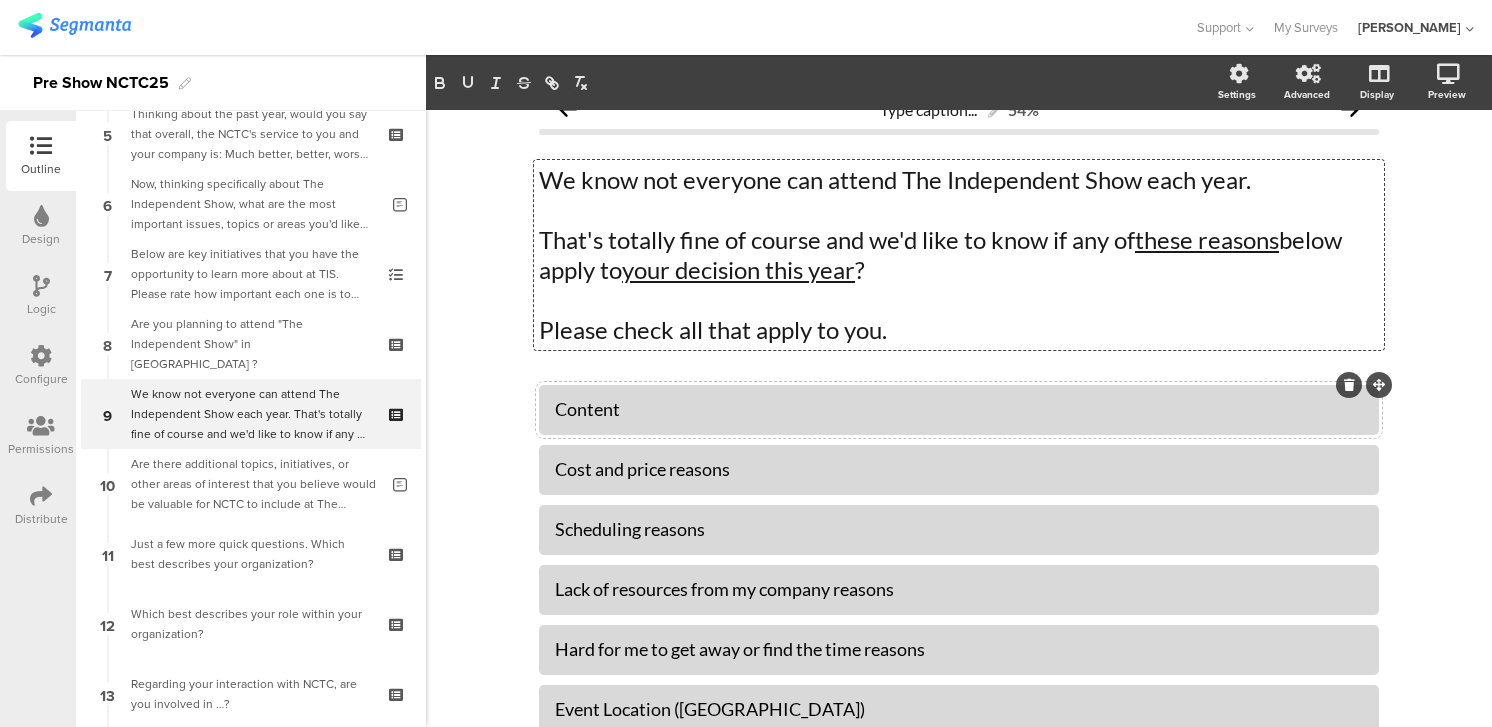 scroll, scrollTop: 21, scrollLeft: 0, axis: vertical 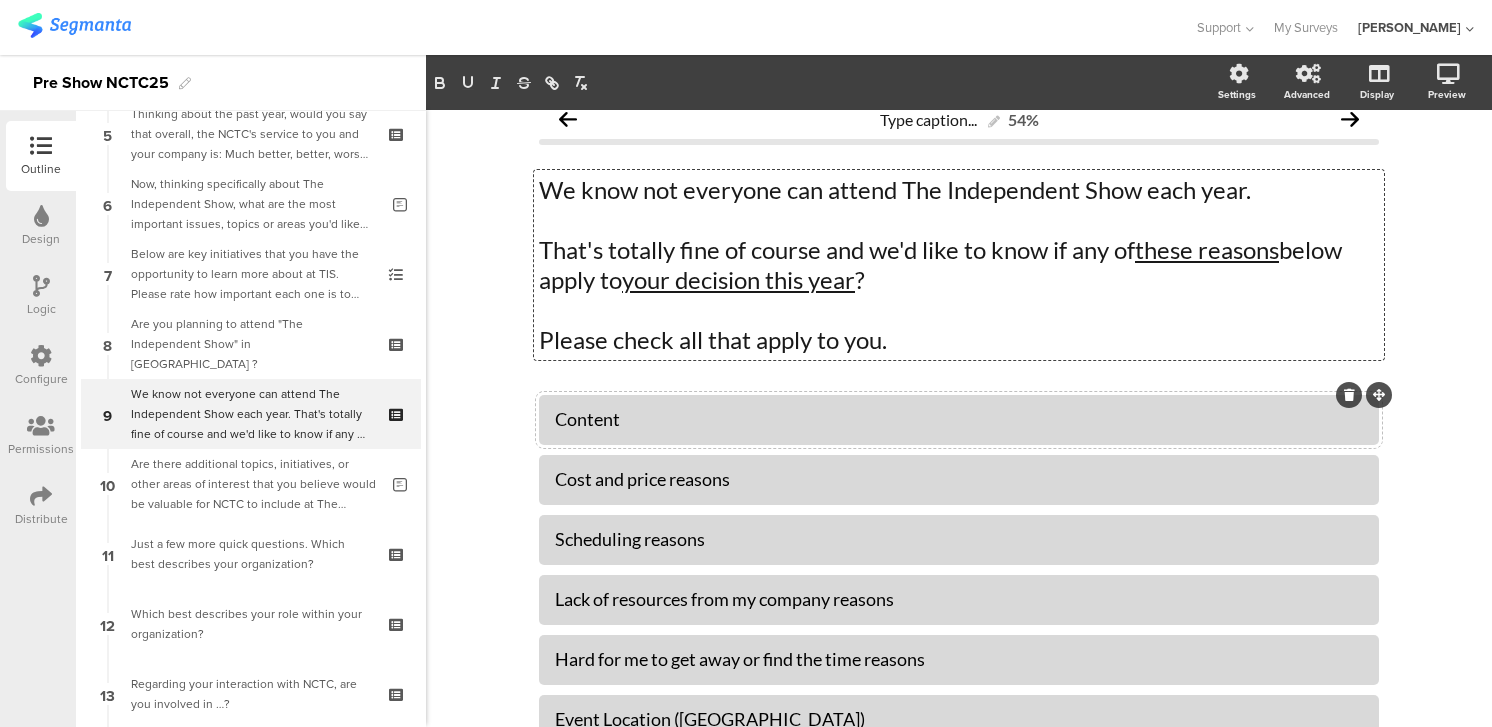 click on "Content" 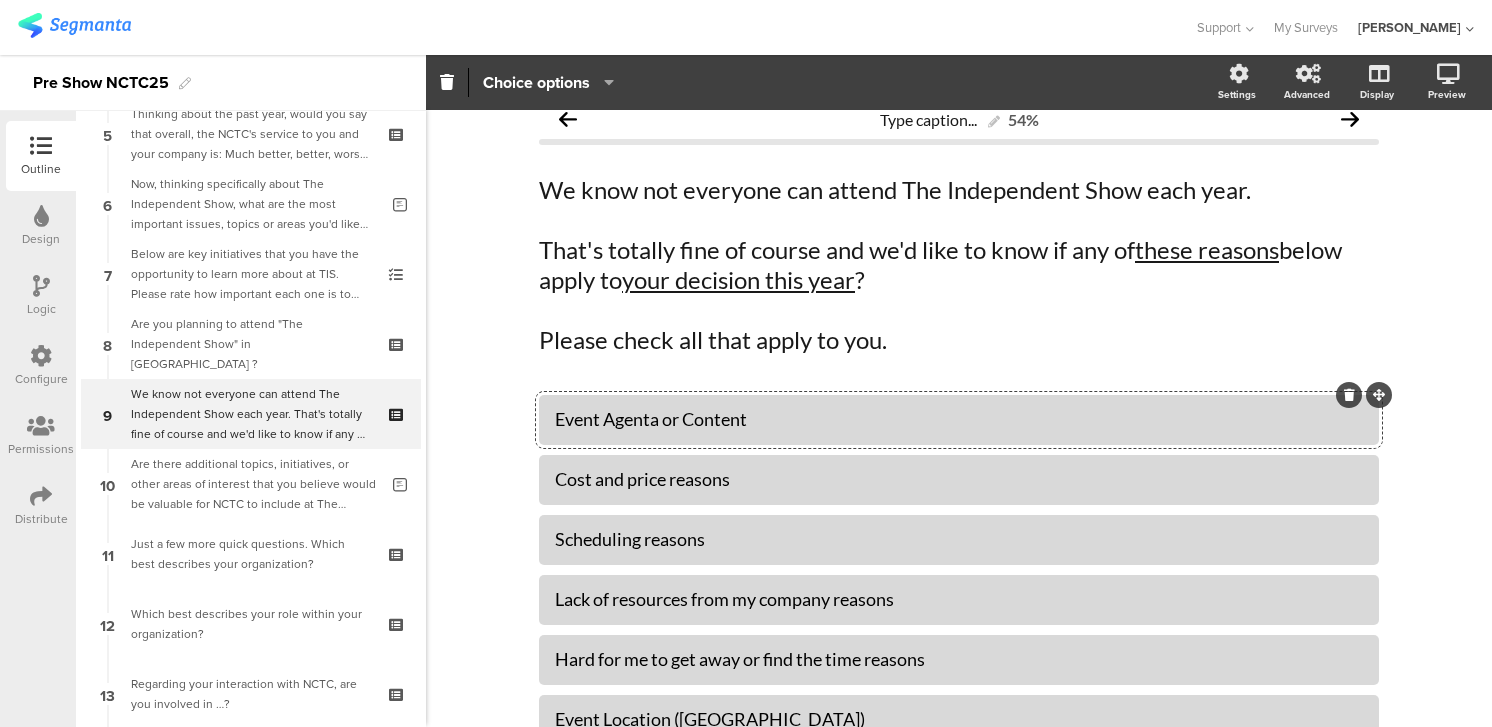 click on "Event Agenta or Content" 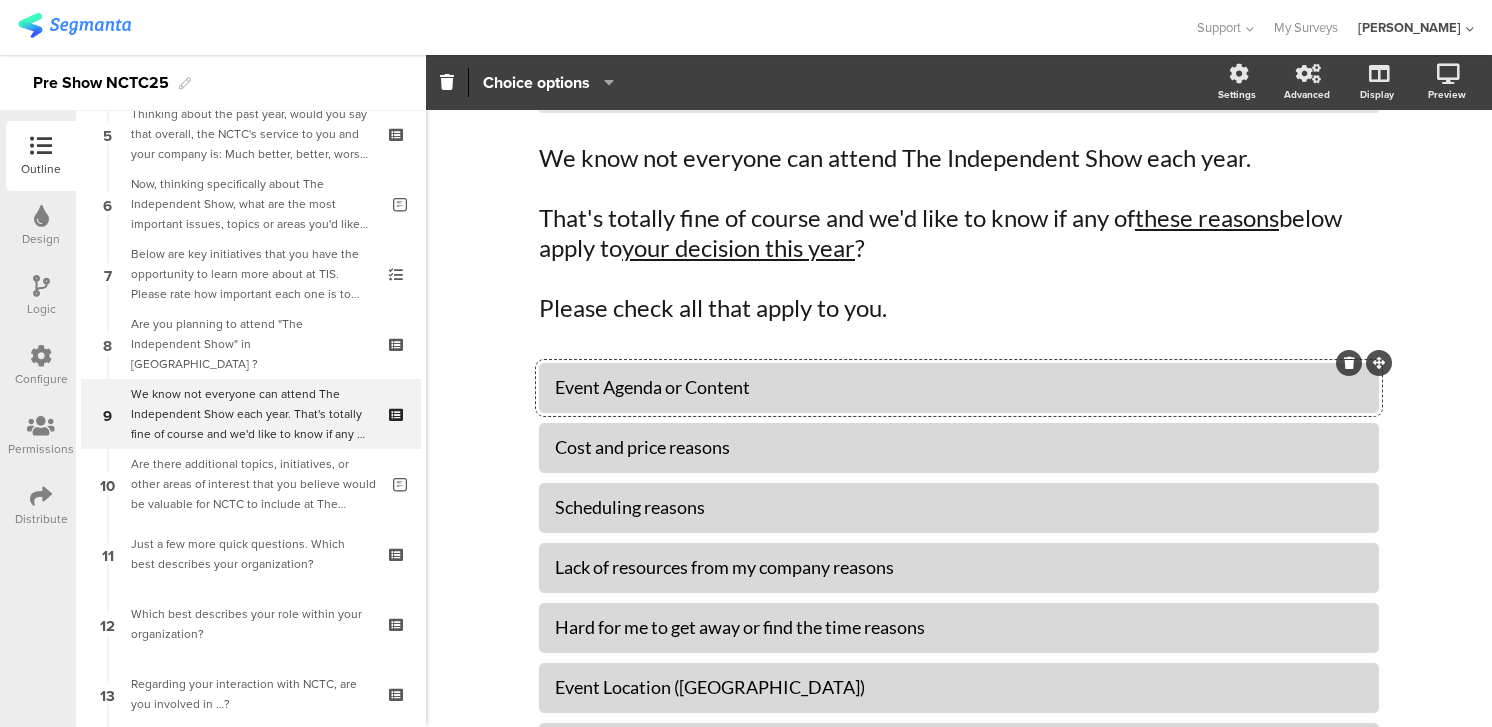 scroll, scrollTop: 78, scrollLeft: 0, axis: vertical 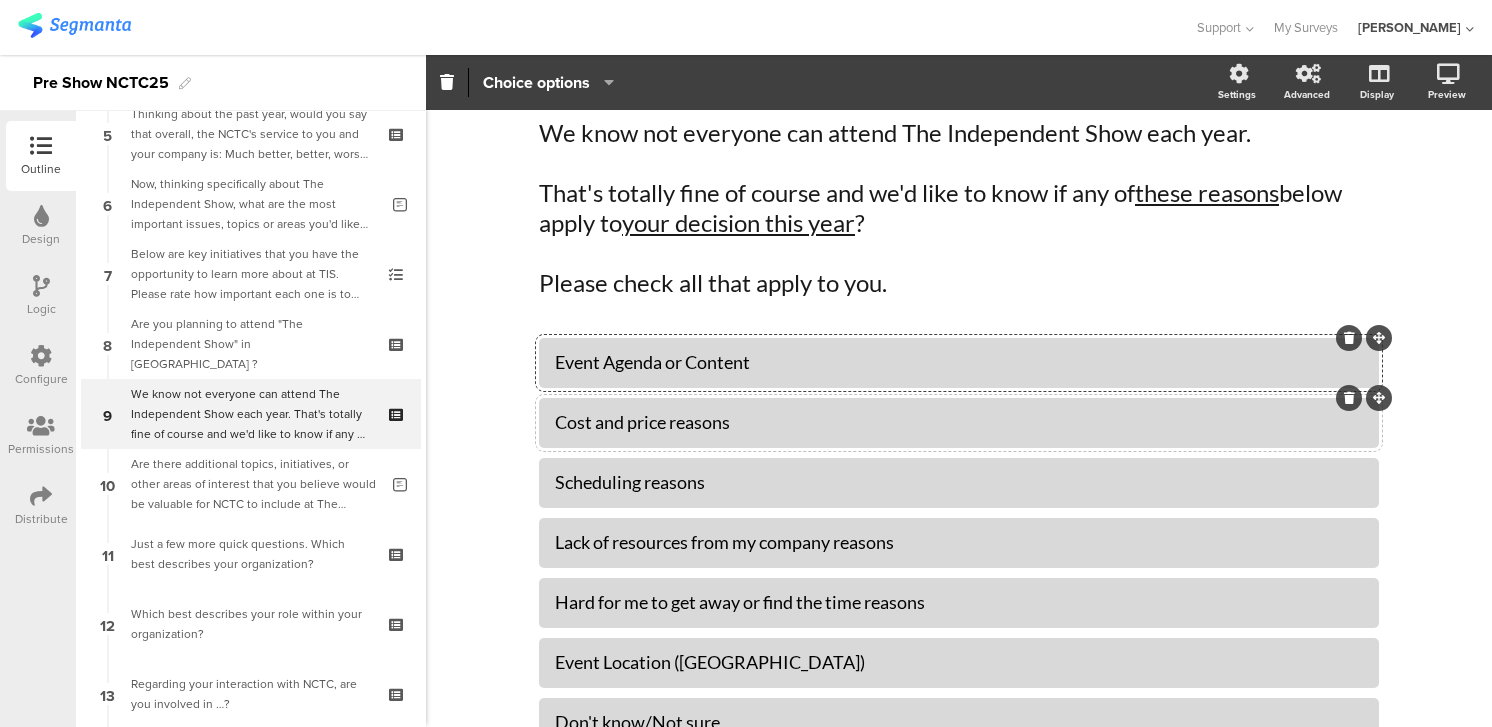 click on "Cost and price reasons" 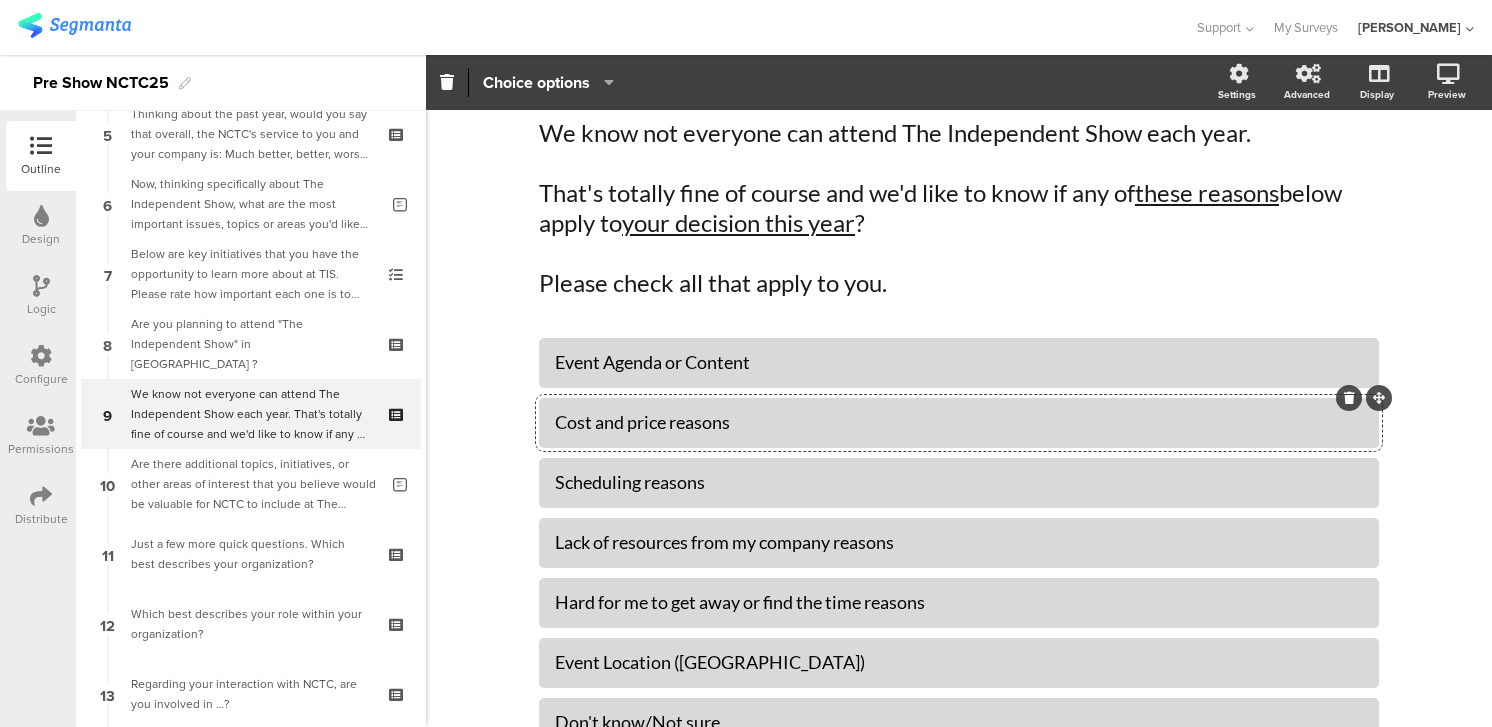 type 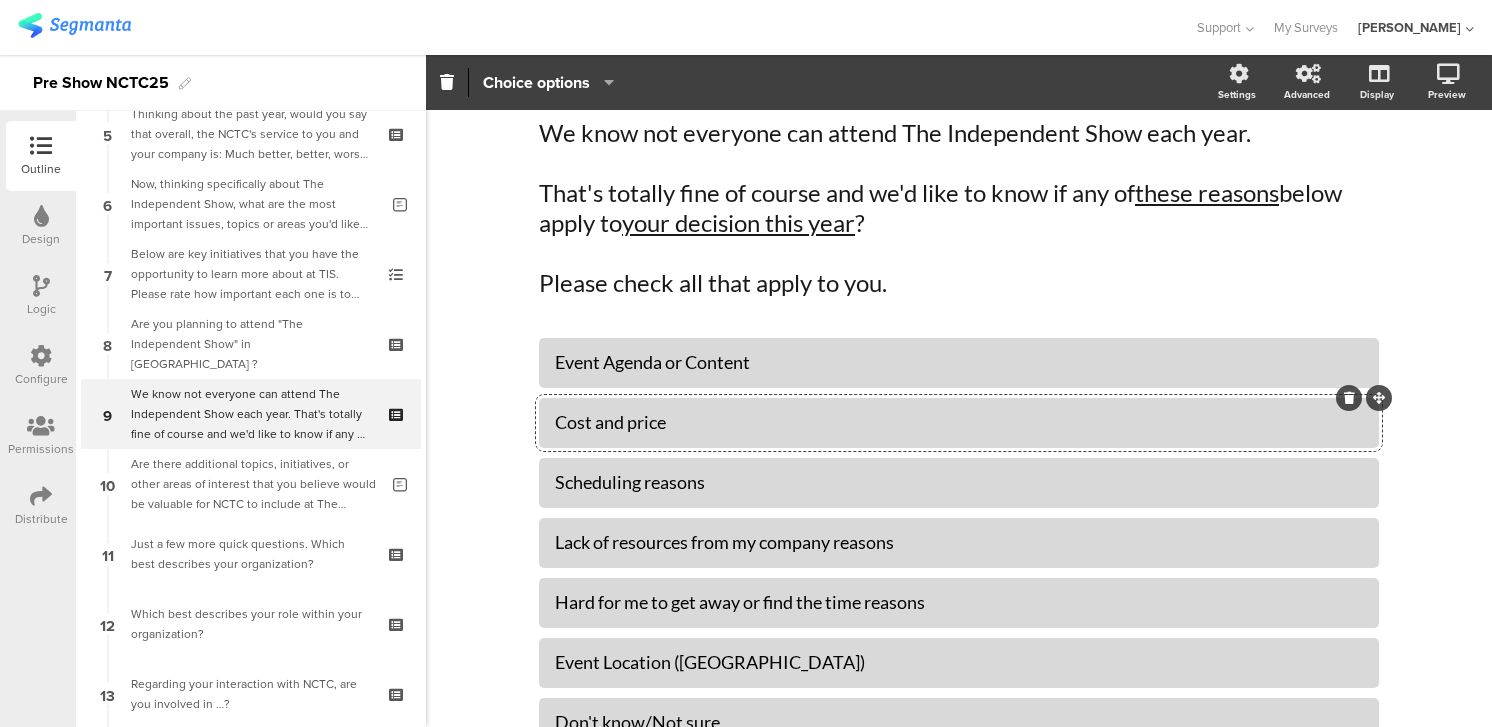drag, startPoint x: 673, startPoint y: 421, endPoint x: 599, endPoint y: 428, distance: 74.330345 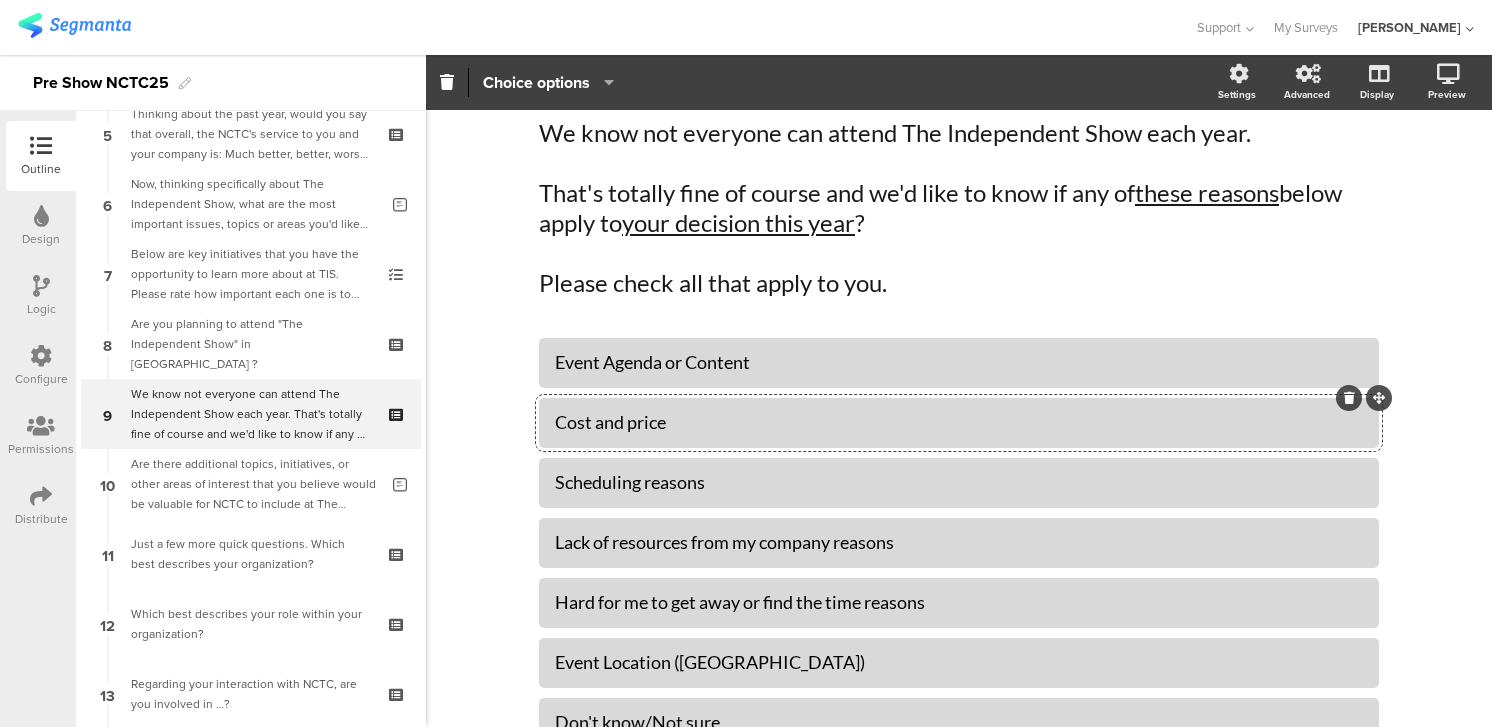click on "Cost and price" 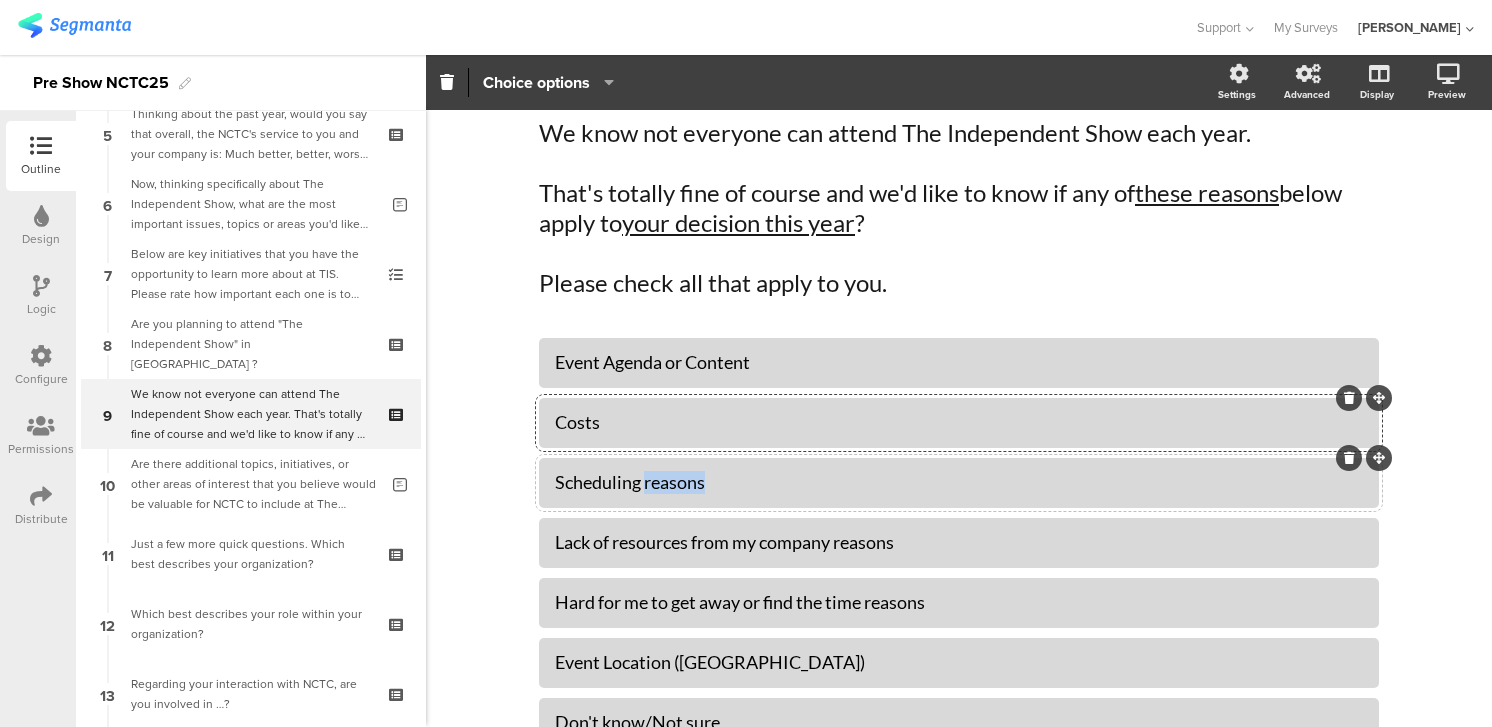drag, startPoint x: 719, startPoint y: 487, endPoint x: 646, endPoint y: 489, distance: 73.02739 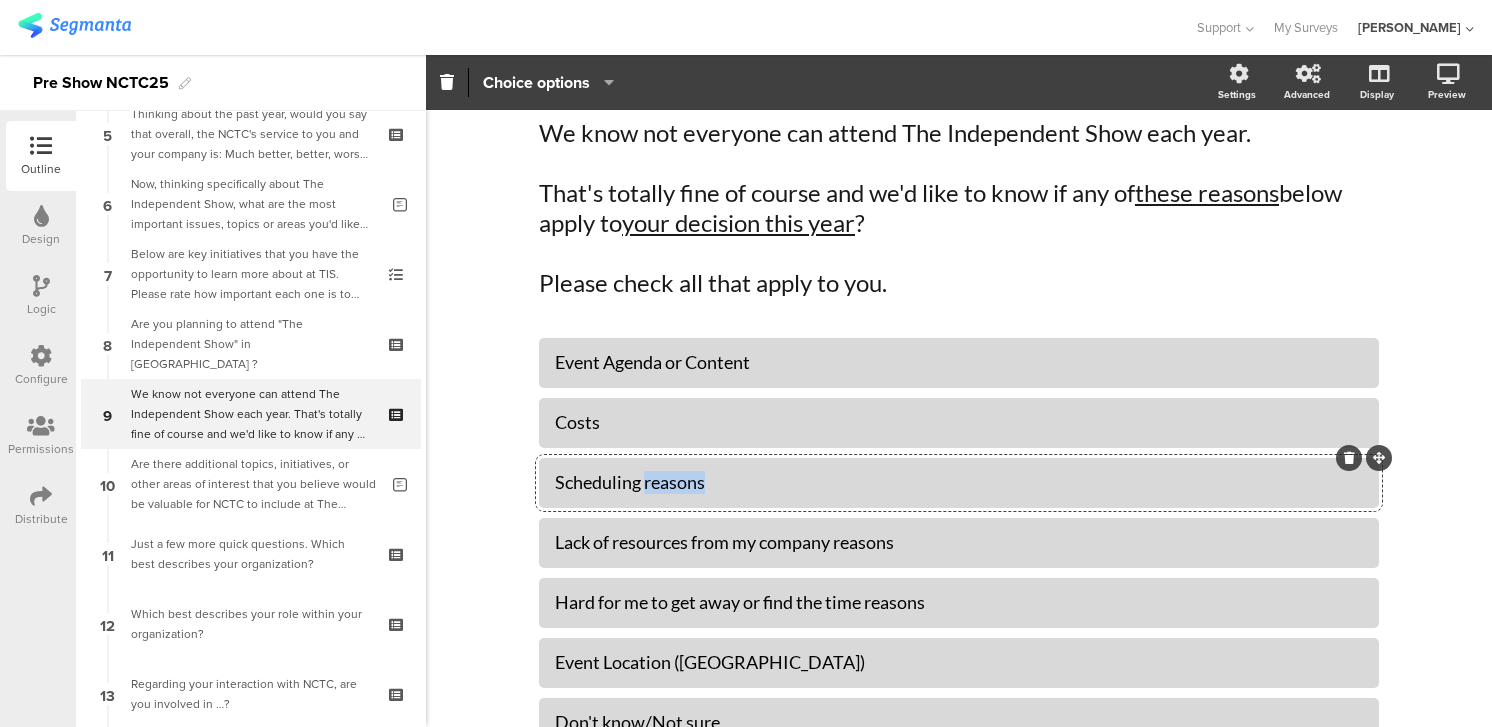 type 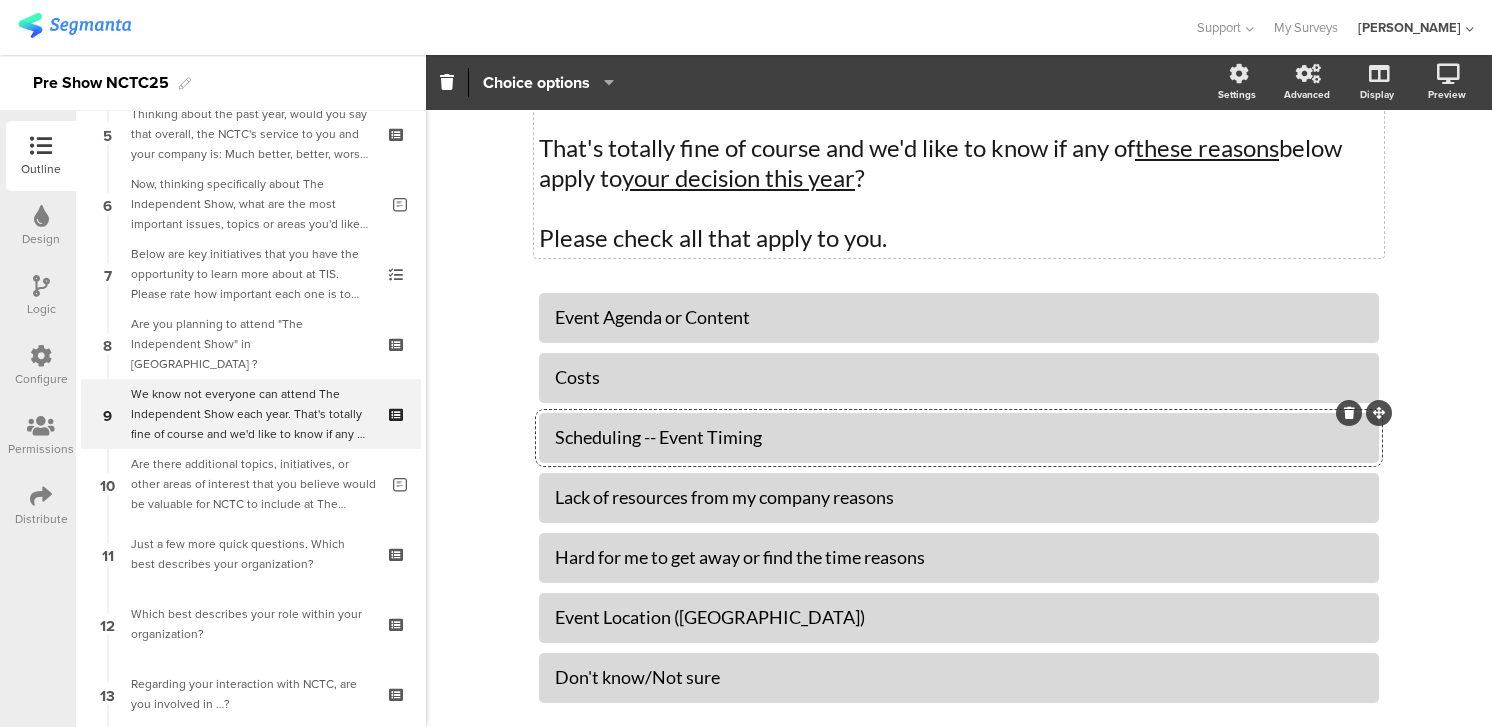 scroll, scrollTop: 133, scrollLeft: 0, axis: vertical 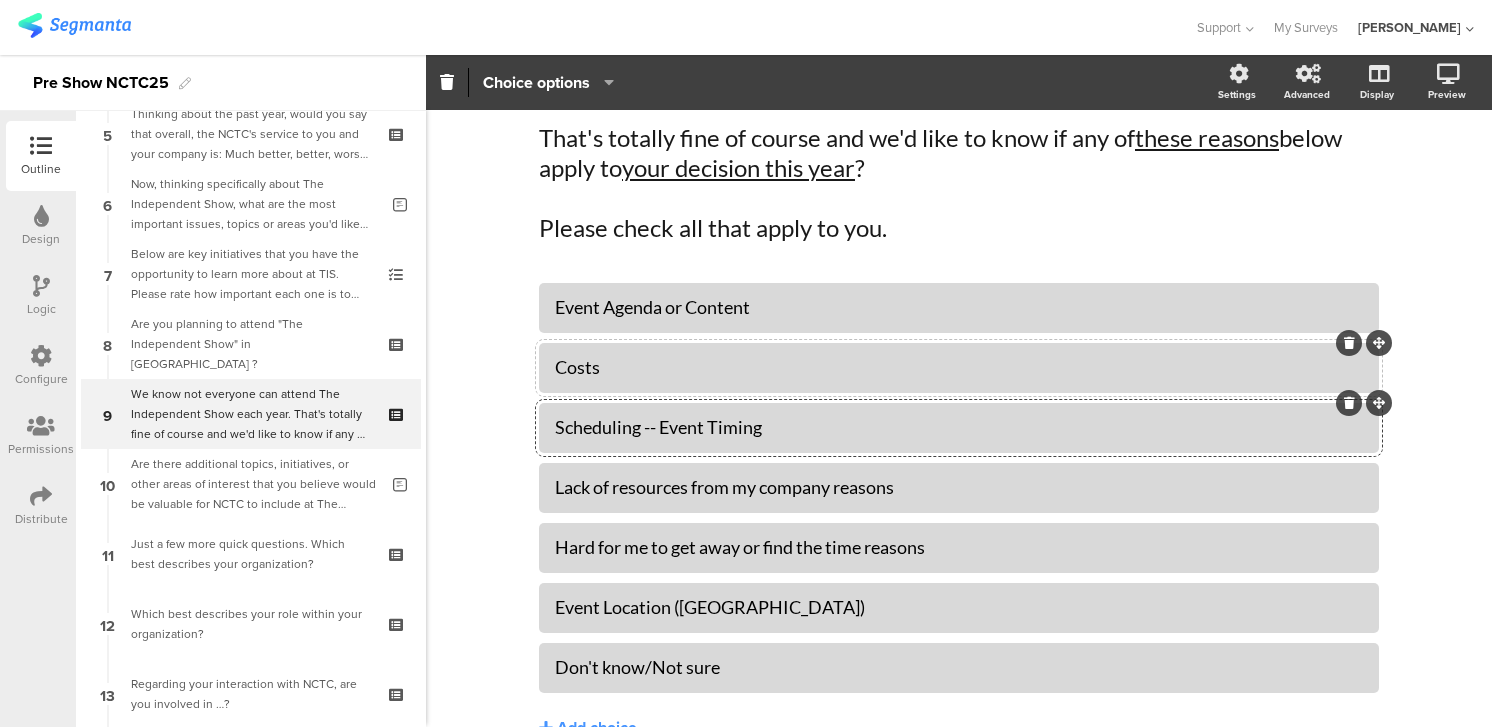 click on "Costs" 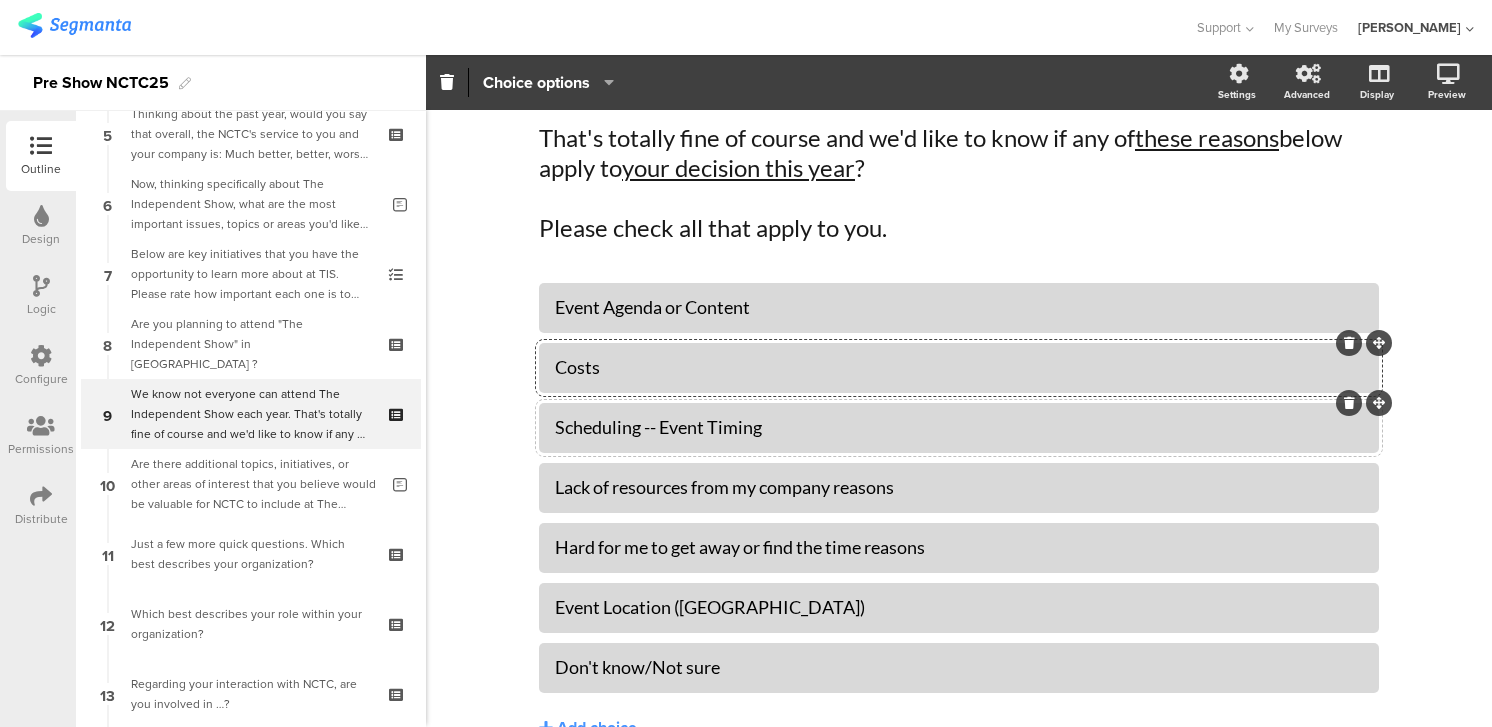 click on "Scheduling -- Event Timing" 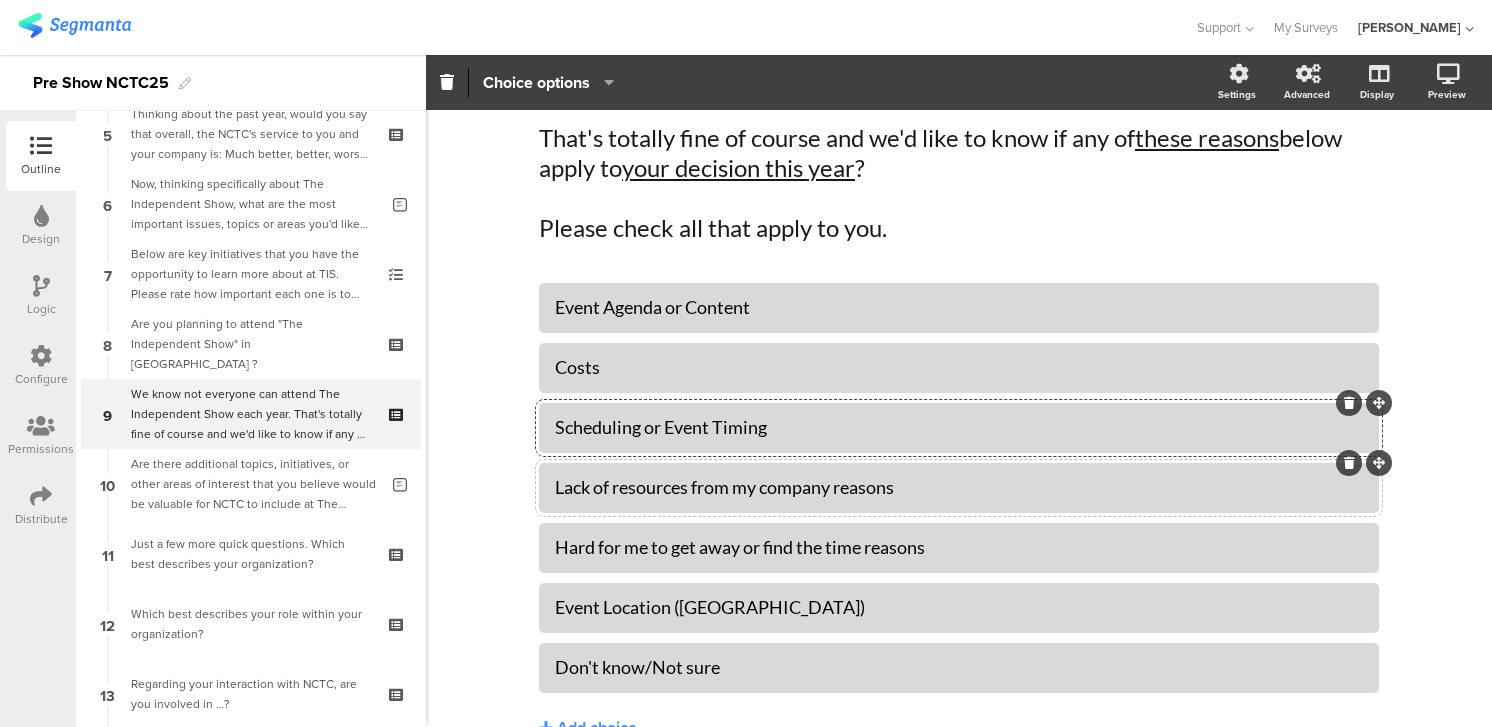 click on "Lack of resources from my company reasons" 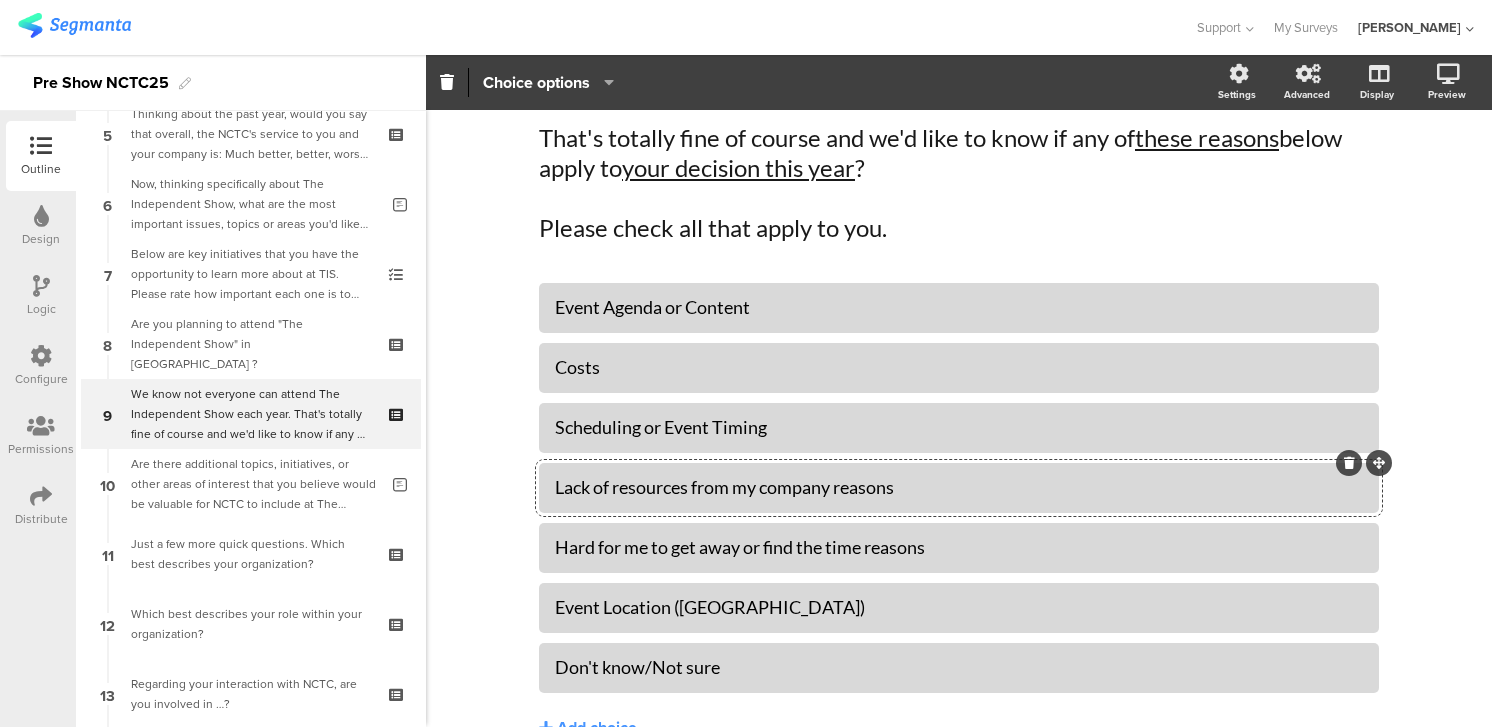type 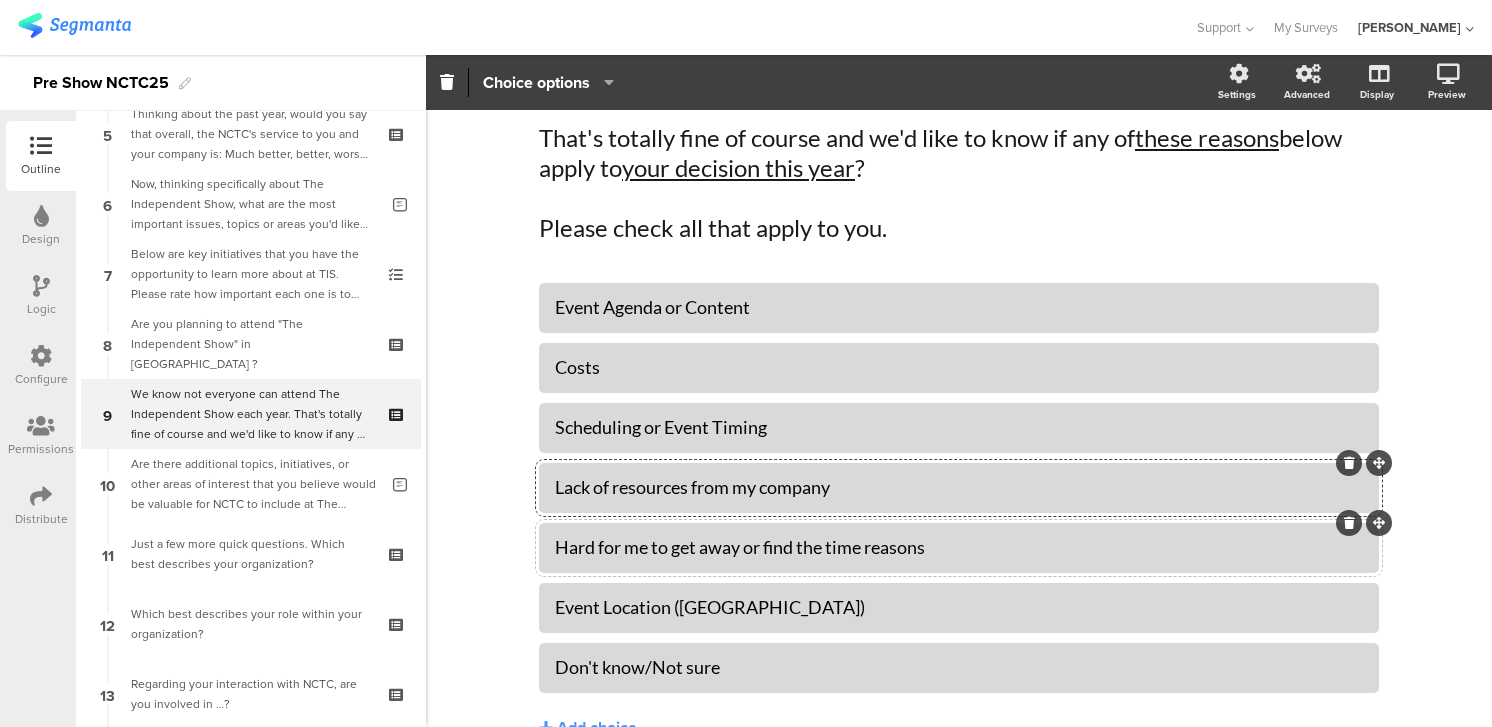 click on "Hard for me to get away or find the time reasons" 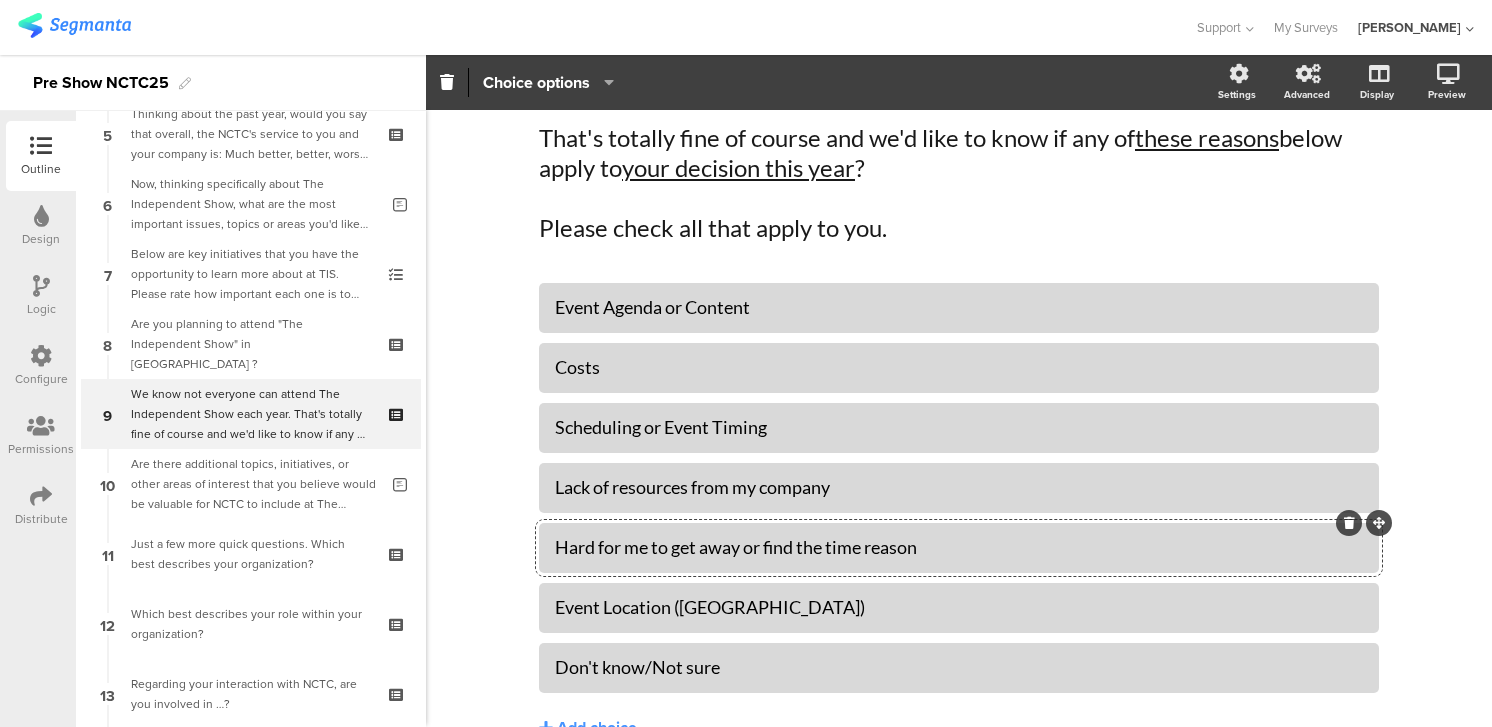 type 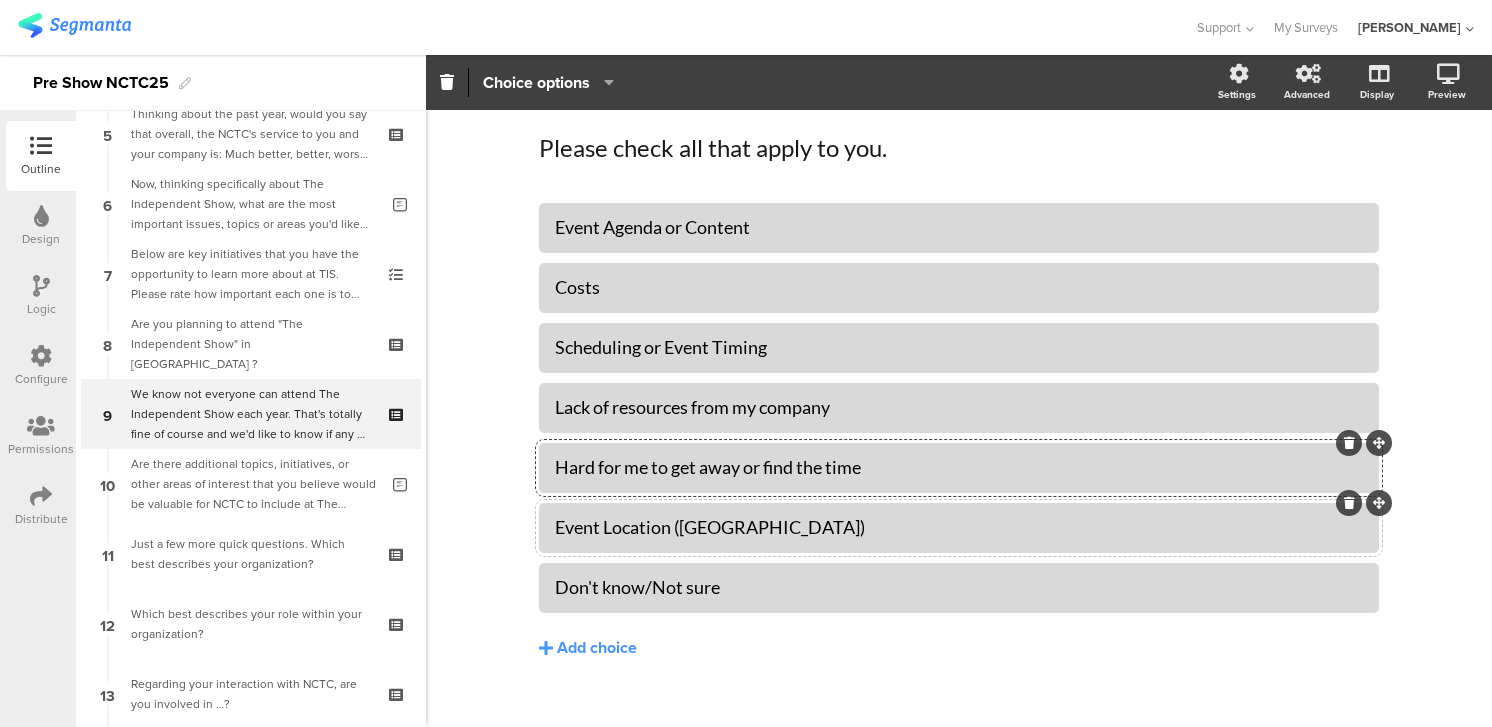scroll, scrollTop: 239, scrollLeft: 0, axis: vertical 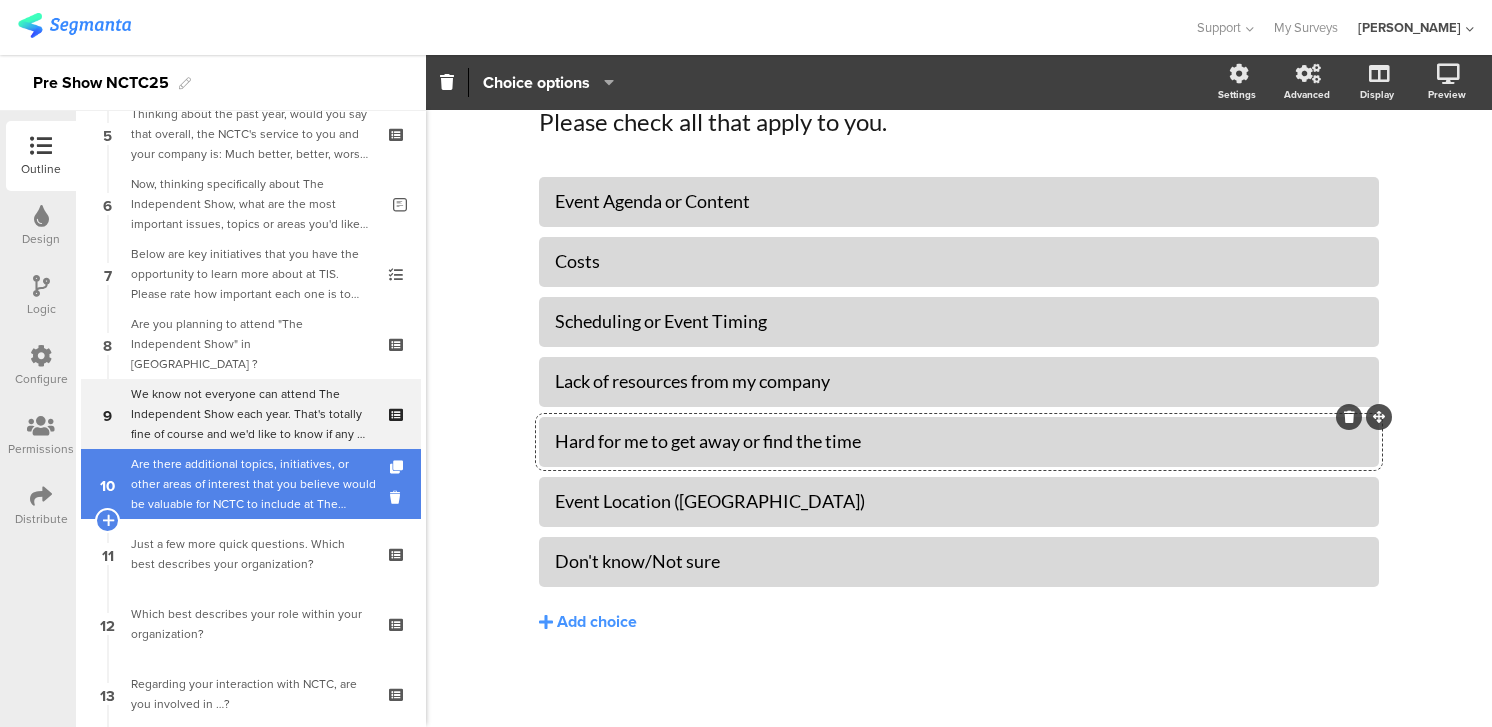 click on "Are there additional topics, initiatives, or other areas of interest that you believe would be valuable for NCTC to include at The Independent Show to better support you or your company?" at bounding box center (254, 484) 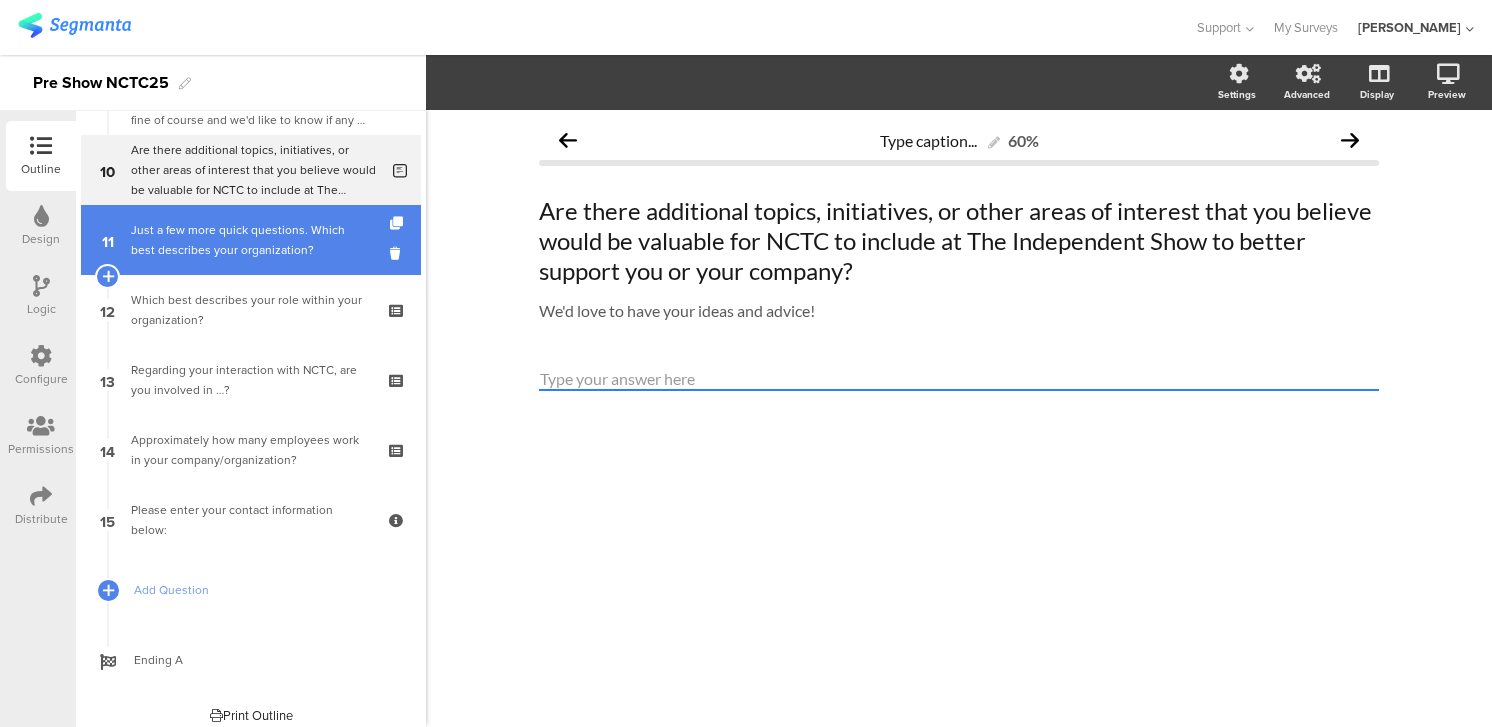 scroll, scrollTop: 699, scrollLeft: 0, axis: vertical 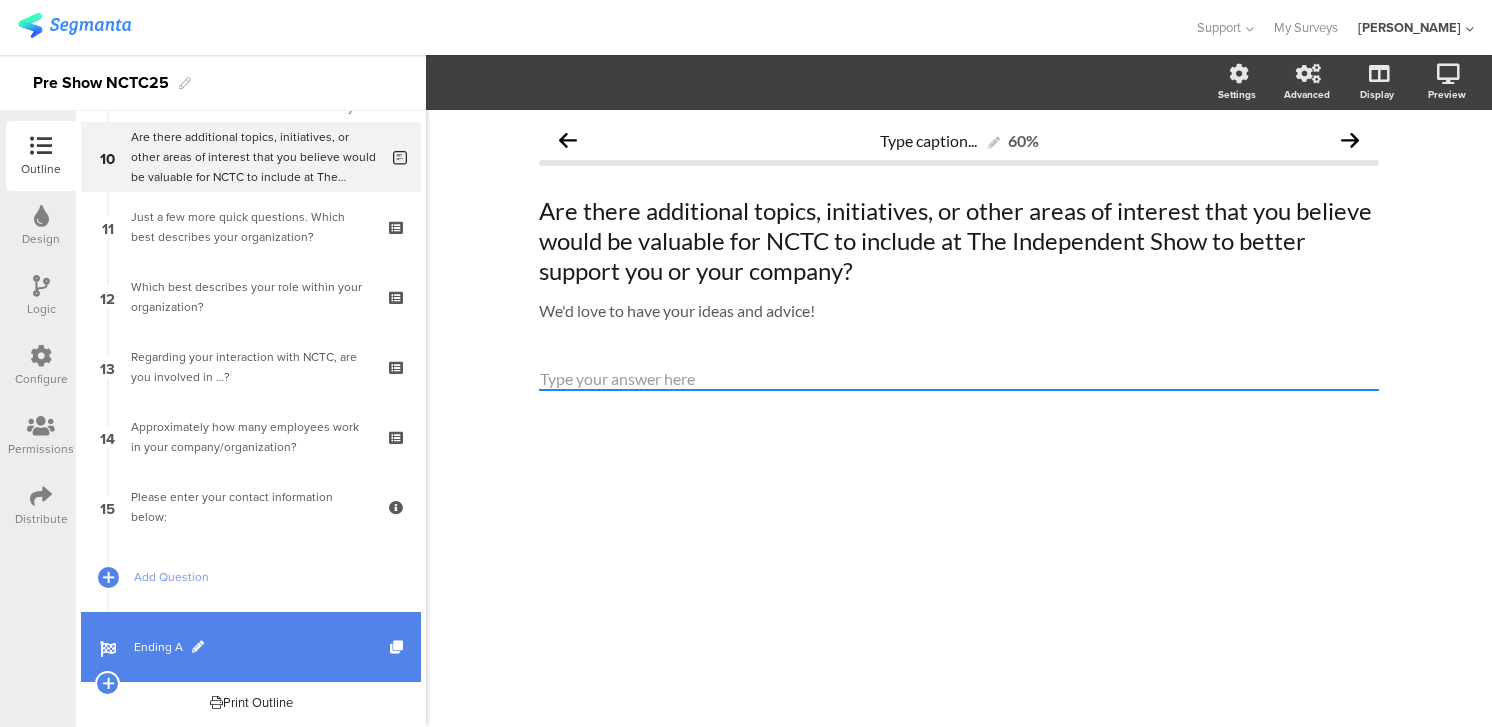 click on "Ending A" at bounding box center (262, 647) 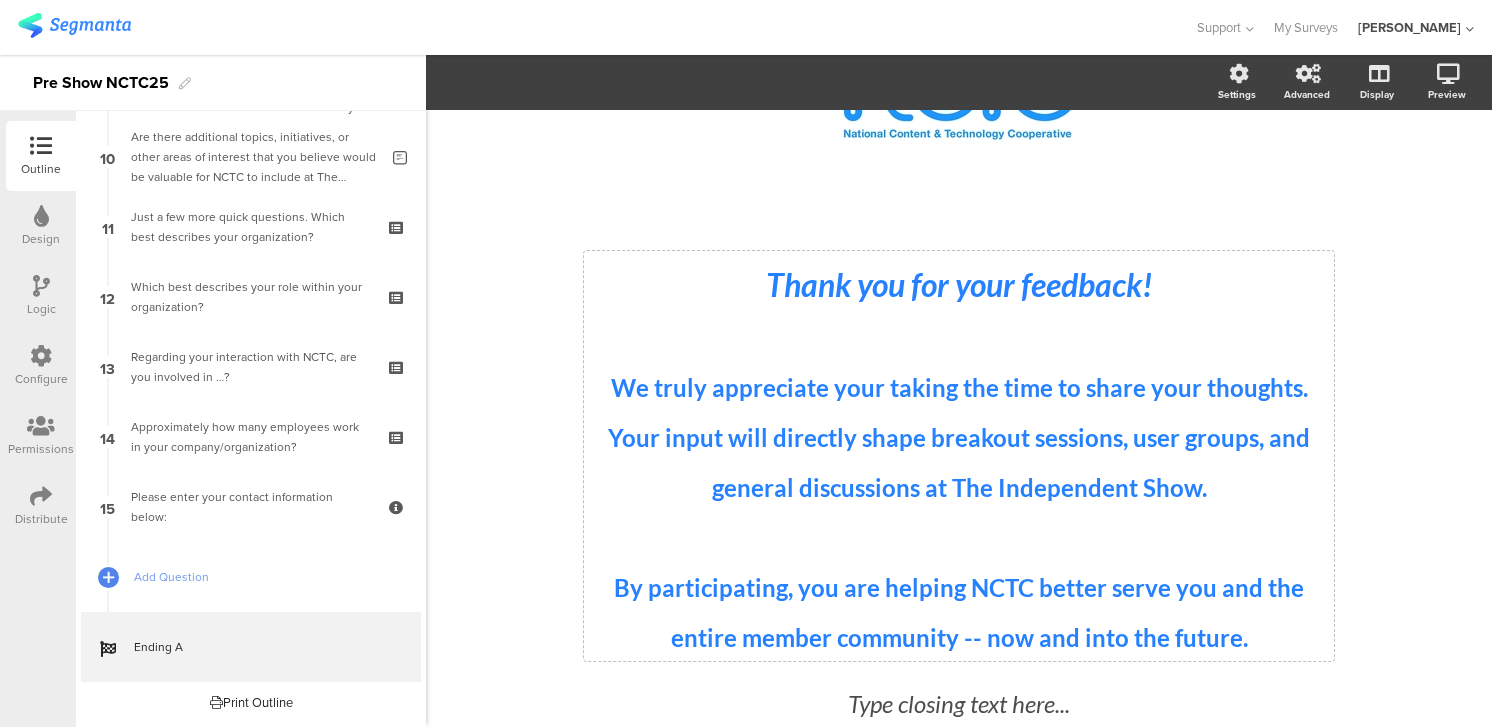 scroll, scrollTop: 240, scrollLeft: 0, axis: vertical 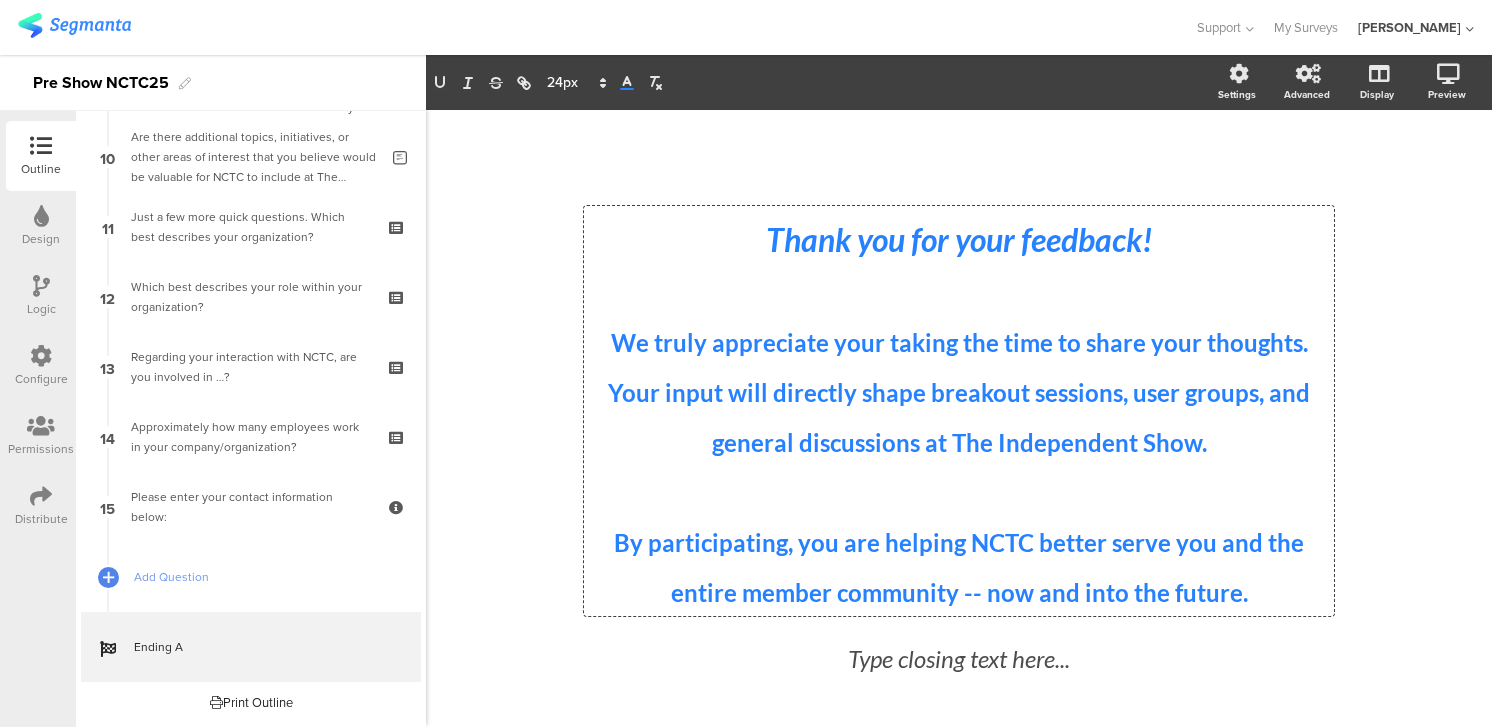 click on "Thank you for your feedback! We truly appreciate your taking the time to share your thoughts. Your input will directly shape breakout sessions, user groups, and general discussions at The Independent Show. By participating, you are helping NCTC better serve you and the entire member community -- now and into the future.
Thank you for your feedback! We truly appreciate your taking the time to share your thoughts. Your input will directly shape breakout sessions, user groups, and general discussions at The Independent Show. By participating, you are helping NCTC better serve you and the entire member community -- now and into the future.
Thank you for your feedback! We truly appreciate your taking the time to share your thoughts. Your input will directly shape breakout sessions, user groups, and general discussions at The Independent Show. By participating, you are helping NCTC better serve you and the entire member community -- now and into the future." 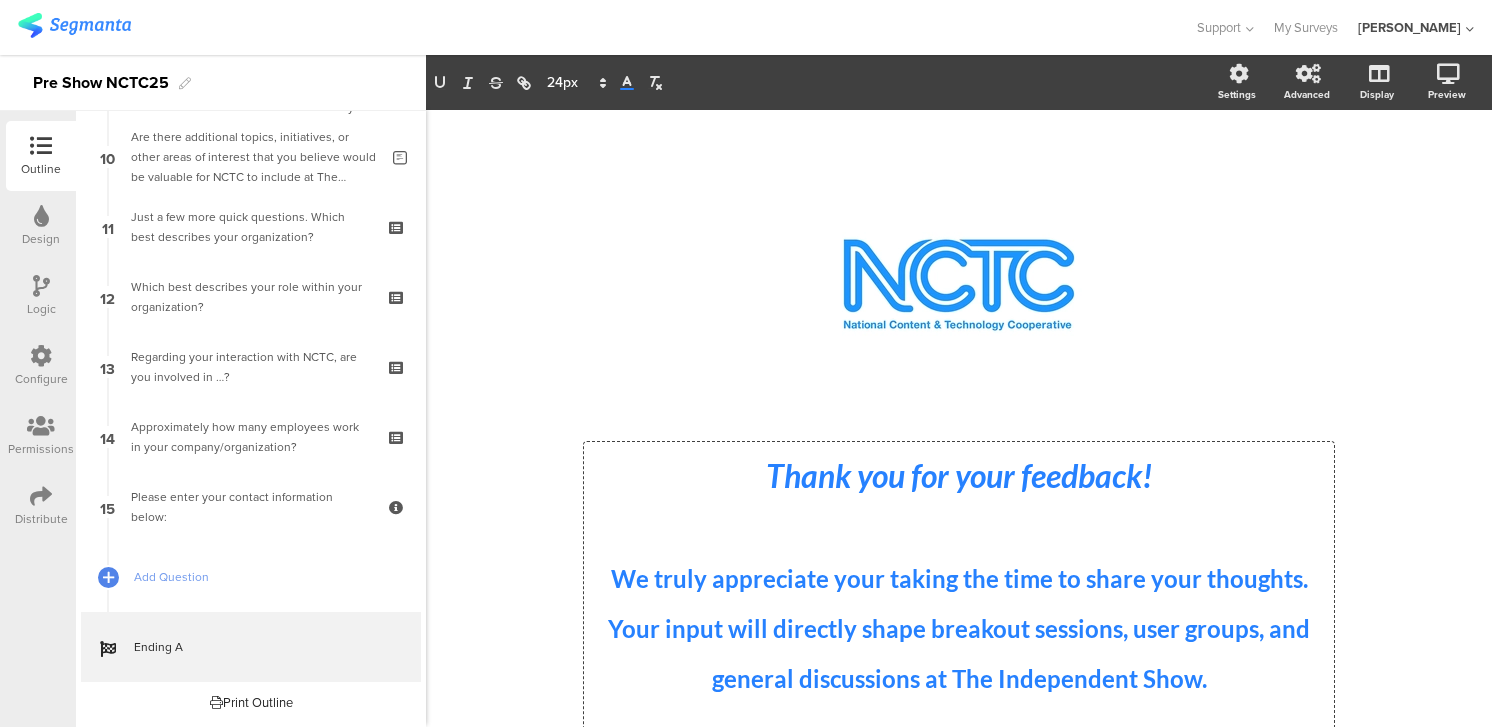 type 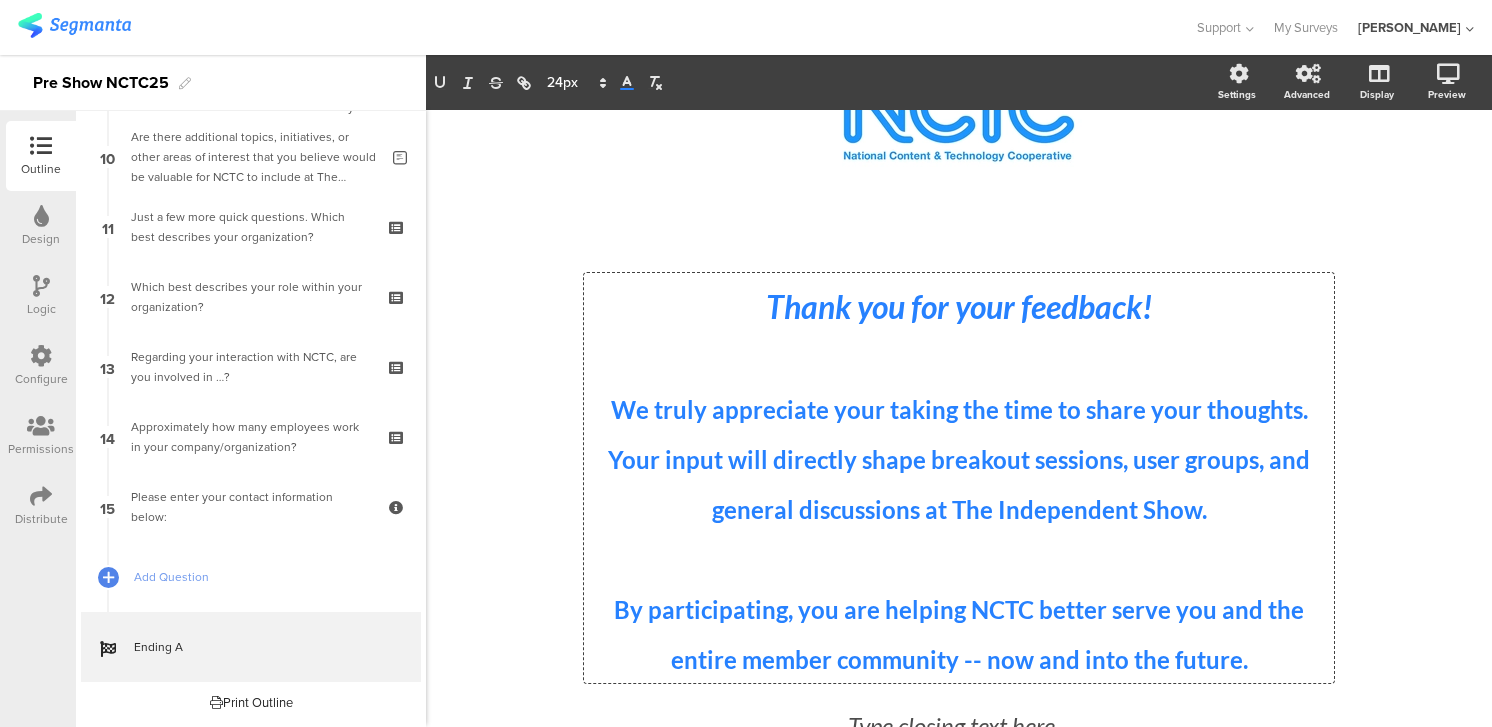 scroll, scrollTop: 240, scrollLeft: 0, axis: vertical 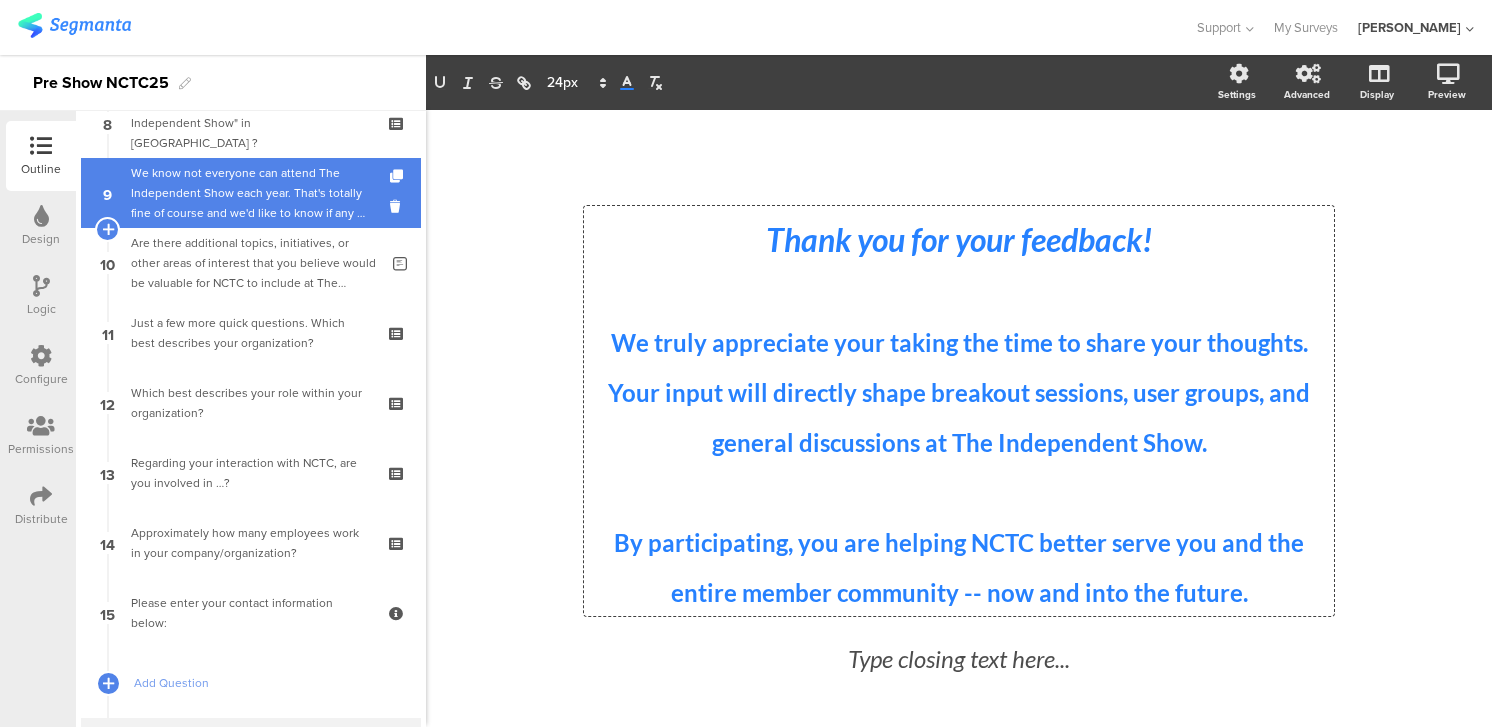 click on "We know not everyone can attend The Independent Show each year.  That's totally fine of course and we'd like to know if any of these reasons below apply to your decision this year? Please check all that apply to you." at bounding box center [250, 193] 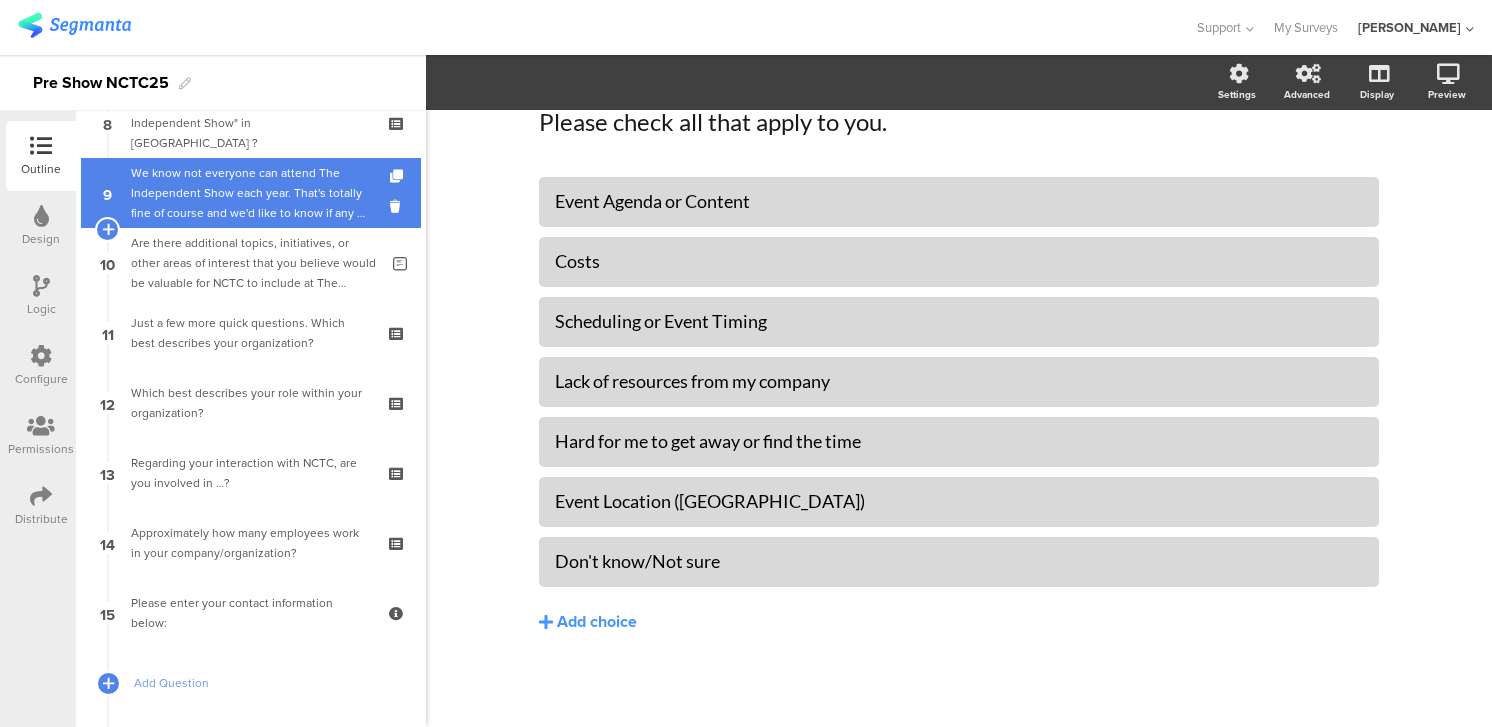 scroll, scrollTop: 210, scrollLeft: 0, axis: vertical 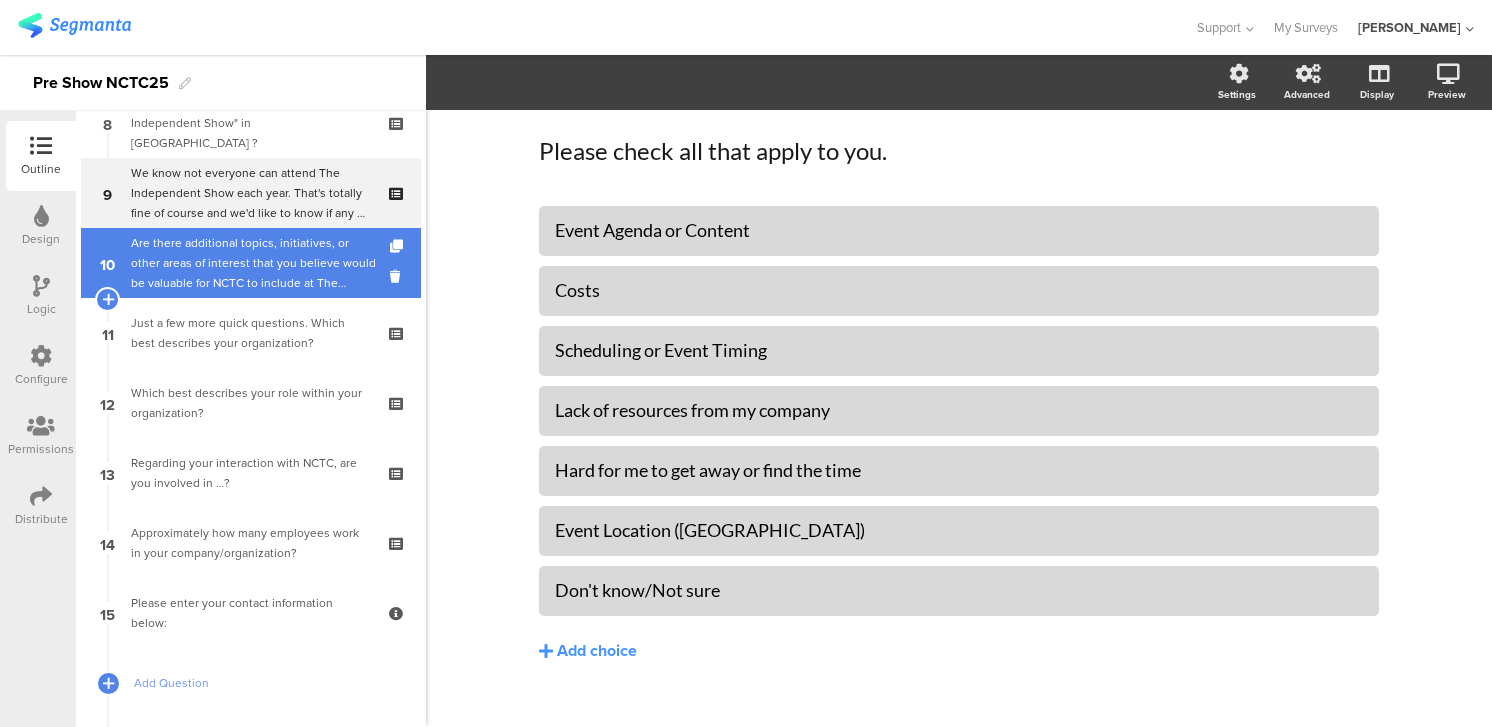 click on "Are there additional topics, initiatives, or other areas of interest that you believe would be valuable for NCTC to include at The Independent Show to better support you or your company?" at bounding box center (254, 263) 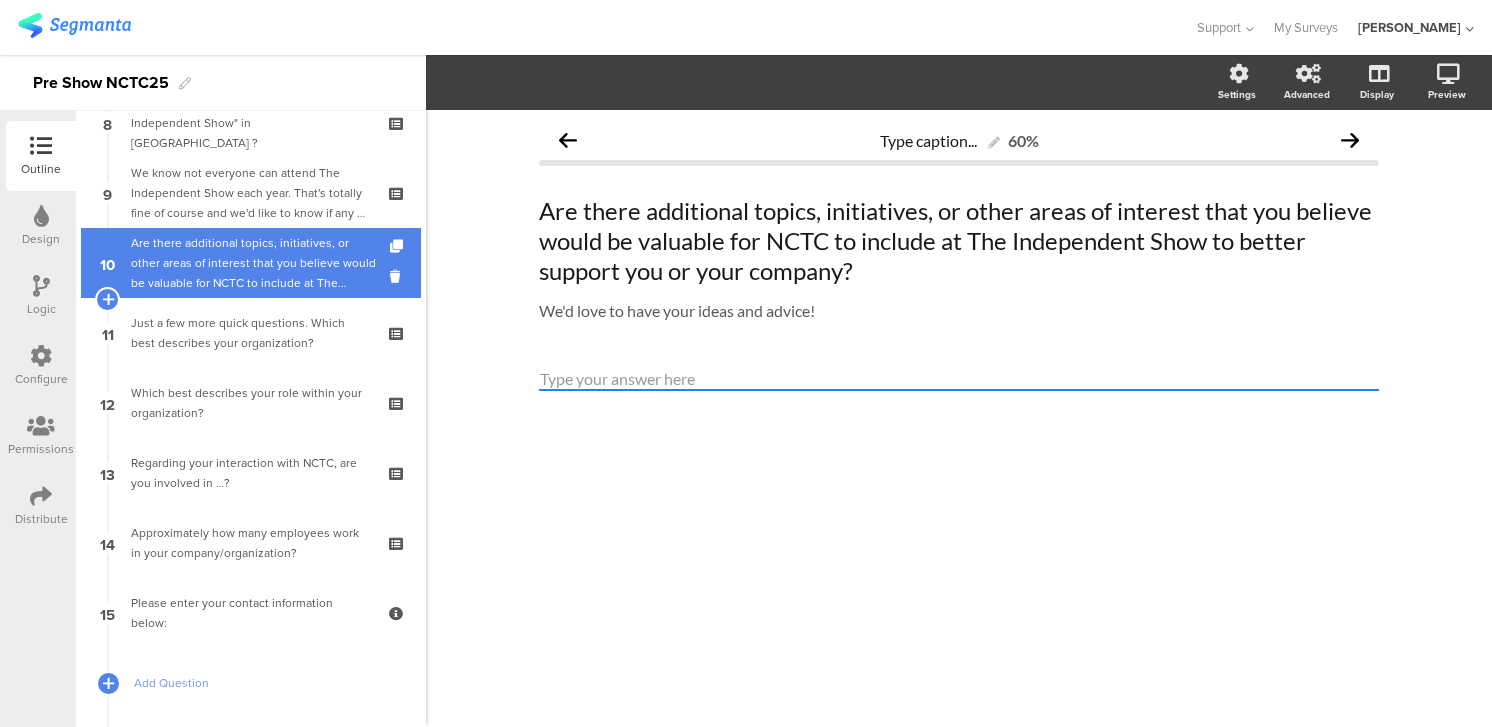 scroll, scrollTop: 0, scrollLeft: 0, axis: both 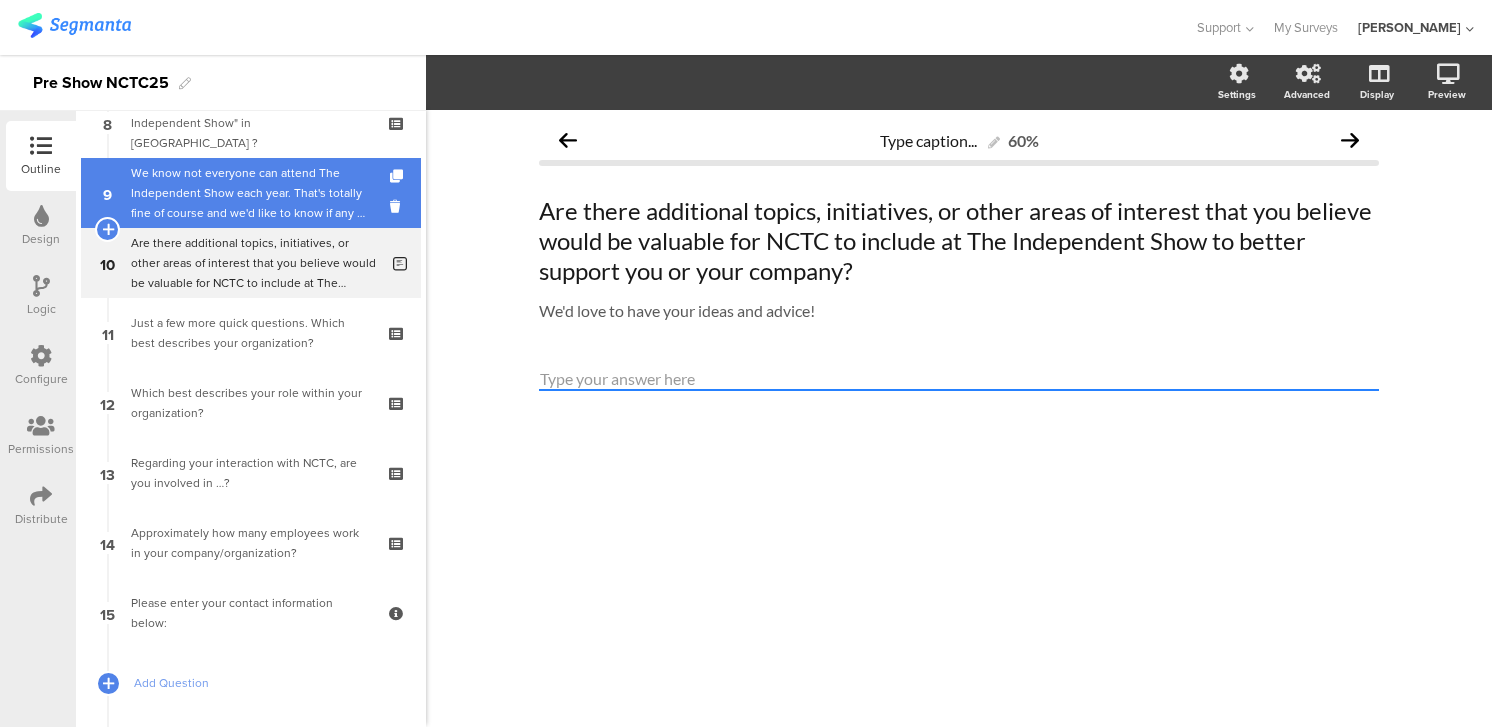 click on "We know not everyone can attend The Independent Show each year.  That's totally fine of course and we'd like to know if any of these reasons below apply to your decision this year? Please check all that apply to you." at bounding box center [250, 193] 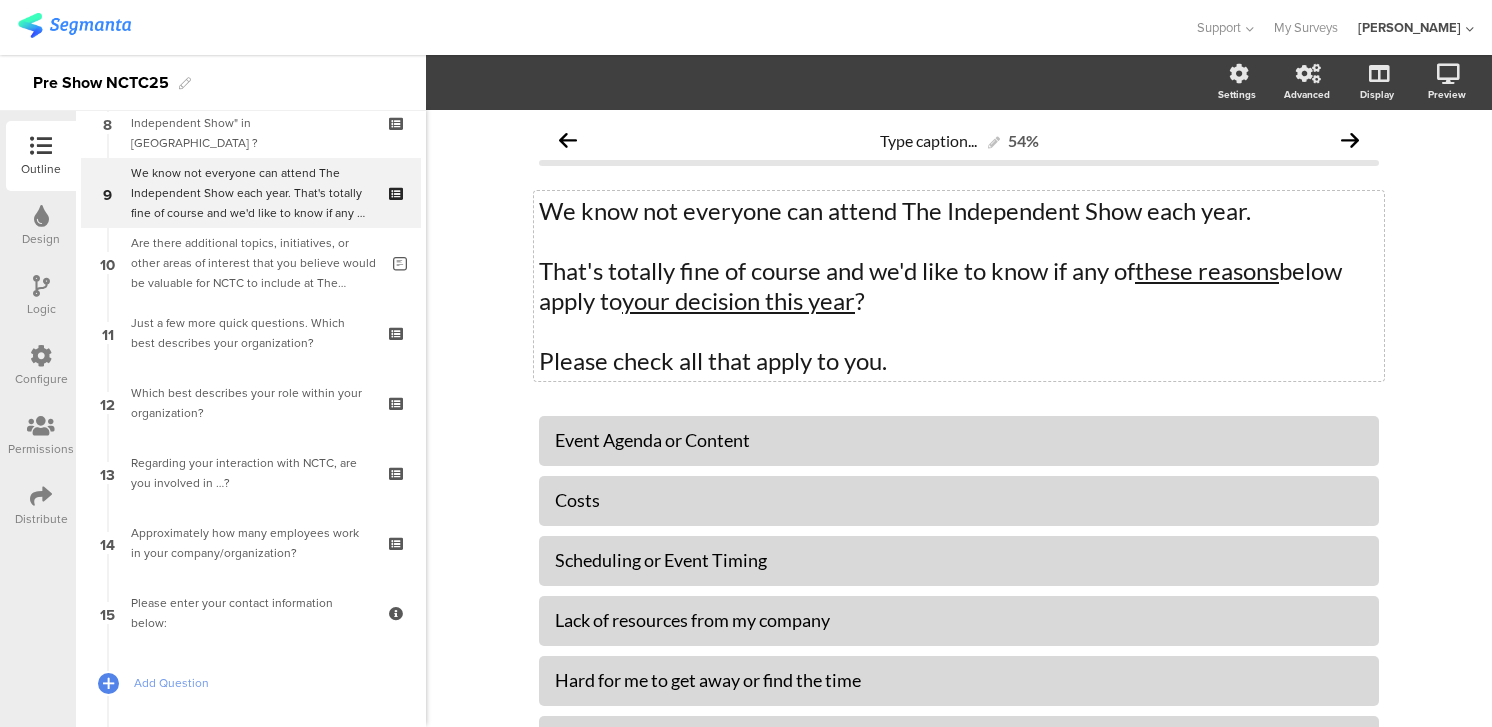 click on "We know not everyone can attend The Independent Show each year.  That's totally fine of course and we'd like to know if any of  these reasons  below apply to  your decision this year ? Please check all that apply to you.
We know not everyone can attend The Independent Show each year.  That's totally fine of course and we'd like to know if any of  these reasons  below apply to  your decision this year ? Please check all that apply to you." 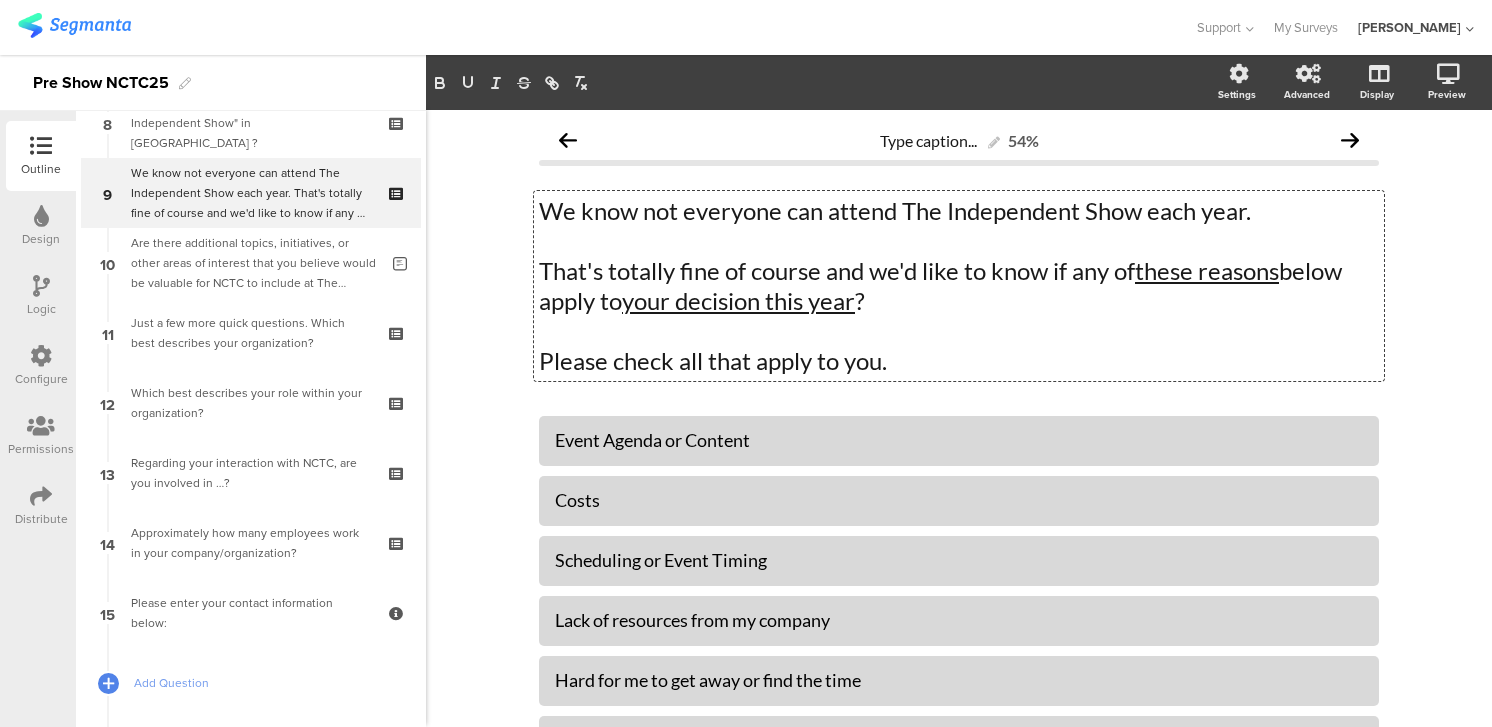 type 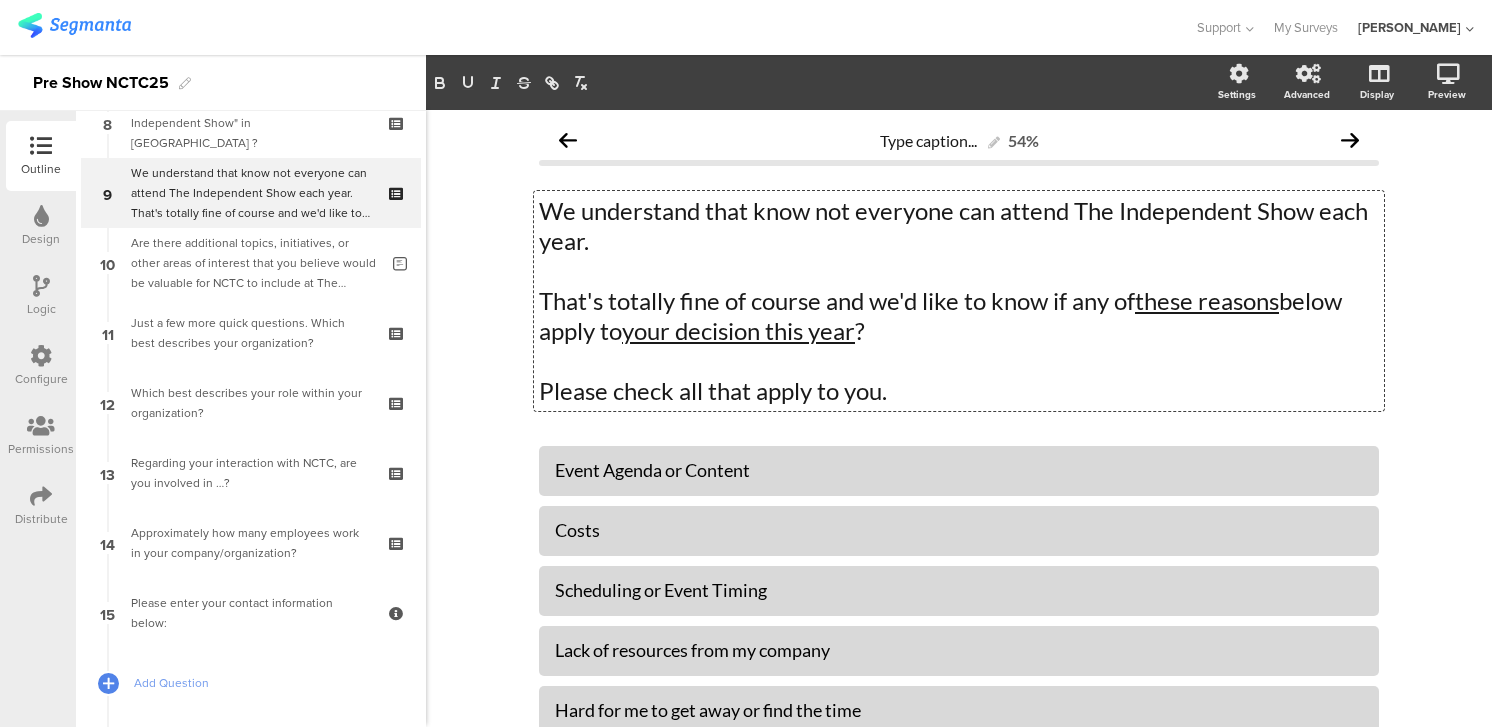 click on "We understand that know not everyone can attend The Independent Show each year." 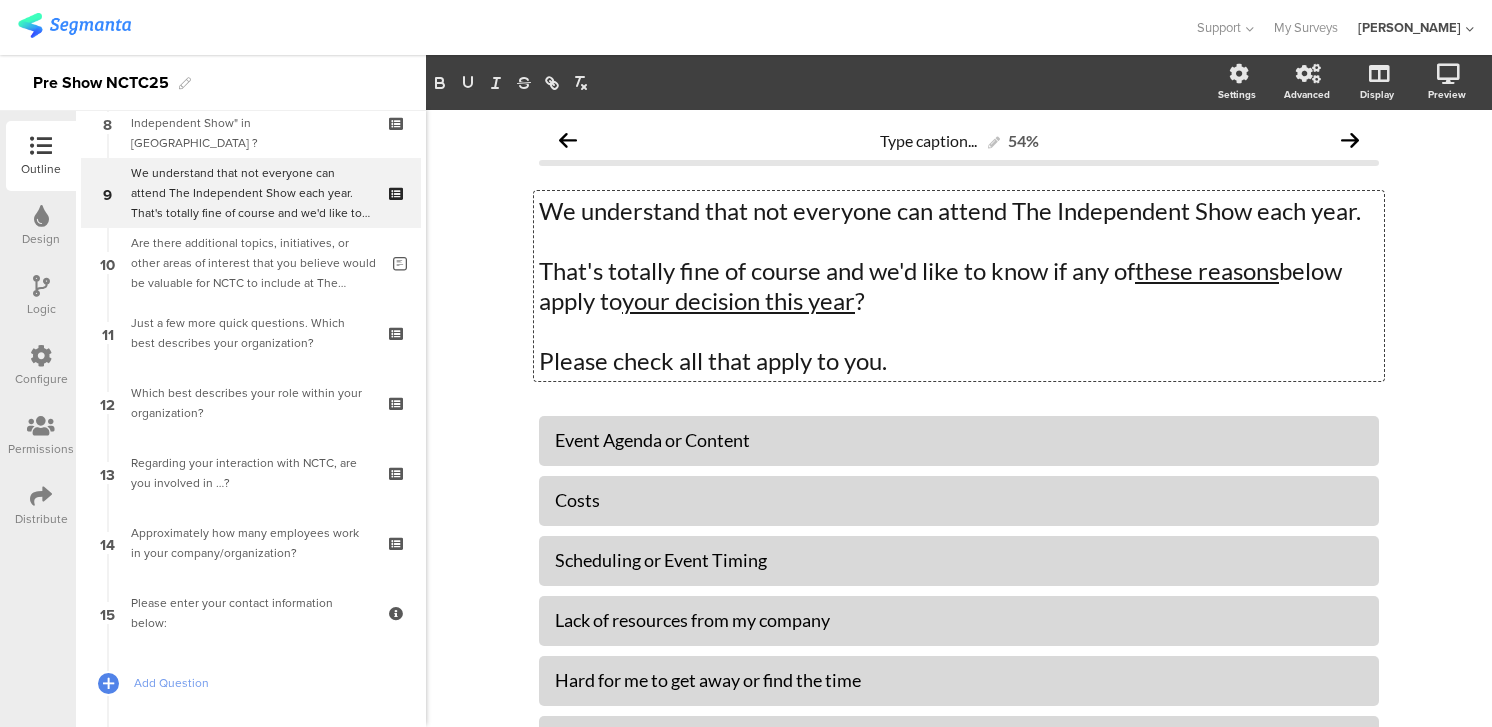 click on "We understand that not everyone can attend The Independent Show each year." 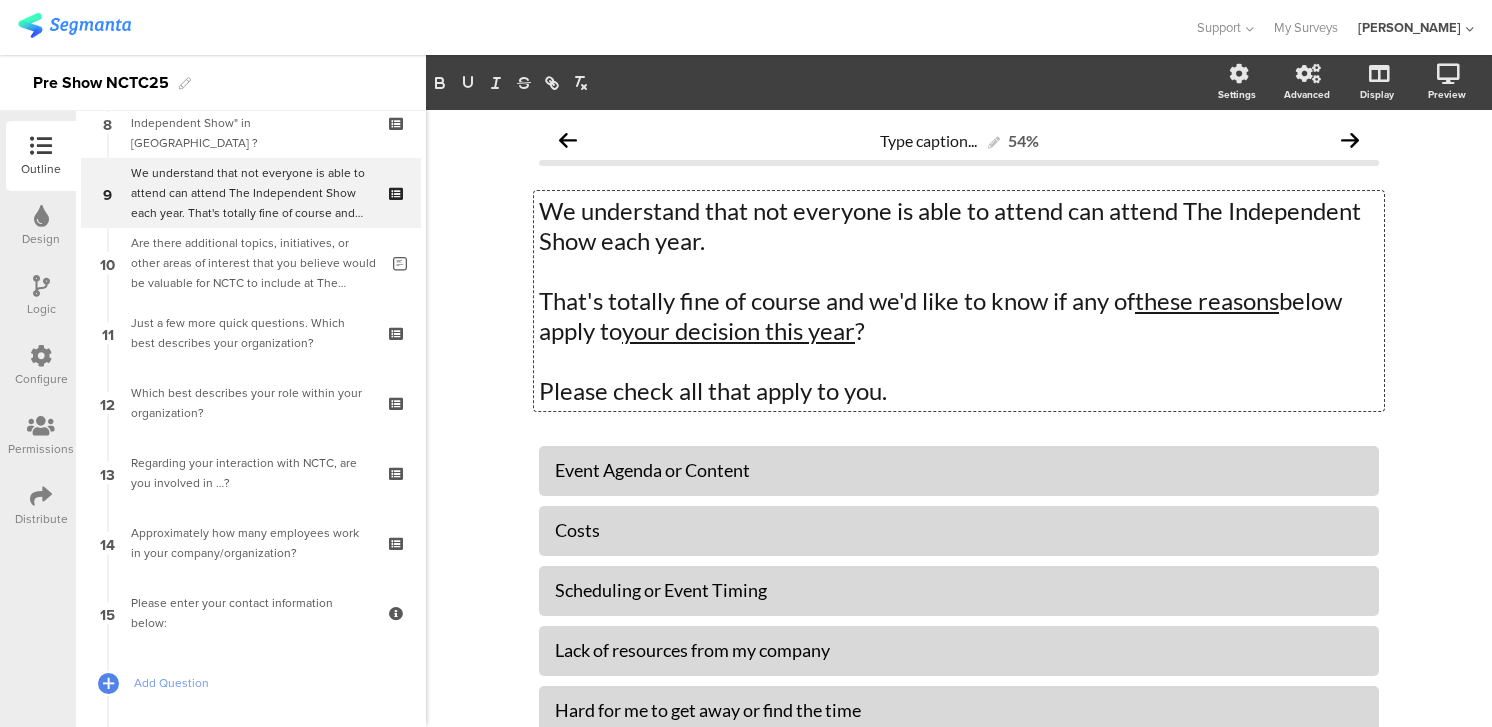 click on "We understand that not everyone is able to attend can attend The Independent Show each year." 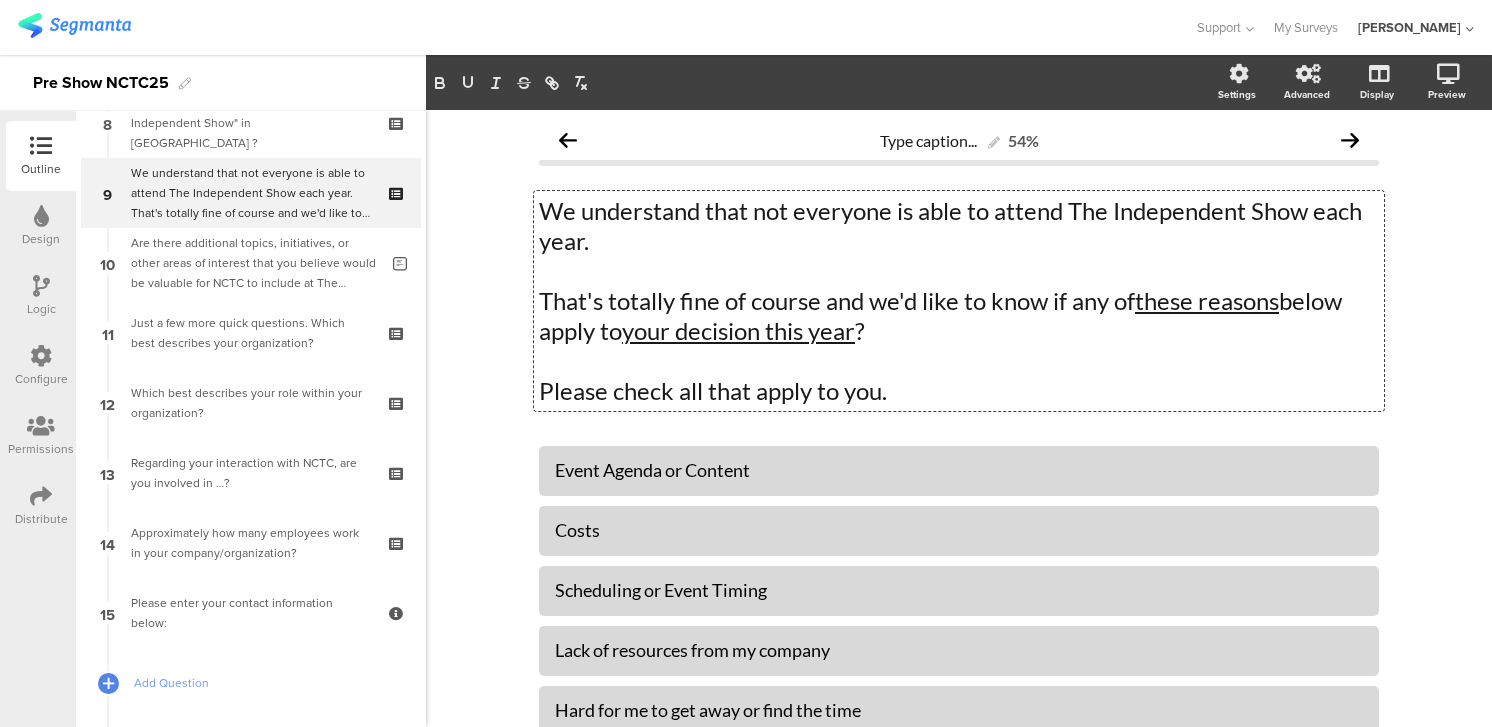 click on "We understand that not everyone is able to attend The Independent Show each year." 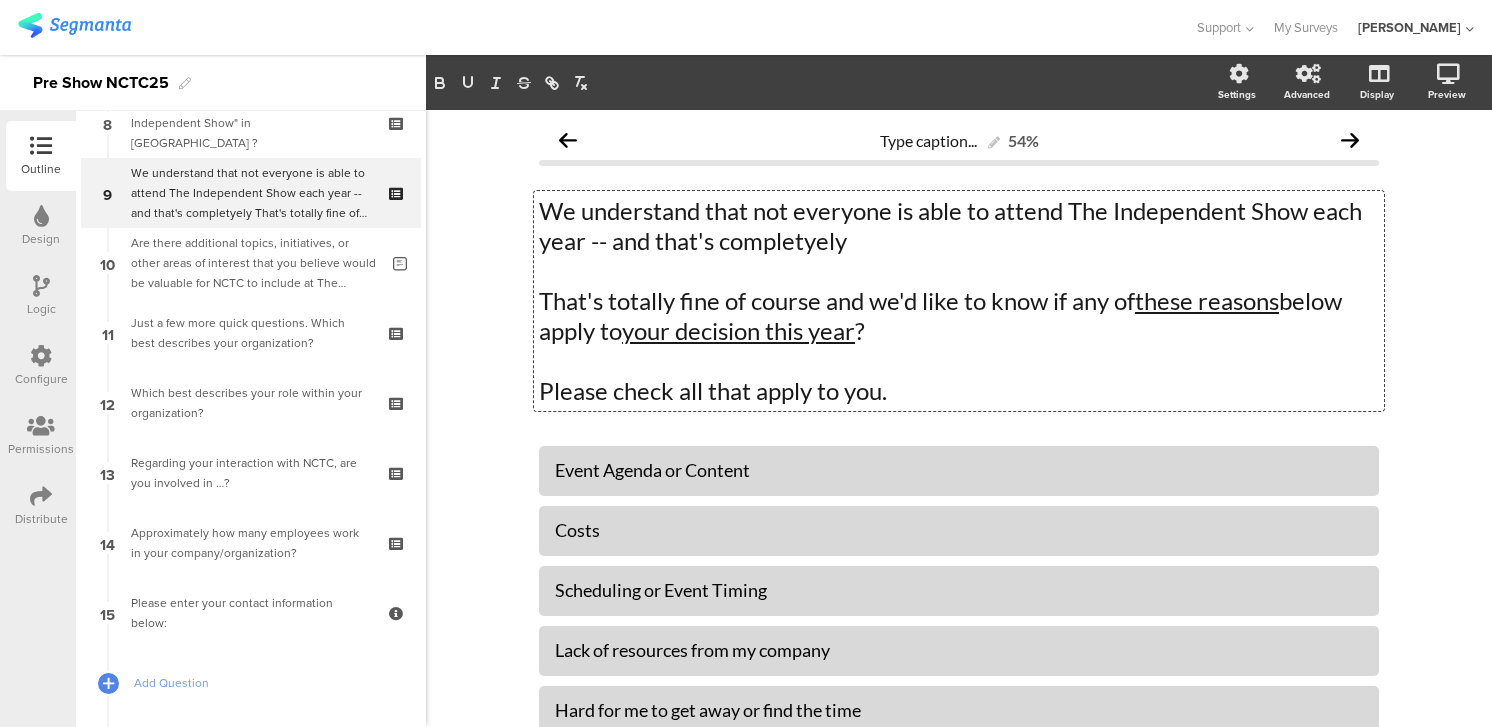 click on "We understand that not everyone is able to attend The Independent Show each year -- and that's completyely" 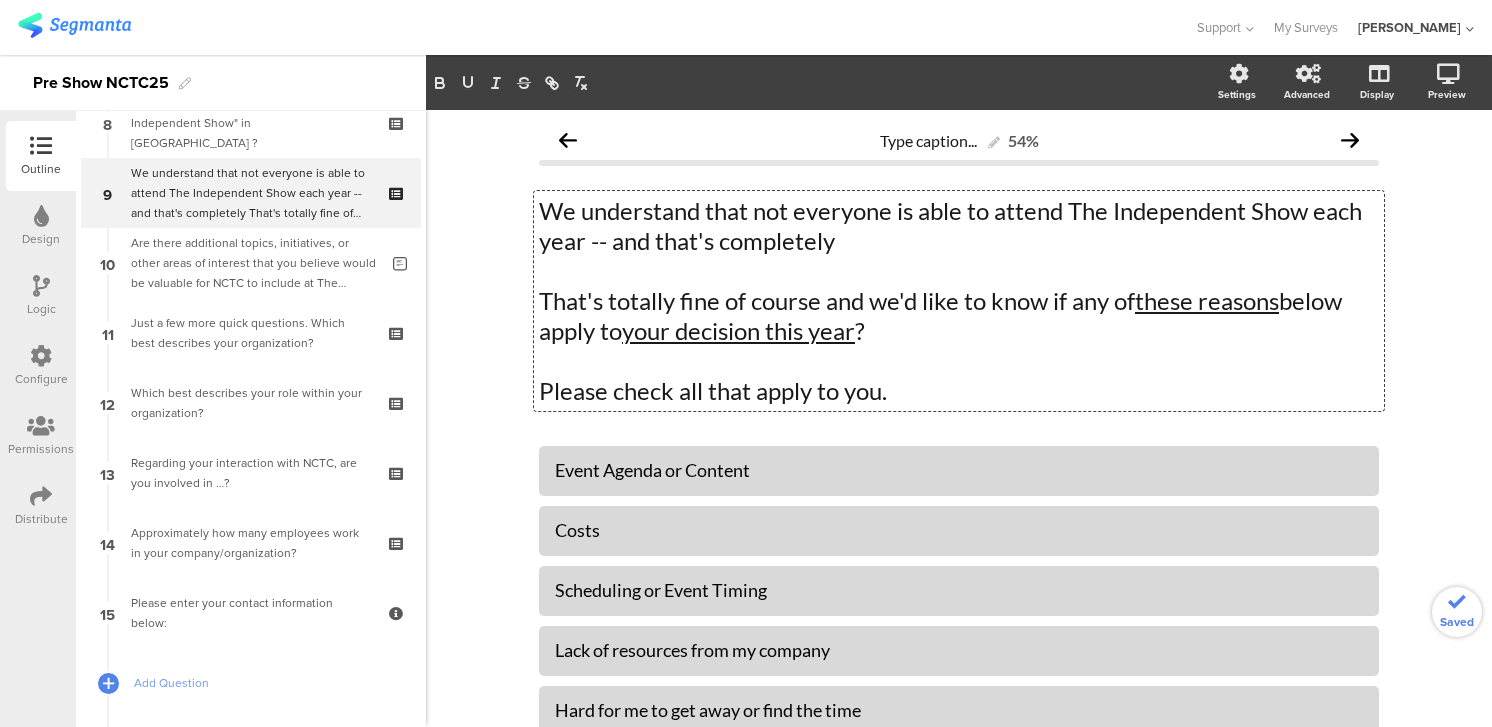 click on "We understand that not everyone is able to attend The Independent Show each year -- and that's completely" 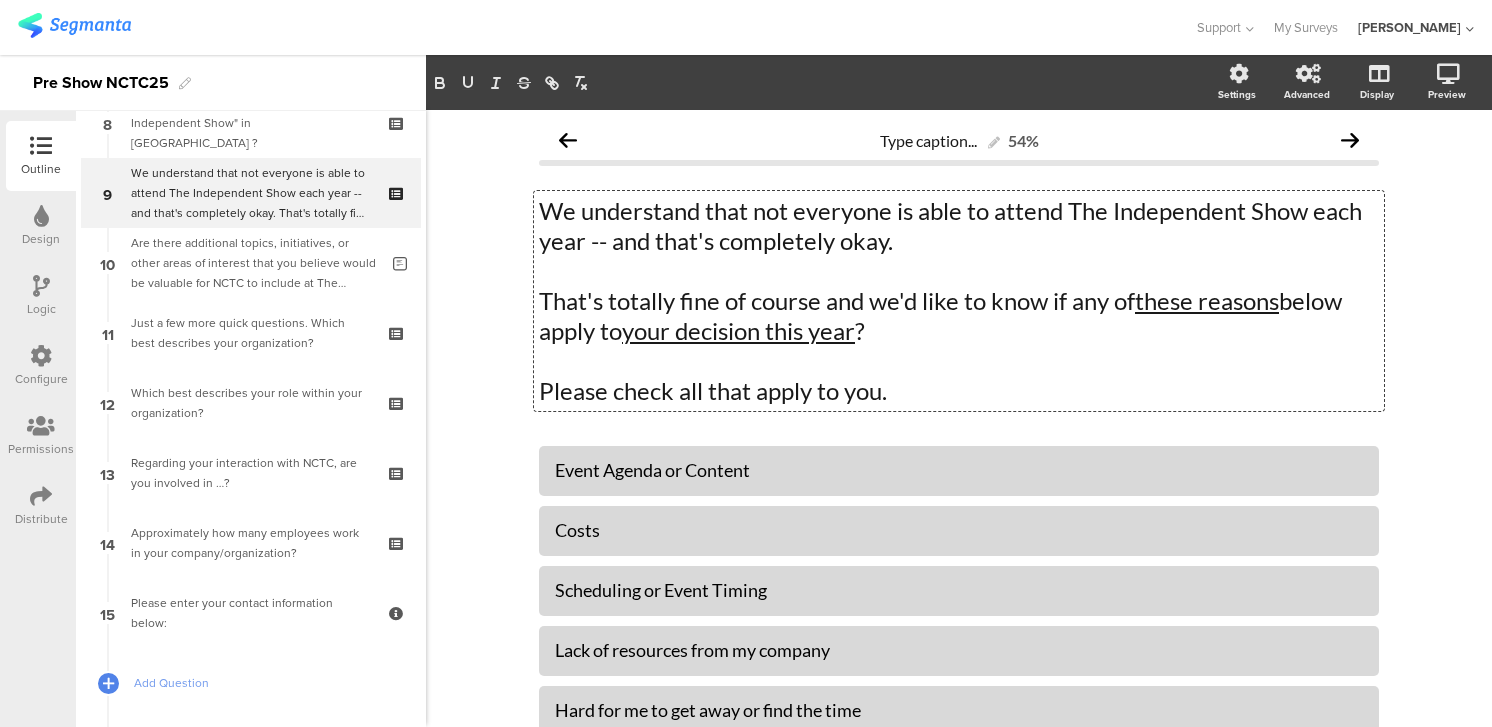 click on "That's totally fine of course and we'd like to know if any of  these reasons  below apply to  your decision this year ?" 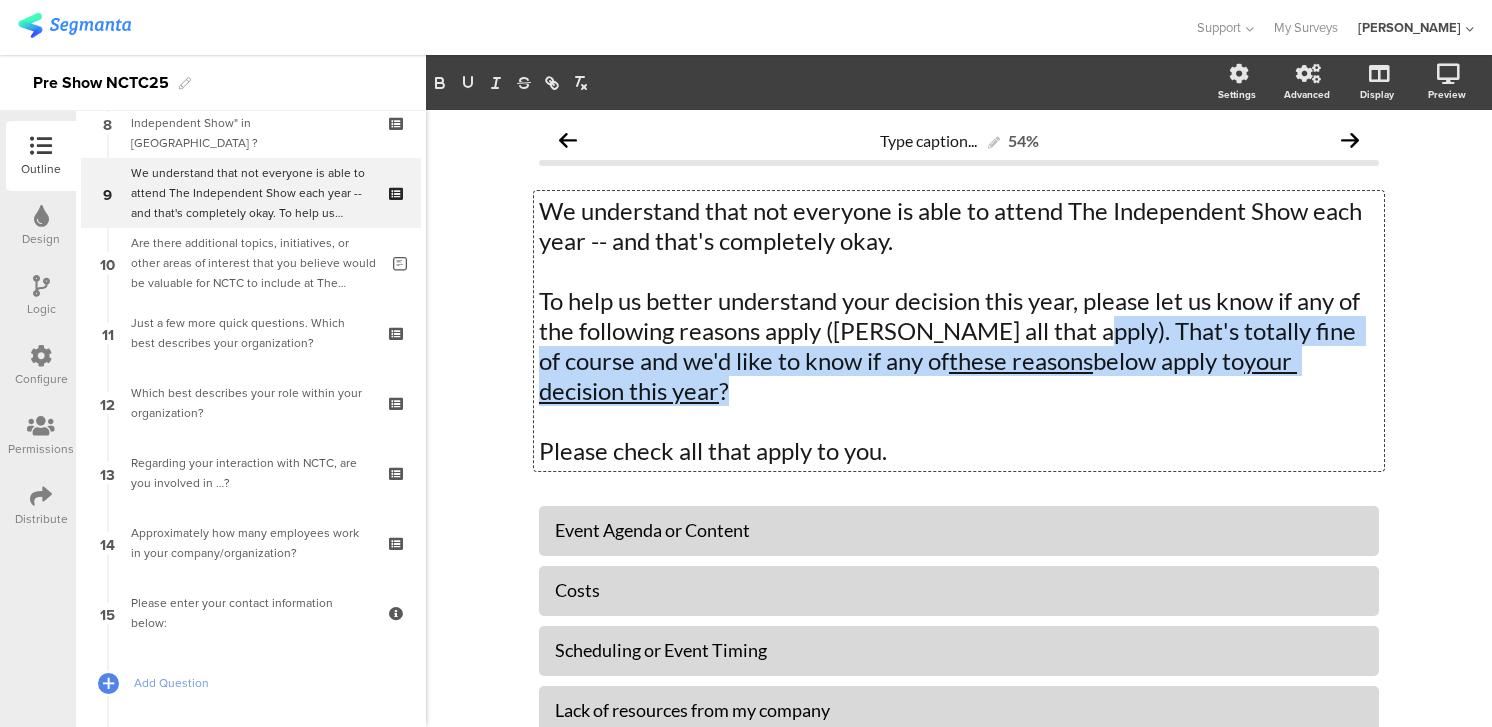 drag, startPoint x: 1073, startPoint y: 334, endPoint x: 1089, endPoint y: 394, distance: 62.0967 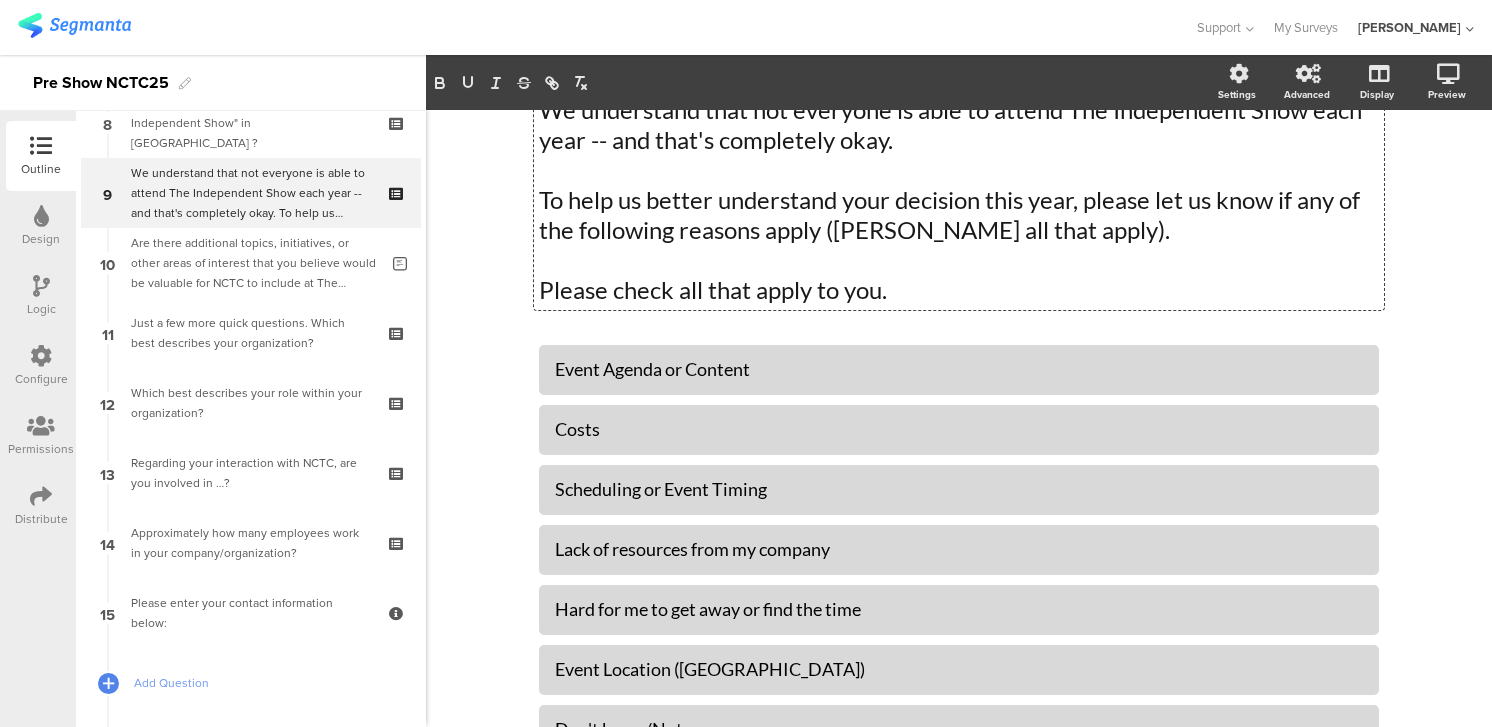 scroll, scrollTop: 128, scrollLeft: 0, axis: vertical 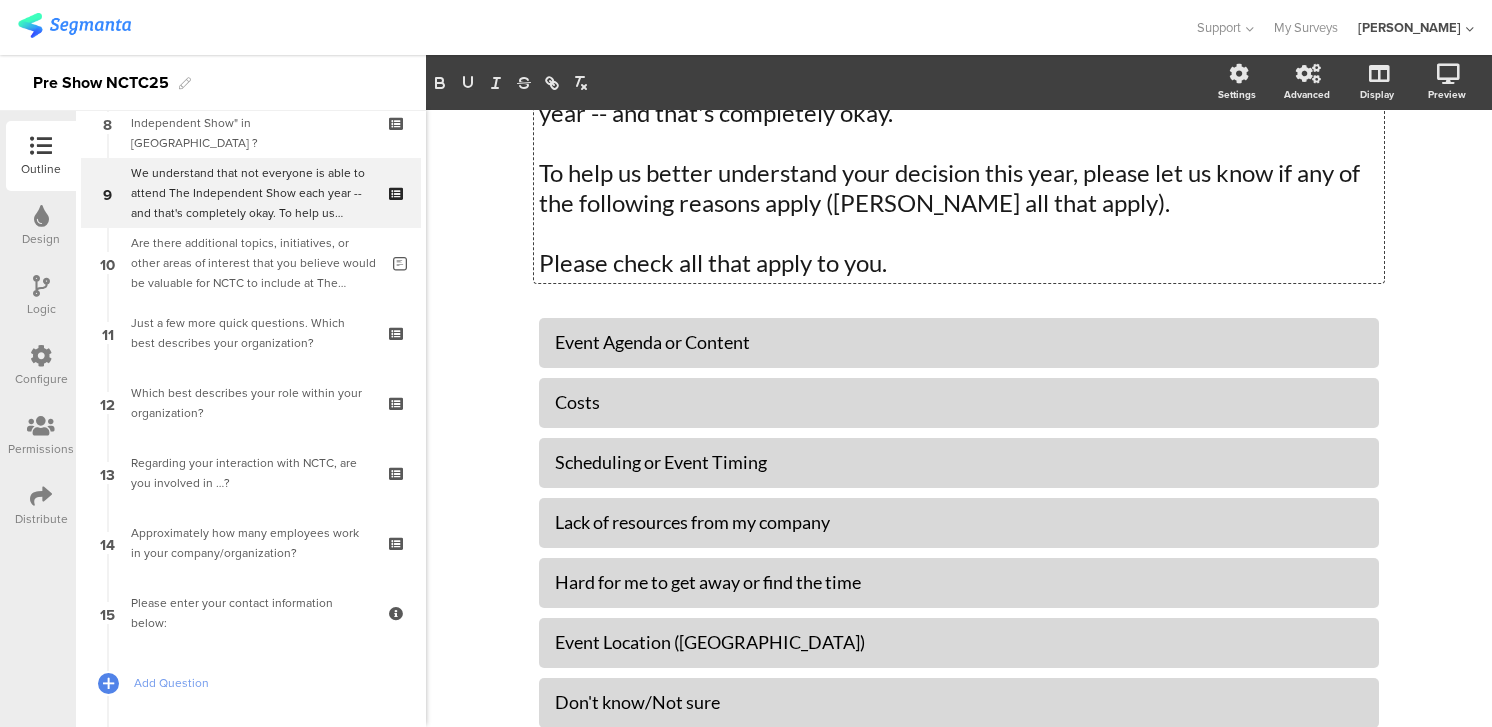 click on "To help us better understand your decision this year, please let us know if any of the following reasons apply (Chaeck all that apply)." 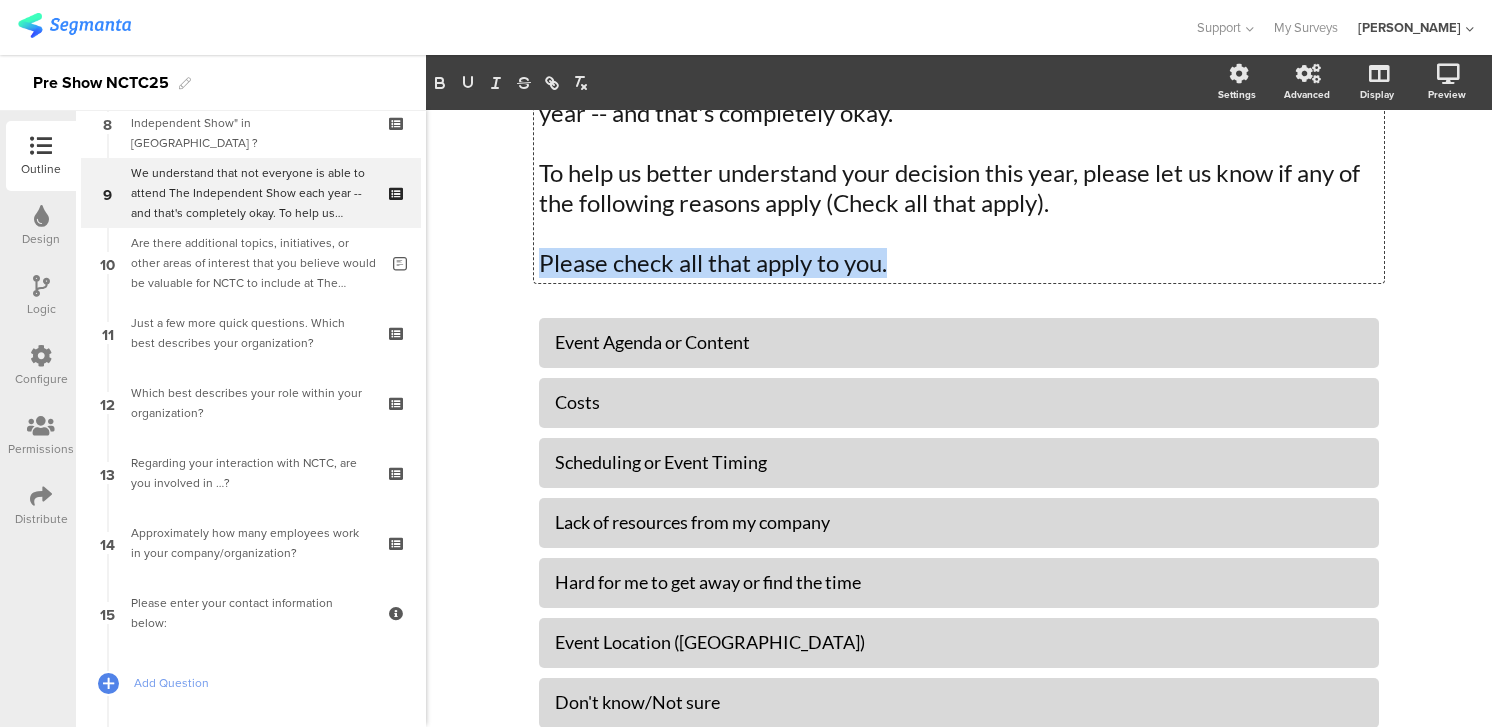 drag, startPoint x: 900, startPoint y: 268, endPoint x: 494, endPoint y: 266, distance: 406.0049 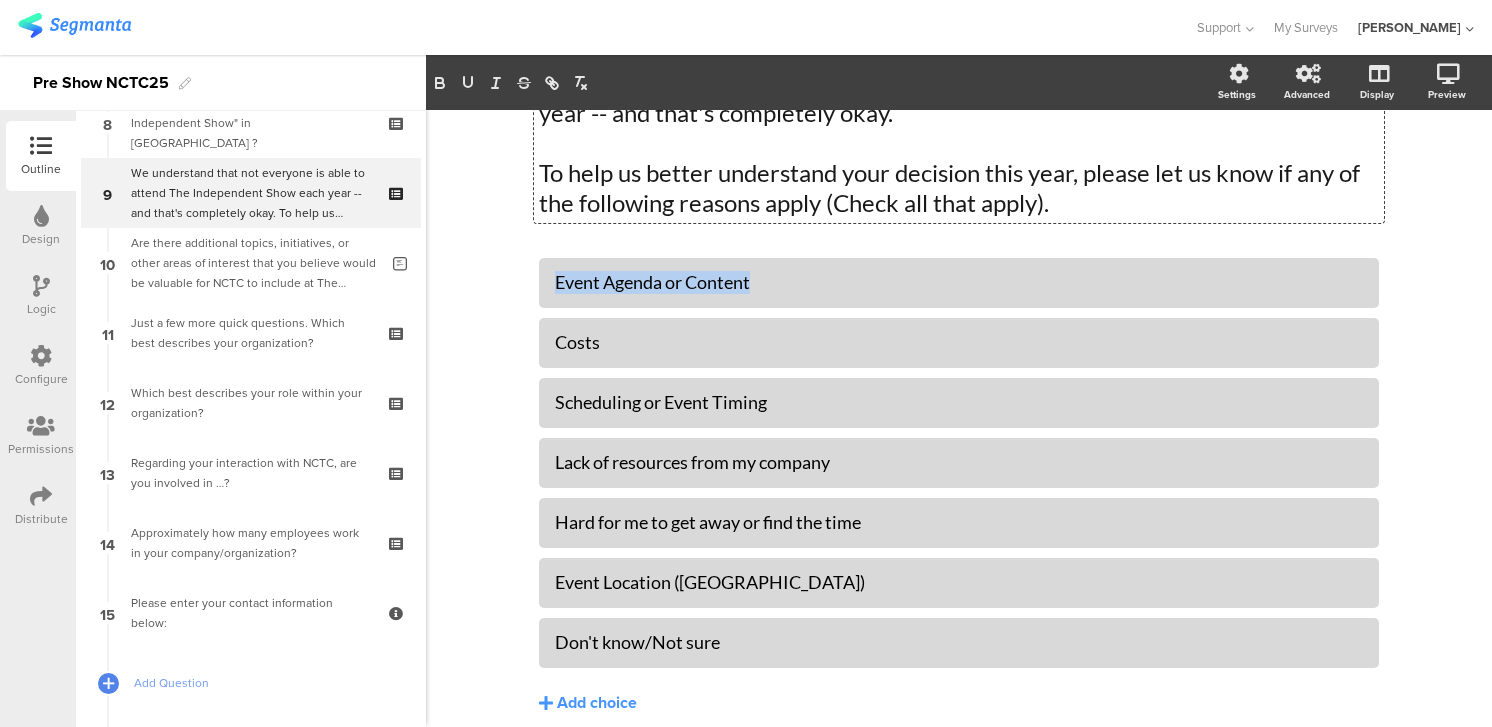 drag, startPoint x: 770, startPoint y: 289, endPoint x: 524, endPoint y: 283, distance: 246.07317 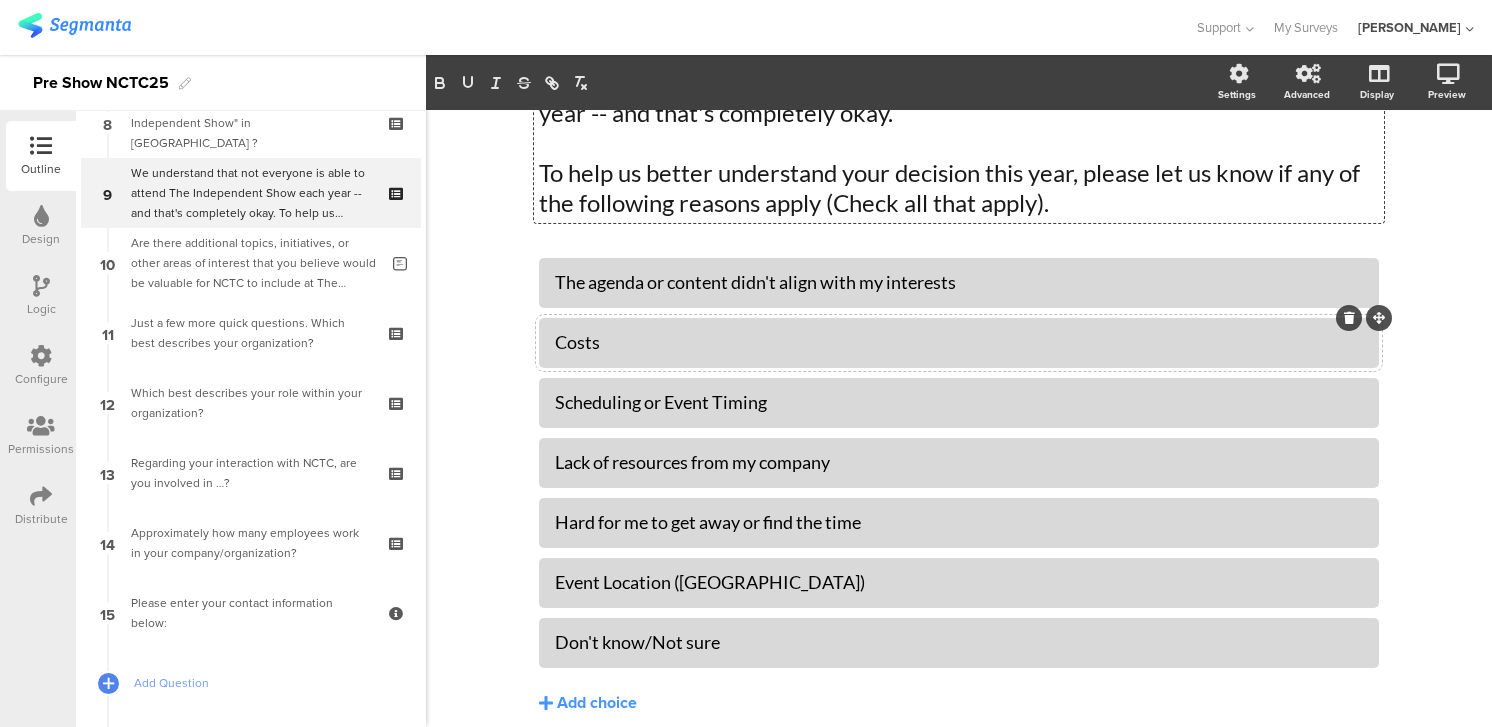 click on "Costs" 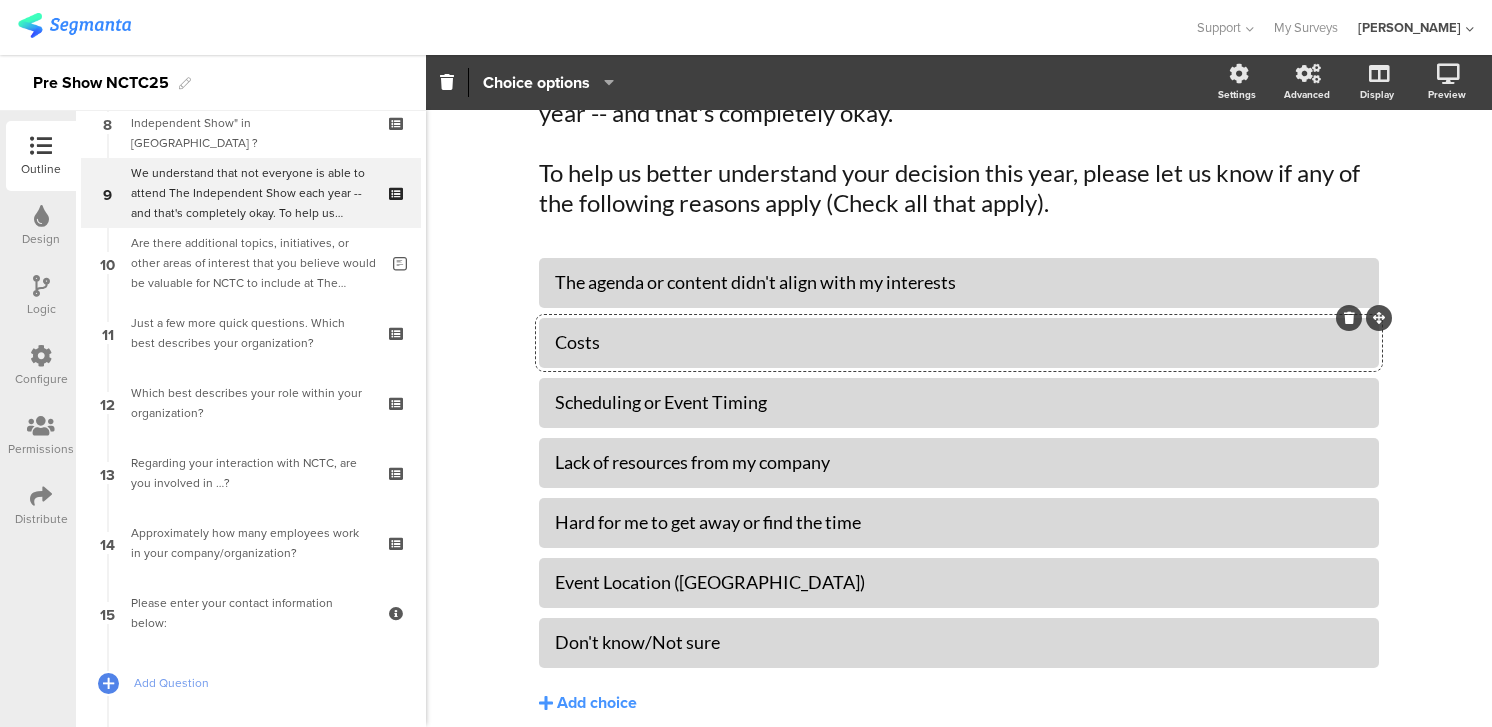 type 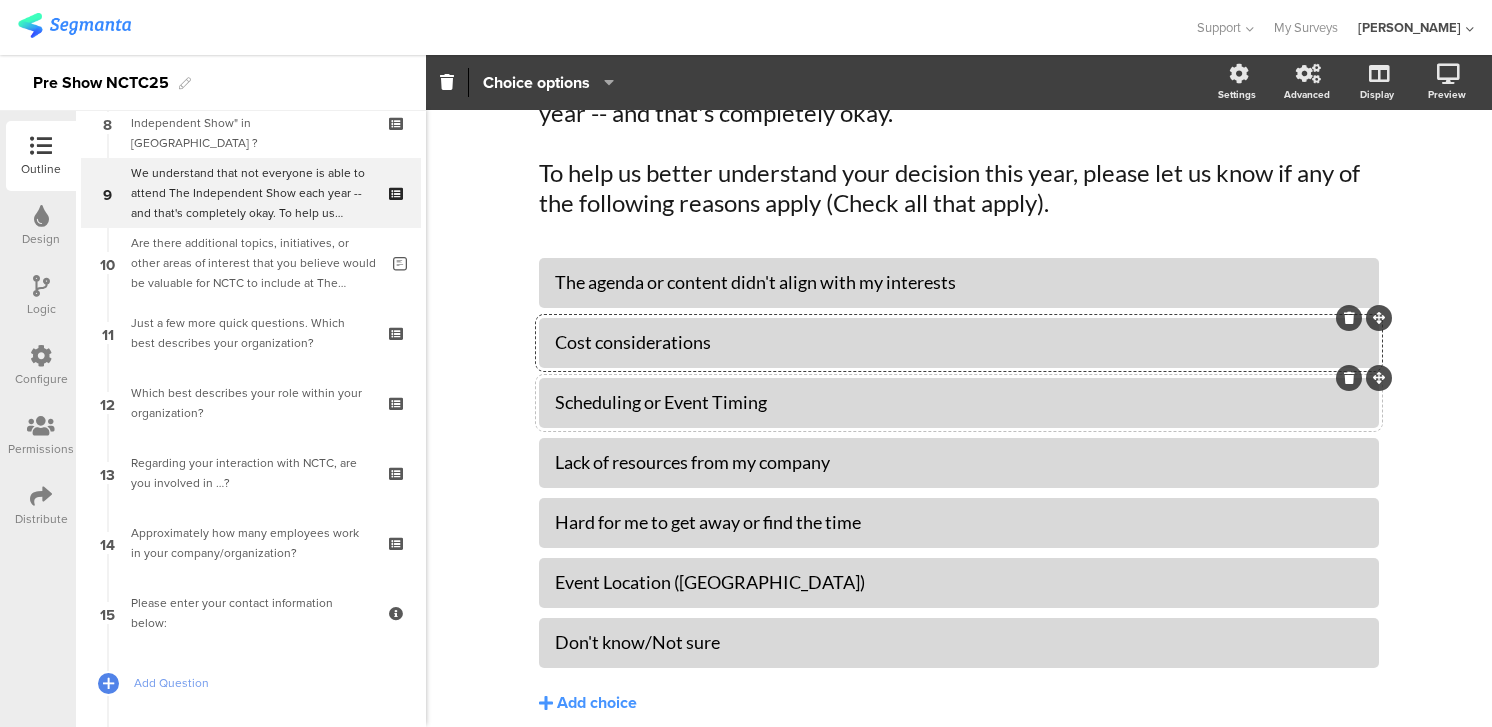 click on "Scheduling or Event Timing" 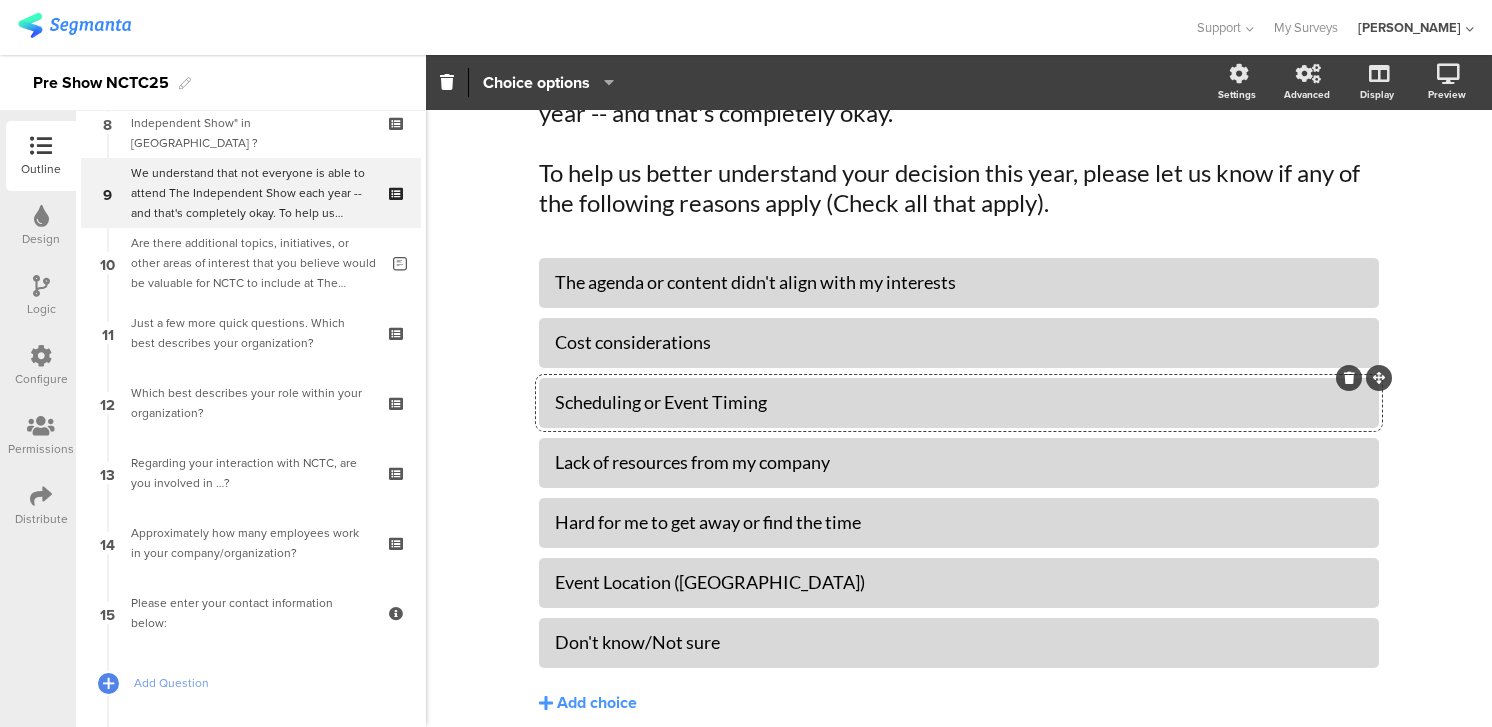 click on "Scheduling or Event Timing" 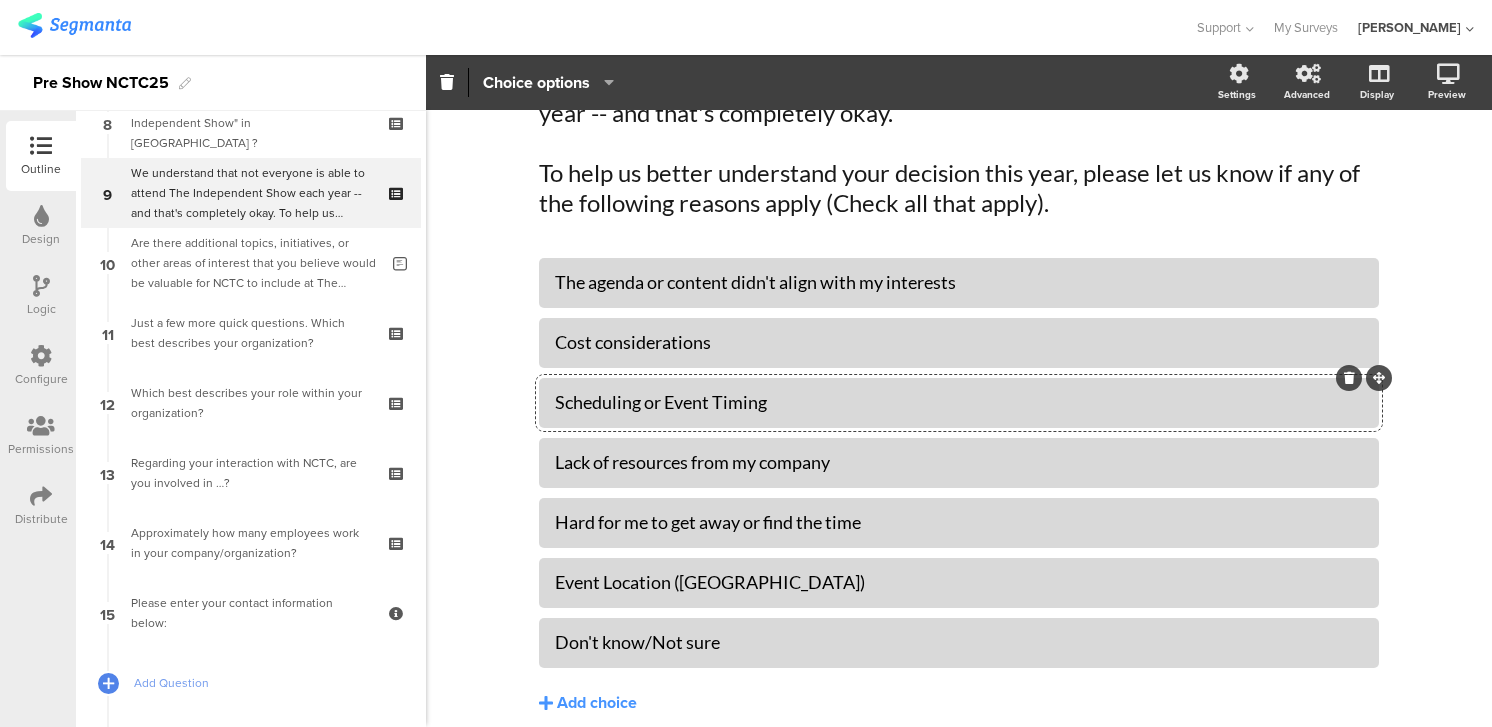 type 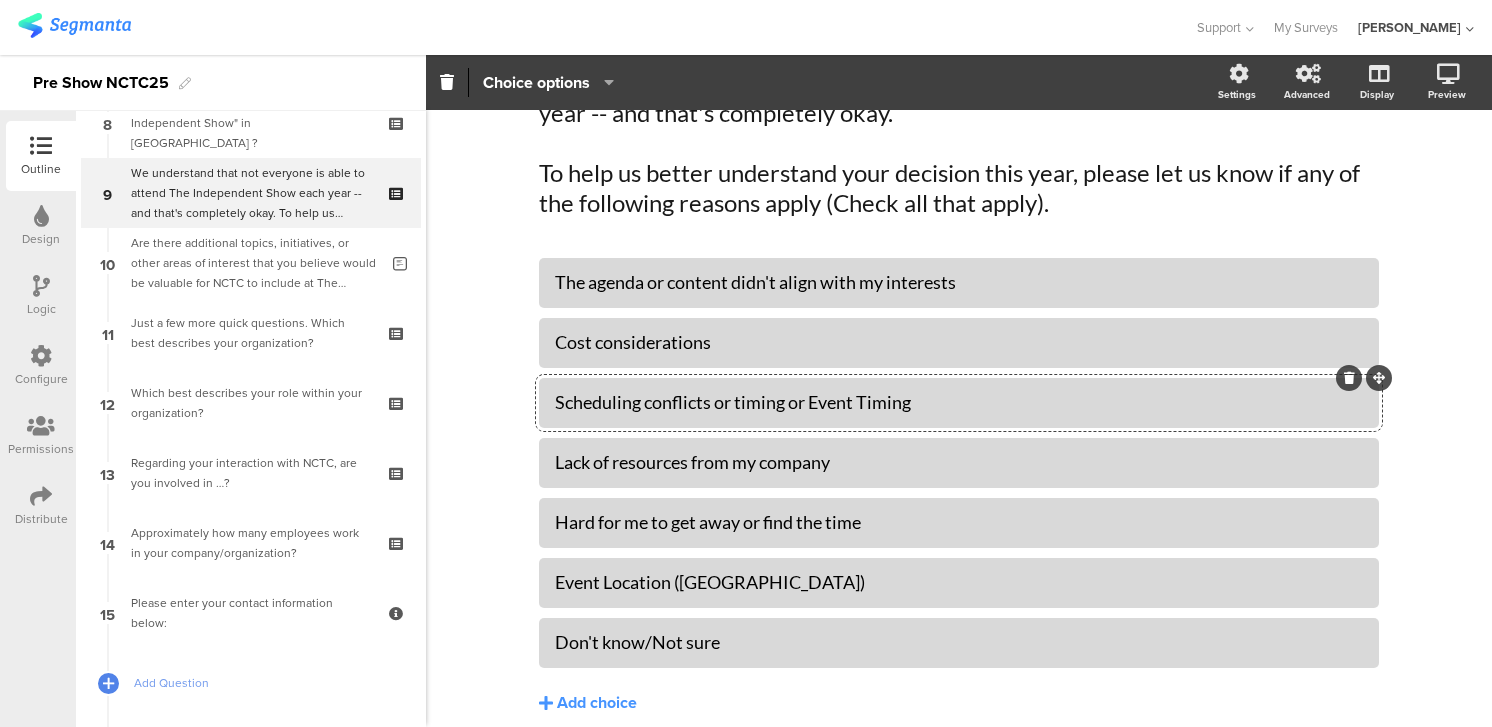 click on "Scheduling conflicts or timing or Event Timing" 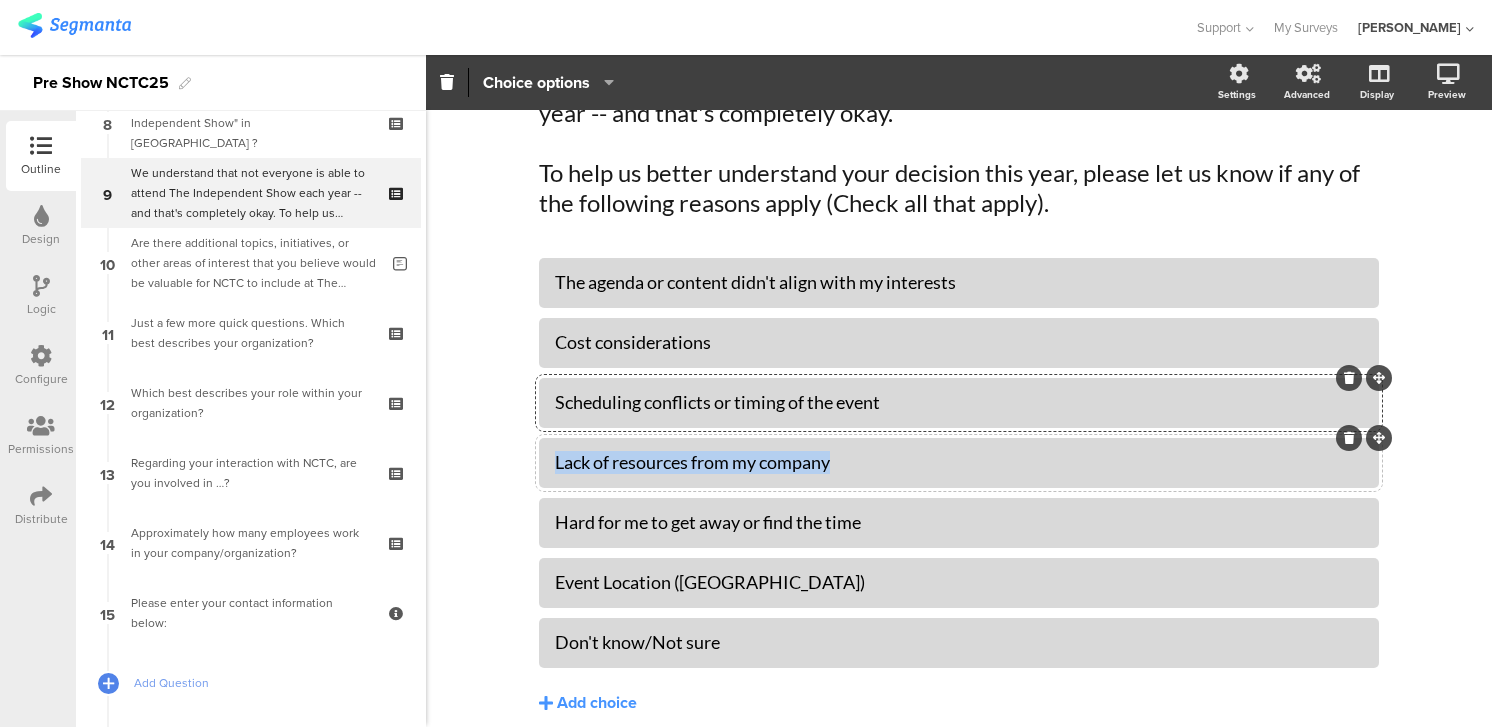 drag, startPoint x: 861, startPoint y: 459, endPoint x: 545, endPoint y: 461, distance: 316.00632 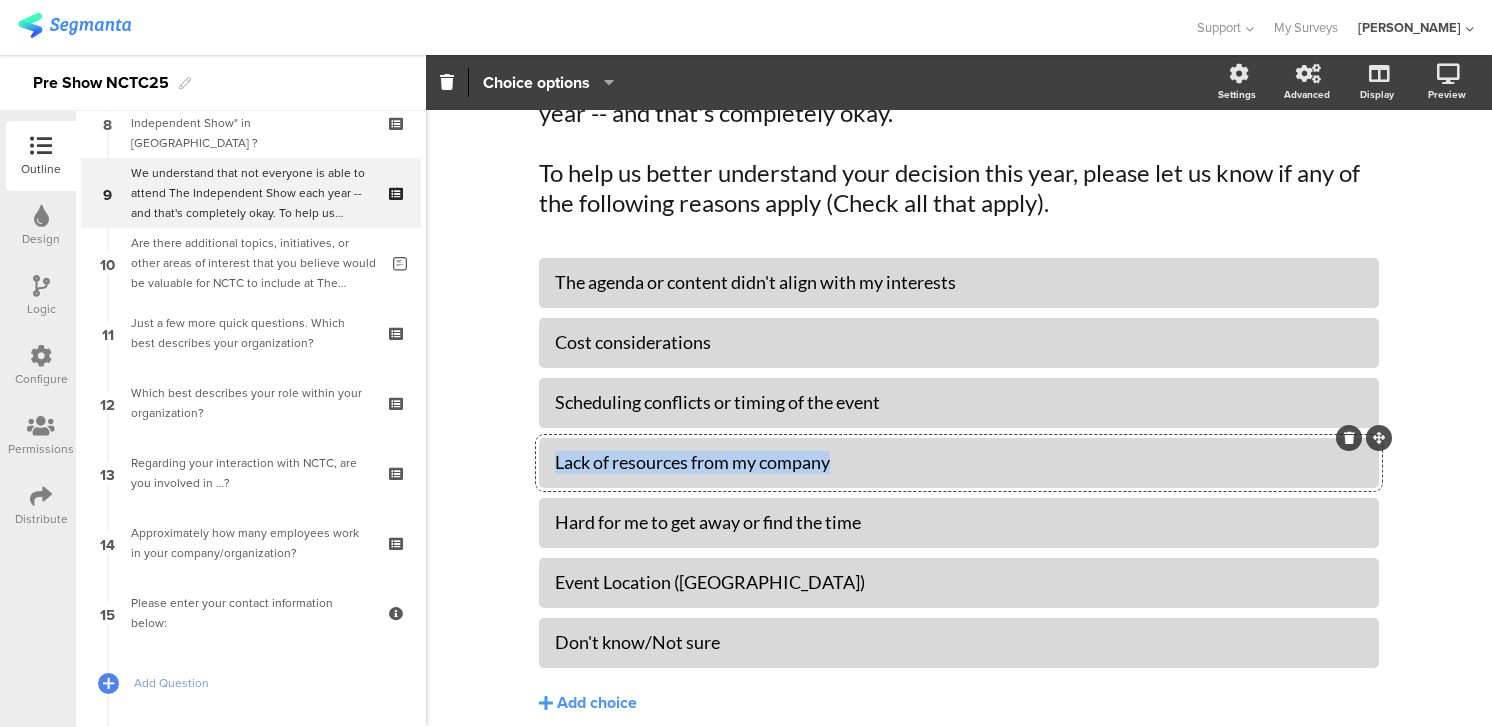 type 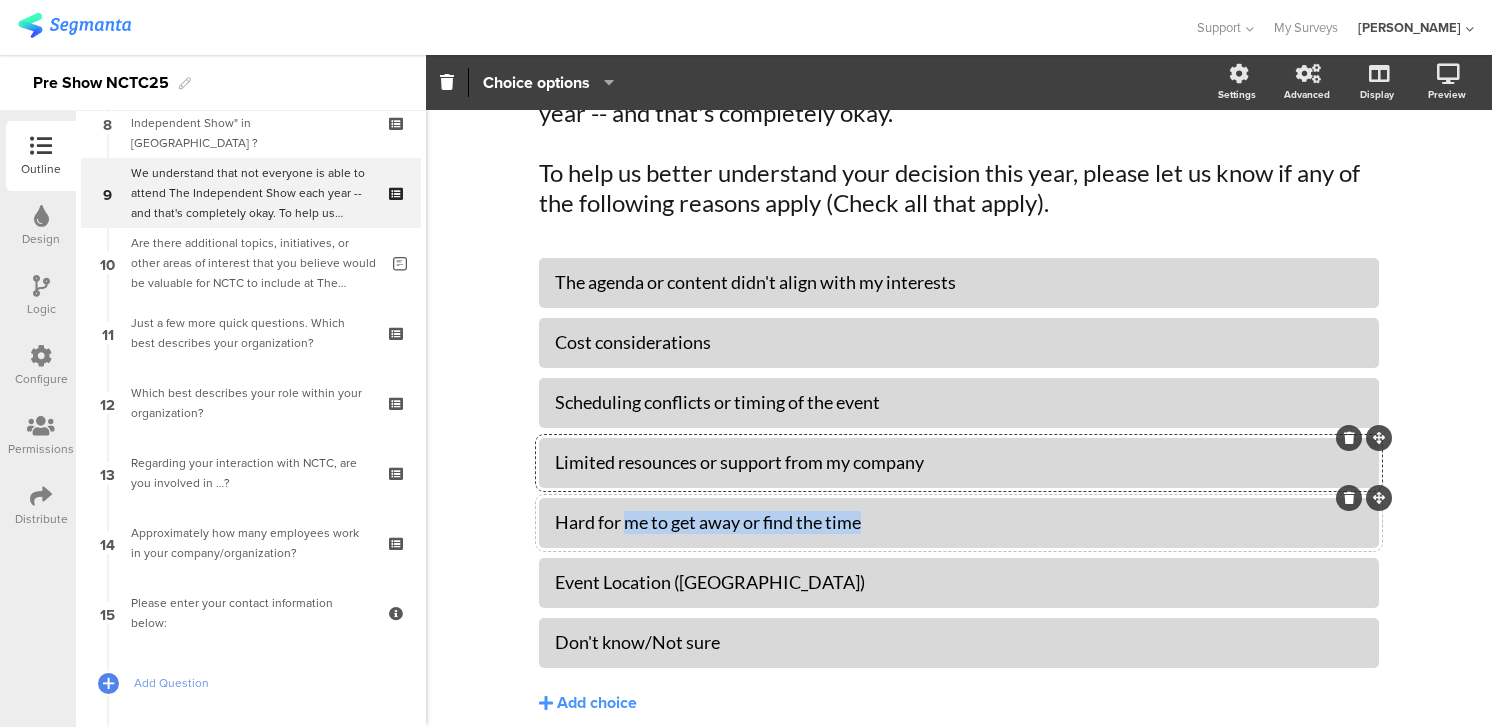 drag, startPoint x: 900, startPoint y: 514, endPoint x: 631, endPoint y: 520, distance: 269.0669 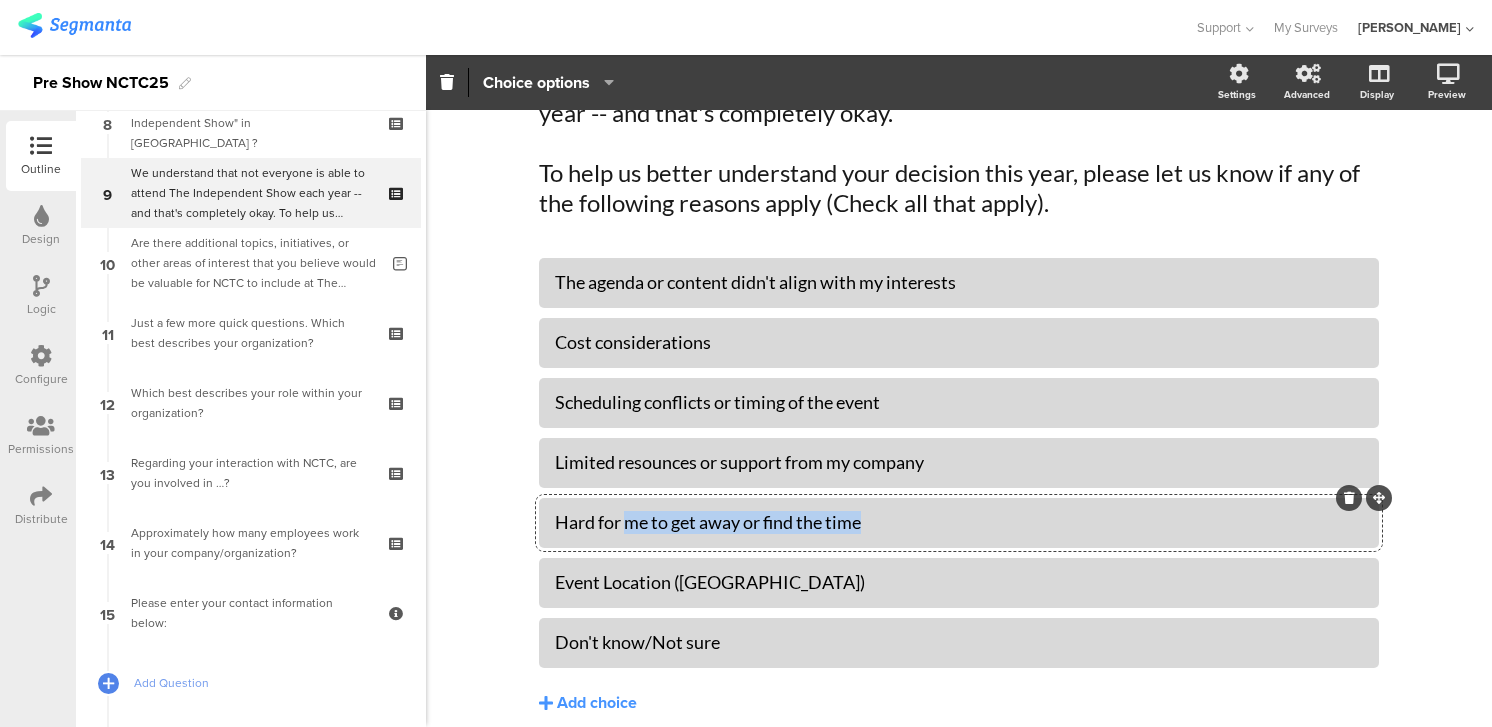 click on "Hard for me to get away or find the time" 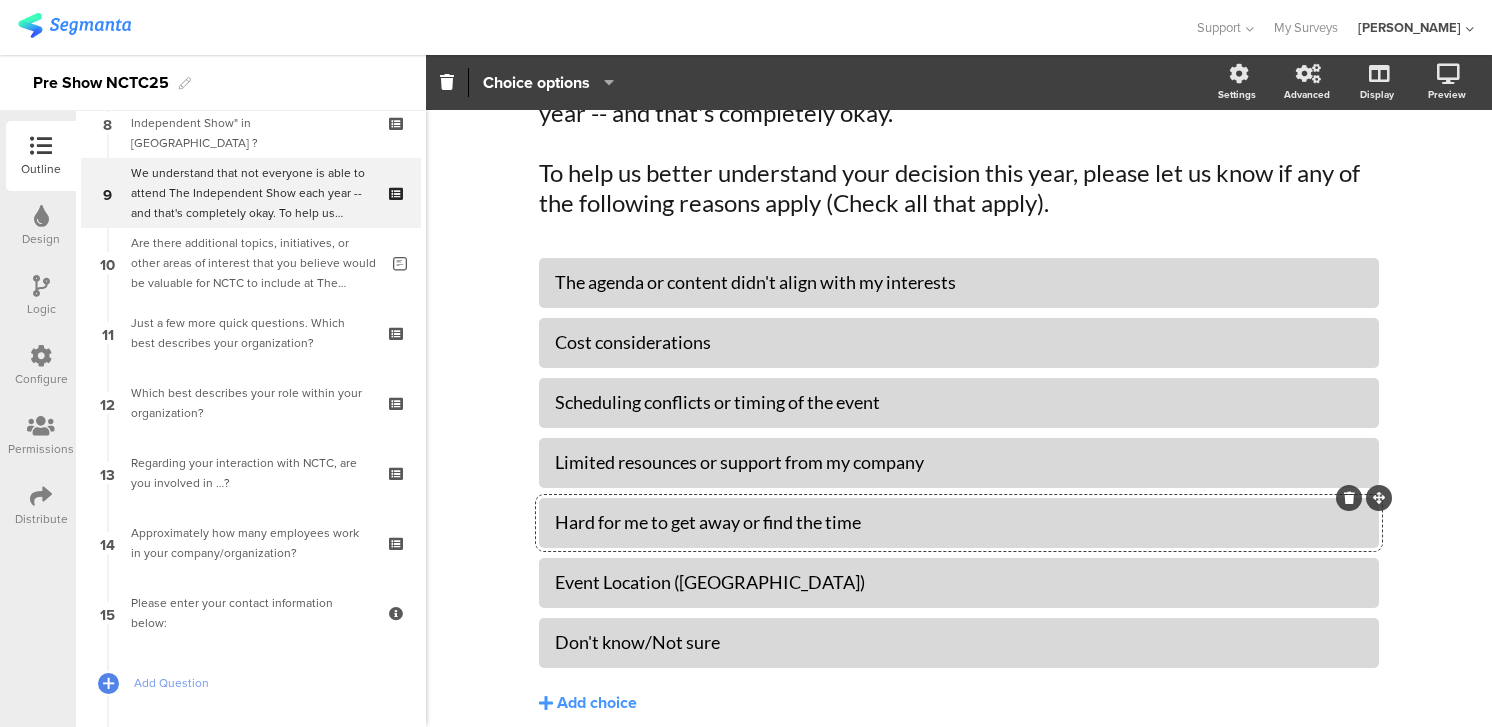type 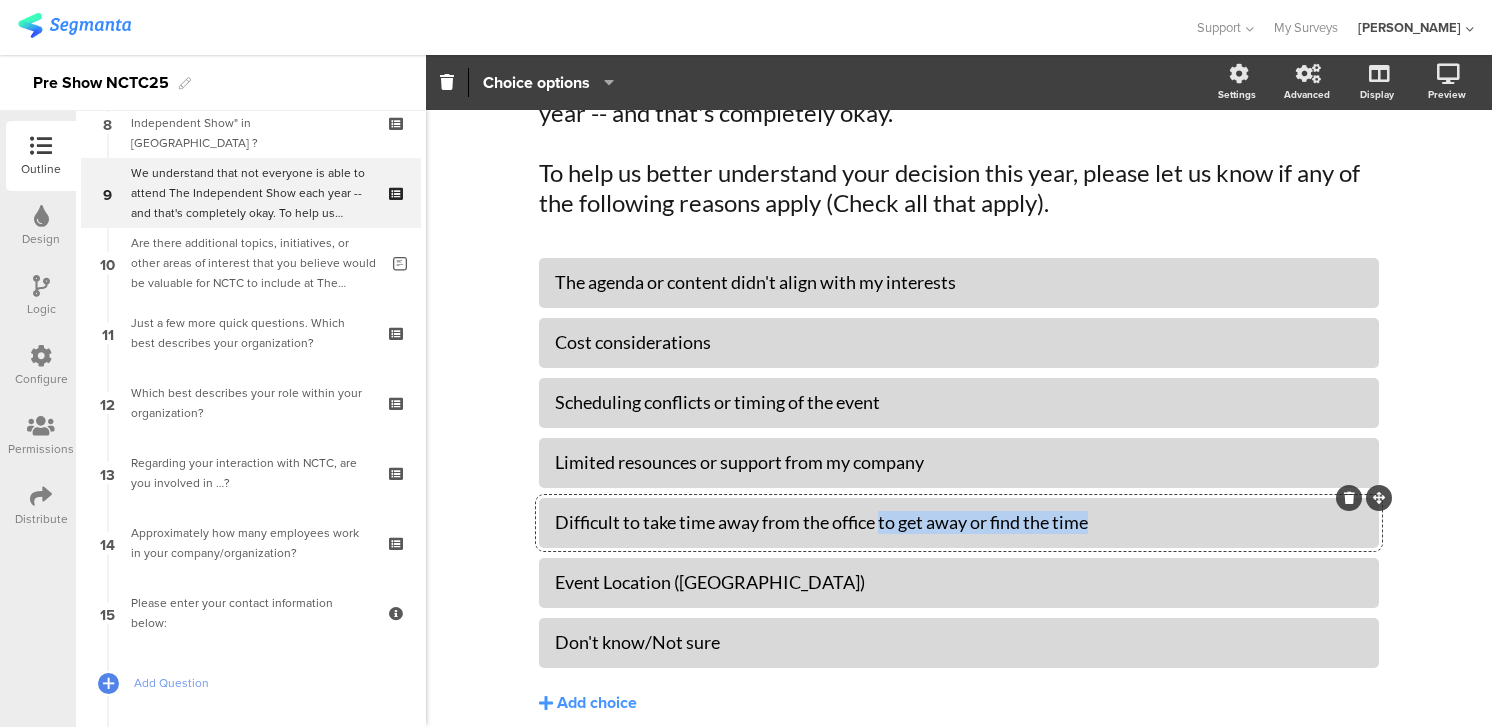 drag, startPoint x: 1115, startPoint y: 521, endPoint x: 885, endPoint y: 528, distance: 230.10649 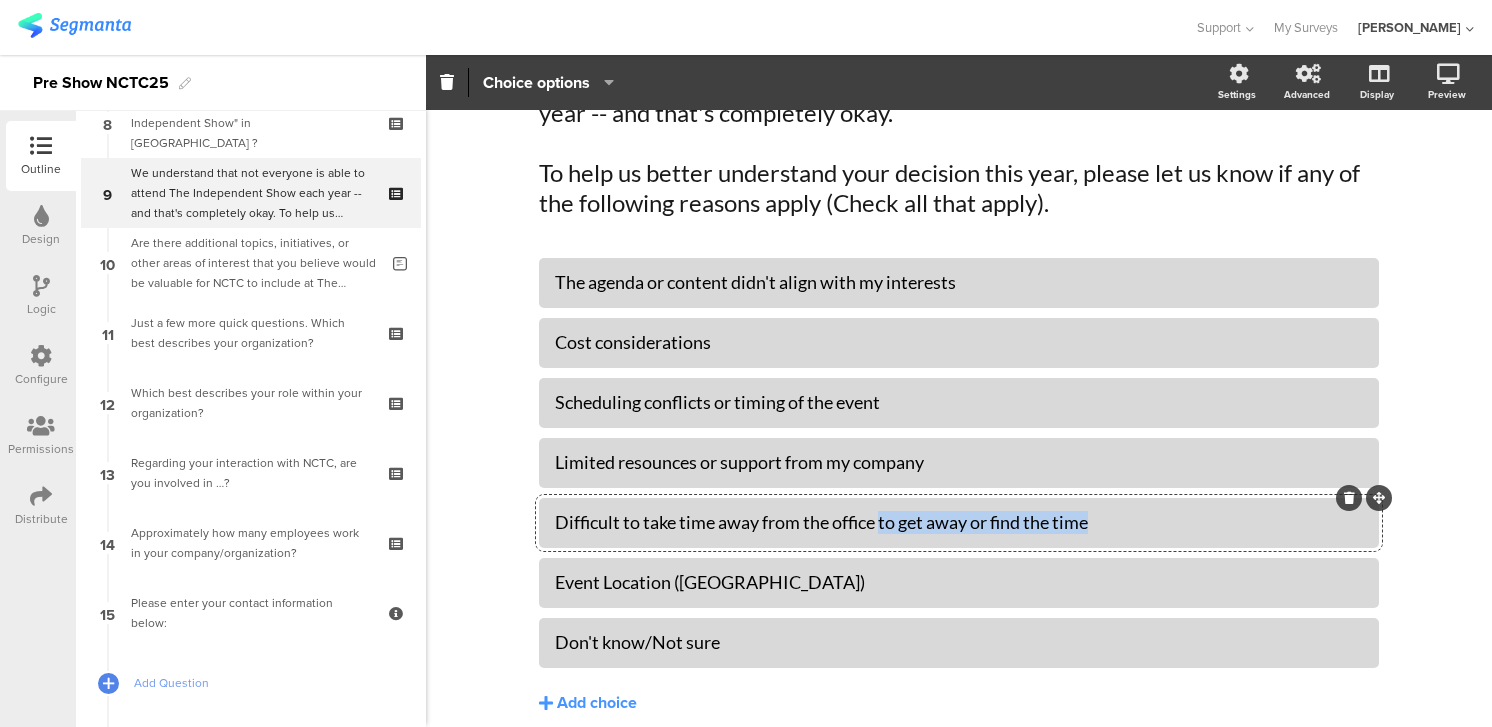 click on "Difficult to take time away from the office to get away or find the time" 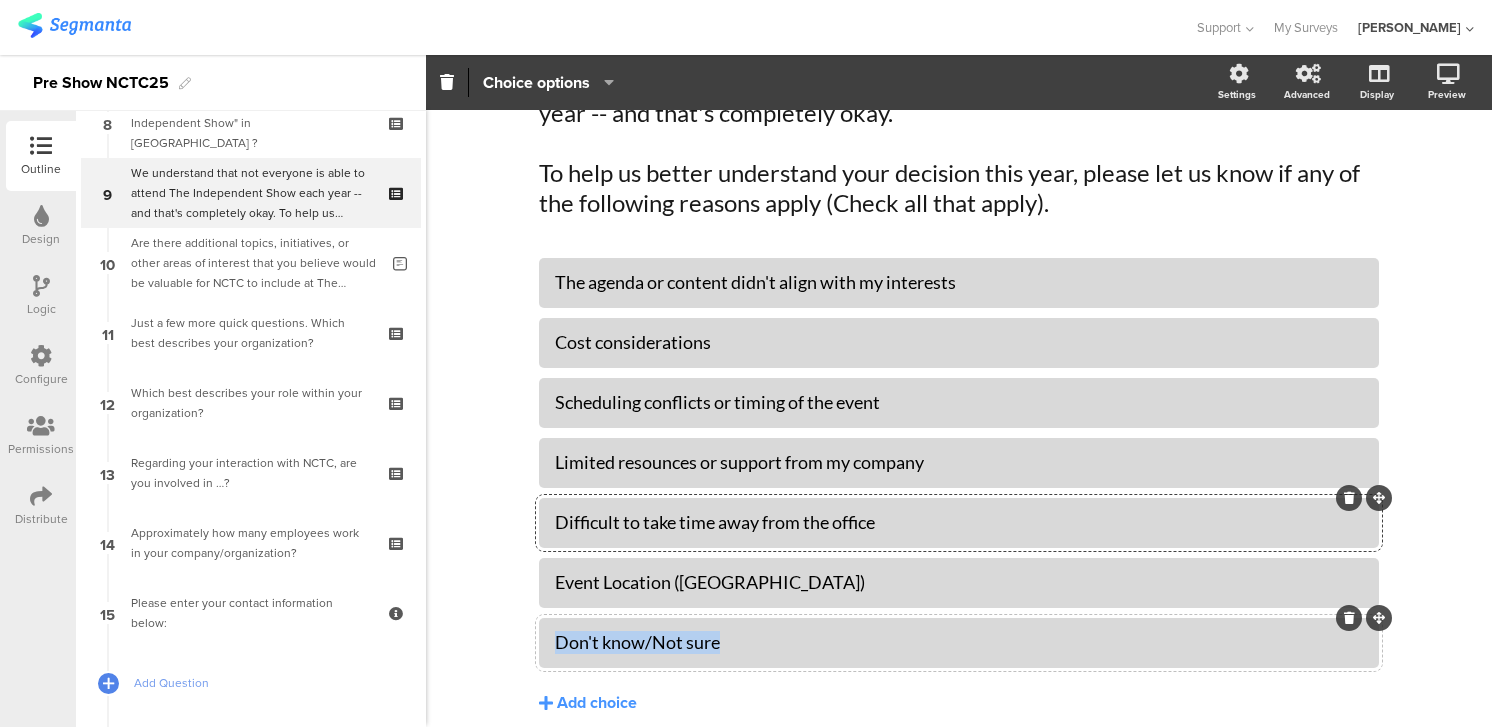 drag, startPoint x: 738, startPoint y: 646, endPoint x: 546, endPoint y: 644, distance: 192.01042 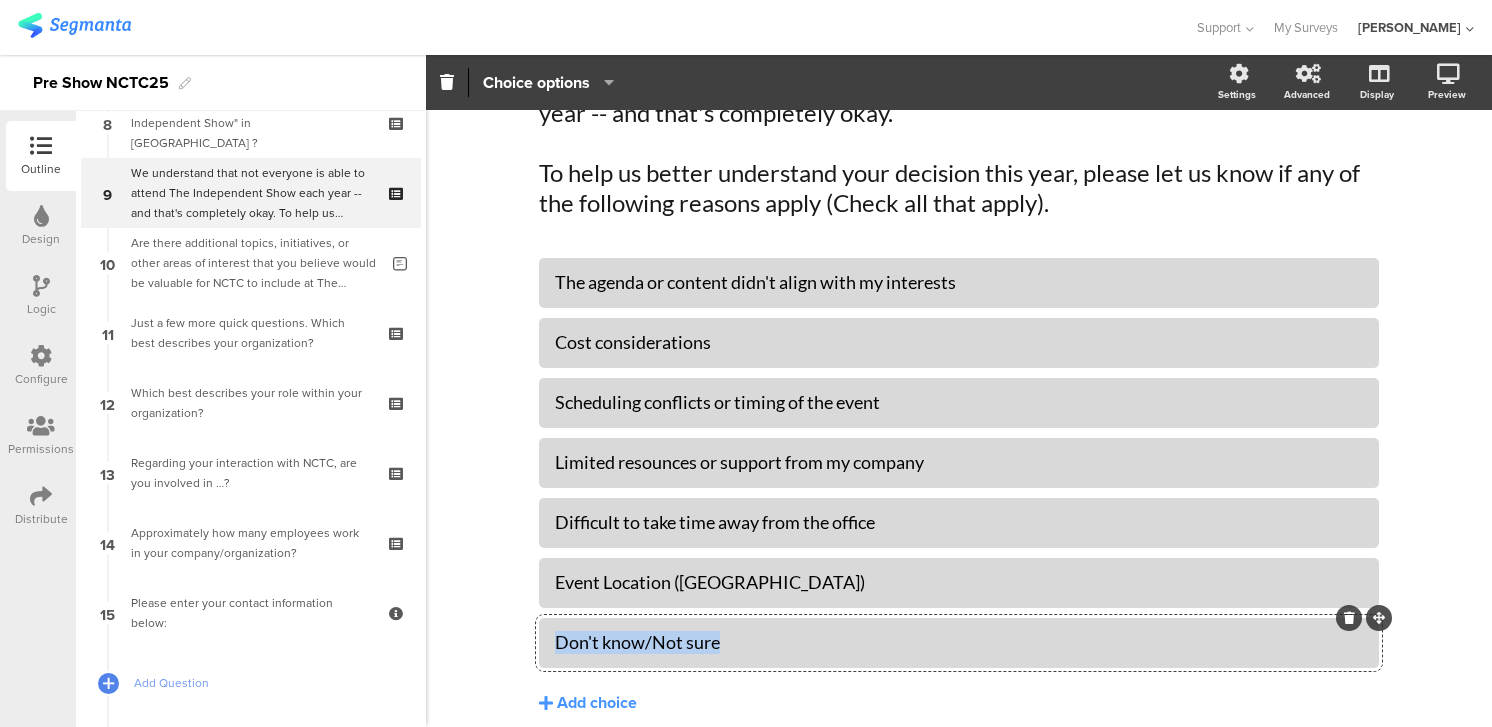 click on "Don't know/Not sure" 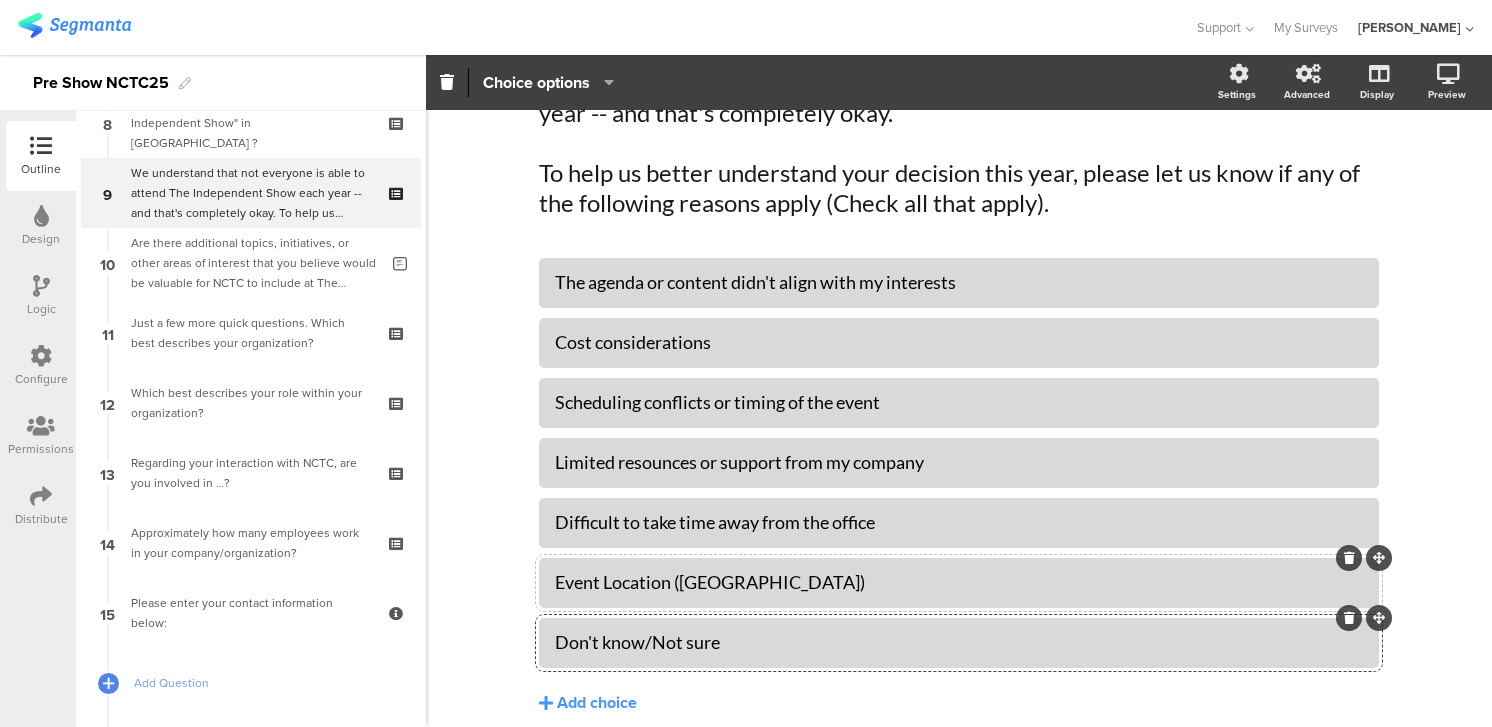 click on "Event Location (Salt Lake City)" 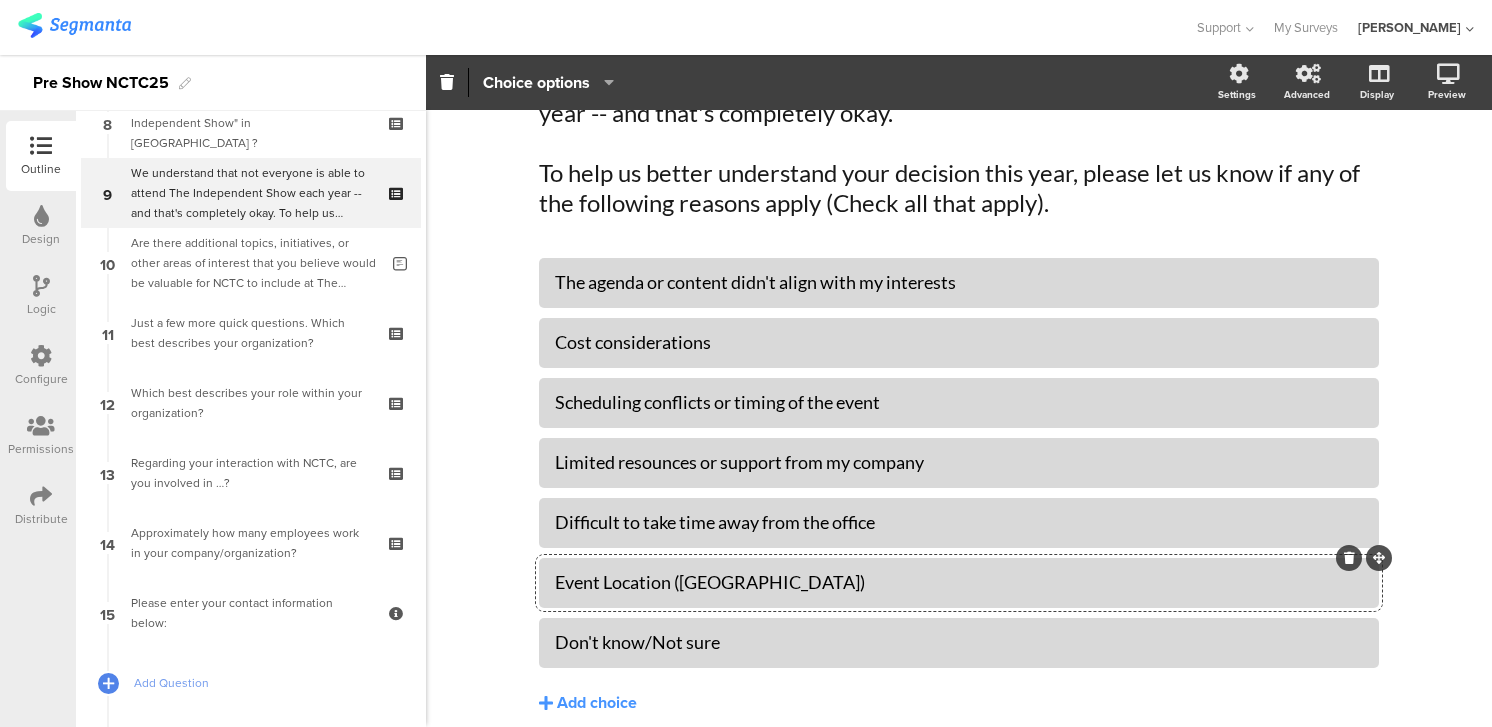 type 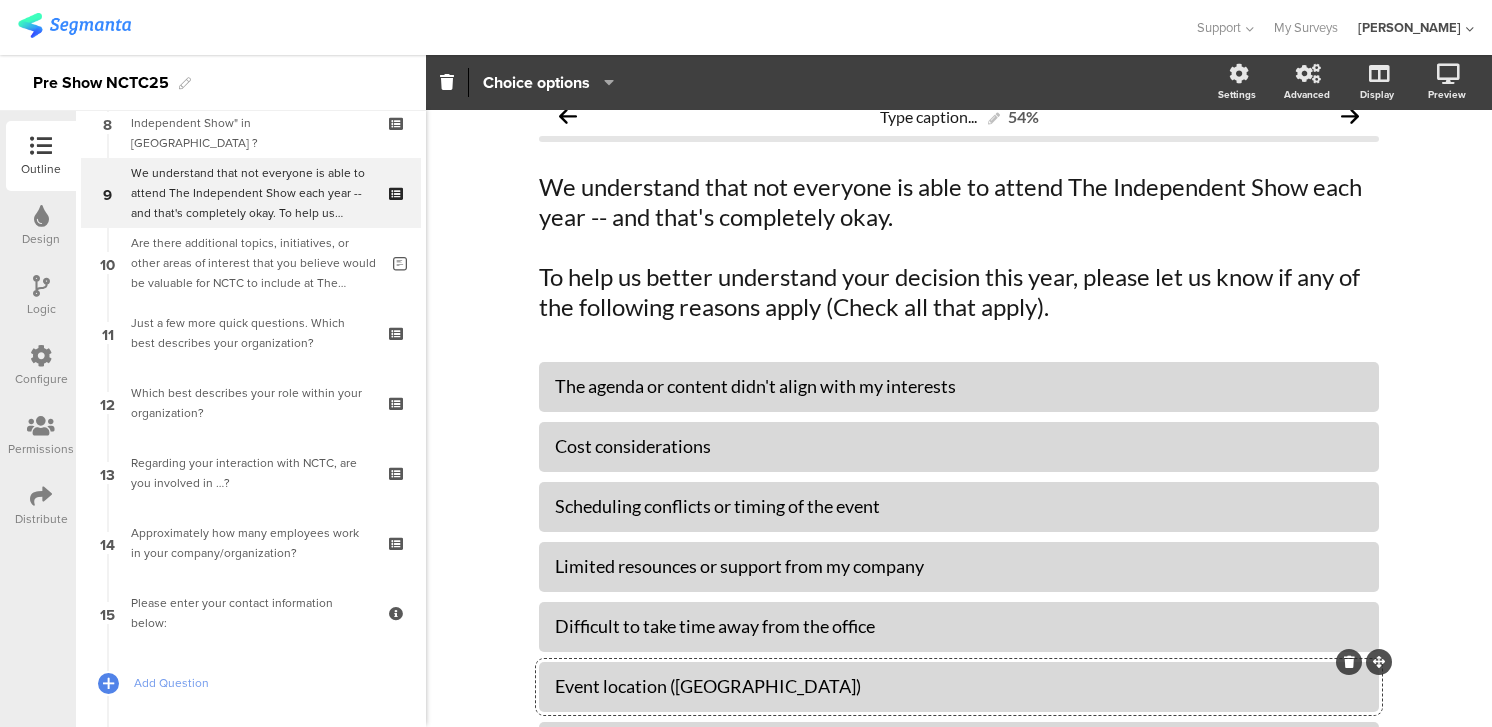 scroll, scrollTop: 21, scrollLeft: 0, axis: vertical 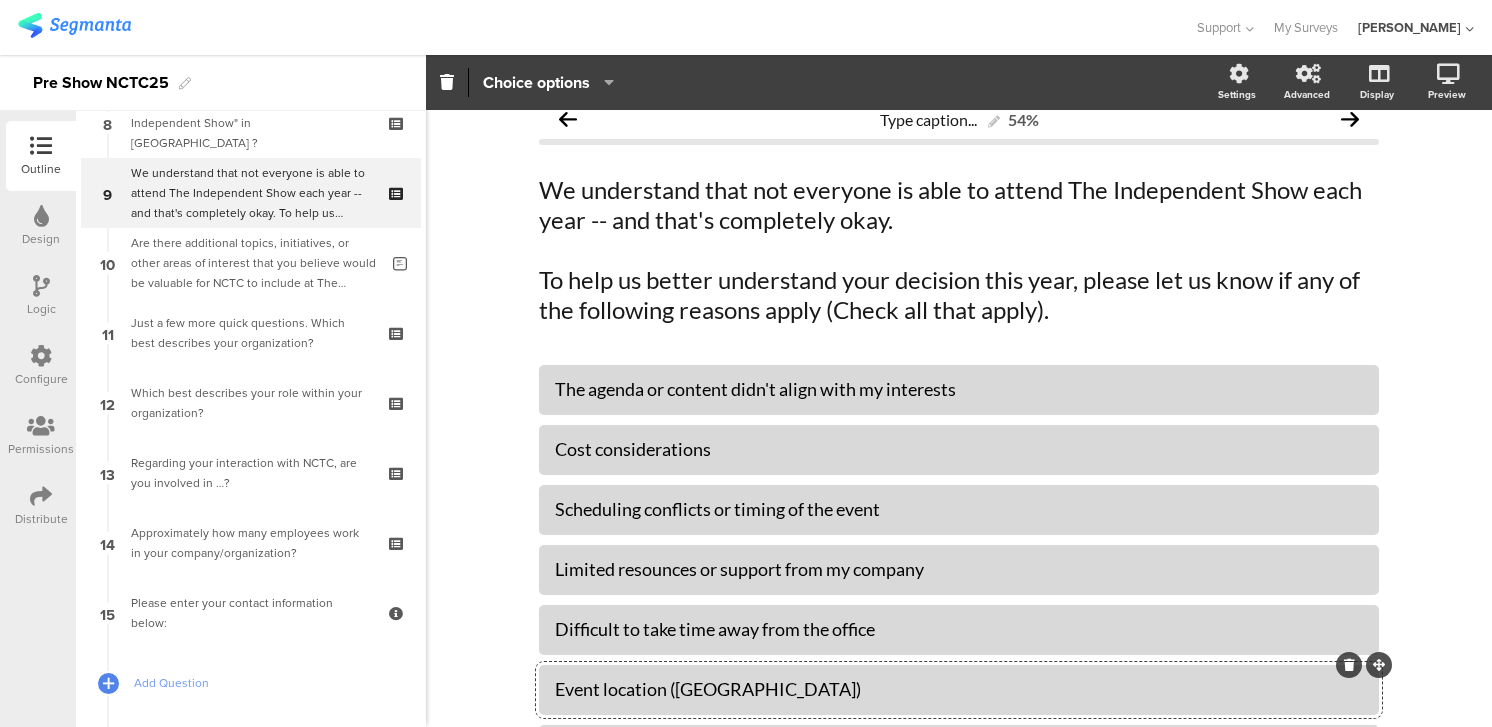 click on "We understand that not everyone is able to attend The Independent Show each year -- and that's completely okay.  To help us better understand your decision this year, please let us know if any of the following reasons apply (Check all that apply).
We understand that not everyone is able to attend The Independent Show each year -- and that's completely okay.  To help us better understand your decision this year, please let us know if any of the following reasons apply (Check all that apply)." 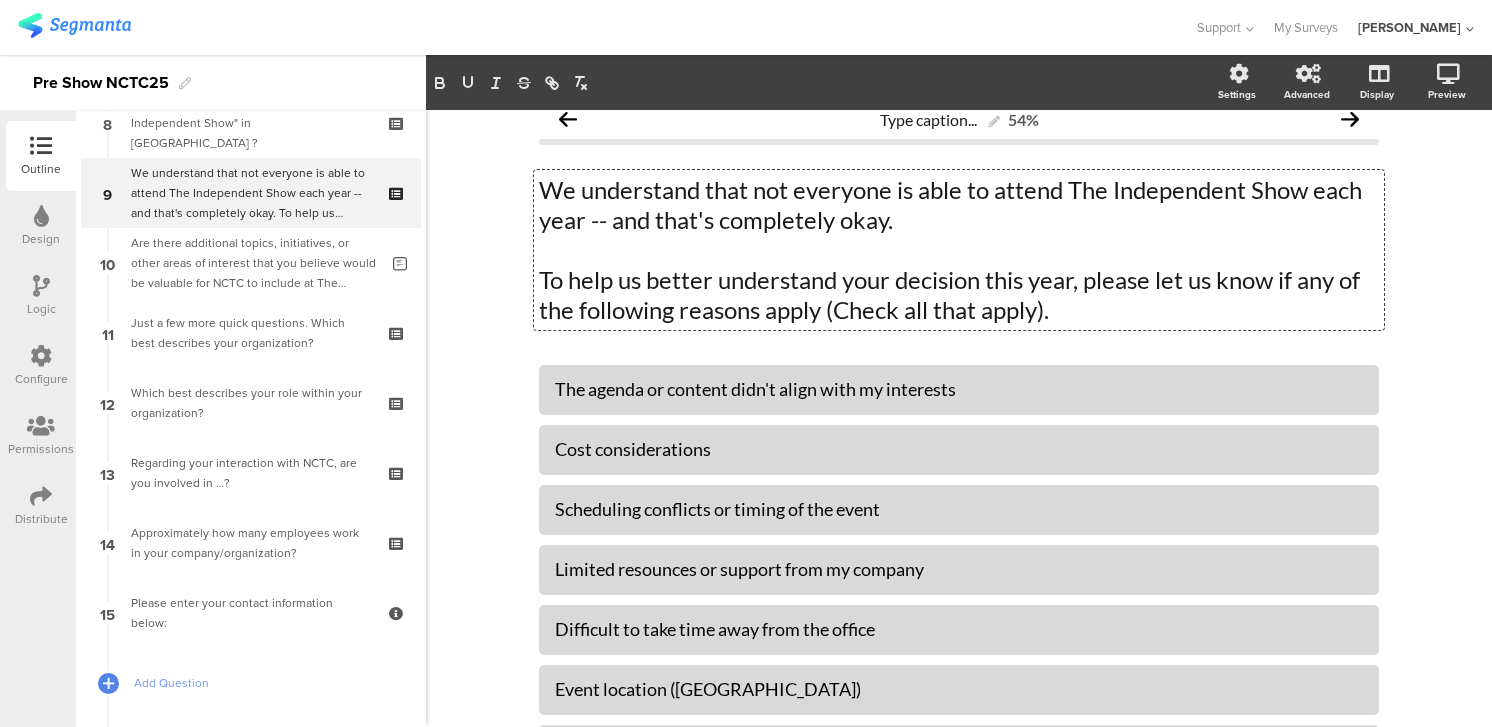 type 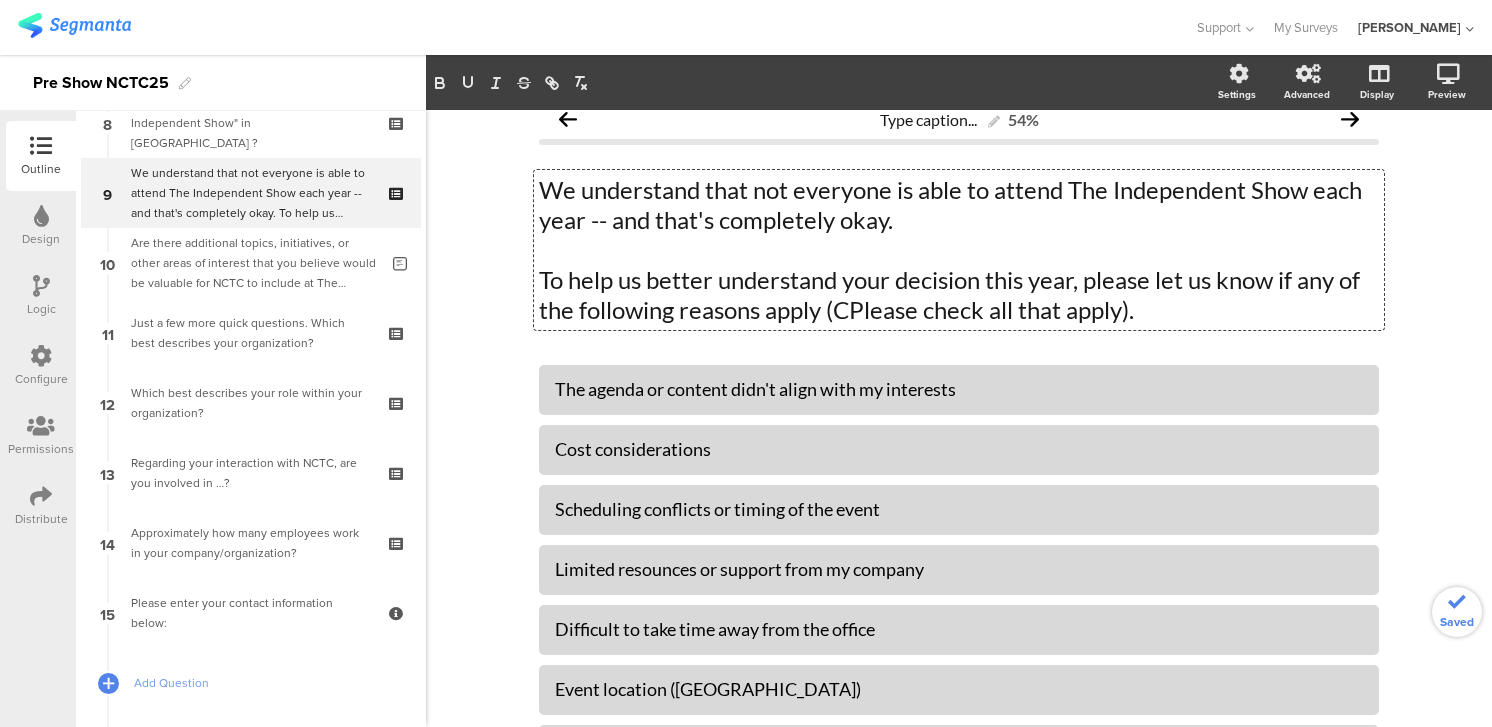 click on "To help us better understand your decision this year, please let us know if any of the following reasons apply (CPlease check all that apply)." 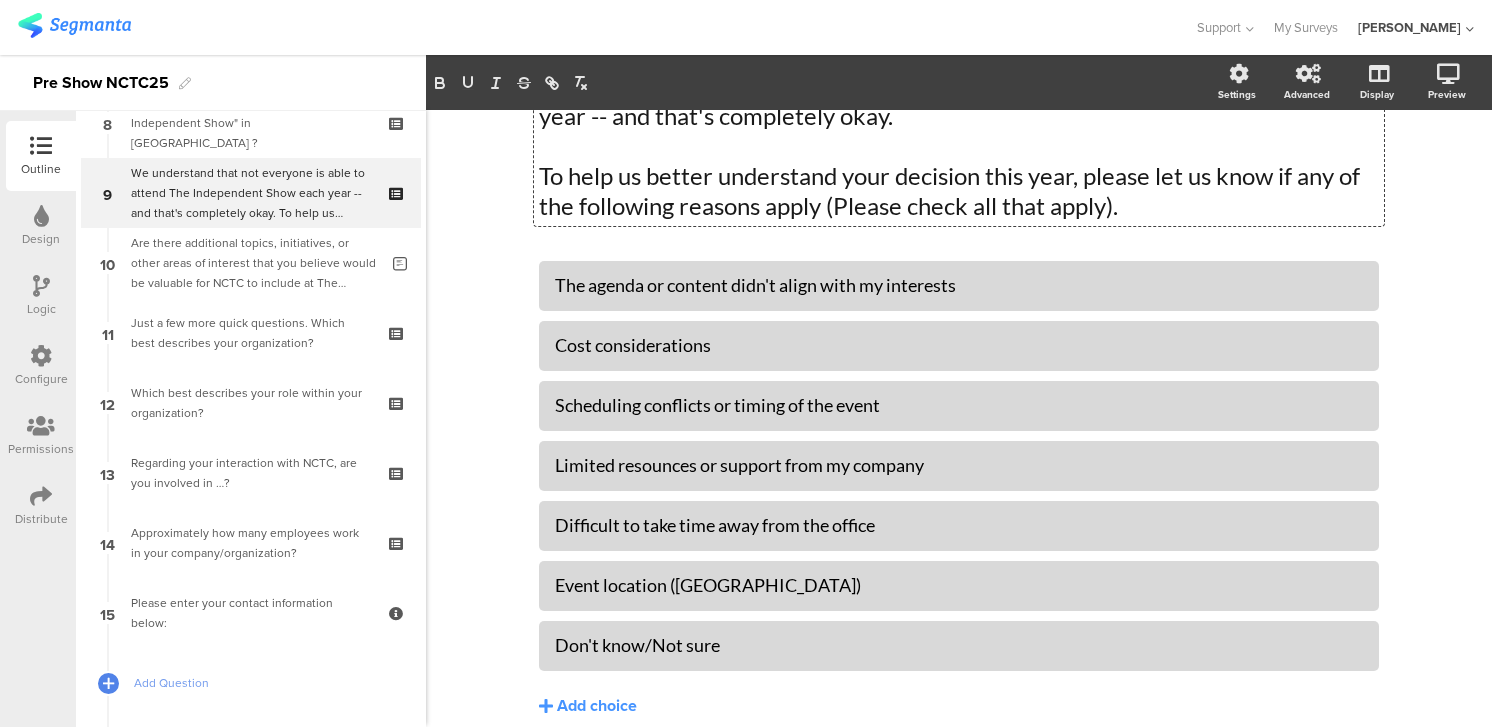 scroll, scrollTop: 209, scrollLeft: 0, axis: vertical 